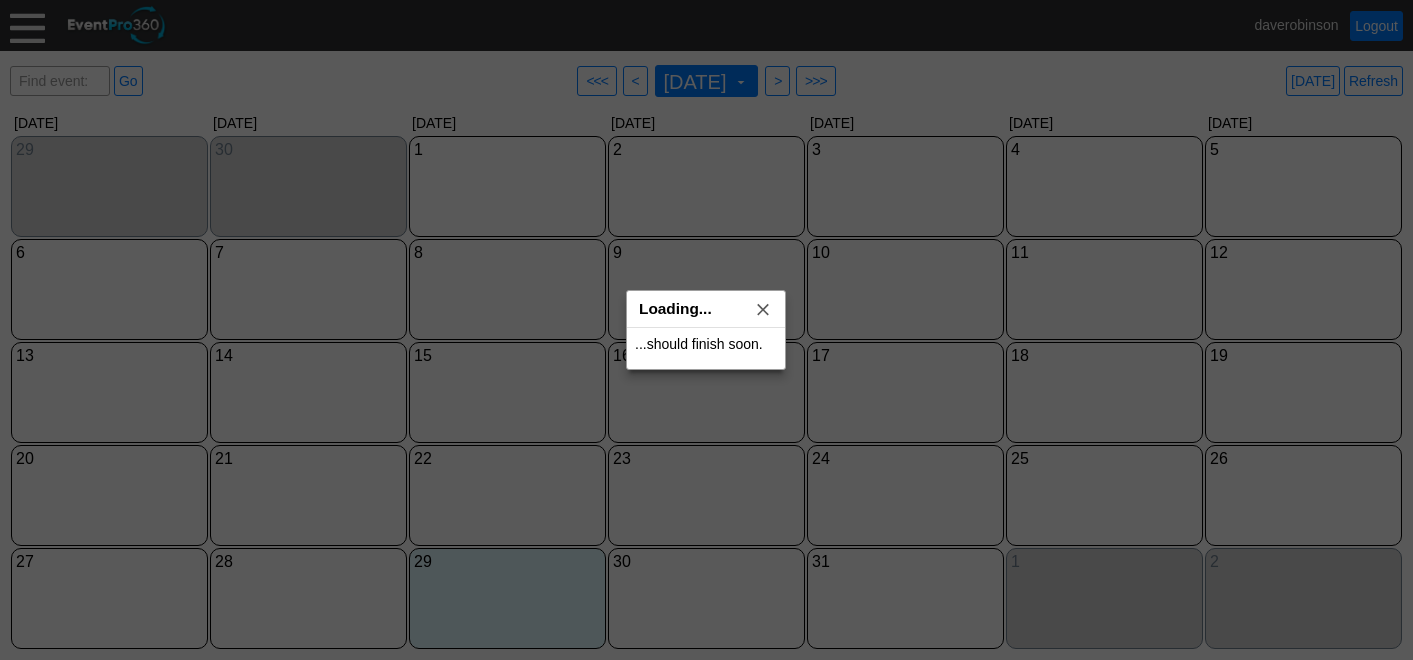 scroll, scrollTop: 0, scrollLeft: 0, axis: both 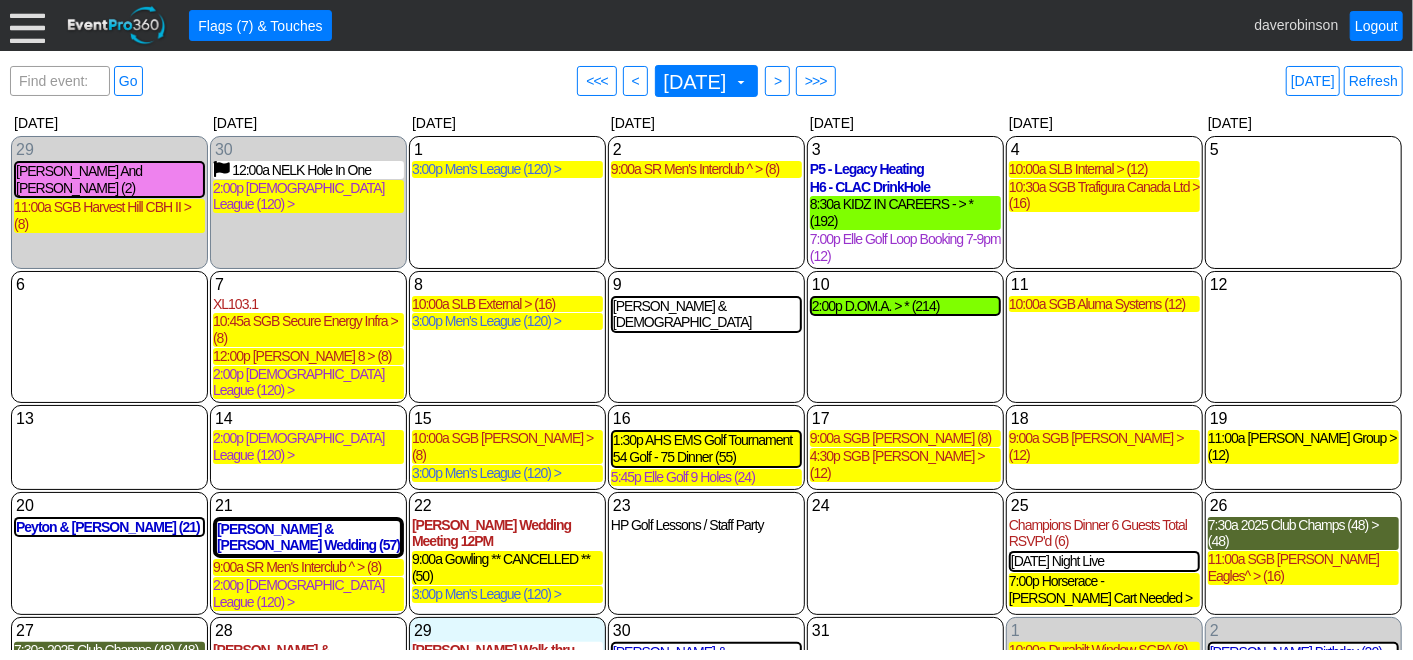 click on "Find event: enter title
Go
● <<< ● <
[DATE] ▼
● > ● >>>
[DATE]
Refresh" at bounding box center [706, 81] 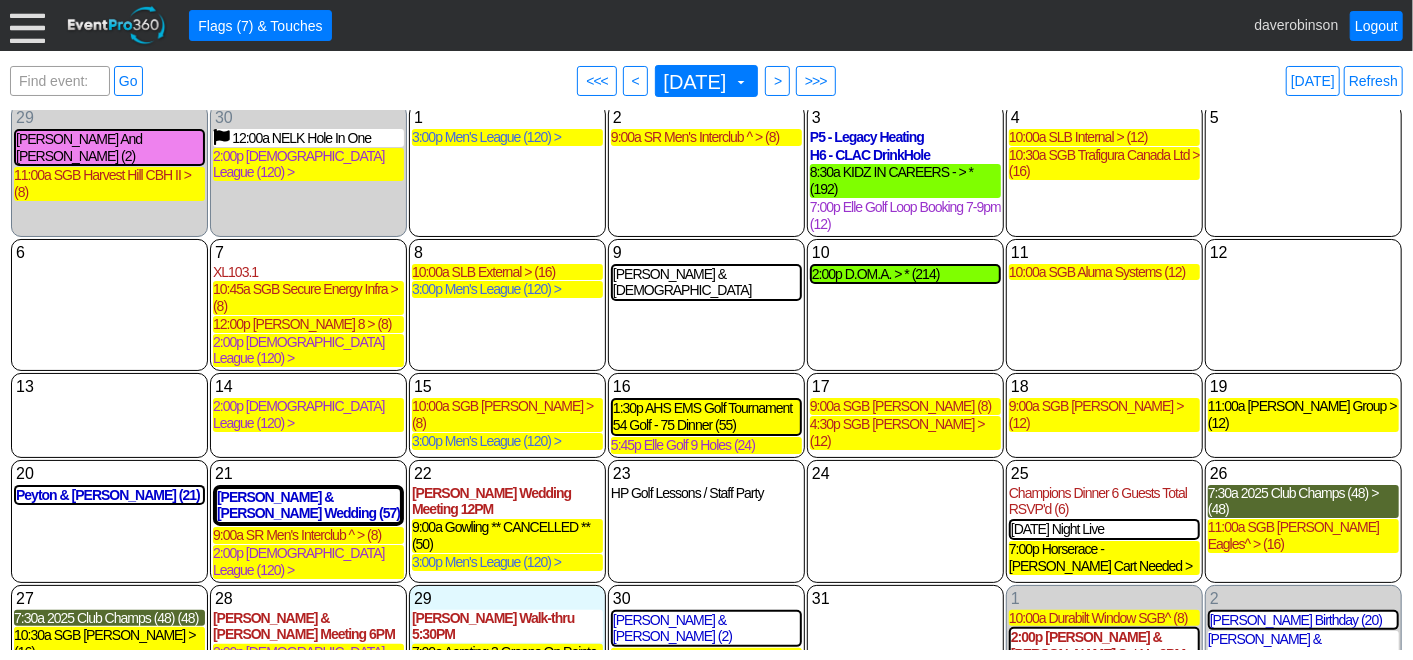 scroll, scrollTop: 60, scrollLeft: 0, axis: vertical 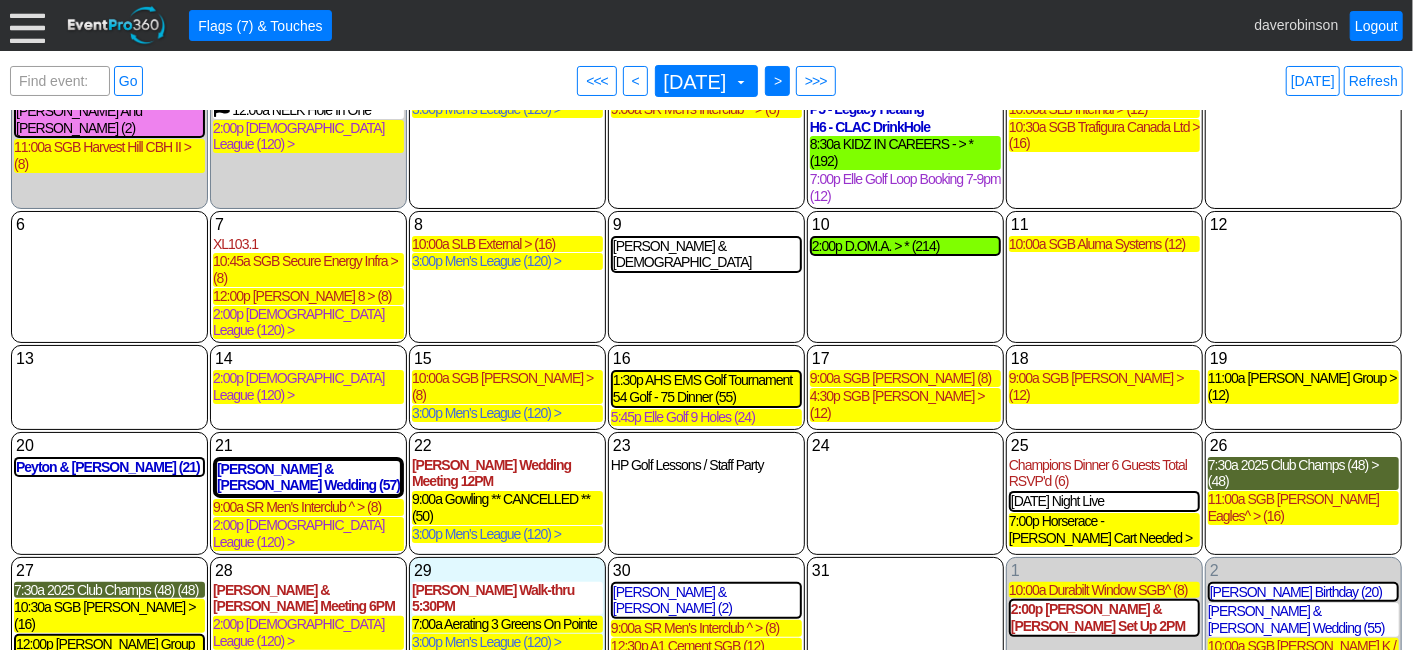 click on ">" at bounding box center (777, 81) 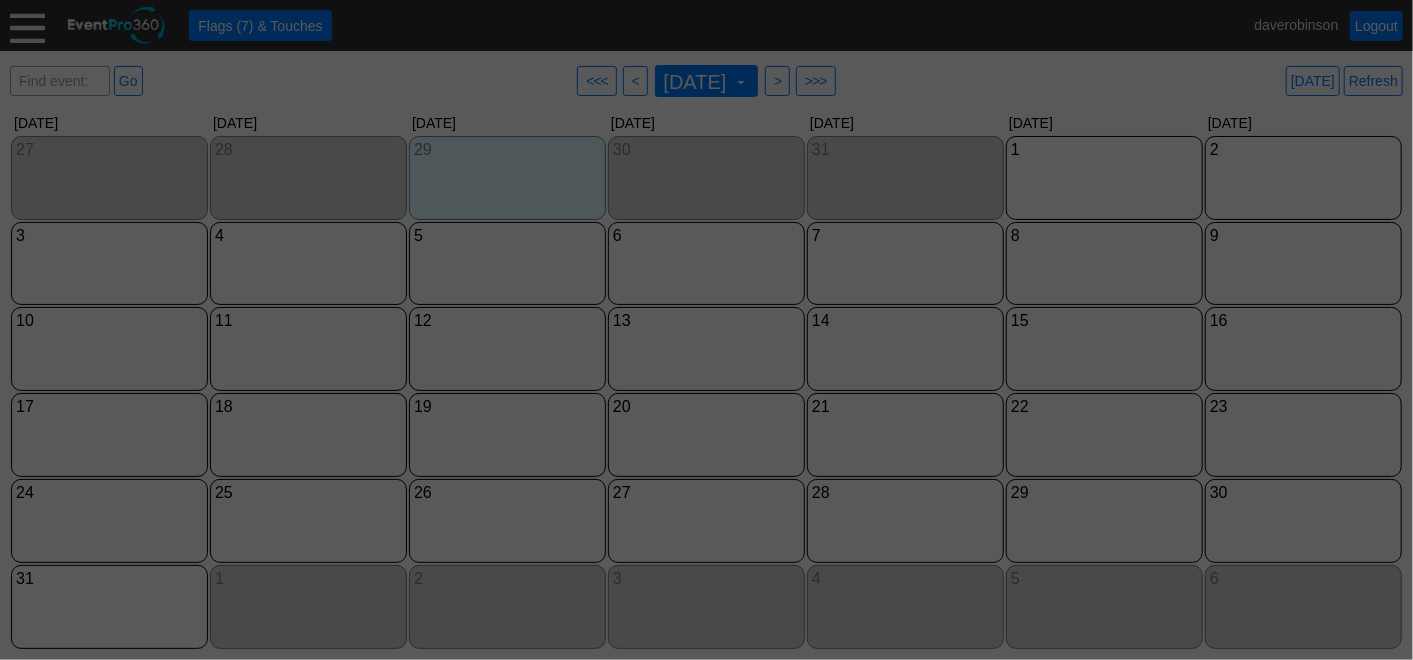 scroll, scrollTop: 0, scrollLeft: 0, axis: both 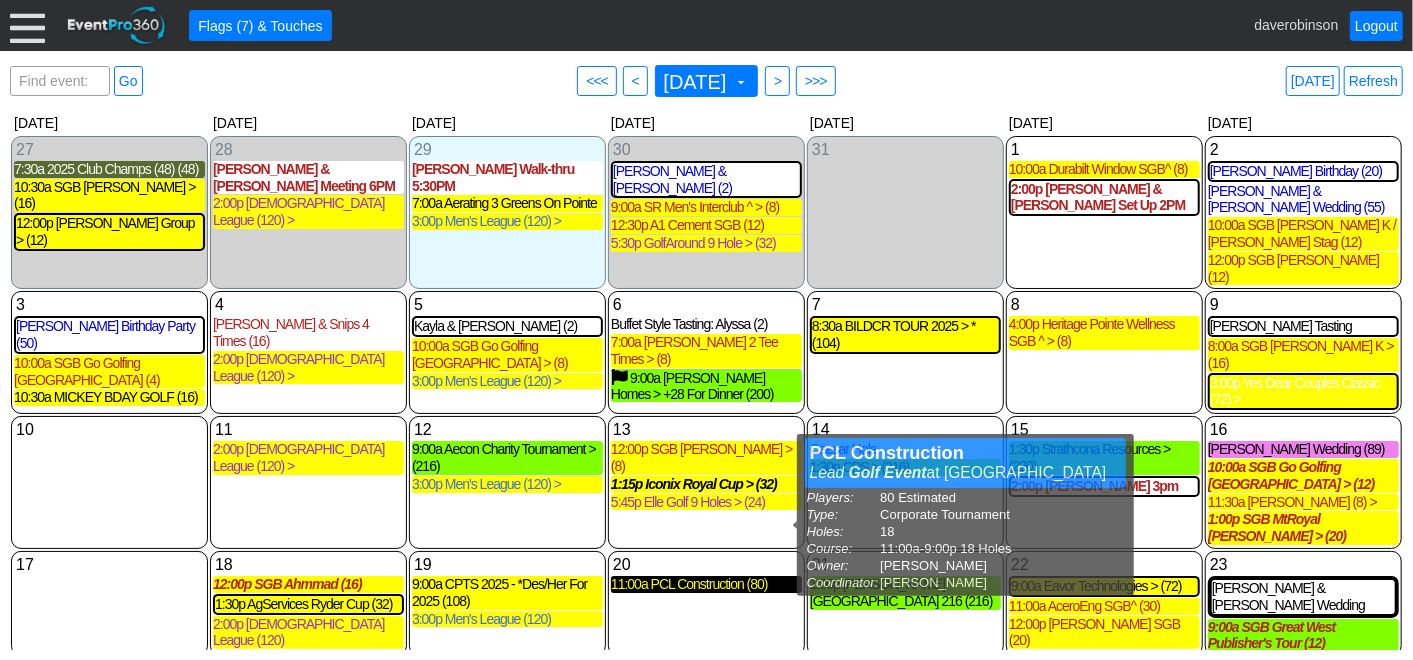 click on "11:00a PCL Construction (80)" at bounding box center [706, 584] 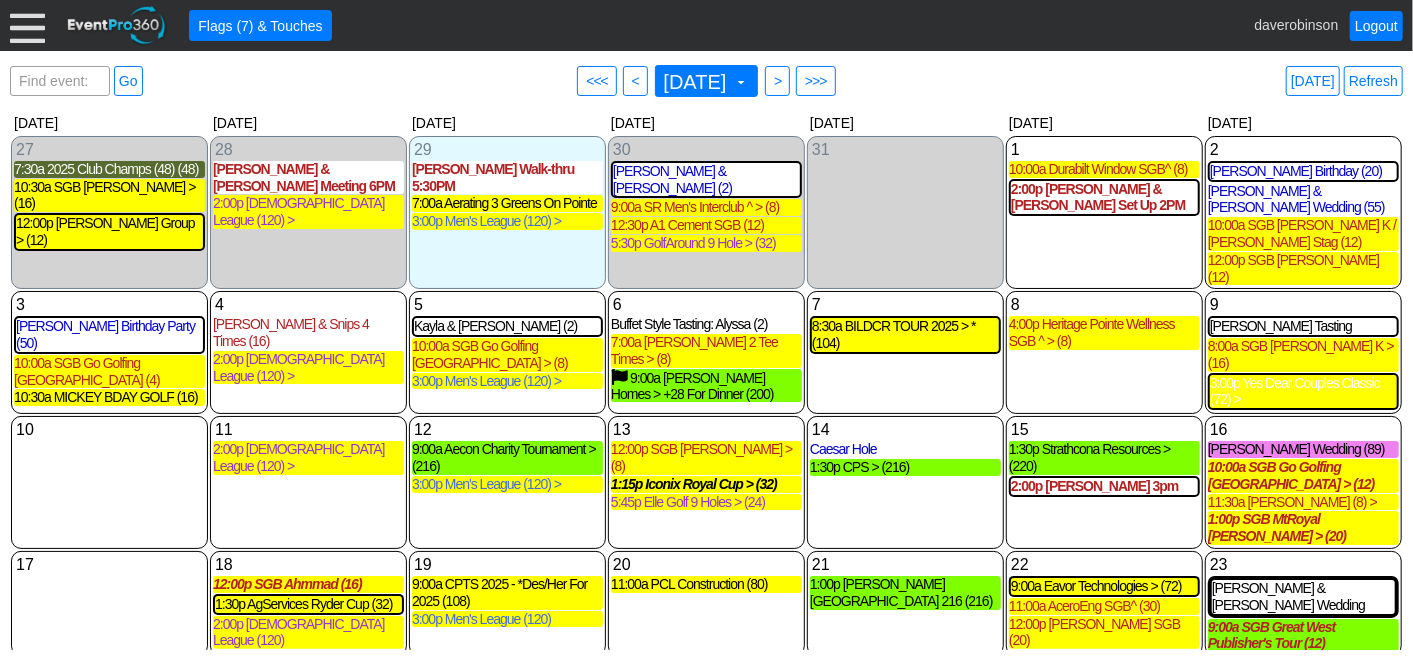 click on "13  Wednesday
12:00p SGB Kate Kim > (8)  SGB Kate Kim >   Deposit Received   Golf Event  at Heritage Pointe Golf Club Players:  8 Estimated Type:  Small Group Booking Holes:  18 Course: 12:00p-4:30p 18 Holes Owner:  Paul Lin Coordinator:  Paul Lin General Note:  Quote 129$ per, Contact: Kate Kim 778 389 5921 e;kesonni@hotmail.com 250$ pay on acct. PL
1:15p Iconix Royal Cup > (32)  Iconix Royal Cup >   Contract Sent   Golf Event  at Heritage Pointe Golf Club Players:  32 Estimated Type:  Corporate Tournament Format:  Single Tee Holes:  18 Course: 1:15p-2:15p Desert - Heritage Owner:  David Robinson Coordinator:  David Robinson General Note:  Bud - 403-888-3211 bhammoud@iconixww.com Gold - $225 Quote - Dave
5:45p Elle Golf 9 Holes > (24)  Elle Golf 9 Holes >   Lead   Golf Event  at Heritage Pointe Golf Club Players:  24 Estimated Type:  Ladies League Holes:  18 Course: 5:45p-9:00p 9 Holes Owner:  Adam Bayne Coordinator:  Adam Bayne General Note:  loripmcd@gmail.com Lori MacDonald" at bounding box center [706, 482] 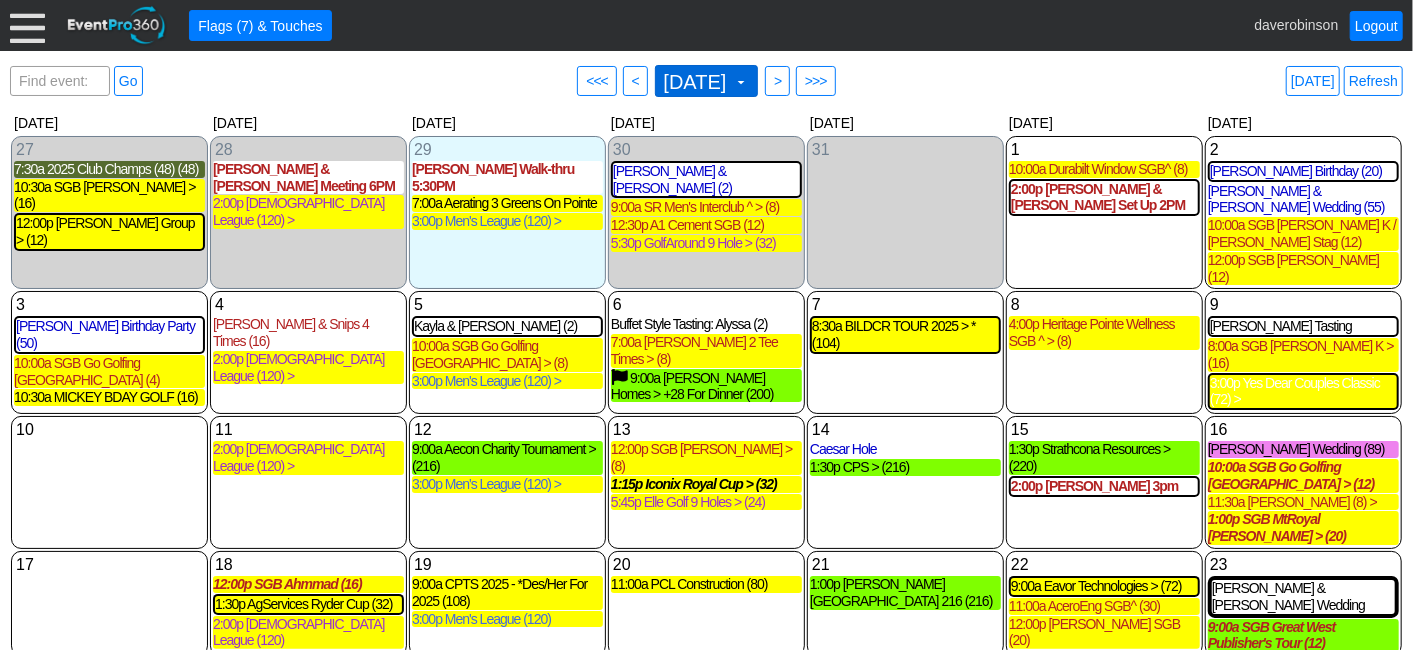 click at bounding box center (741, 82) 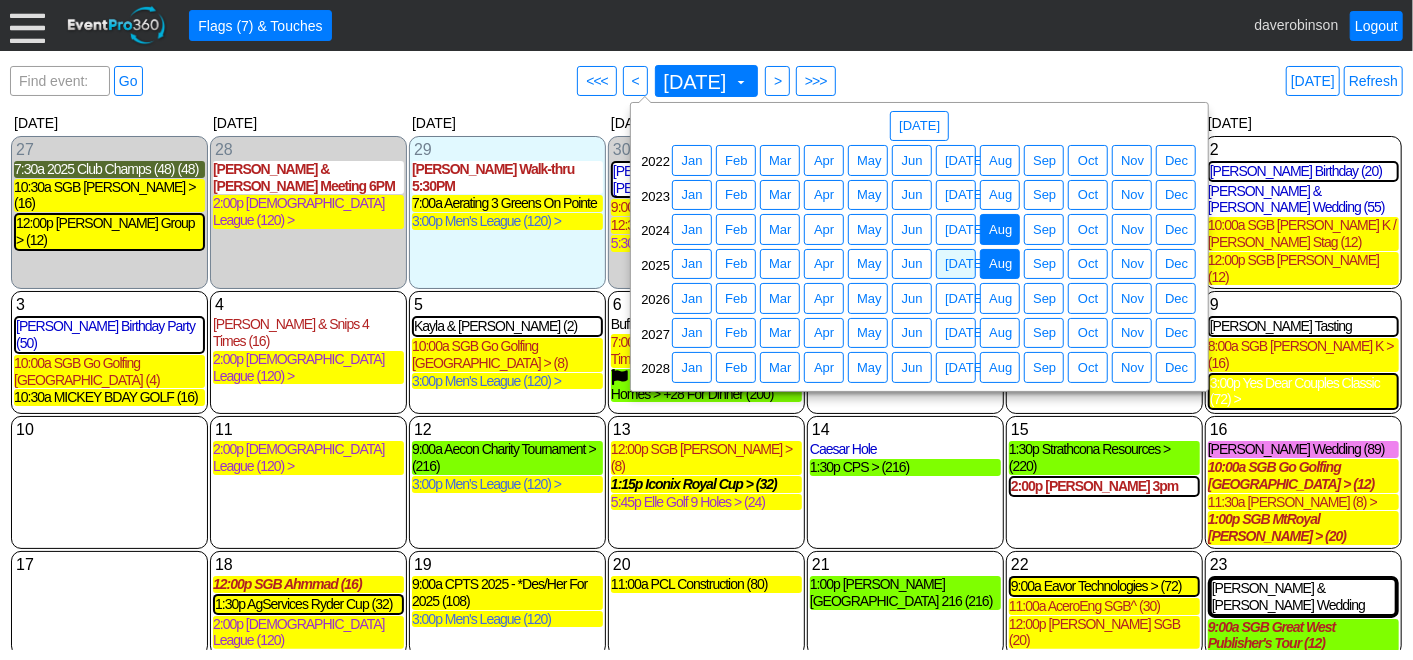 click on "Aug" at bounding box center (1000, 230) 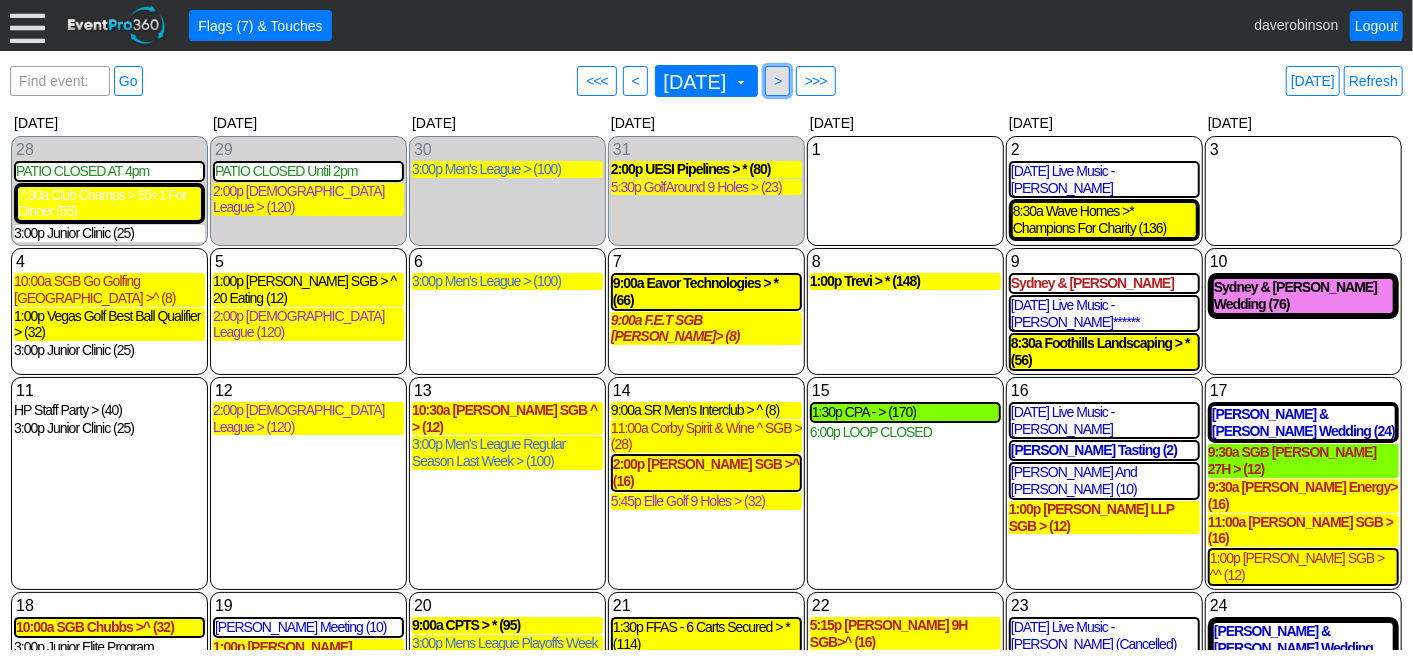 click on ">" at bounding box center [777, 81] 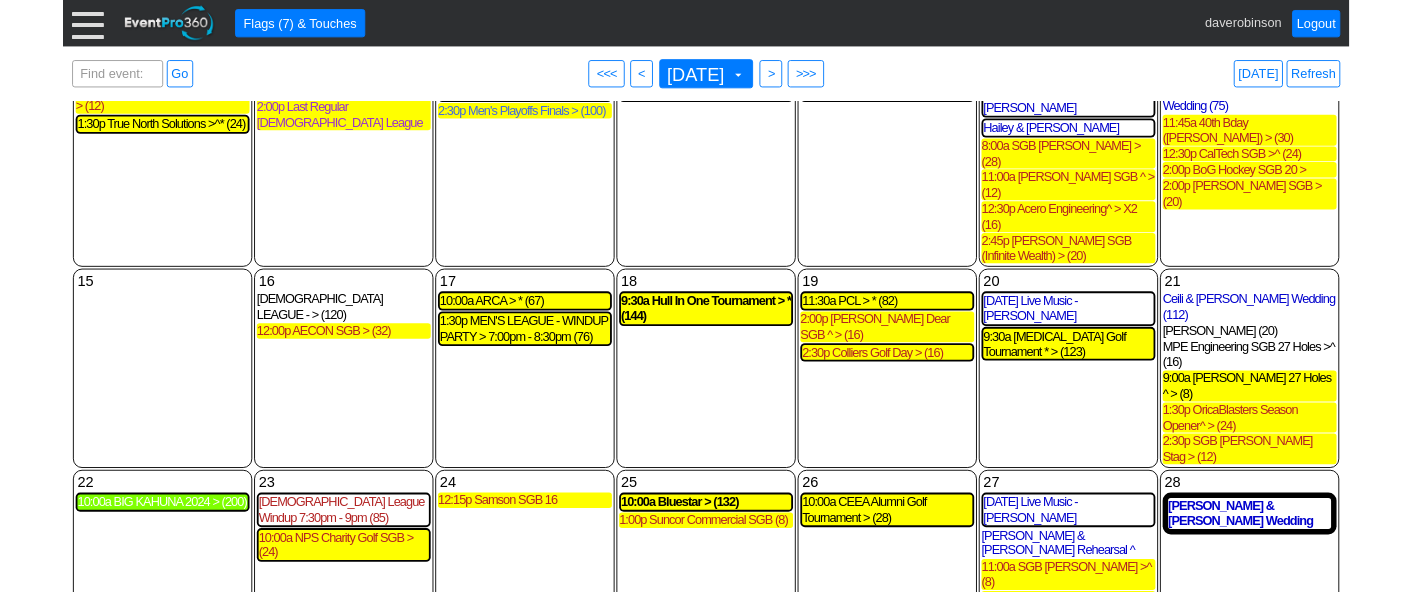 scroll, scrollTop: 100, scrollLeft: 0, axis: vertical 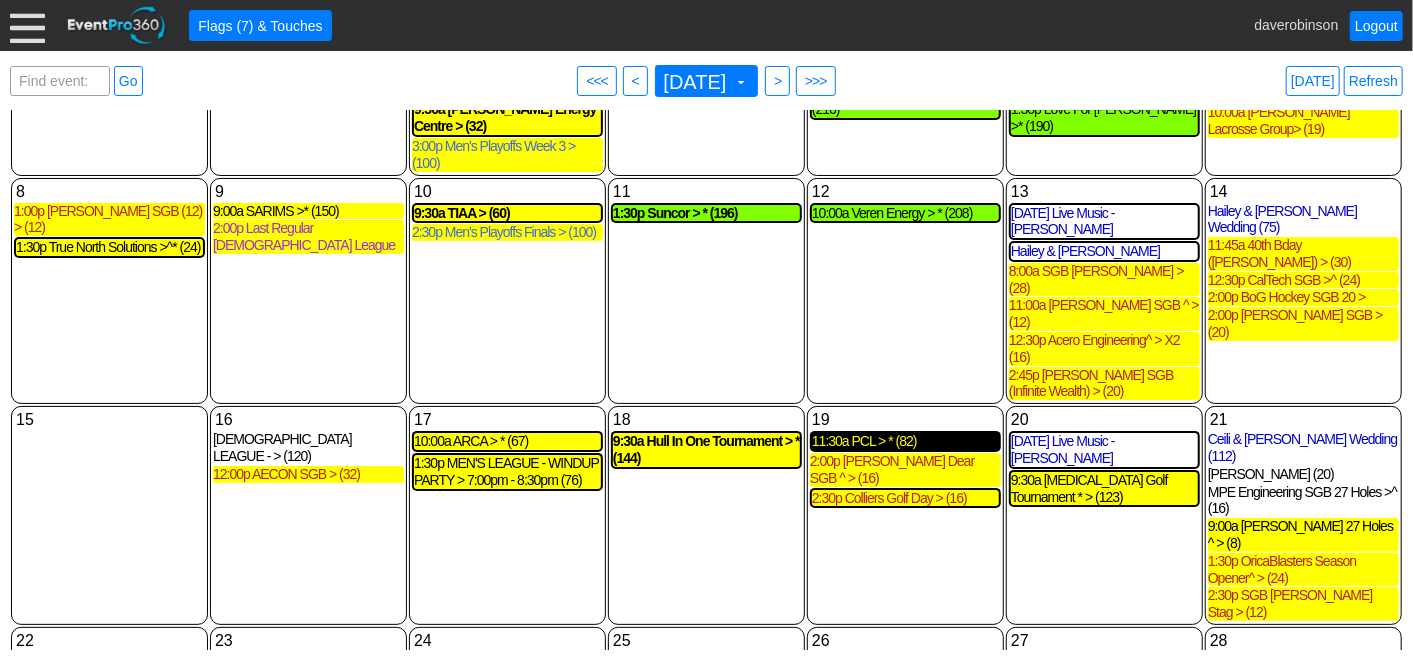 click on "11:30a PCL > * (82)" at bounding box center [905, 441] 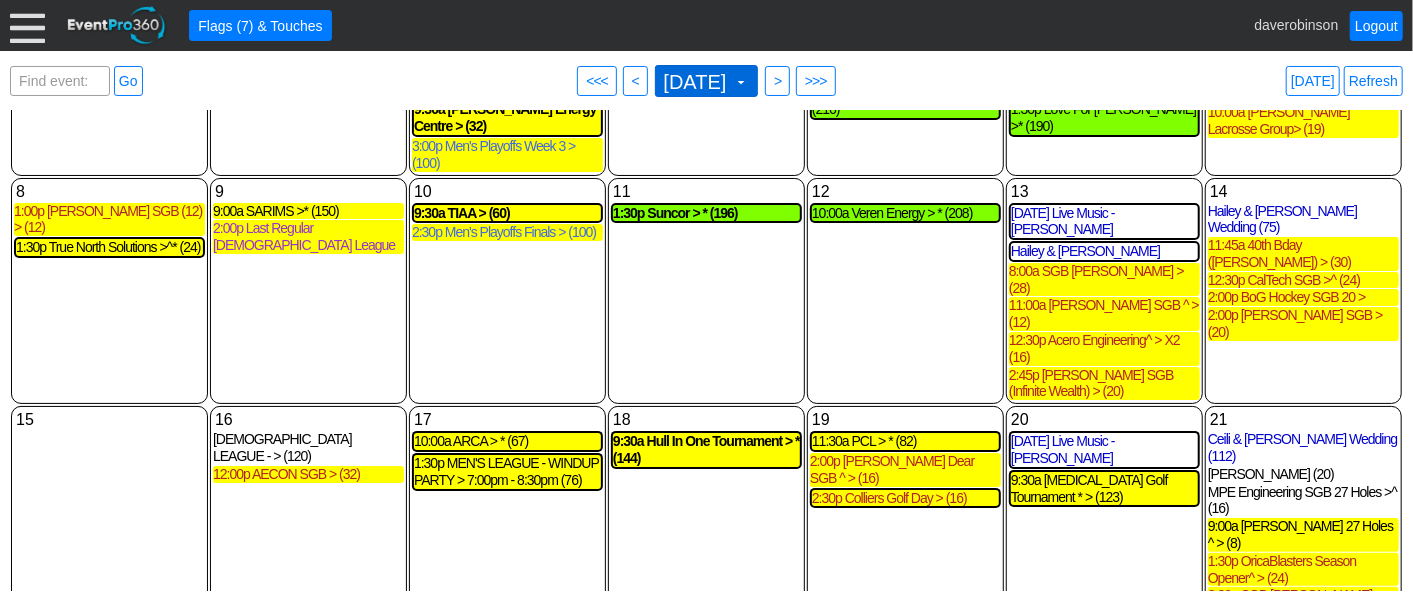 click at bounding box center [741, 82] 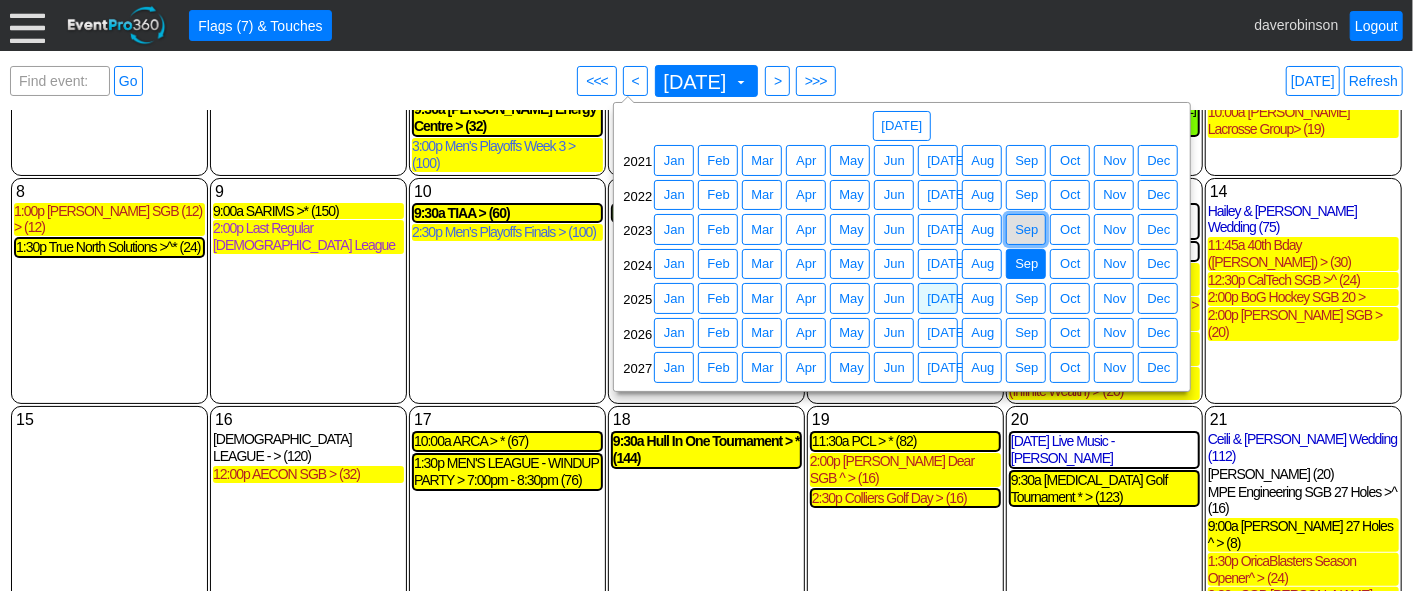 click on "Sep" at bounding box center [1026, 230] 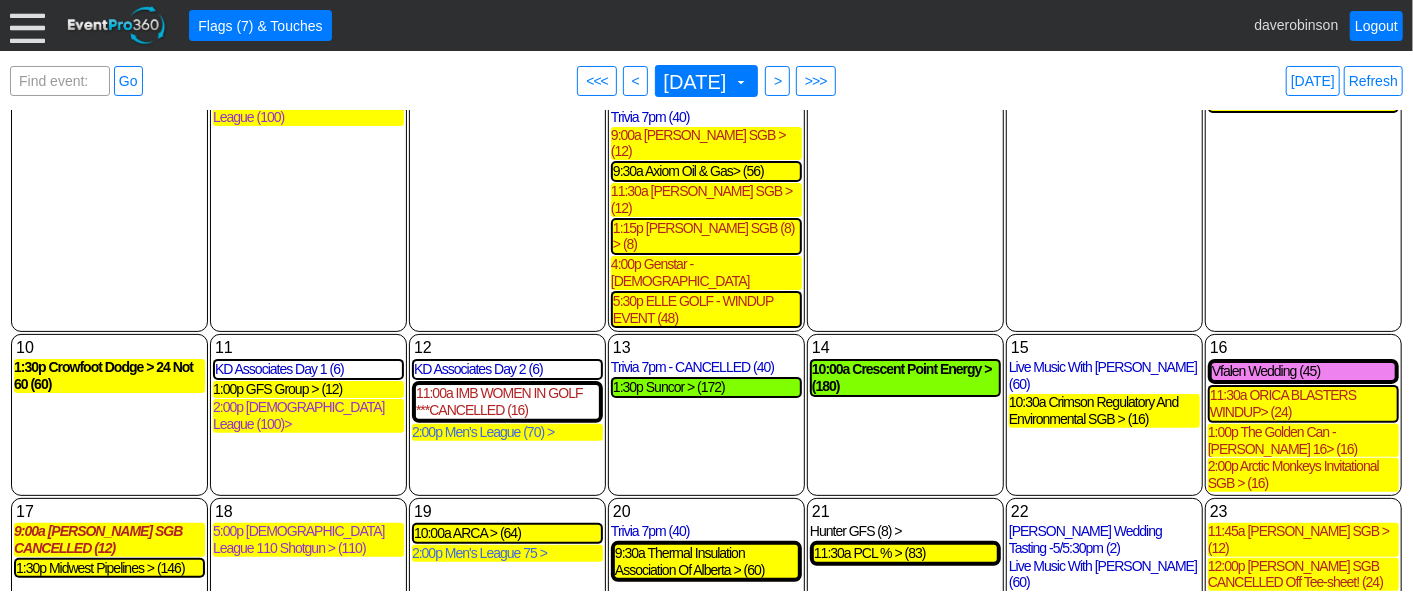 scroll, scrollTop: 305, scrollLeft: 0, axis: vertical 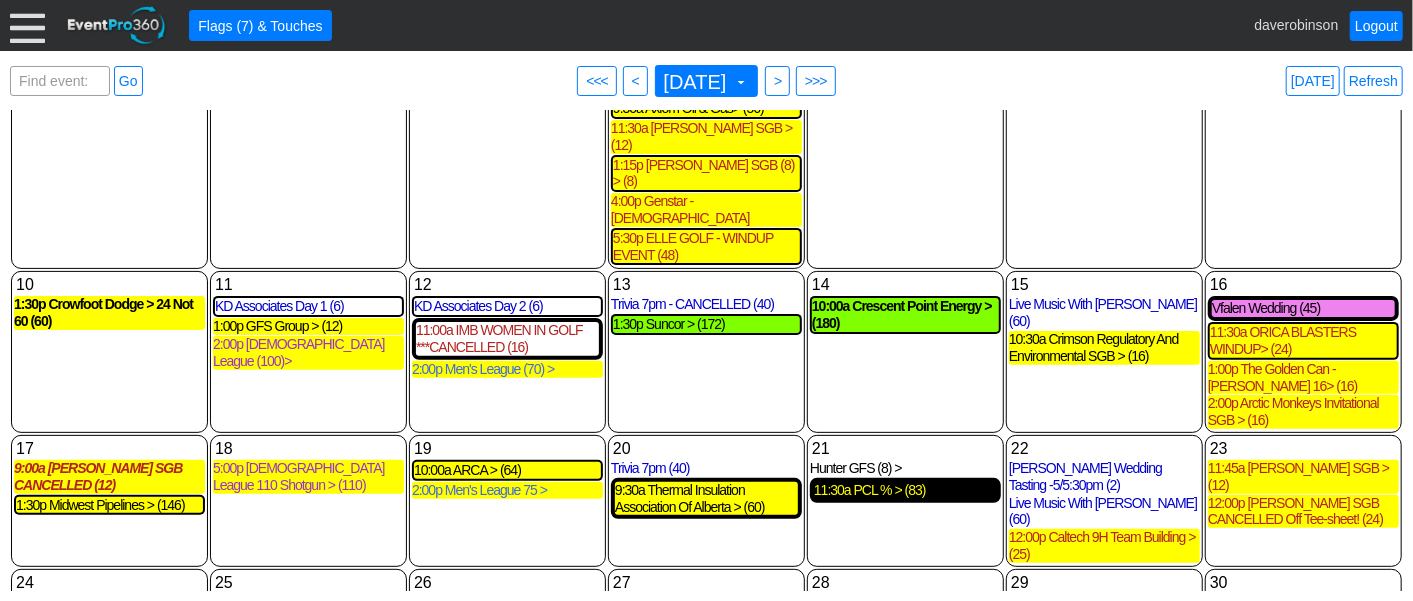 click on "11:30a PCL % > (83)" at bounding box center (905, 490) 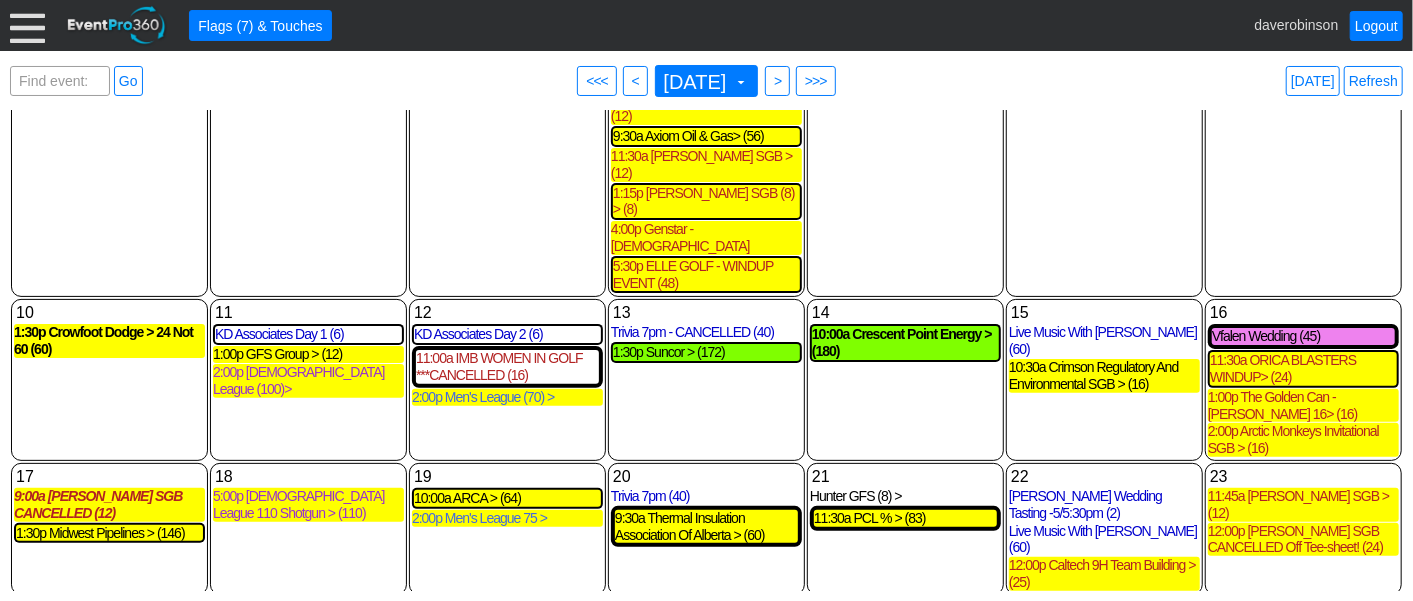 scroll, scrollTop: 305, scrollLeft: 0, axis: vertical 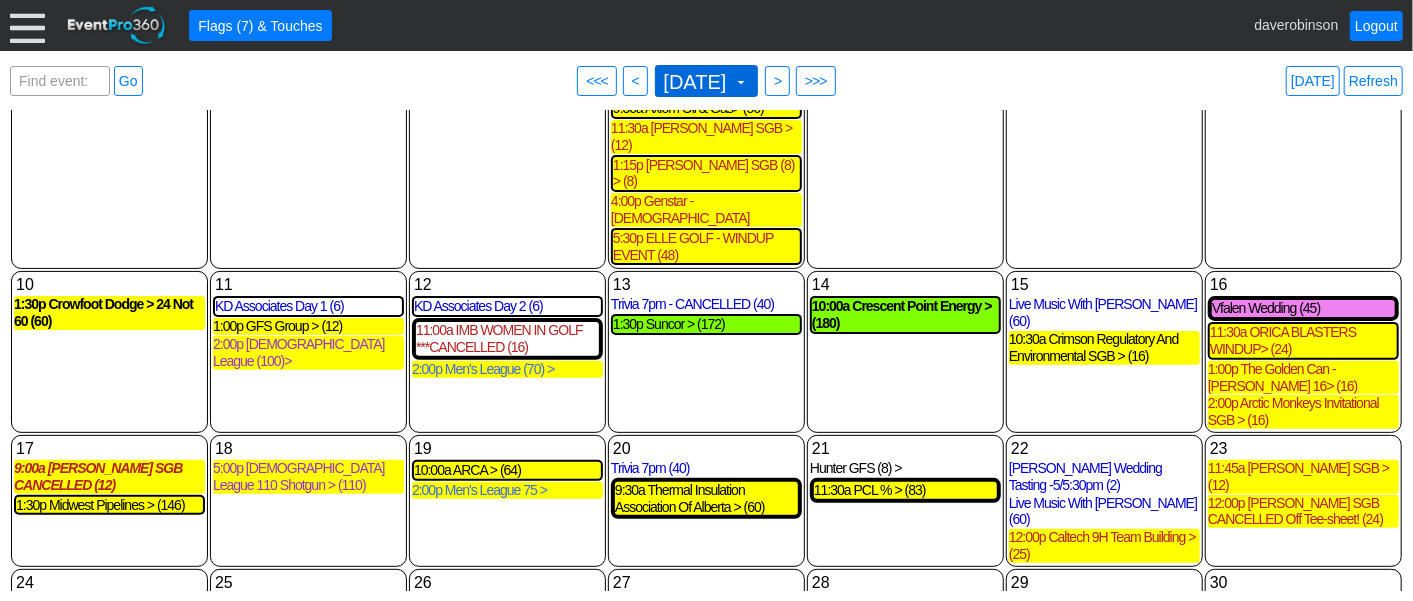 click at bounding box center (741, 82) 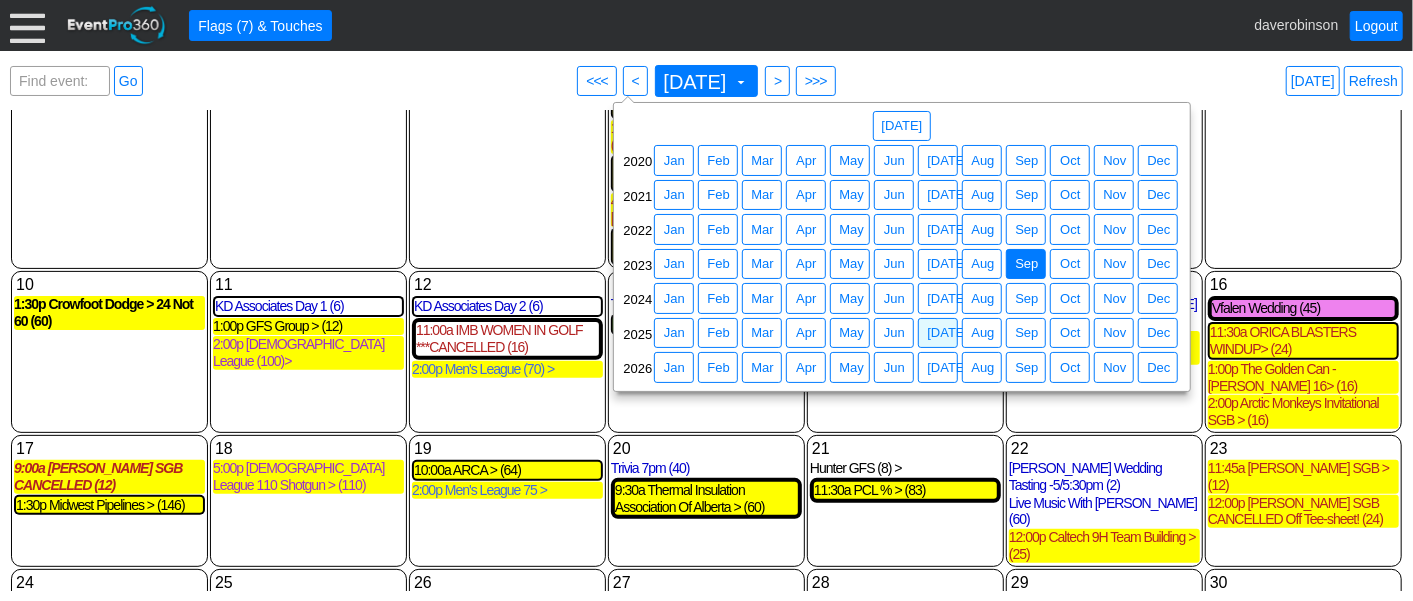 click on "Today
Refresh" at bounding box center [1308, 81] 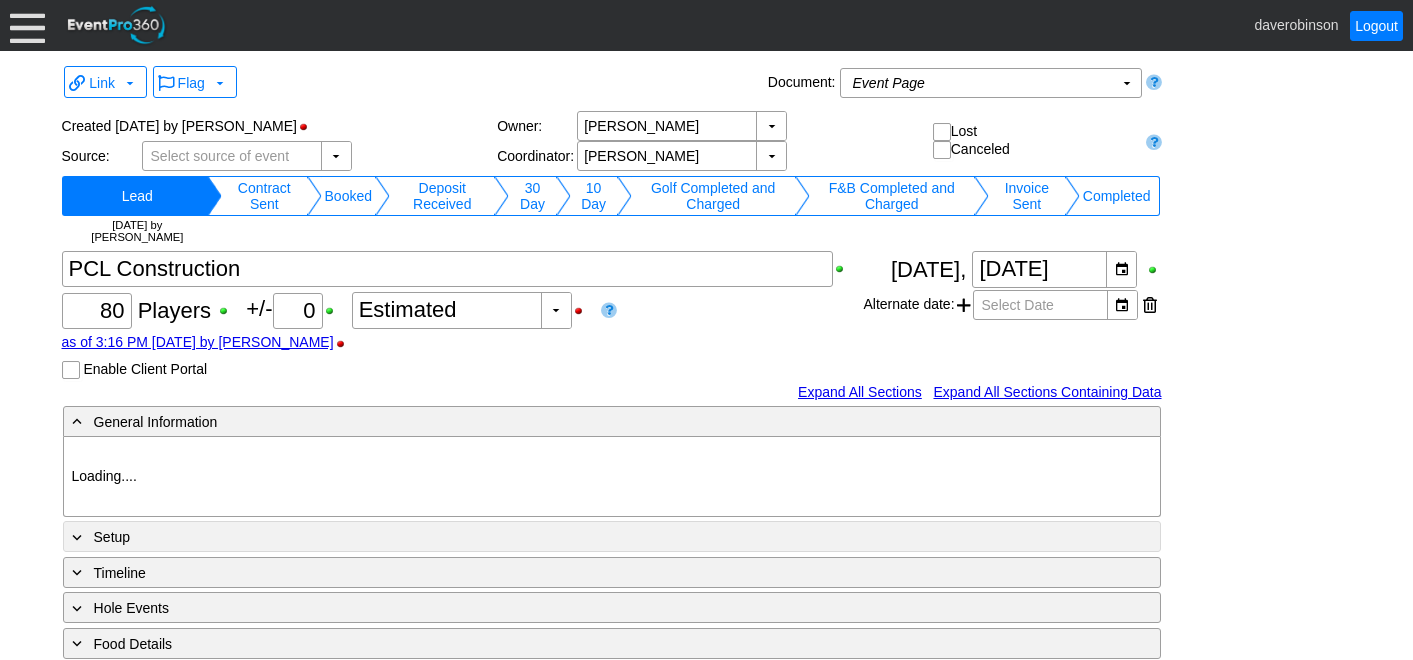 type on "Heritage Pointe Golf Club" 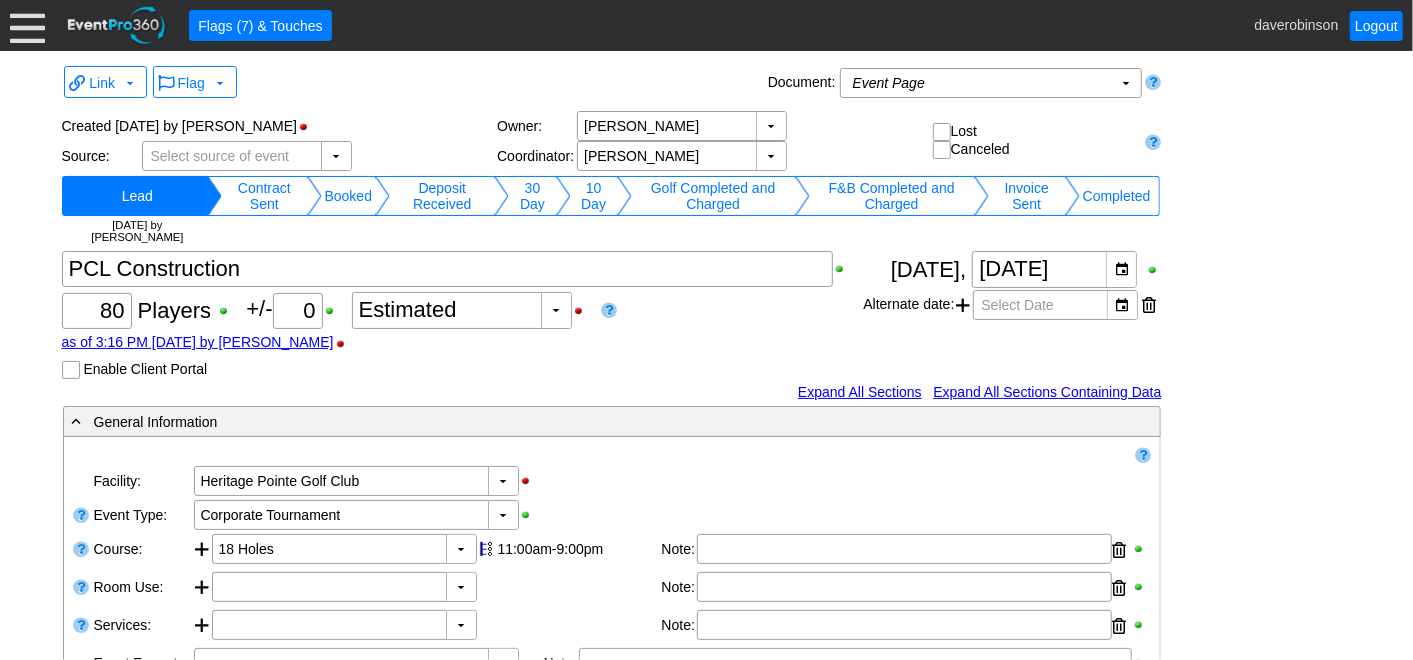scroll, scrollTop: 0, scrollLeft: 0, axis: both 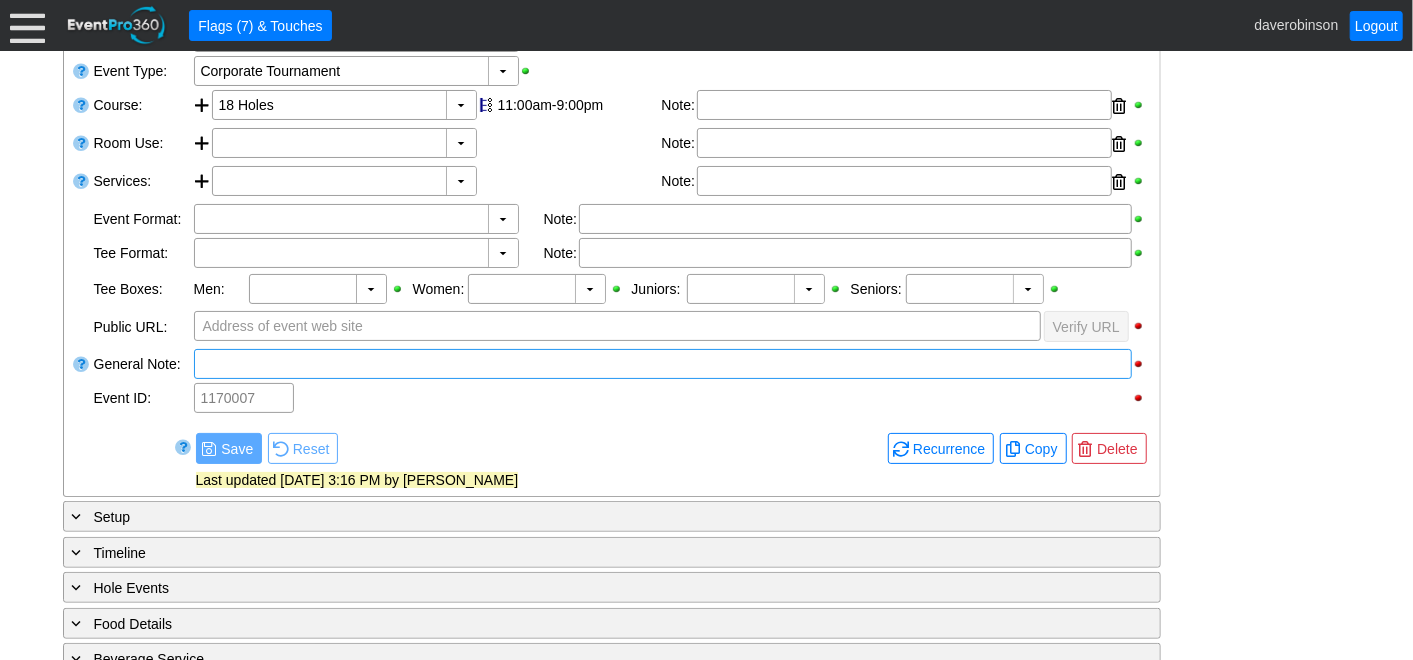 click at bounding box center [663, 364] 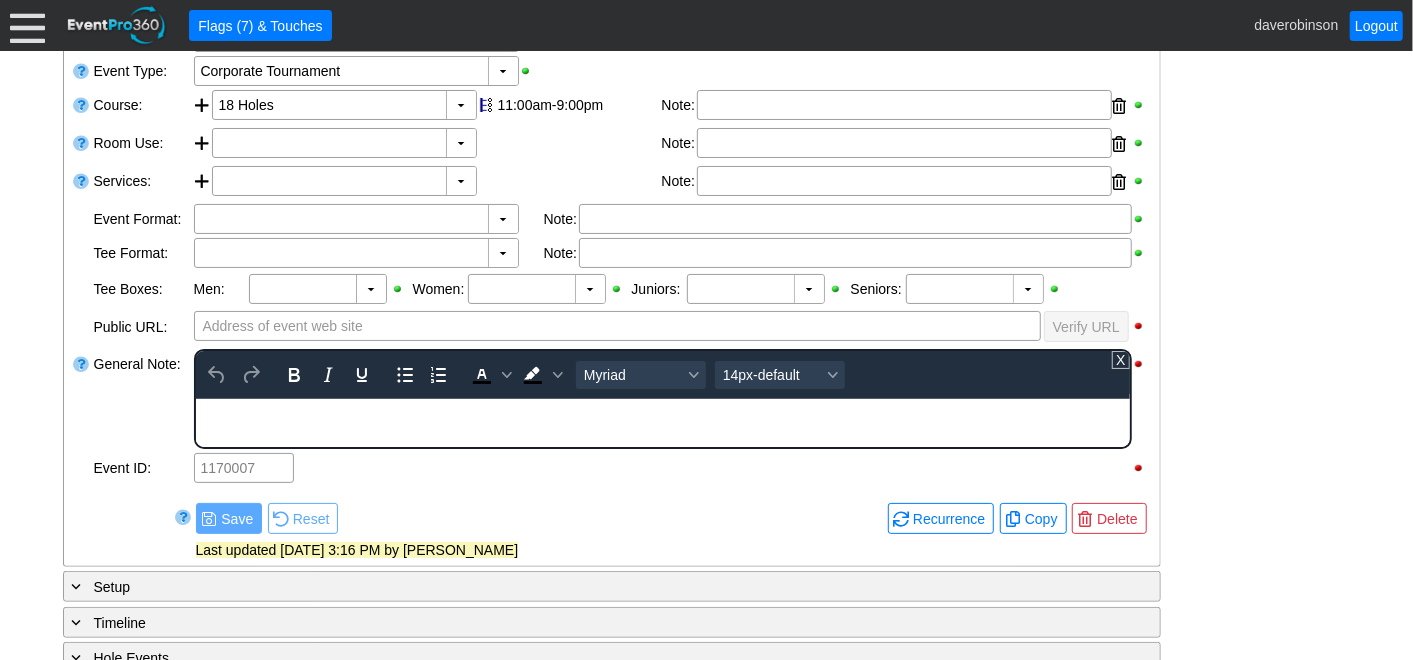 scroll, scrollTop: 0, scrollLeft: 0, axis: both 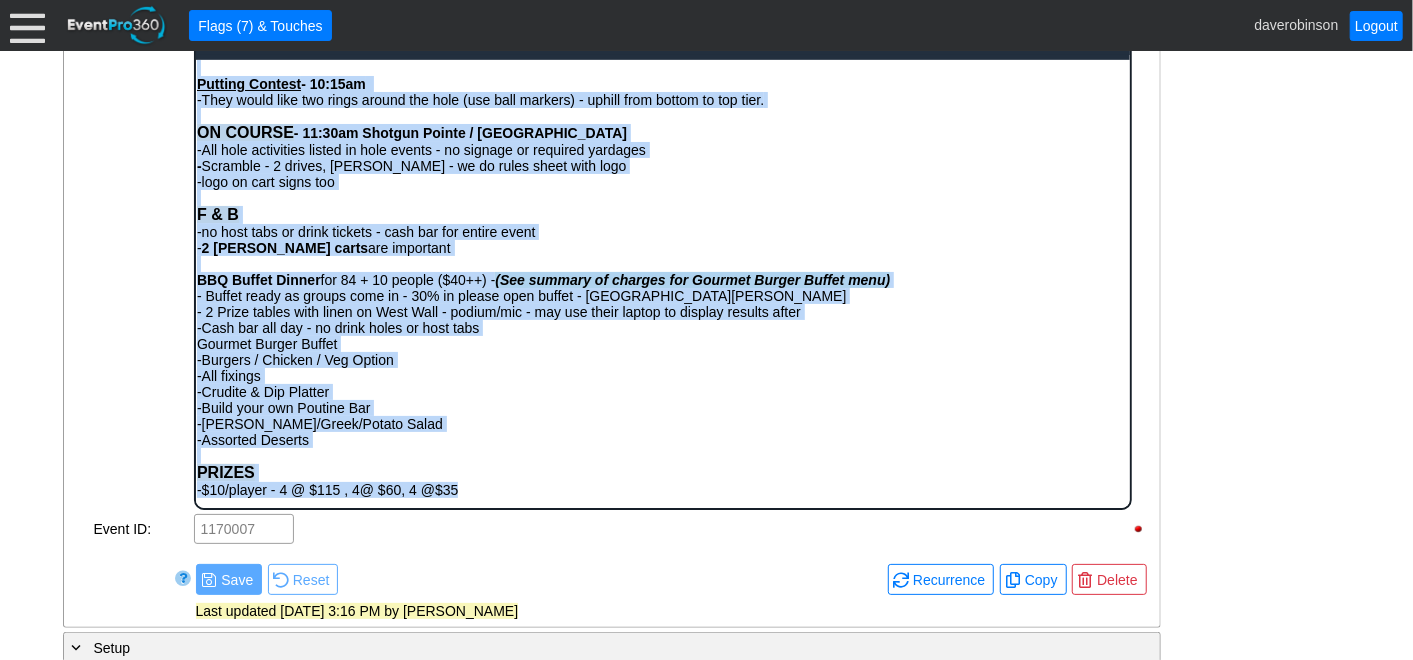 drag, startPoint x: 196, startPoint y: 69, endPoint x: 573, endPoint y: 500, distance: 572.6168 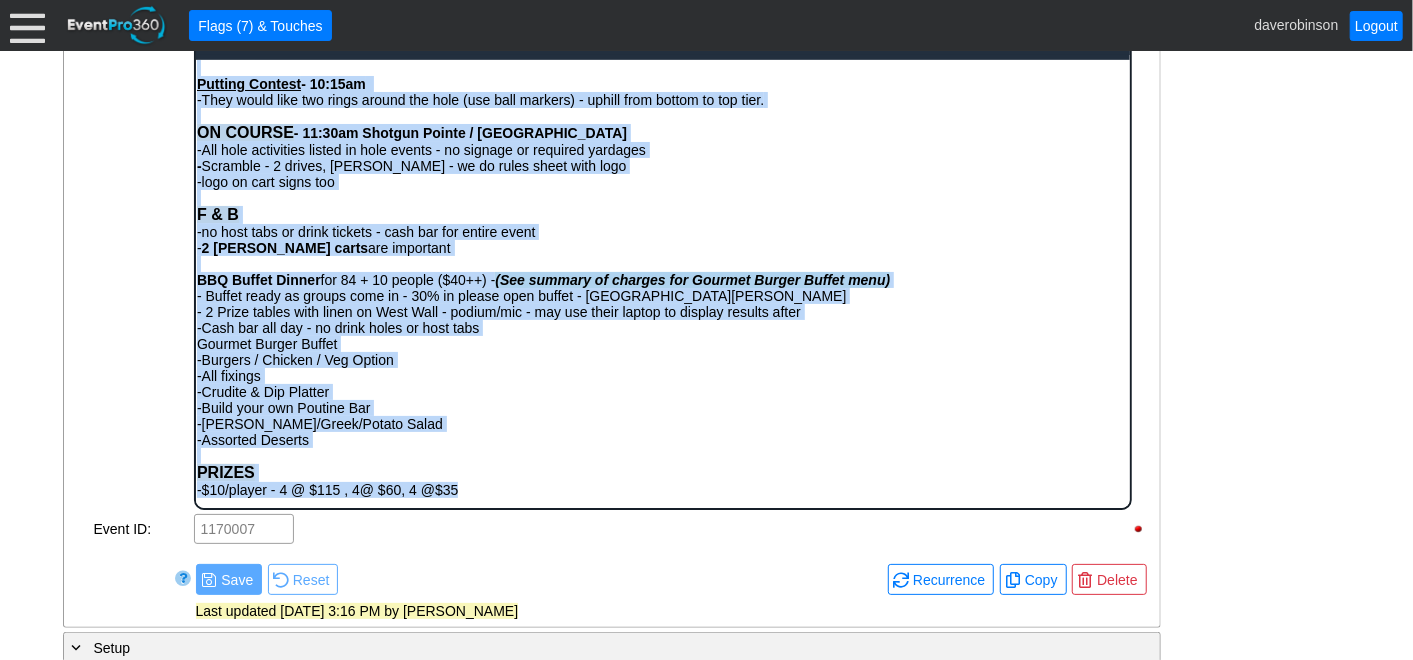 click on "MODIFIED SHOTGUN  - Use Desert 1, 2  and all 9 holes on Pointe REGISTRATION  - Ready for 9:30am -2 Tables and 4 chairs at Putting Green - Put HP tent there - provide registration alpha sheets -4 Volunteer Carts - Dave to check on availability -Rentals paid by individual -No on course signage or hole in one's -Prizes arrive morning of - please store in Heritage Room Putting Contest  - 10:15am   -They would like two rings around the hole (use ball markers) - uphill from bottom to top tier.  ON COURSE  - 11:30am Shotgun Pointe / Desert -All hole activities listed in hole events - no signage or required yardages - Scramble - 2 drives, max bogey - we do rules sheet with logo -logo on cart signs too F & B -no host tabs or drink tickets - cash bar for entire event -  2 Bev carts  are important BBQ Buffet Dinner  for 84 + 10 people ($40++) -  (See summary of charges for Gourmet Burger Buffet menu) - Buffet ready as groups come in - 30% in please open buffet - Summit & Meadows Gourmet Burger Buffet -All fixings" at bounding box center [662, 218] 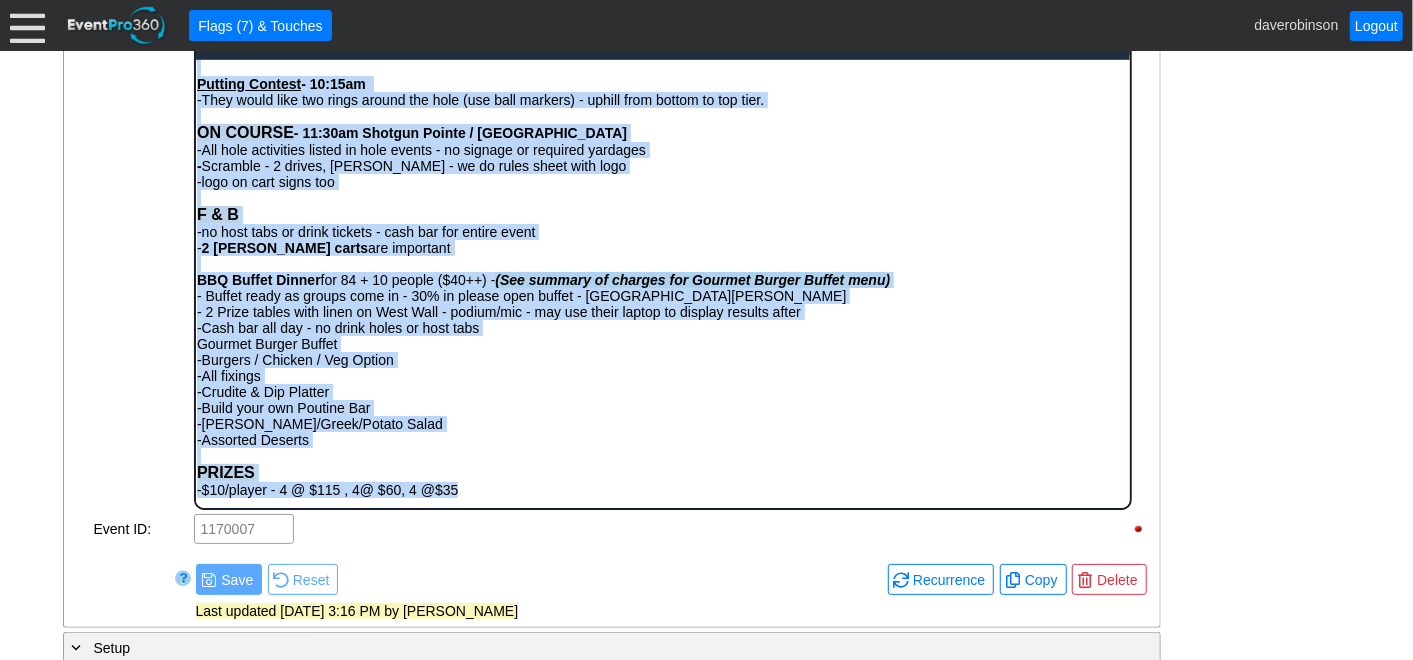 scroll, scrollTop: 450, scrollLeft: 0, axis: vertical 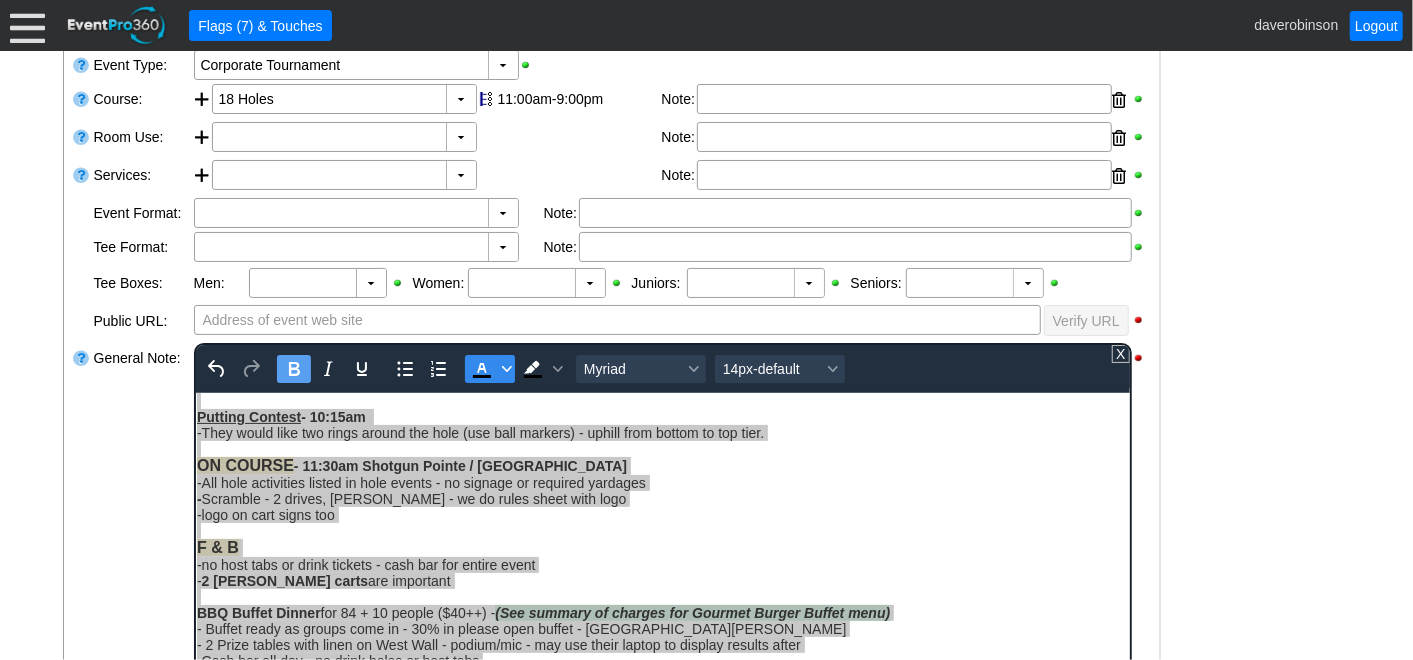 click 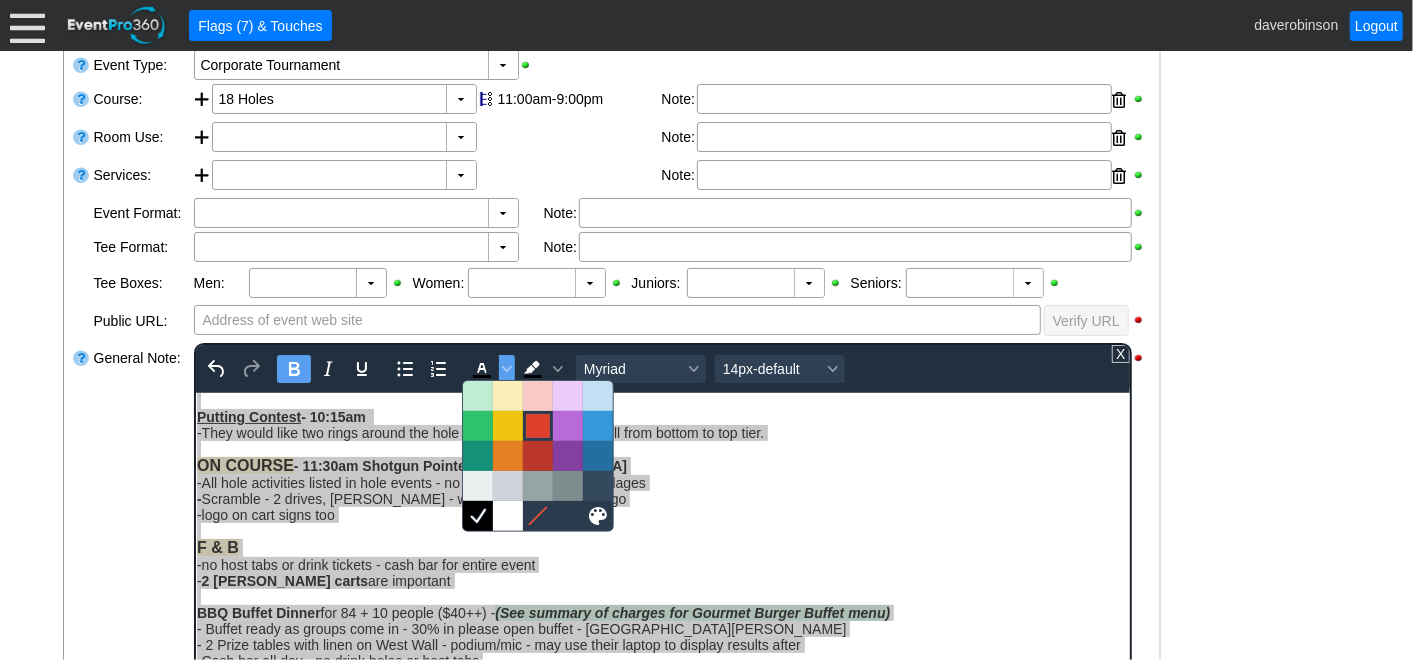 click at bounding box center [538, 426] 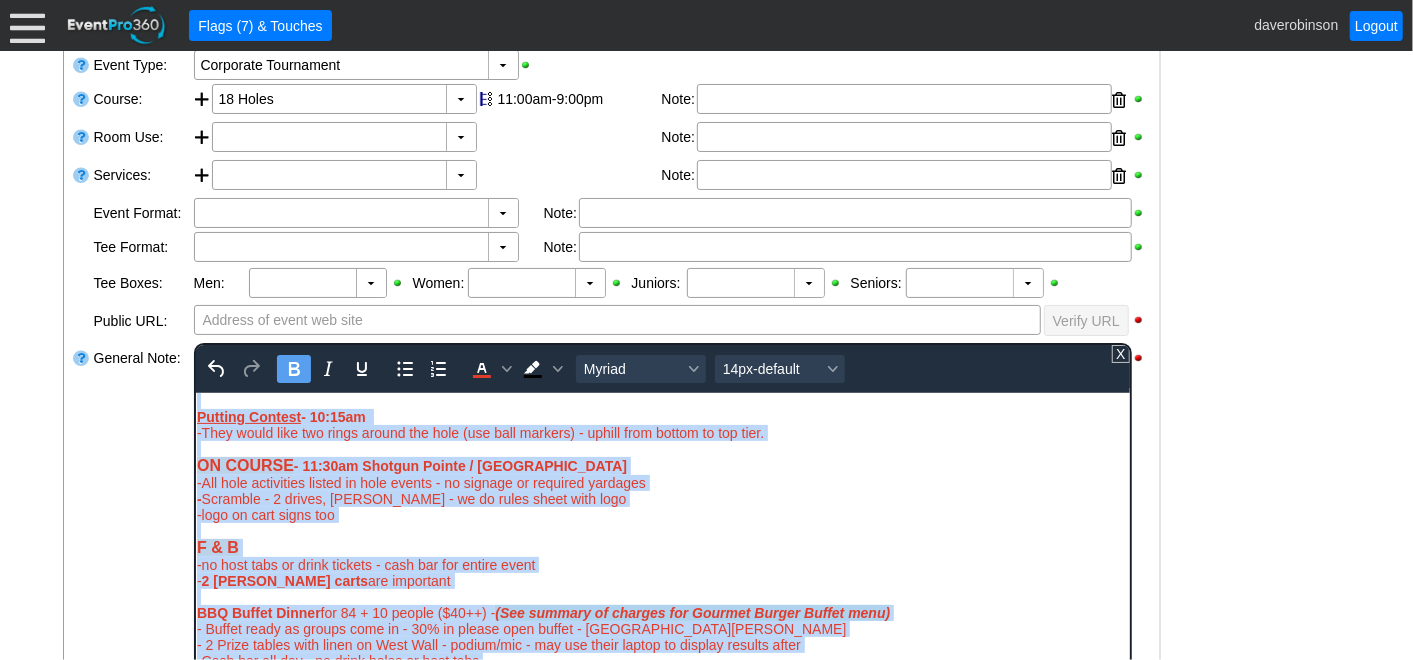 click at bounding box center [662, 530] 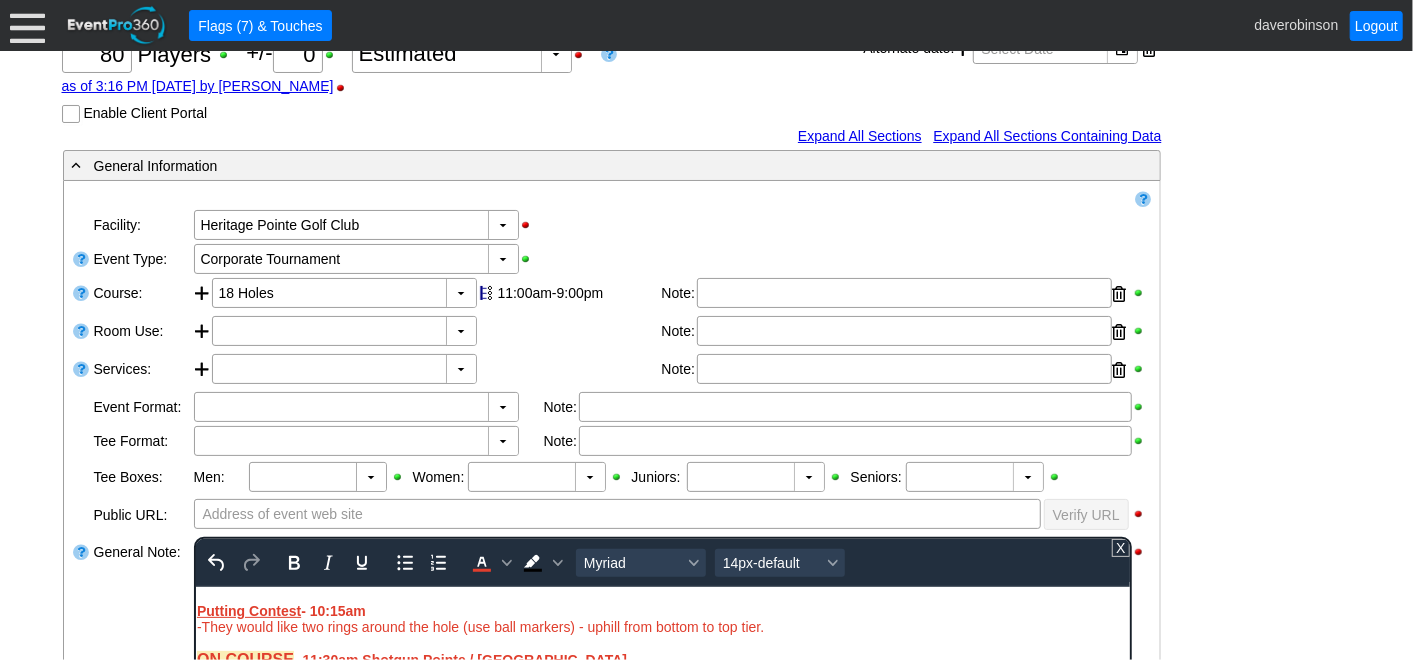 scroll, scrollTop: 251, scrollLeft: 0, axis: vertical 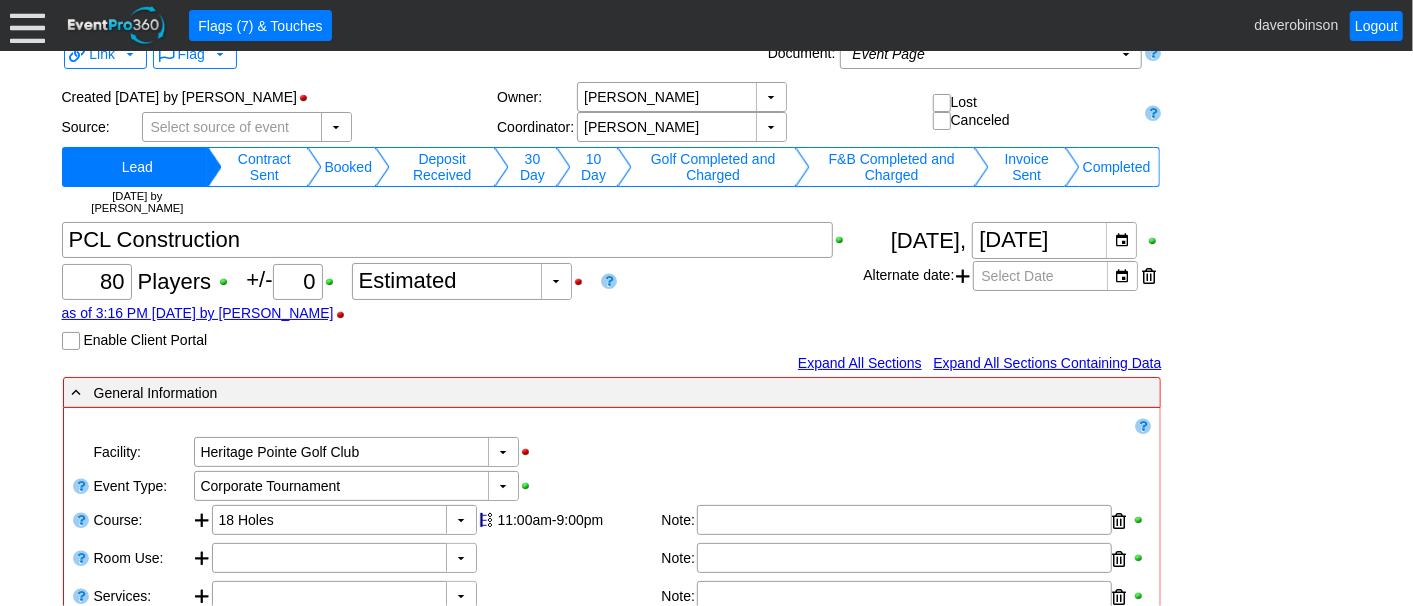 click on "10 Day" at bounding box center (594, 167) 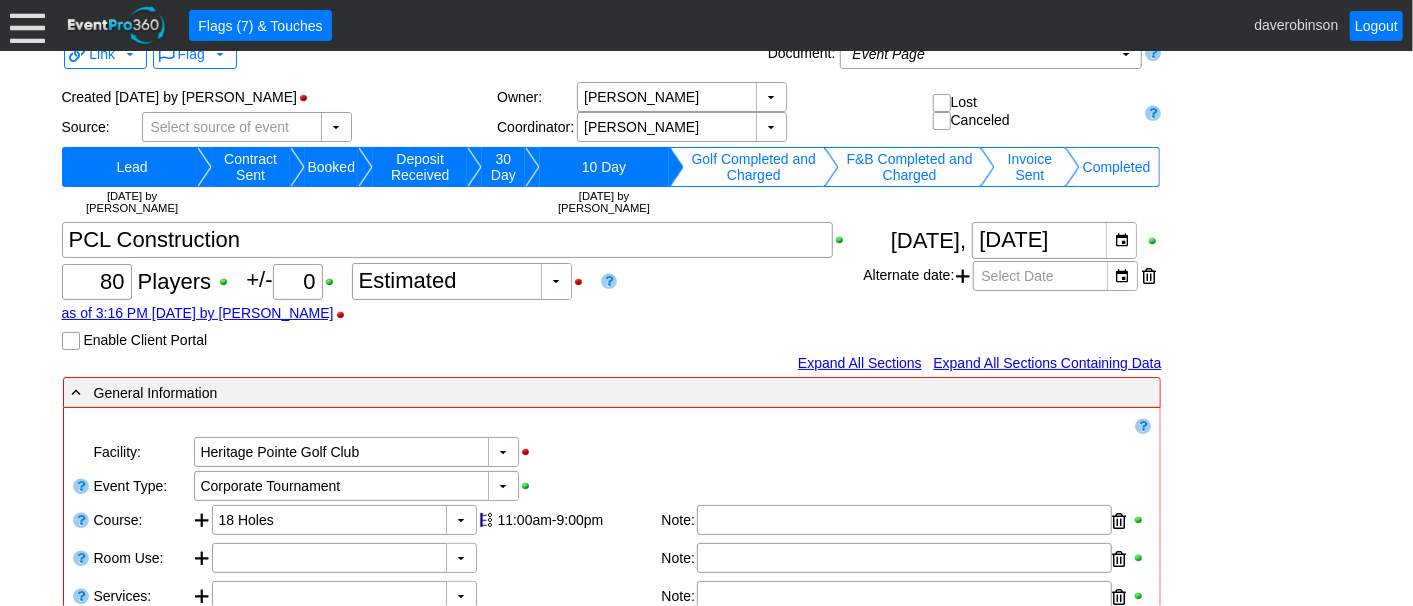 scroll, scrollTop: 140, scrollLeft: 0, axis: vertical 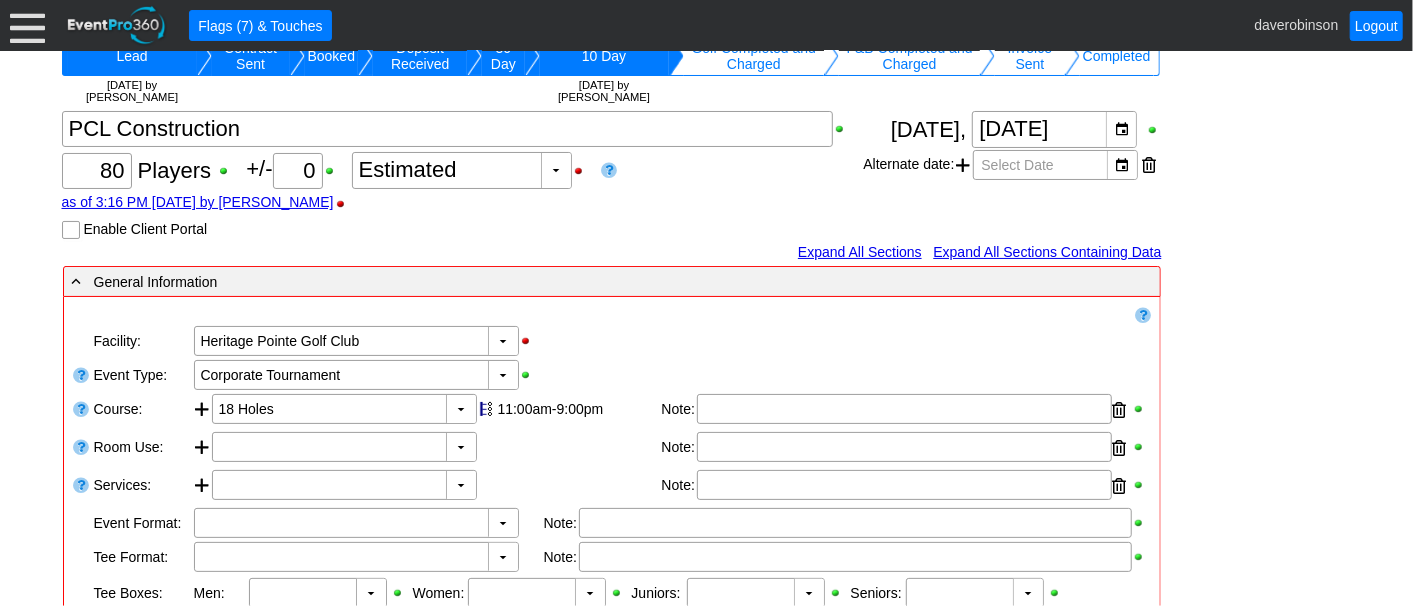 click on "as of 3:16 PM [DATE] by [PERSON_NAME]" at bounding box center [463, 202] 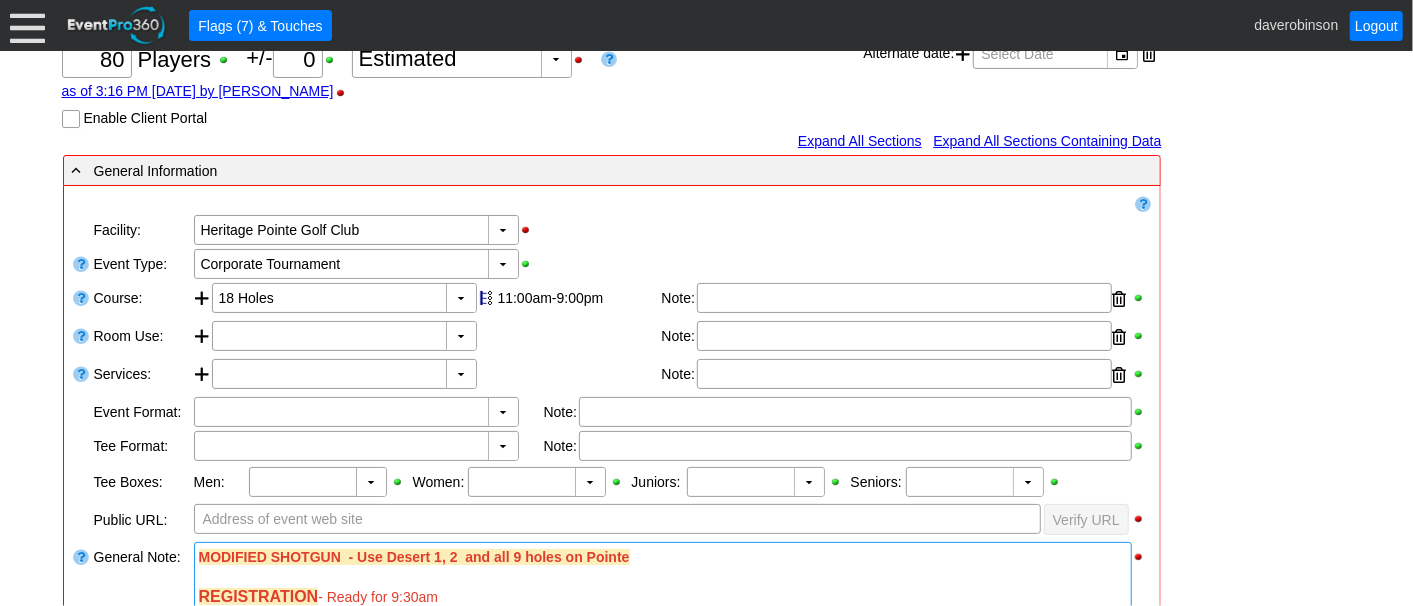 scroll, scrollTop: 362, scrollLeft: 0, axis: vertical 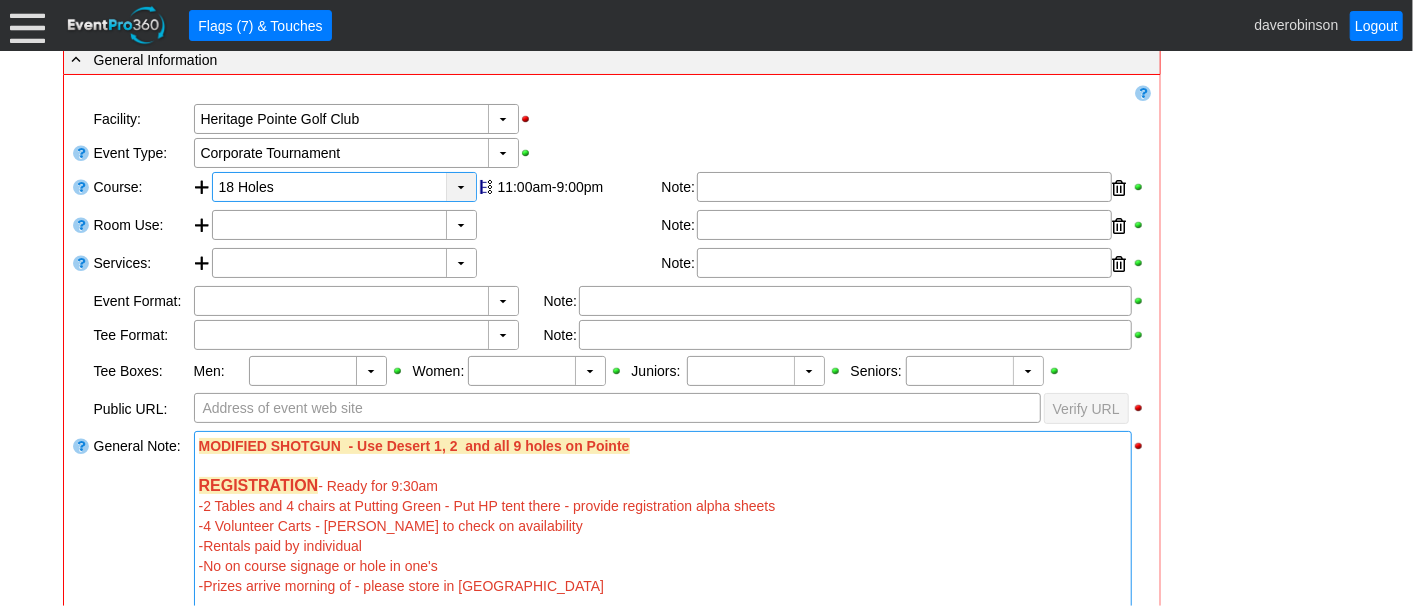 click on "▼" at bounding box center (461, 187) 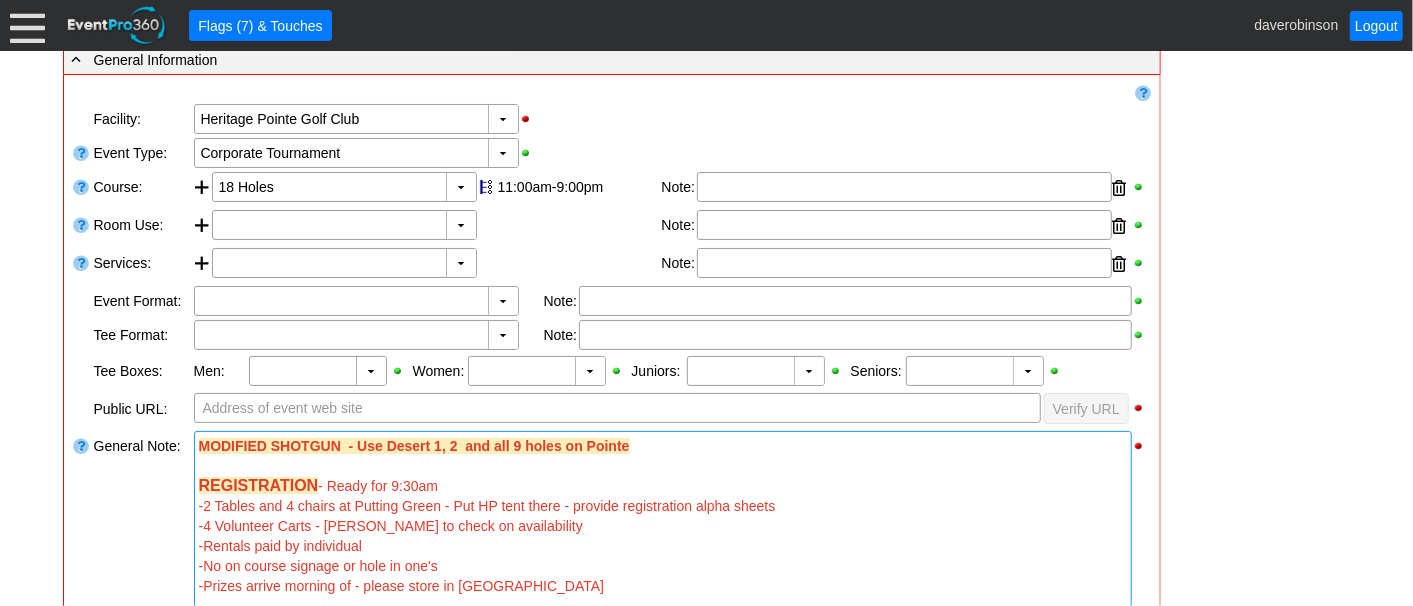 click on "- General Information
▼
Loading....
Remove all highlights
Facility:
▼ Χ Heritage Pointe Golf Club
Event Type:
▼ Χ Corporate Tournament
Course:
▼ Χ 18 Holes
11:00am-9:00pm
Select time" at bounding box center [707, 846] 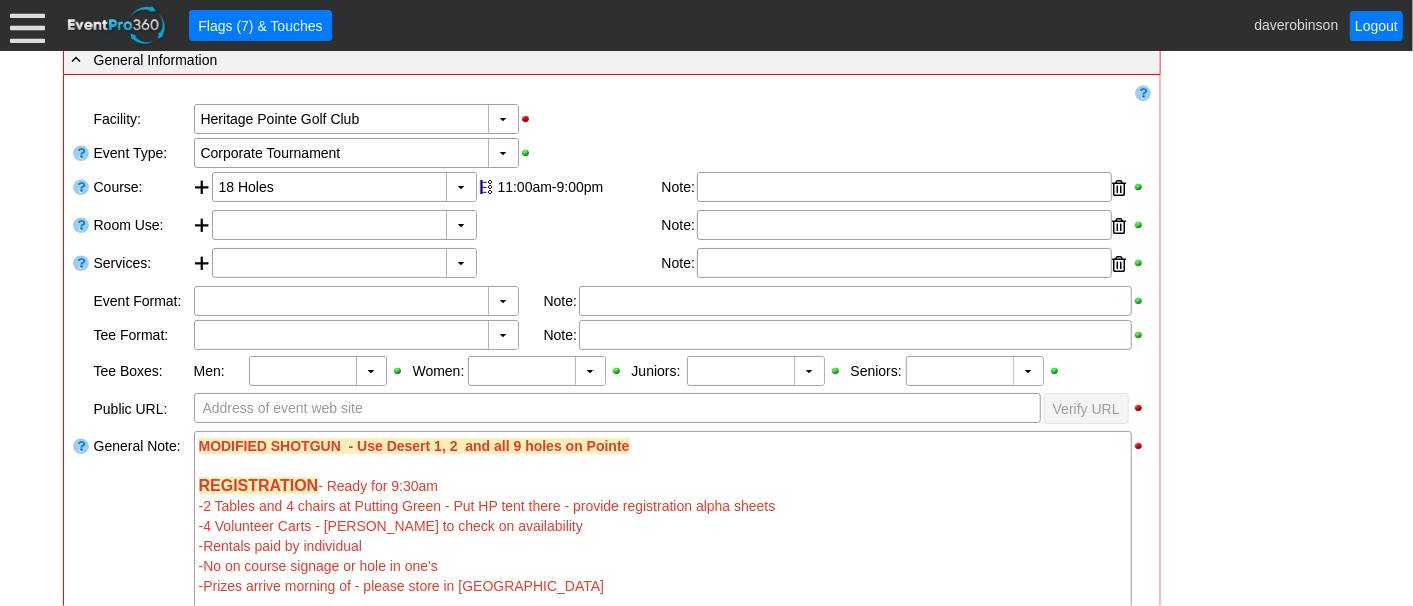 click on "- General Information
▼
Loading....
Remove all highlights
Facility:
▼ Χ Heritage Pointe Golf Club
Event Type:
▼ Χ Corporate Tournament
Course:
▼ Χ 18 Holes
11:00am-9:00pm
Select time" at bounding box center [707, 846] 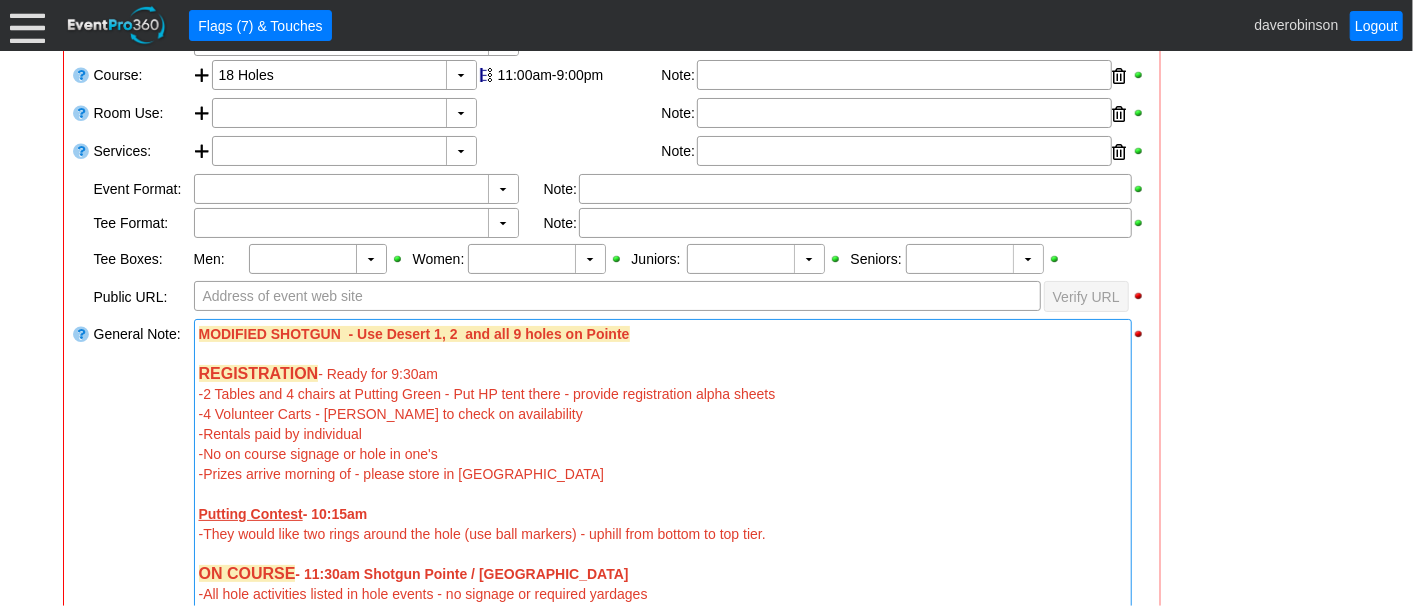 drag, startPoint x: 196, startPoint y: 332, endPoint x: 283, endPoint y: 327, distance: 87.14356 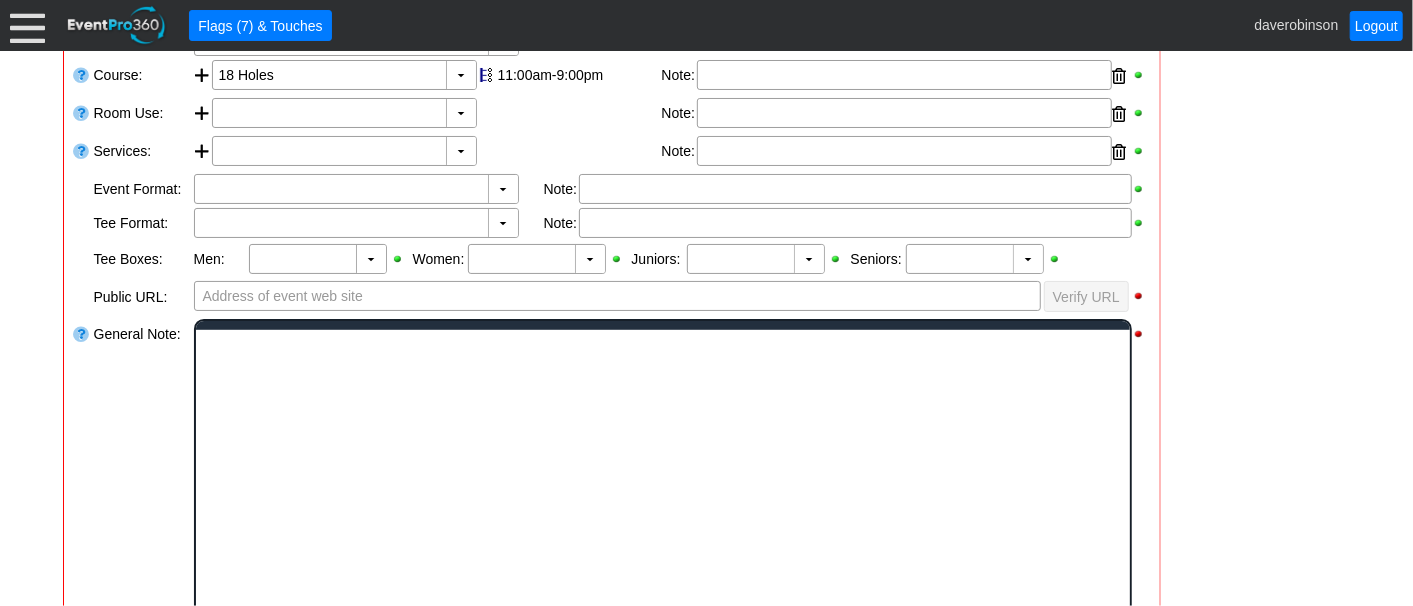 scroll, scrollTop: 0, scrollLeft: 0, axis: both 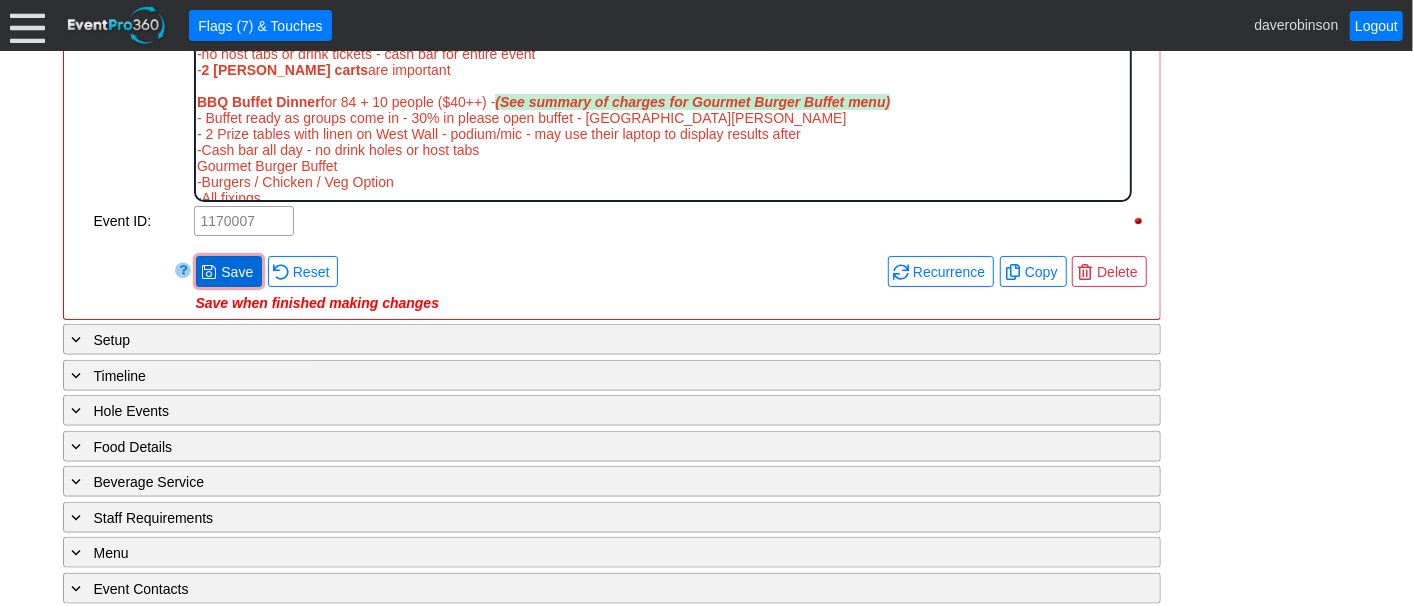 click on "Remove all highlights
Facility:
▼ Χ Heritage Pointe Golf Club
Event Type:
▼ Χ Corporate Tournament
Course:
▼ Χ 18 Holes
11:00am-9:00pm
Select time
Note:
Χ" at bounding box center [612, -168] 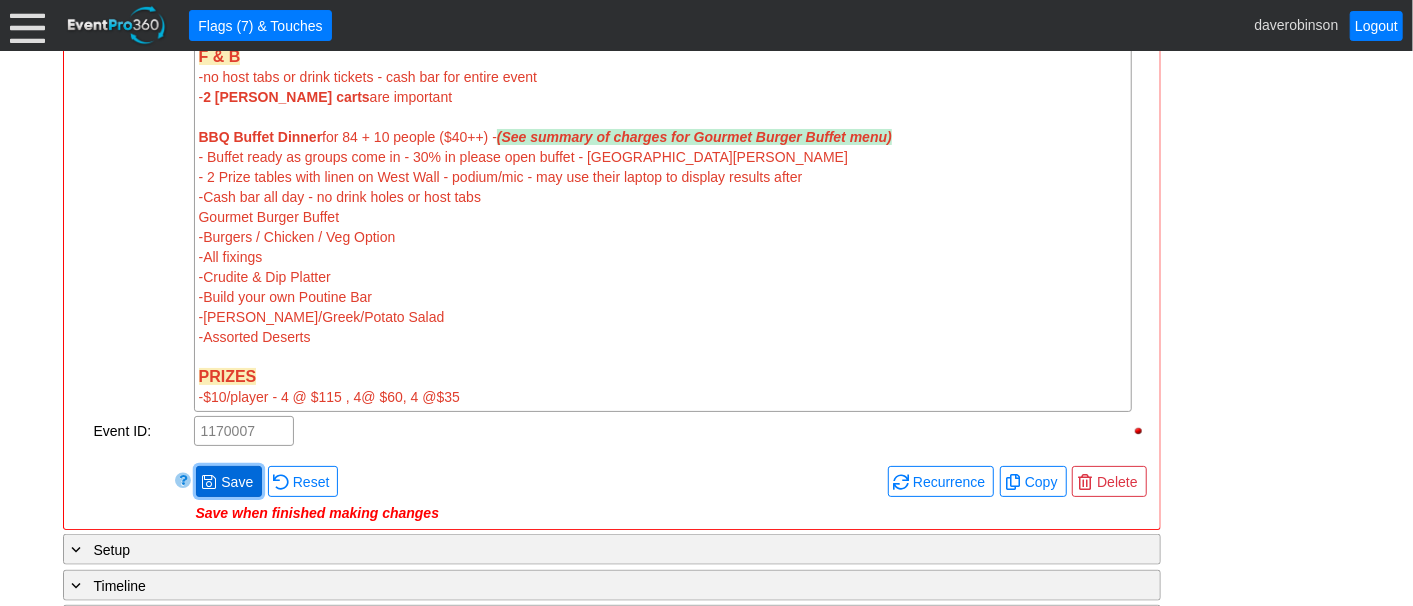 click on "Save" at bounding box center [237, 482] 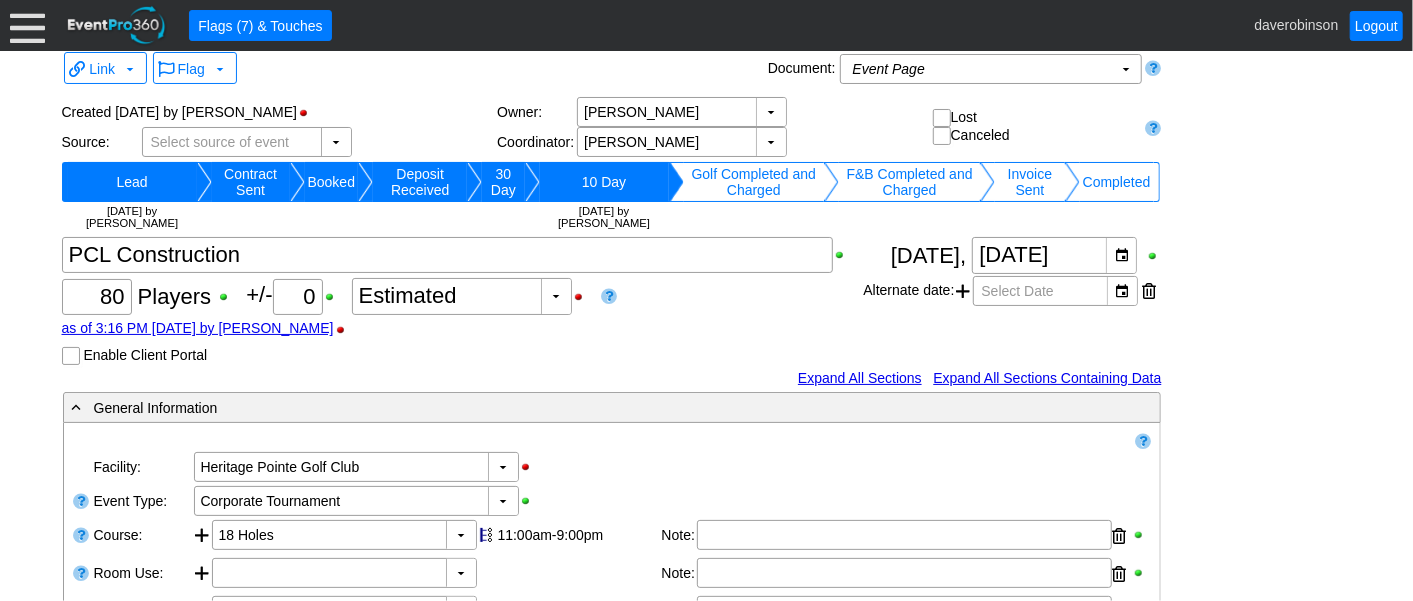 scroll, scrollTop: 0, scrollLeft: 0, axis: both 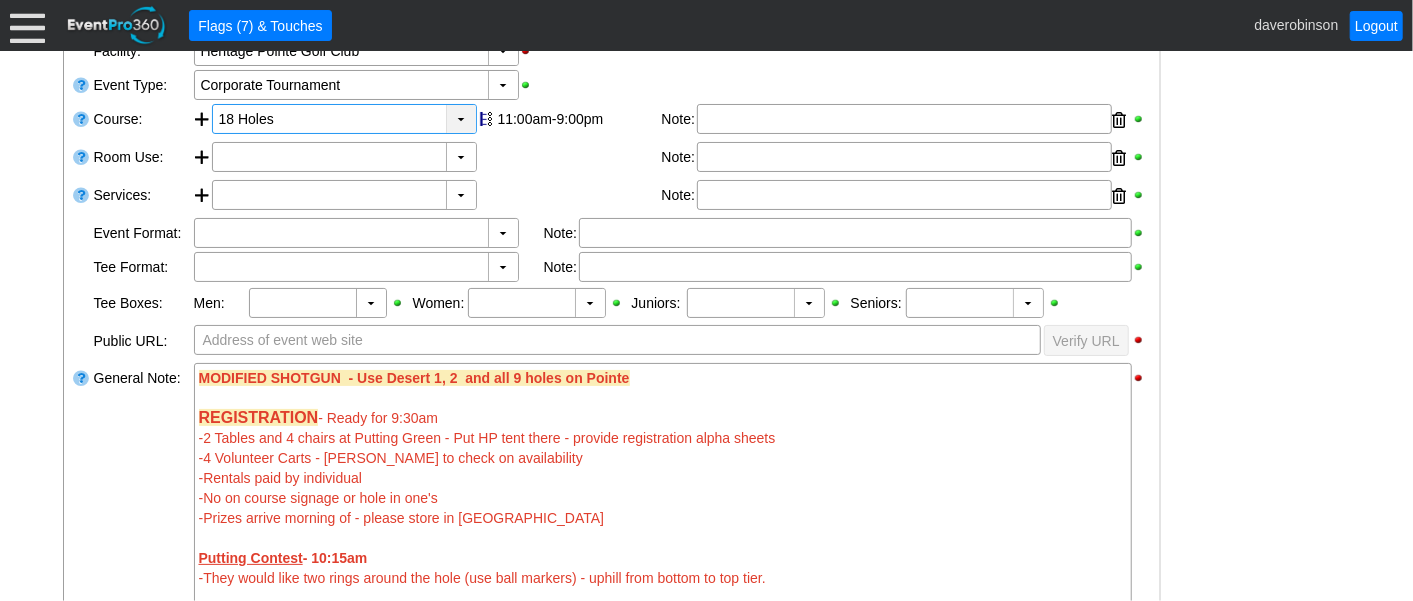 click on "▼" at bounding box center (461, 119) 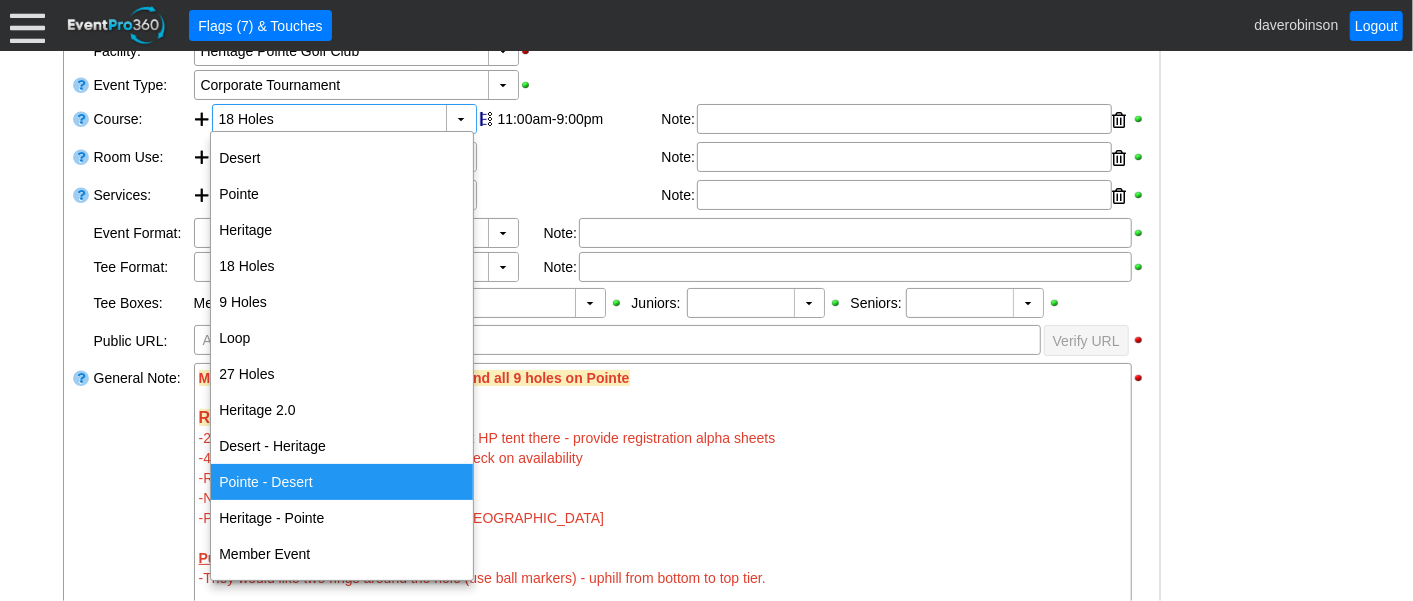 click on "Pointe - Desert" at bounding box center [342, 482] 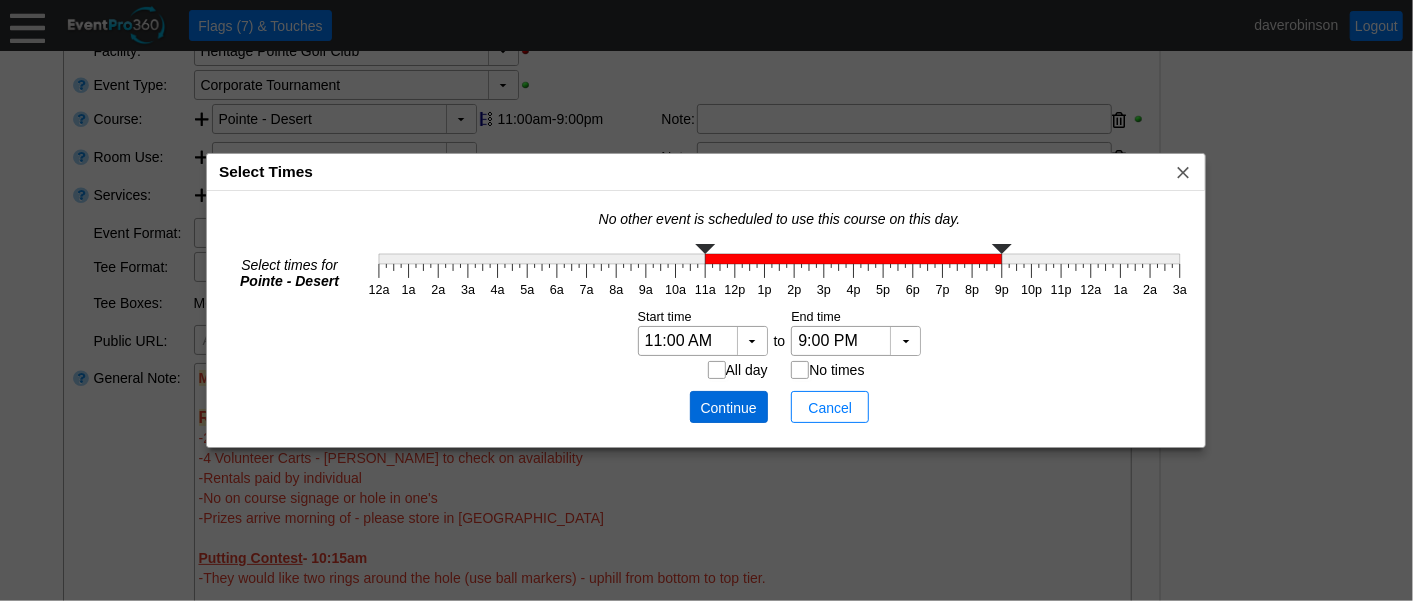 click on "Continue" at bounding box center [729, 408] 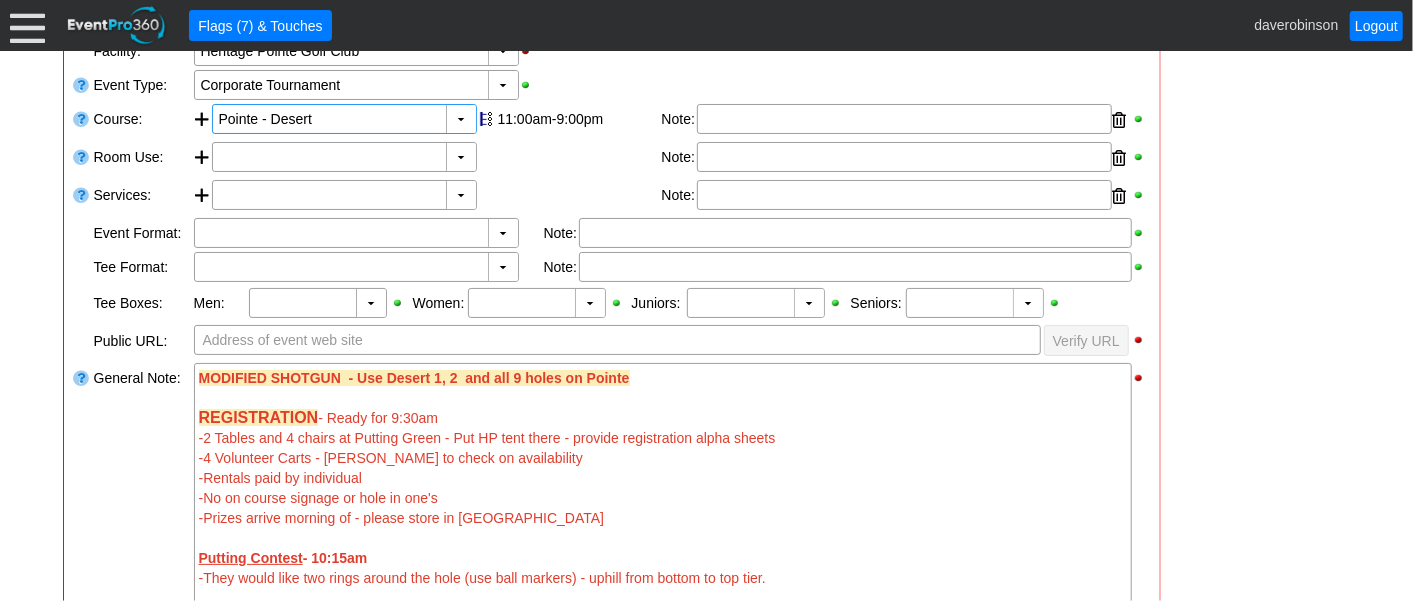 click on "- General Information
▼
Loading....
Remove all highlights
Facility:
▼ Χ Heritage Pointe Golf Club
Event Type:
▼ Χ Corporate Tournament
Course:
▼ Χ Pointe - Desert
11:00am-9:00pm
Select time" at bounding box center (707, 778) 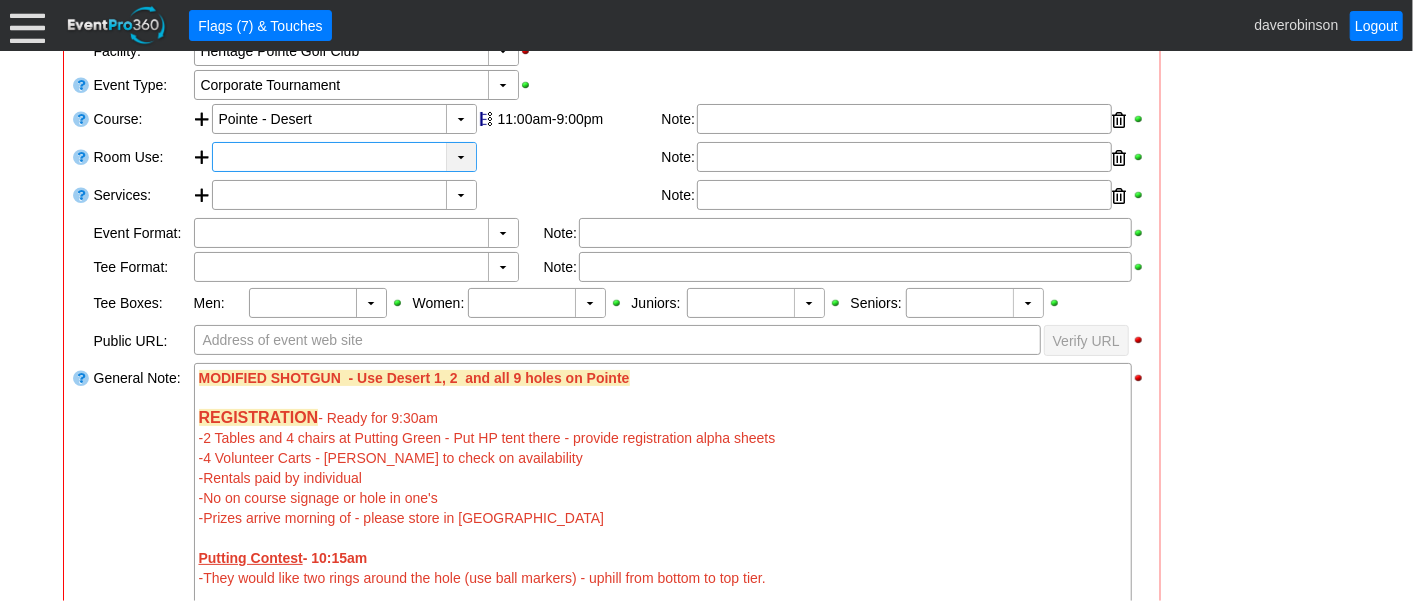 click on "▼" at bounding box center (461, 157) 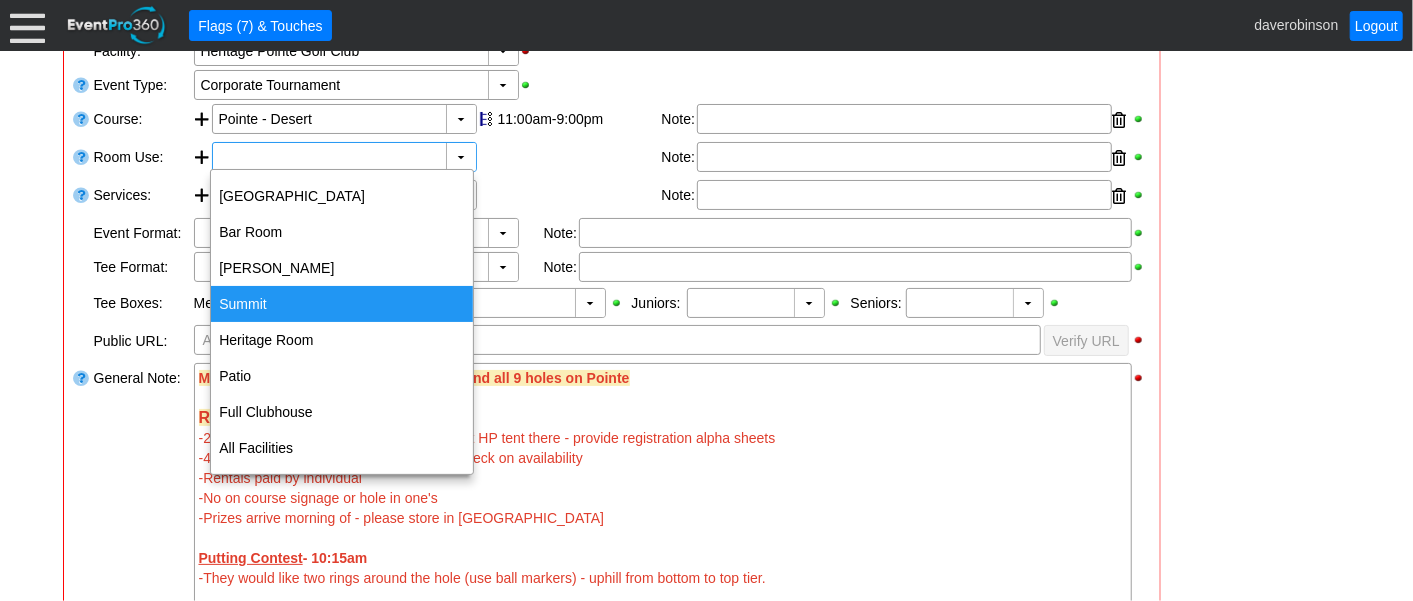 click on "Summit" at bounding box center (342, 304) 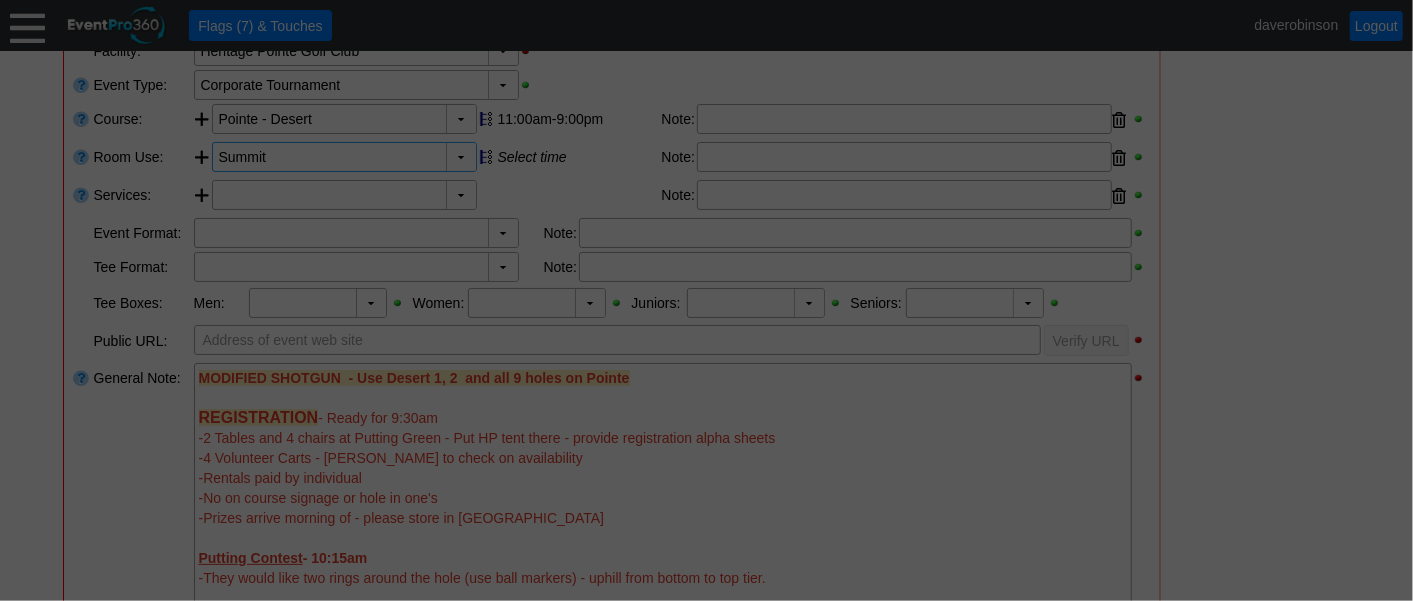 type on "0:00" 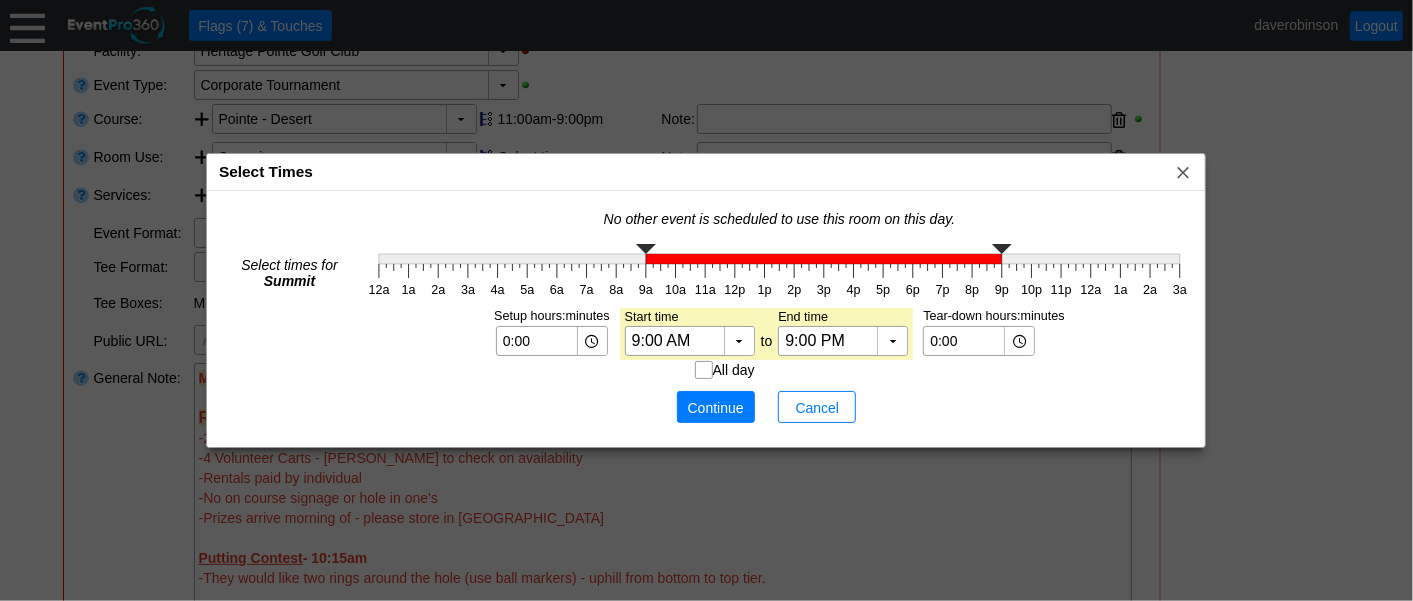 click 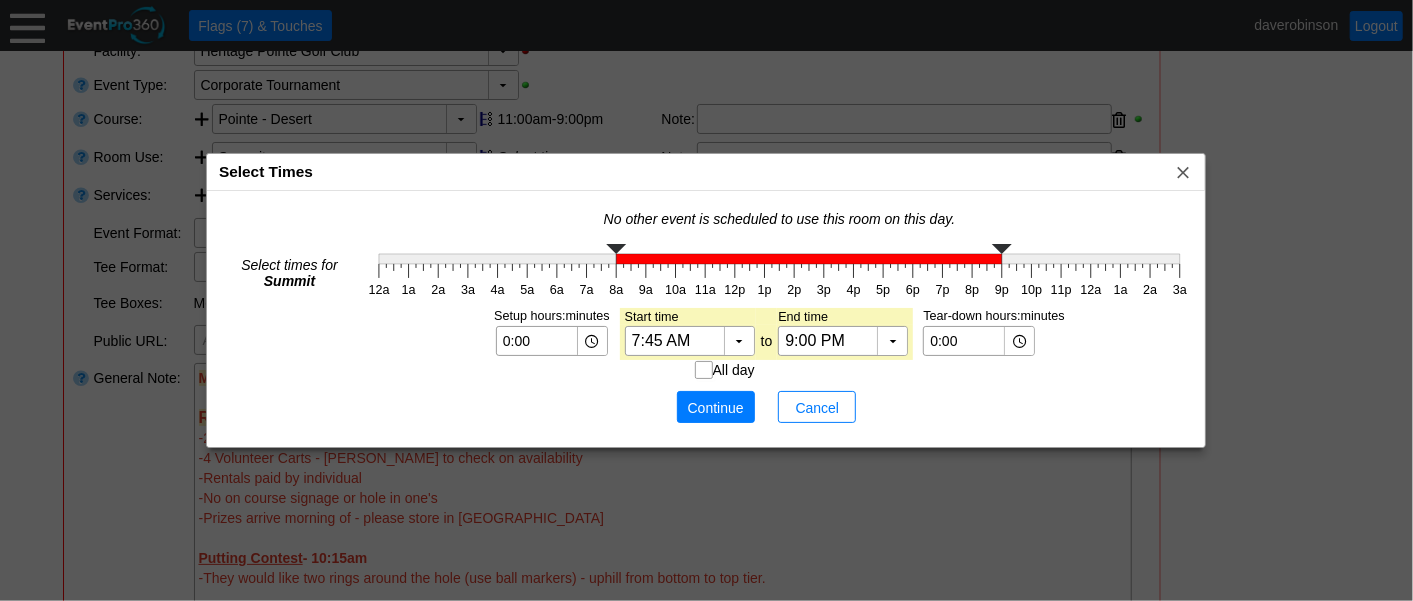 type on "7:30 AM" 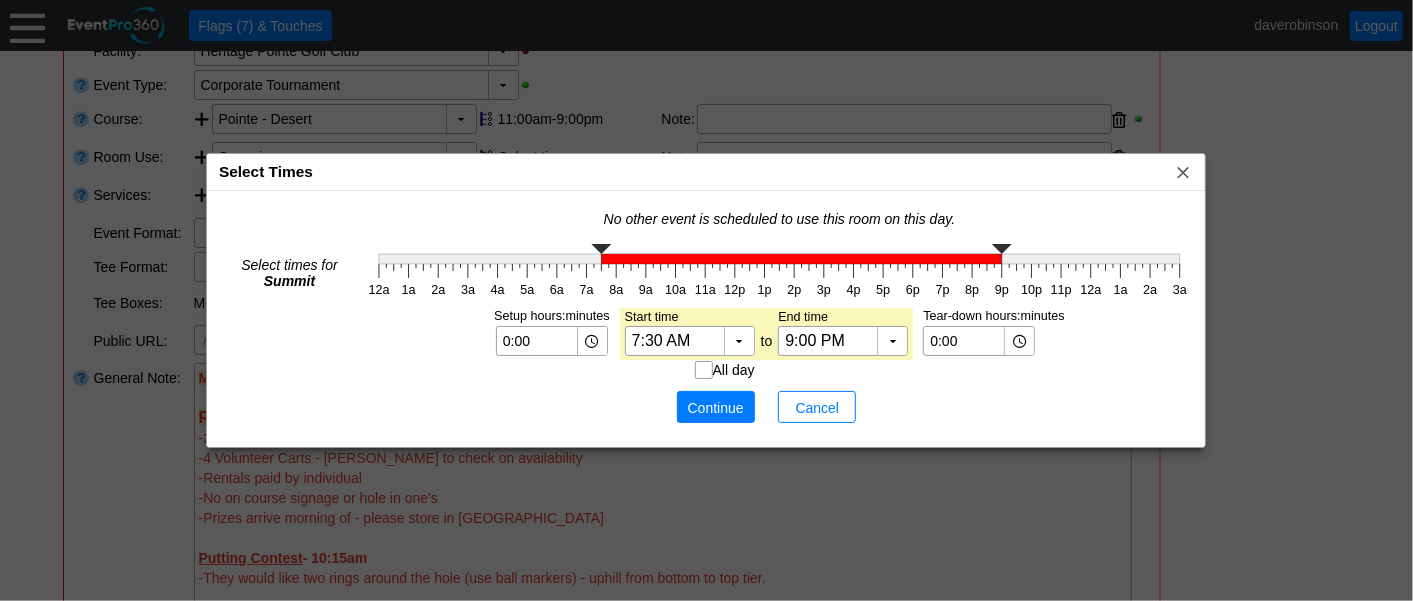 click 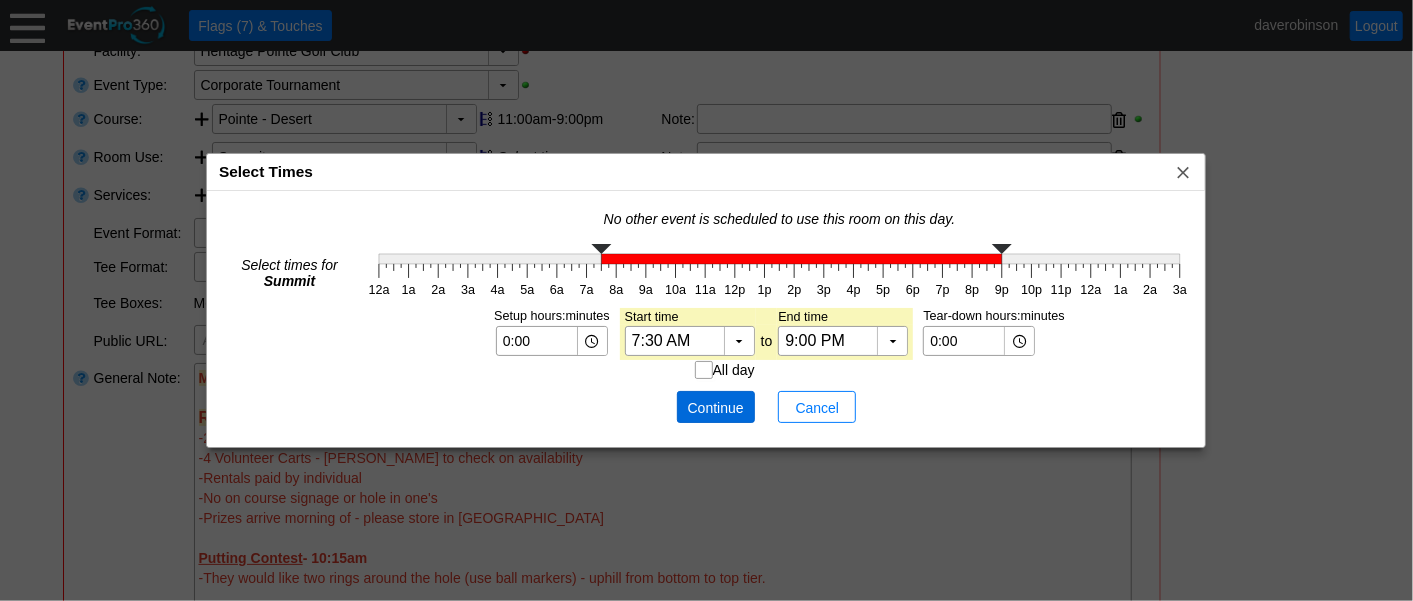 click on "Continue" at bounding box center (716, 408) 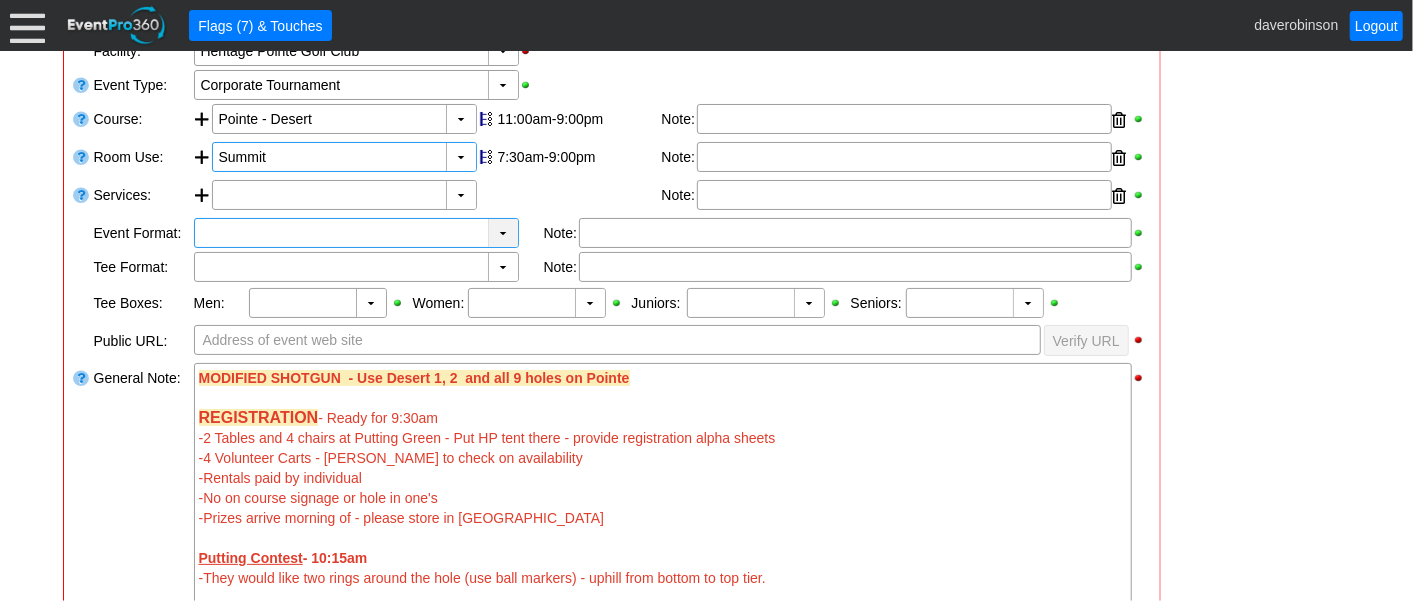 click on "▼" at bounding box center [503, 233] 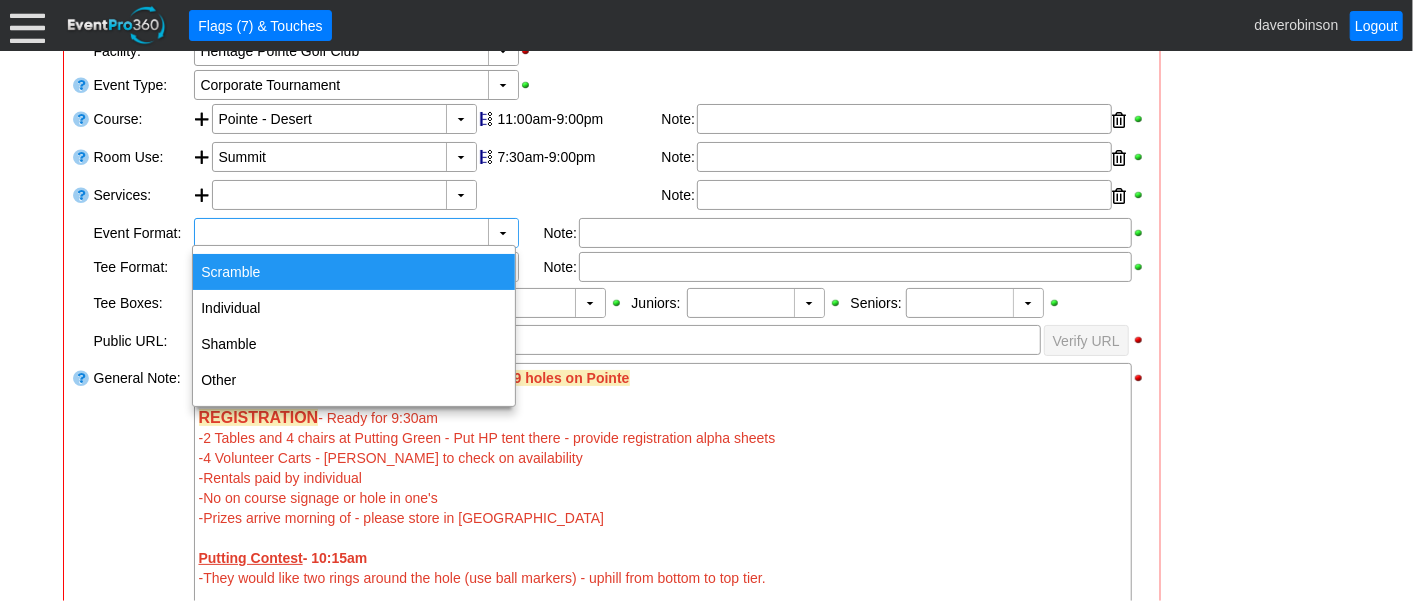 click on "Scramble" at bounding box center (354, 272) 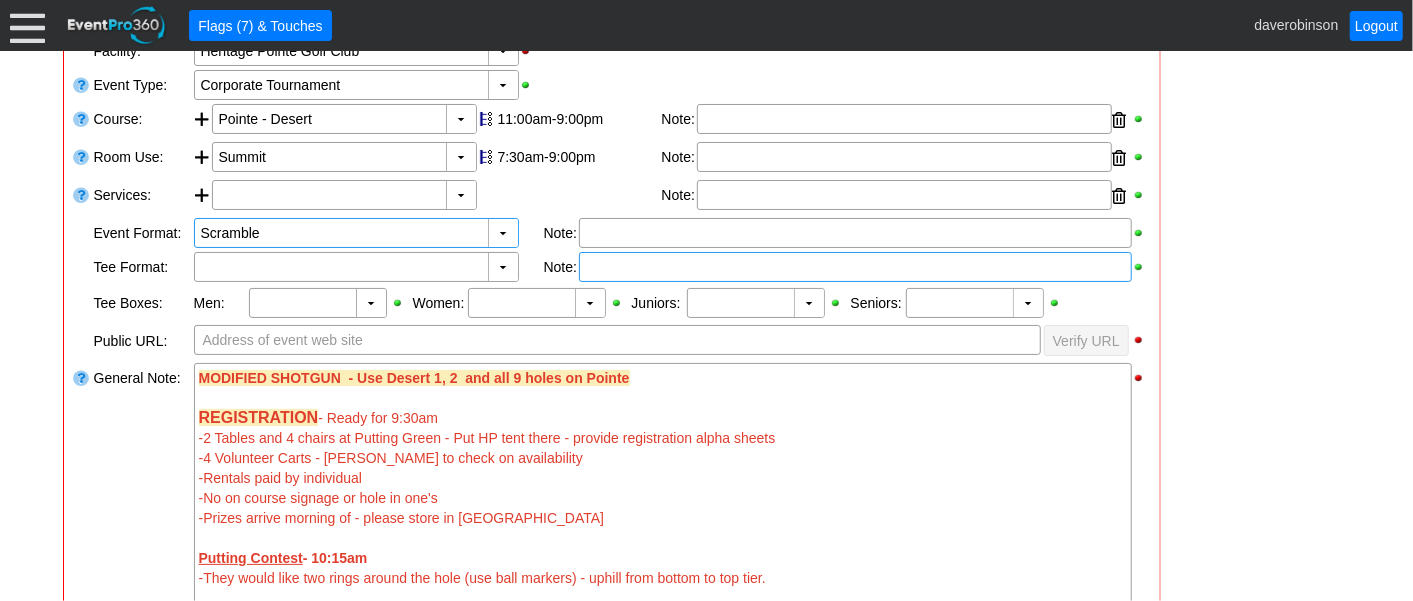 click at bounding box center [855, 233] 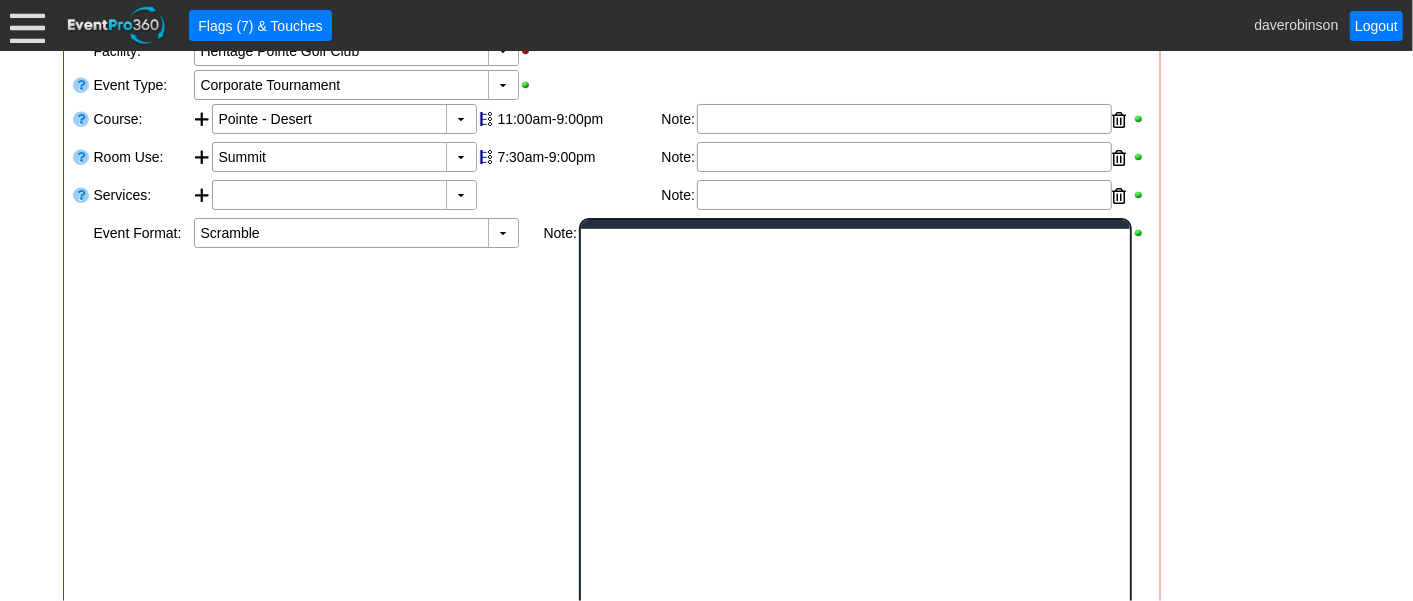 scroll, scrollTop: 0, scrollLeft: 0, axis: both 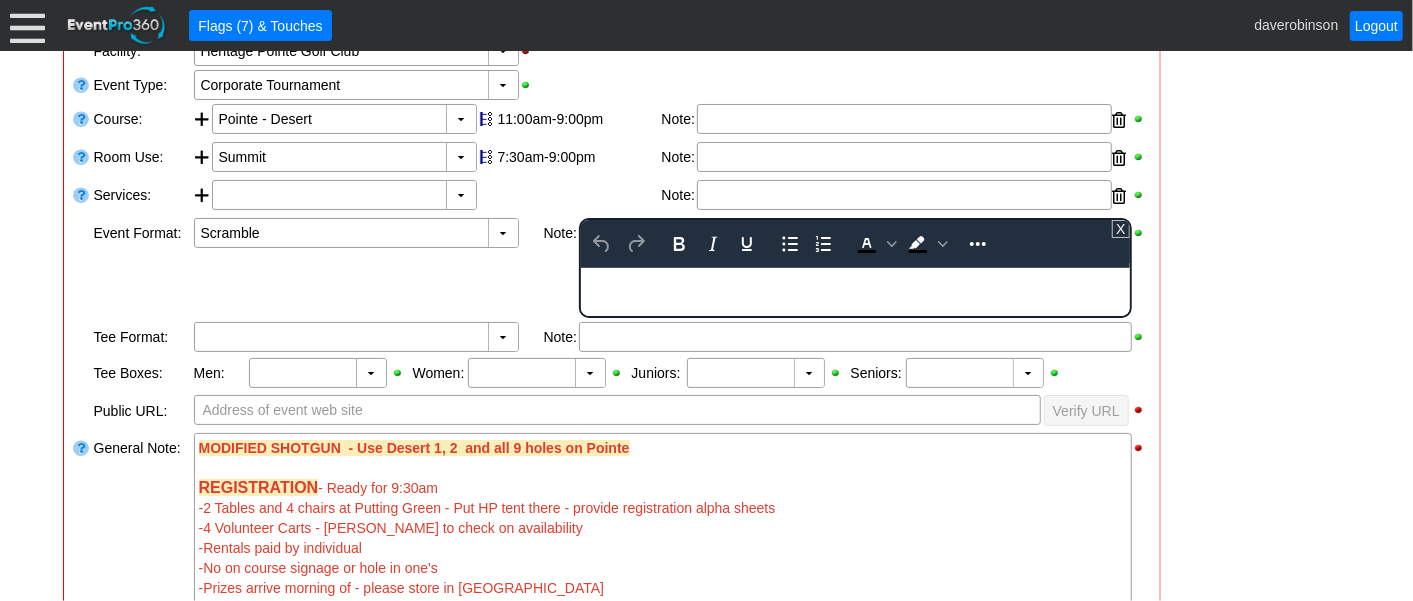 type 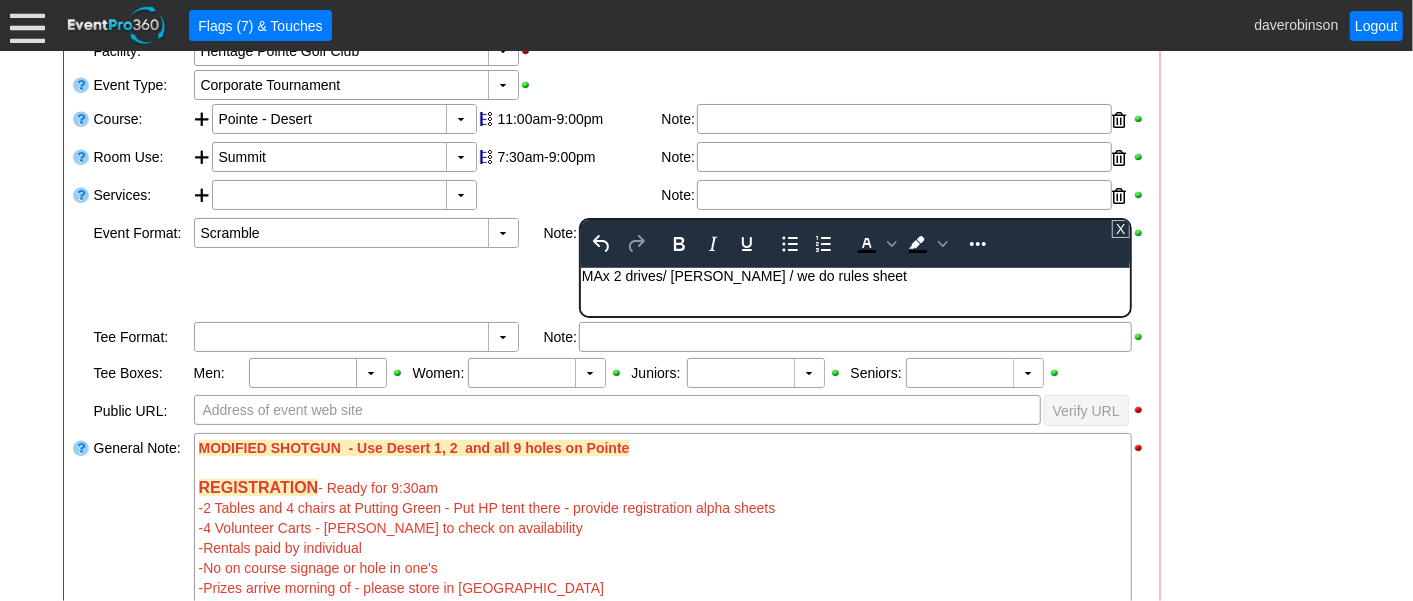 click on "MAx 2 drives/ max bogey / we do rules sheet" at bounding box center [854, 275] 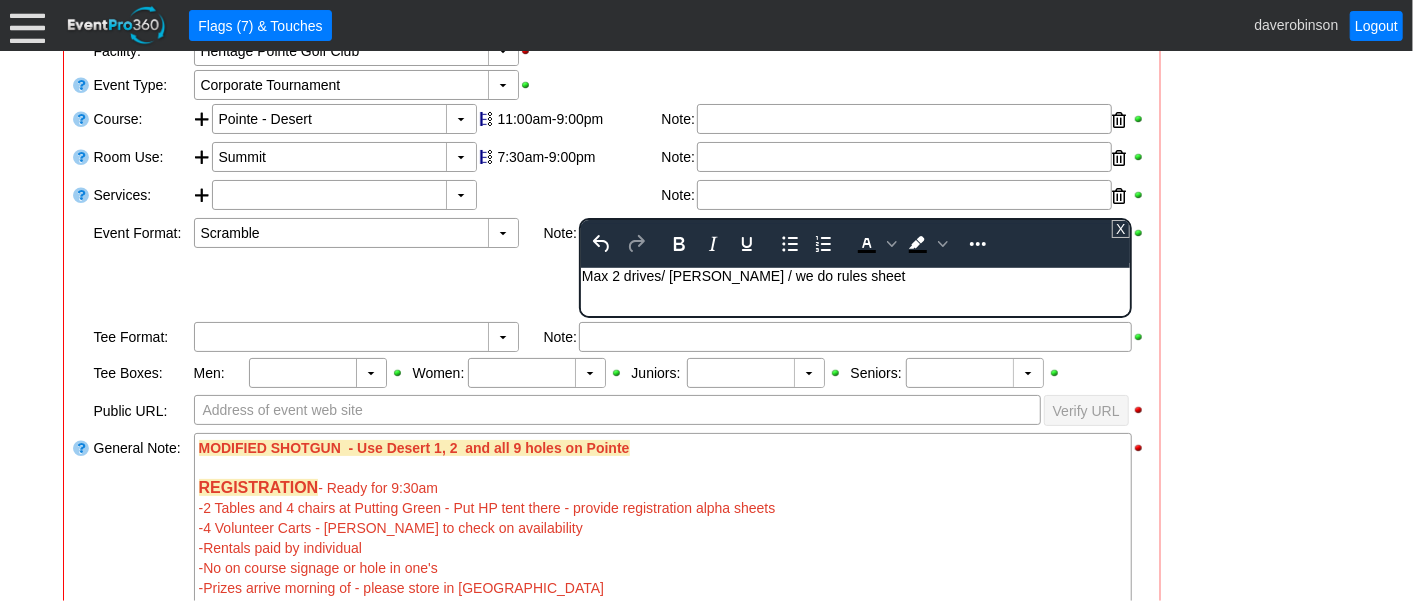 click on "Max 2 drives/ max bogey / we do rules sheet" at bounding box center (854, 275) 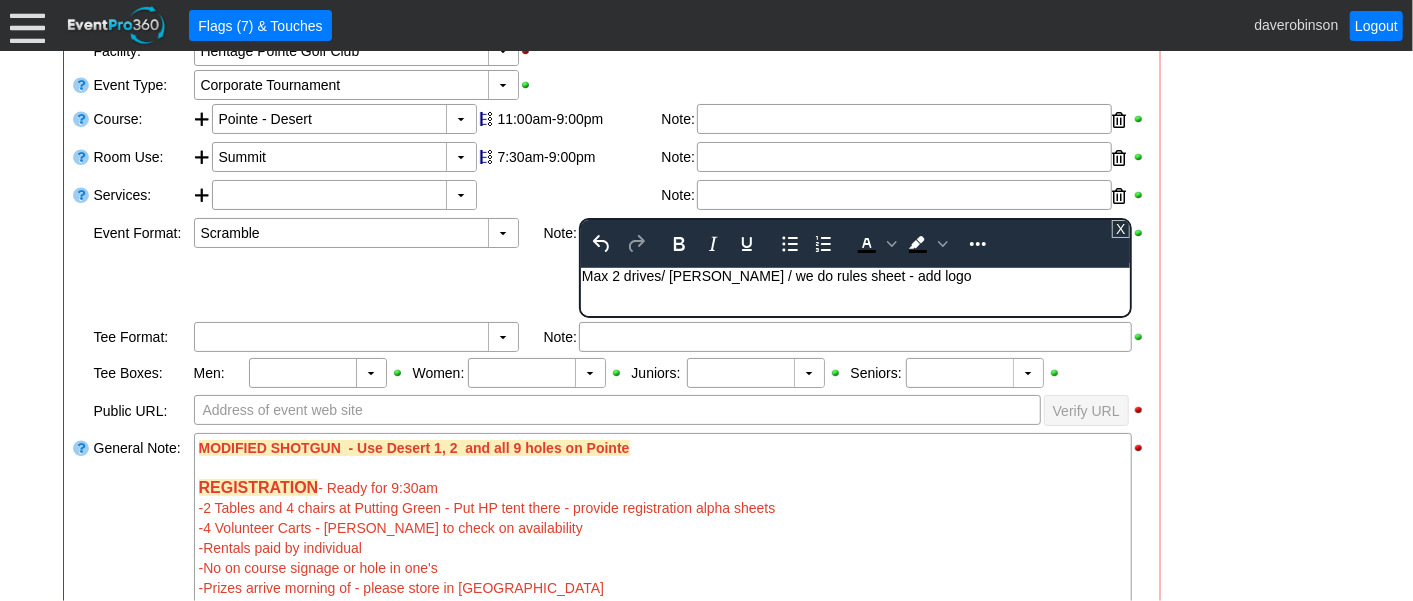 click on "- General Information
▼
Loading....
Remove all highlights
Facility:
▼ Χ Heritage Pointe Golf Club
Event Type:
▼ Χ Corporate Tournament
Course:
▼ Χ Pointe - Desert
11:00am-9:00pm
Select time" at bounding box center [707, 813] 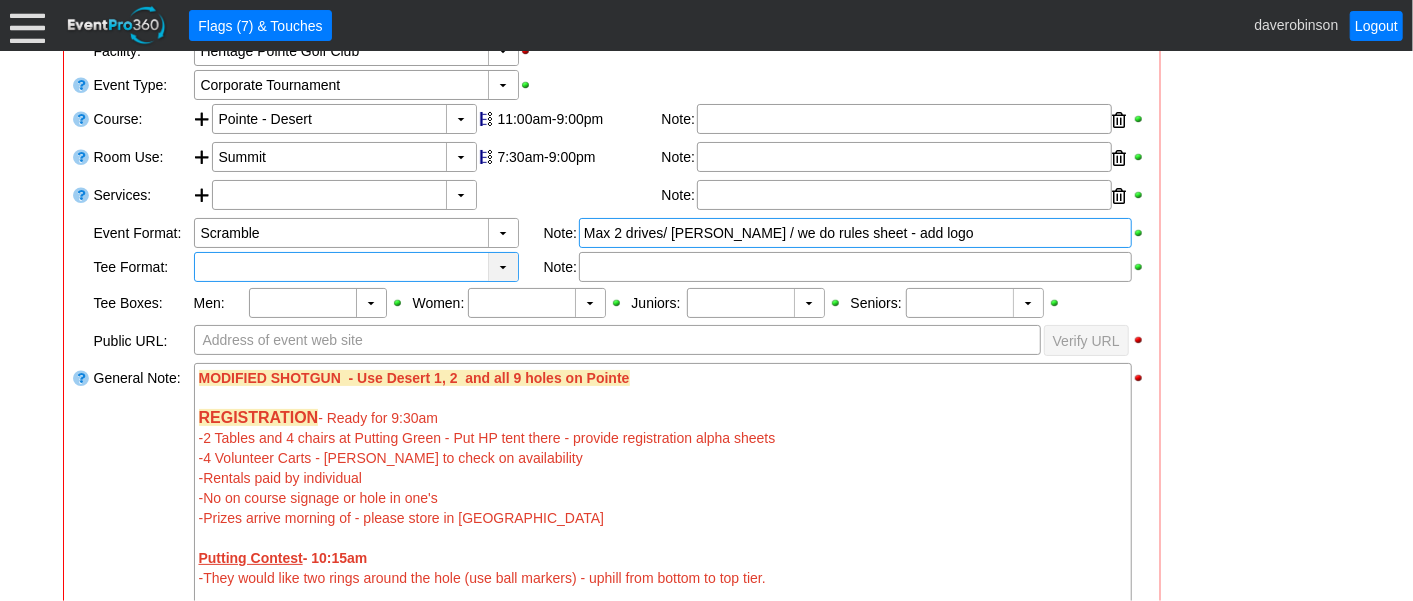 click on "▼" at bounding box center [503, 267] 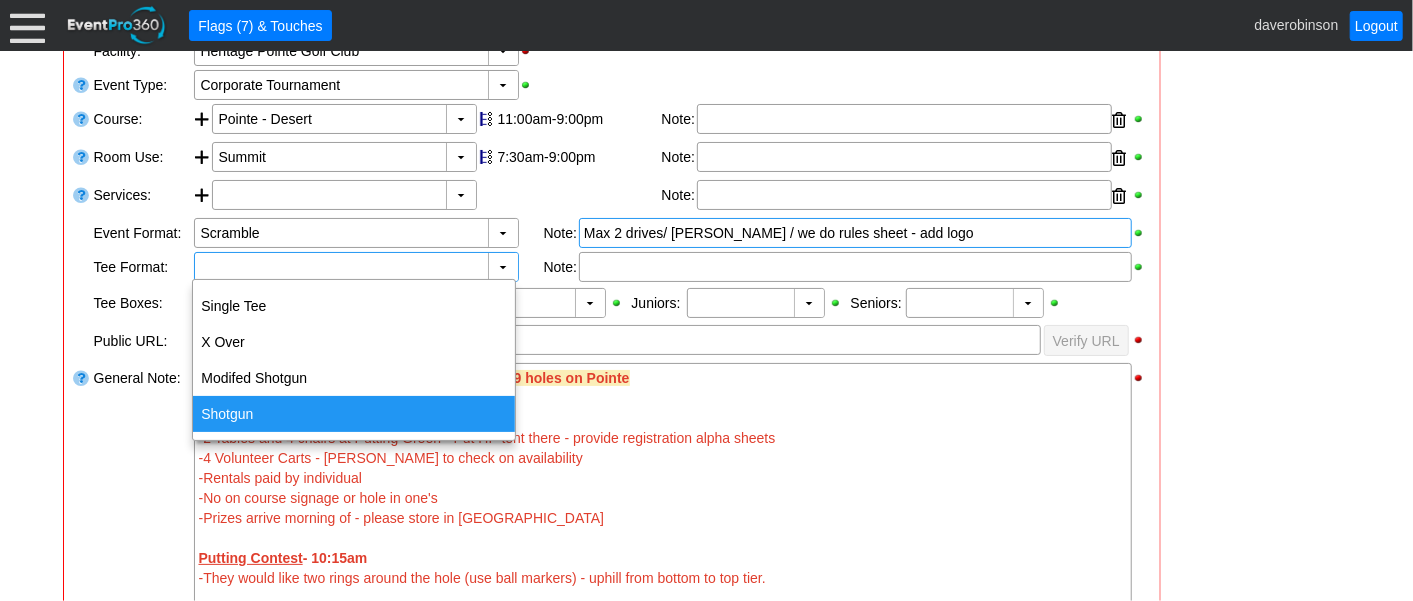 click on "Shotgun" at bounding box center [354, 414] 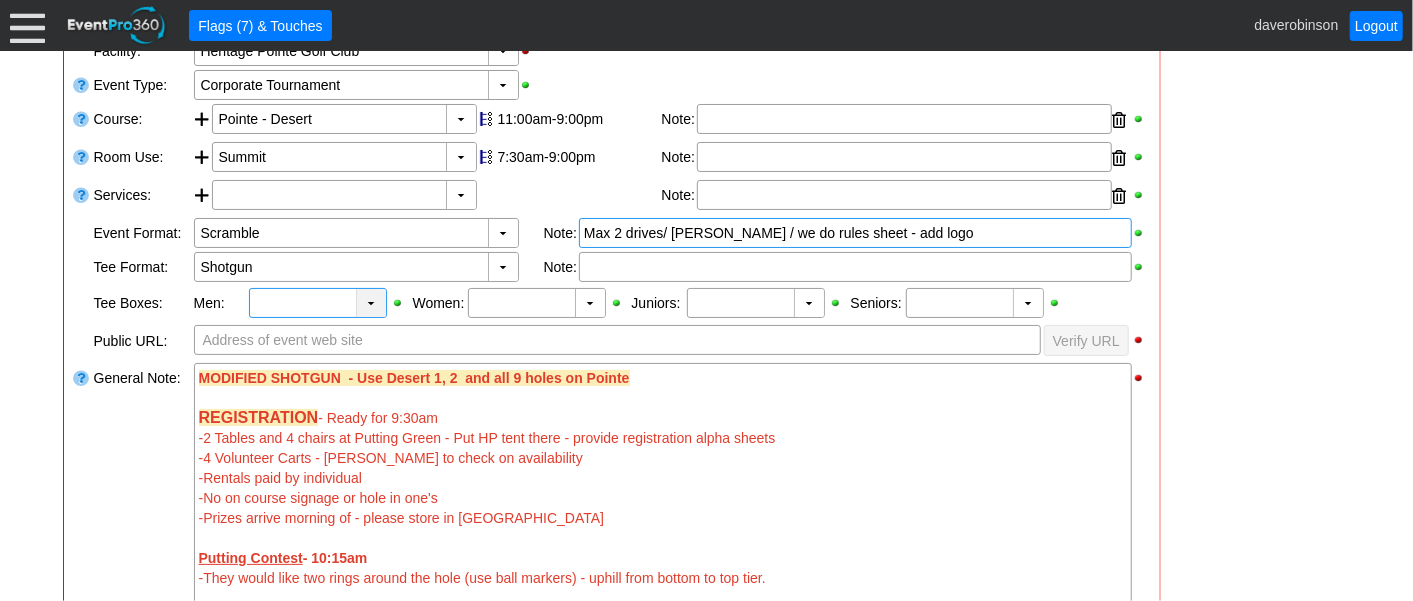 click on "▼" at bounding box center (371, 303) 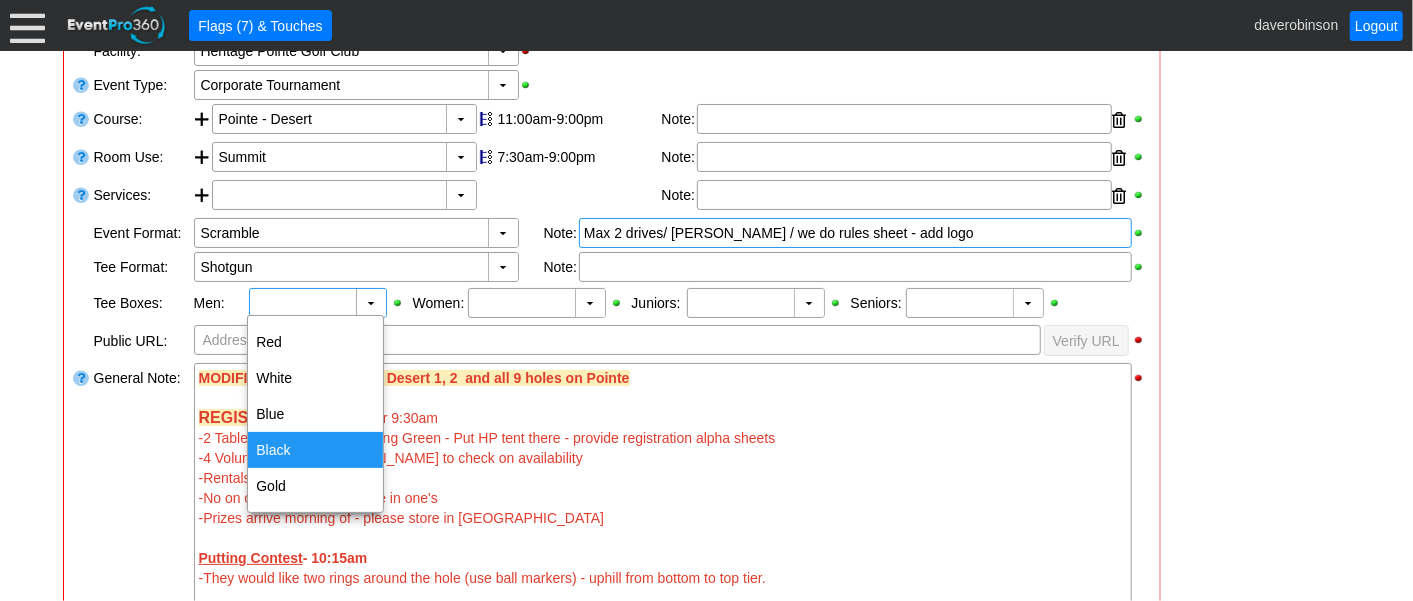 click on "Black" at bounding box center (315, 450) 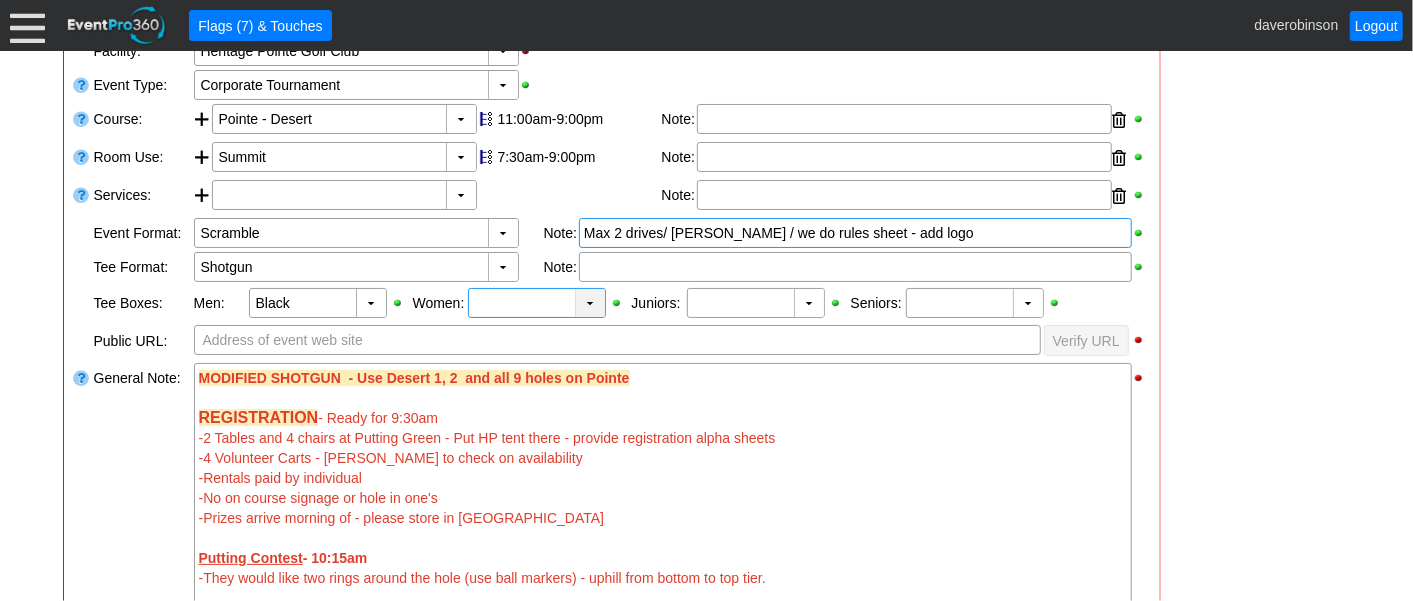 click on "▼" at bounding box center [590, 303] 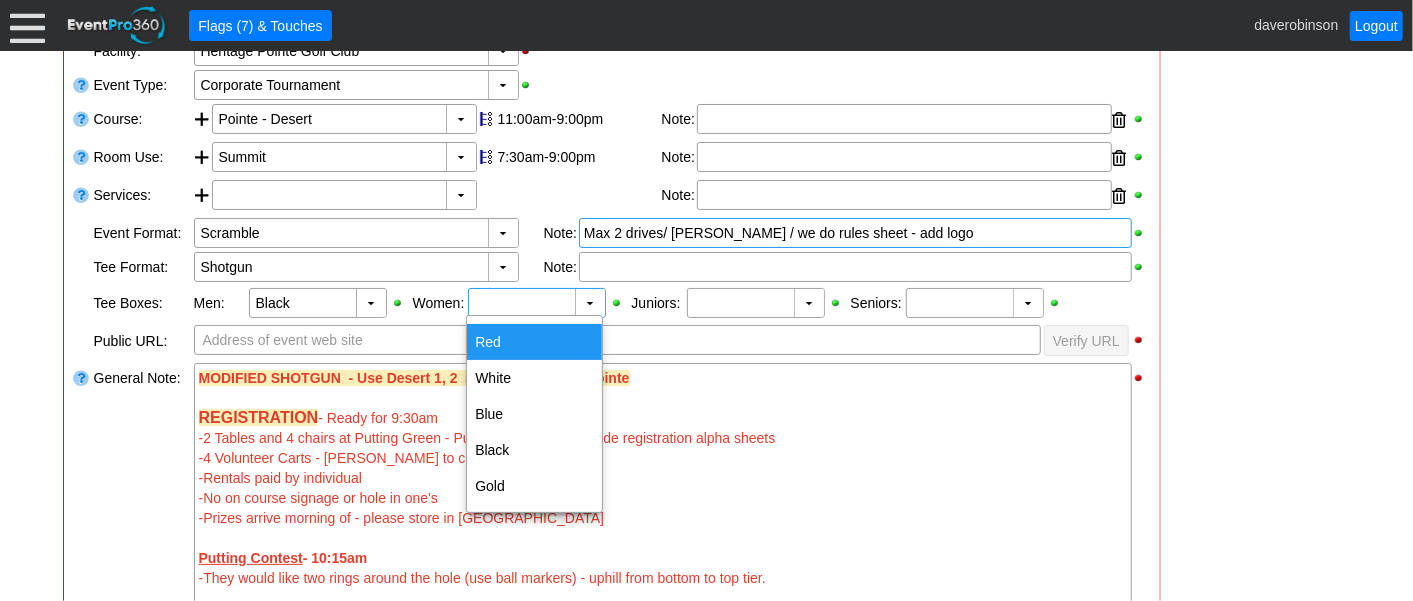 click on "Red" at bounding box center [534, 342] 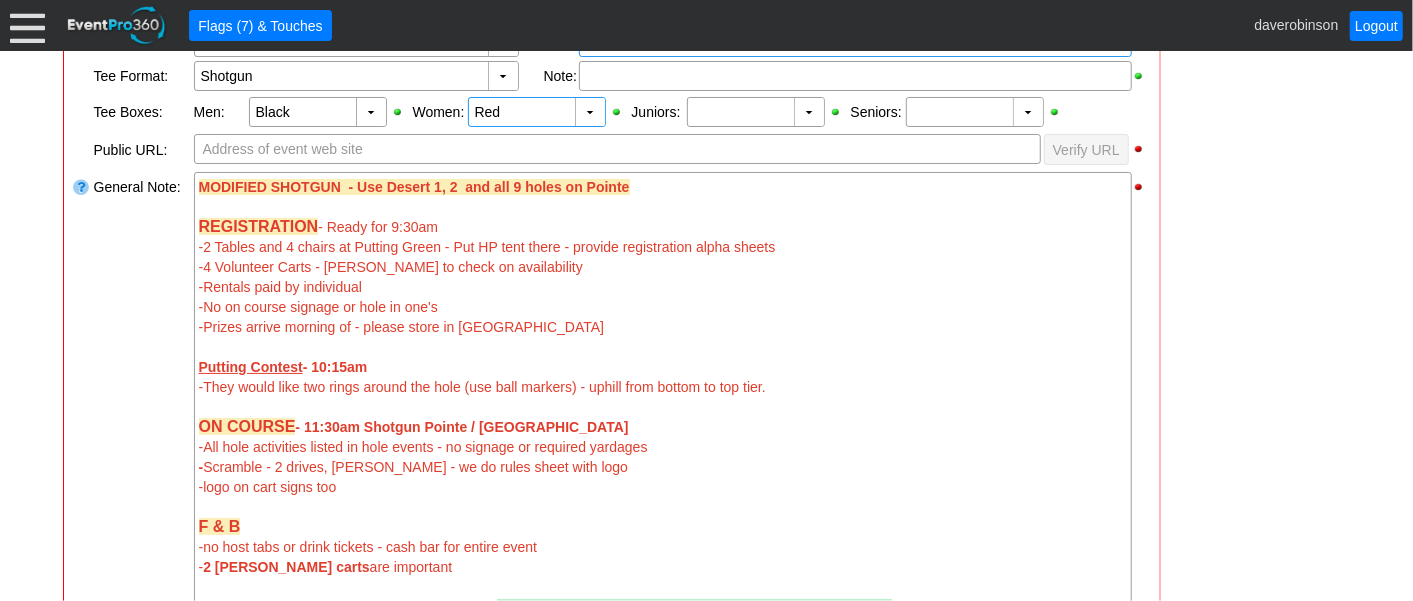 scroll, scrollTop: 652, scrollLeft: 0, axis: vertical 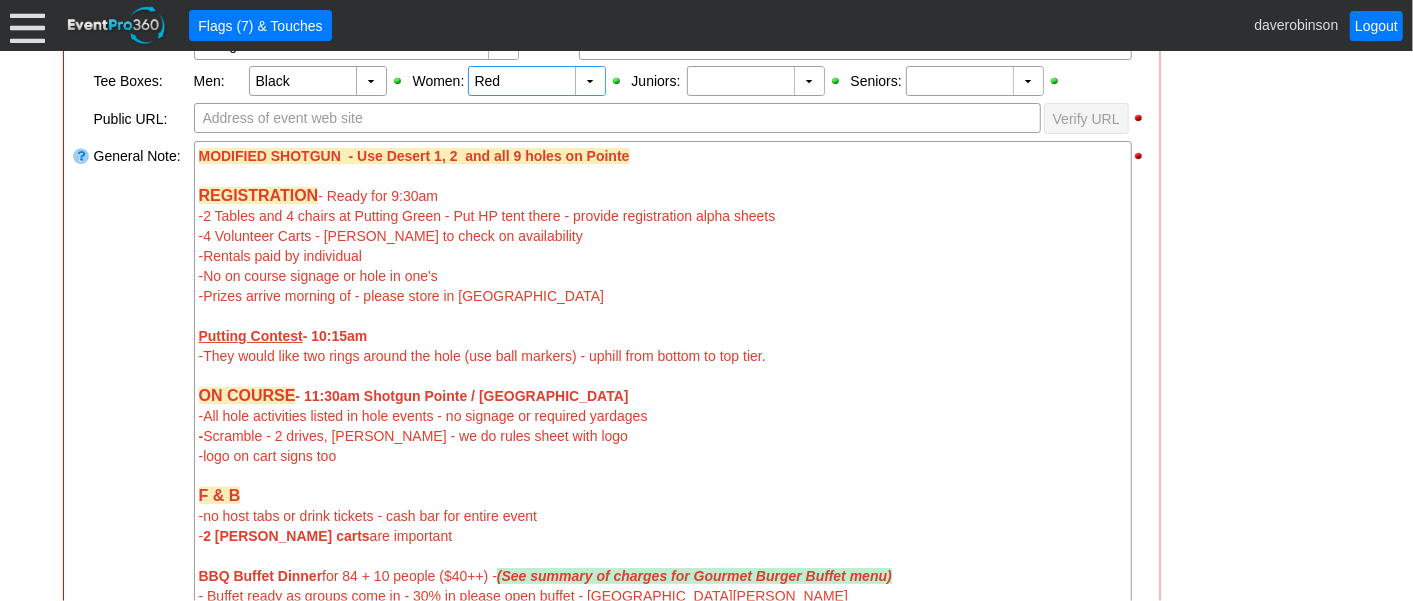 click on "- General Information
▼
Loading....
Remove all highlights
Facility:
▼ Χ Heritage Pointe Golf Club
Event Type:
▼ Χ Corporate Tournament
Course:
▼ Χ Pointe - Desert
11:00am-9:00pm
Select time" at bounding box center [707, 556] 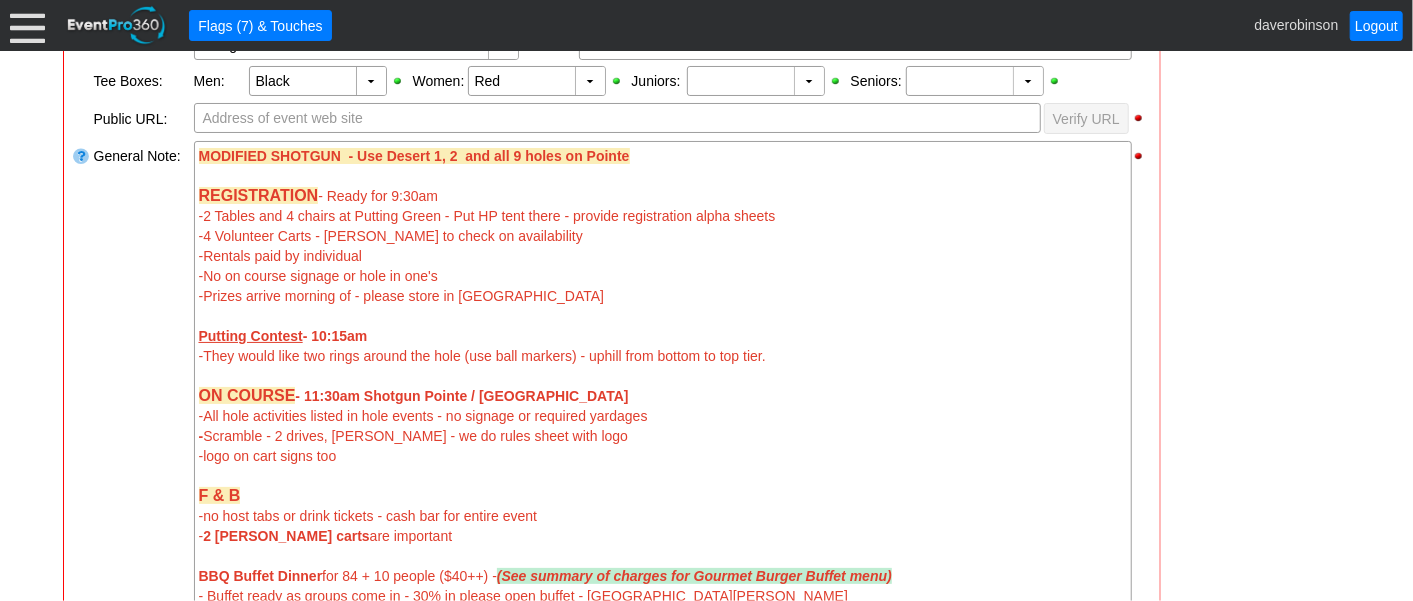 click on "- General Information
▼
Loading....
Remove all highlights
Facility:
▼ Χ Heritage Pointe Golf Club
Event Type:
▼ Χ Corporate Tournament
Course:
▼ Χ Pointe - Desert
11:00am-9:00pm
Select time" at bounding box center (707, 556) 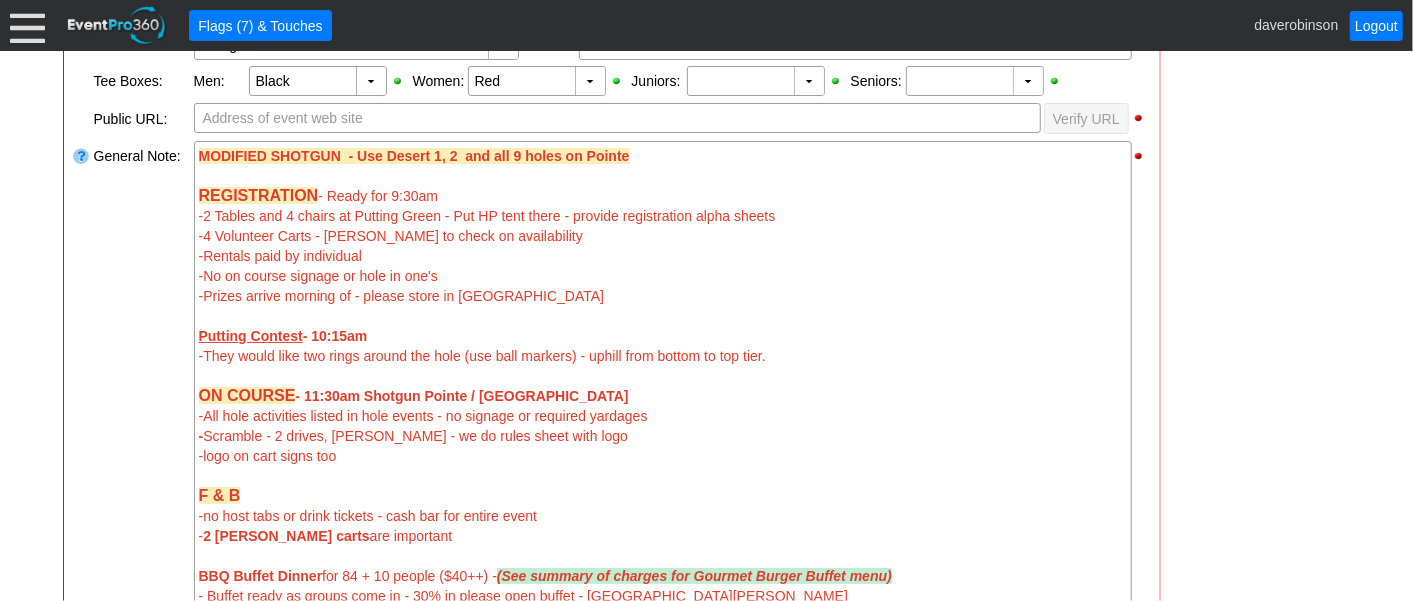 click on "- General Information
▼
Loading....
Remove all highlights
Facility:
▼ Χ Heritage Pointe Golf Club
Event Type:
▼ Χ Corporate Tournament
Course:
▼ Χ Pointe - Desert
11:00am-9:00pm
Select time" at bounding box center (707, 556) 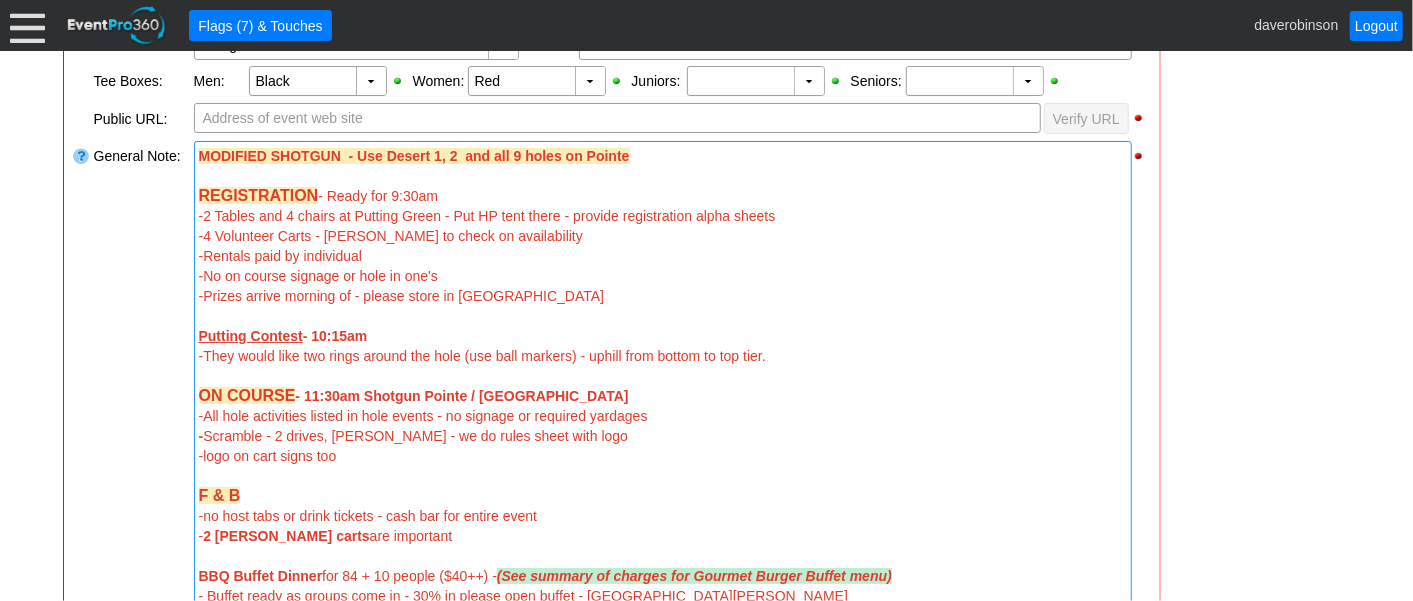 click on "REGISTRATION" at bounding box center [259, 195] 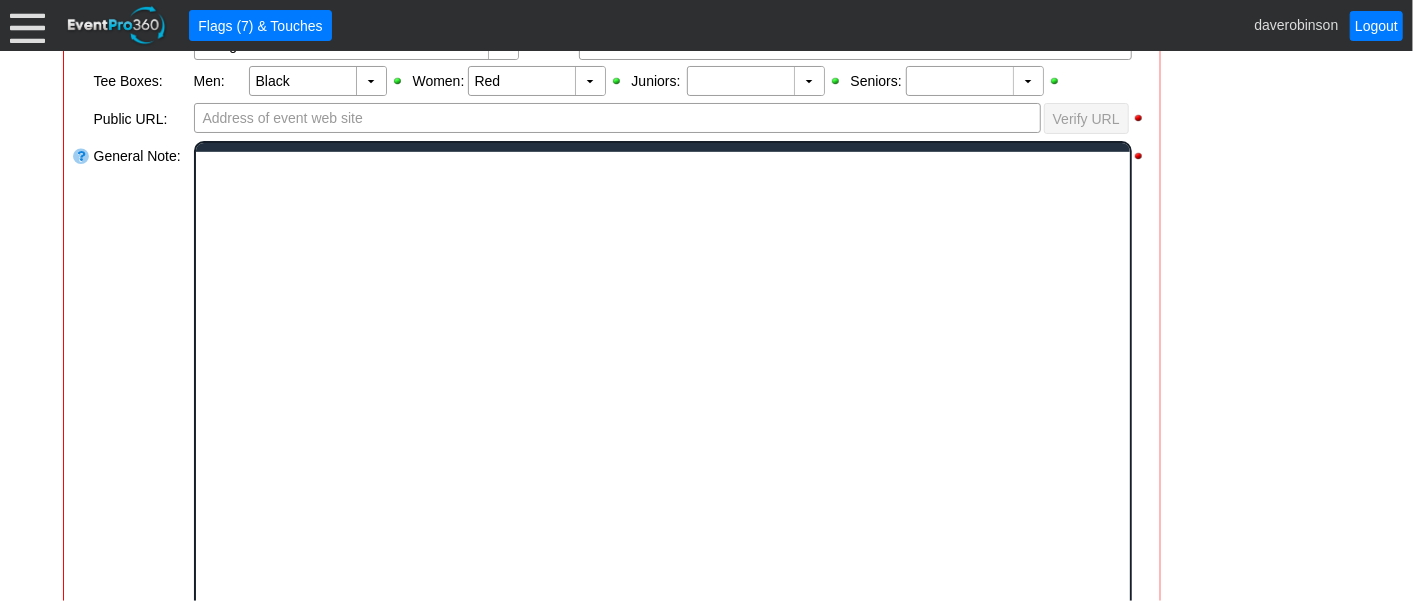 scroll, scrollTop: 0, scrollLeft: 0, axis: both 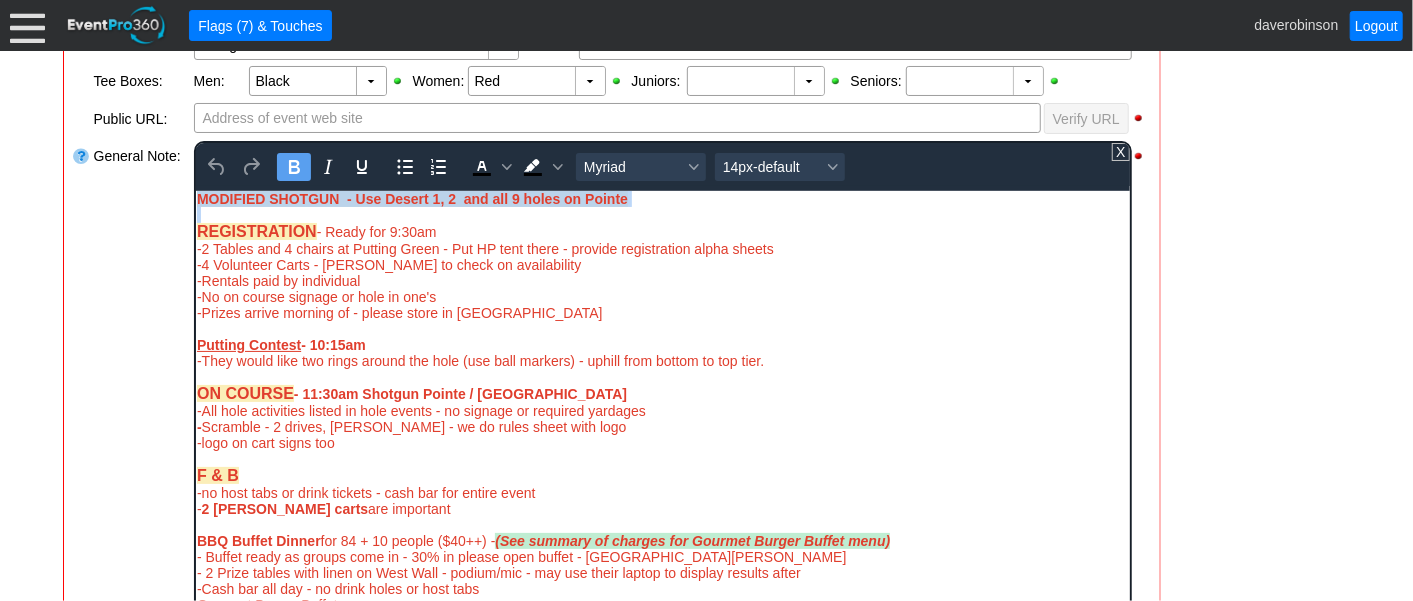 drag, startPoint x: 196, startPoint y: 204, endPoint x: 642, endPoint y: 206, distance: 446.0045 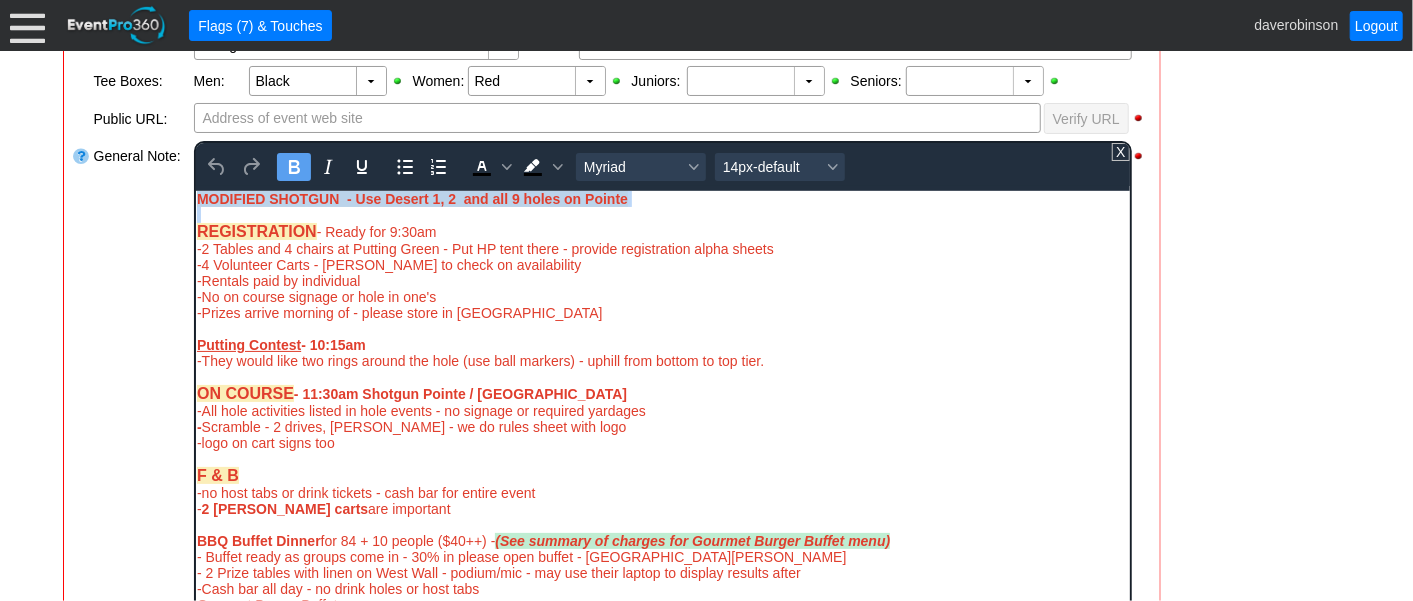 click on "MODIFIED SHOTGUN  - Use Desert 1, 2  and all 9 holes on Pointe REGISTRATION  - Ready for 9:30am -2 Tables and 4 chairs at Putting Green - Put HP tent there - provide registration alpha sheets -4 Volunteer Carts - Dave to check on availability -Rentals paid by individual -No on course signage or hole in one's -Prizes arrive morning of - please store in Heritage Room Putting Contest  - 10:15am   -They would like two rings around the hole (use ball markers) - uphill from bottom to top tier.  ON COURSE  - 11:30am Shotgun Pointe / Desert -All hole activities listed in hole events - no signage or required yardages - Scramble - 2 drives, max bogey - we do rules sheet with logo -logo on cart signs too F & B -no host tabs or drink tickets - cash bar for entire event -  2 Bev carts  are important BBQ Buffet Dinner  for 84 + 10 people ($40++) -  (See summary of charges for Gourmet Burger Buffet menu) - Buffet ready as groups come in - 30% in please open buffet - Summit & Meadows Gourmet Burger Buffet -All fixings" at bounding box center [662, 474] 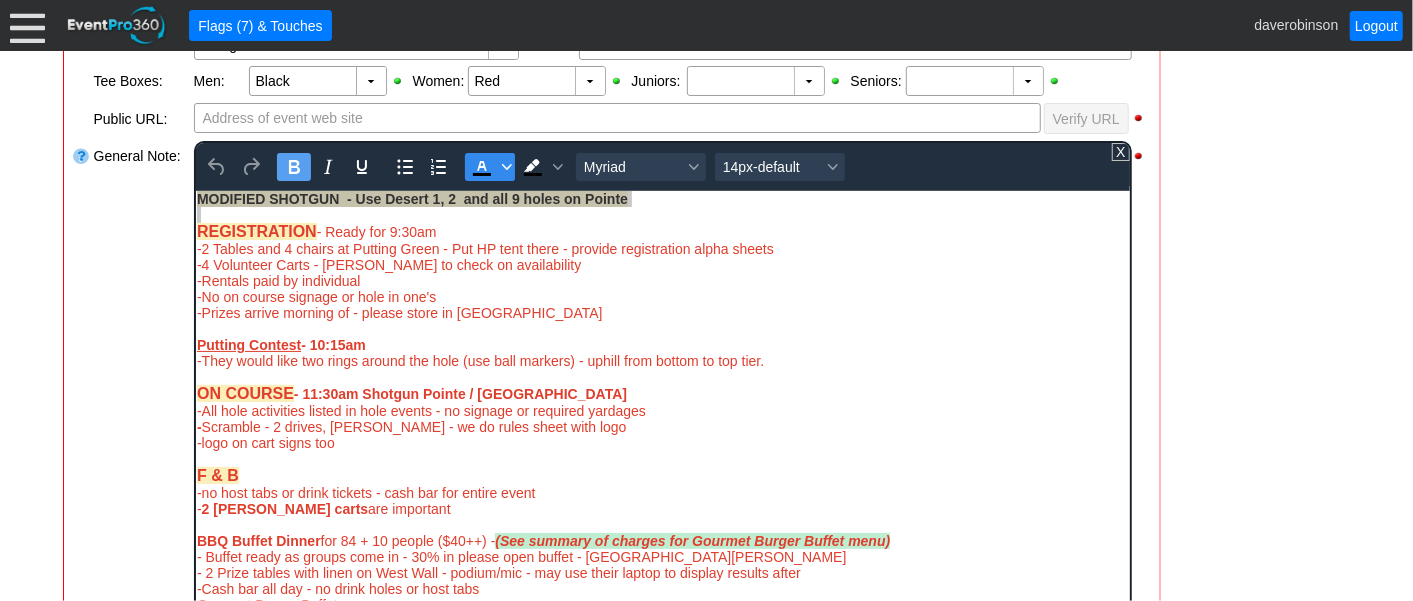 click at bounding box center [506, 167] 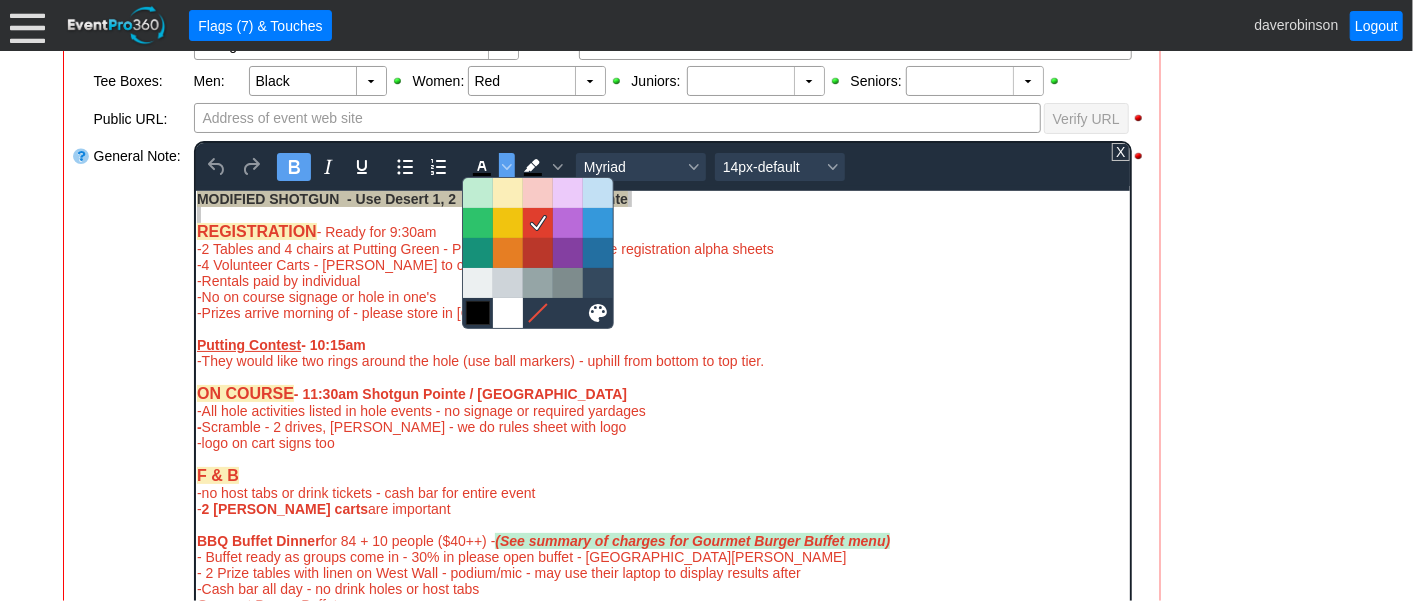 click at bounding box center (478, 313) 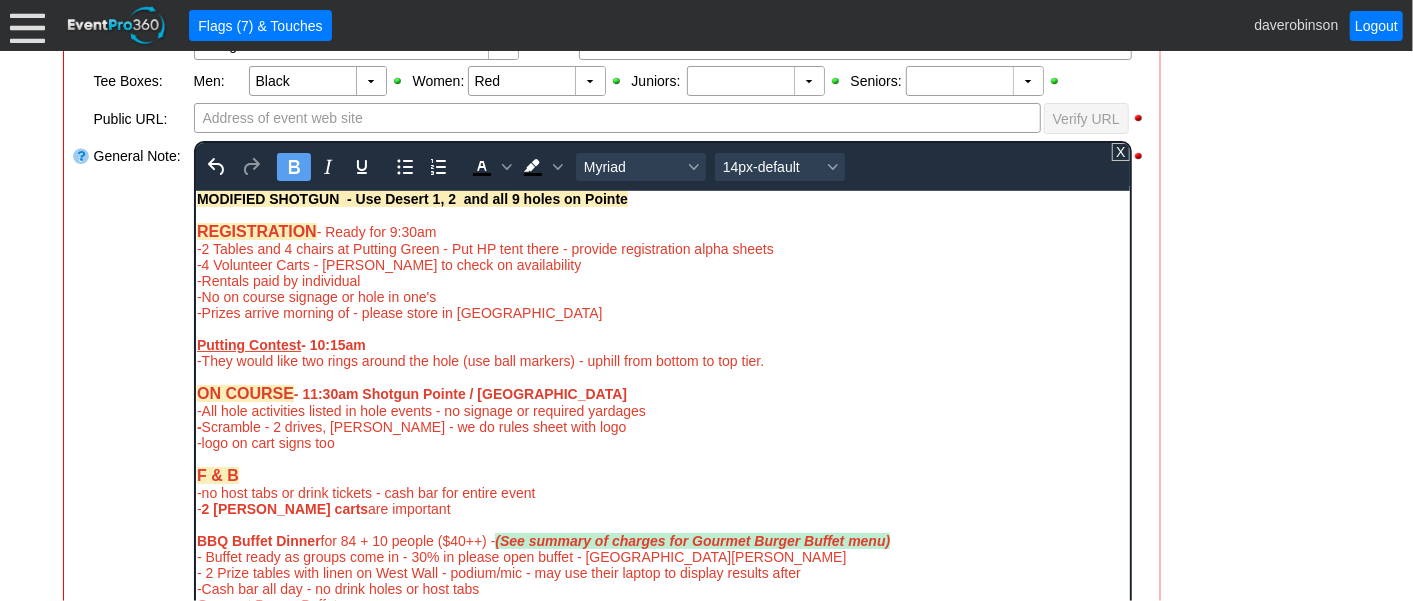 click at bounding box center [662, 214] 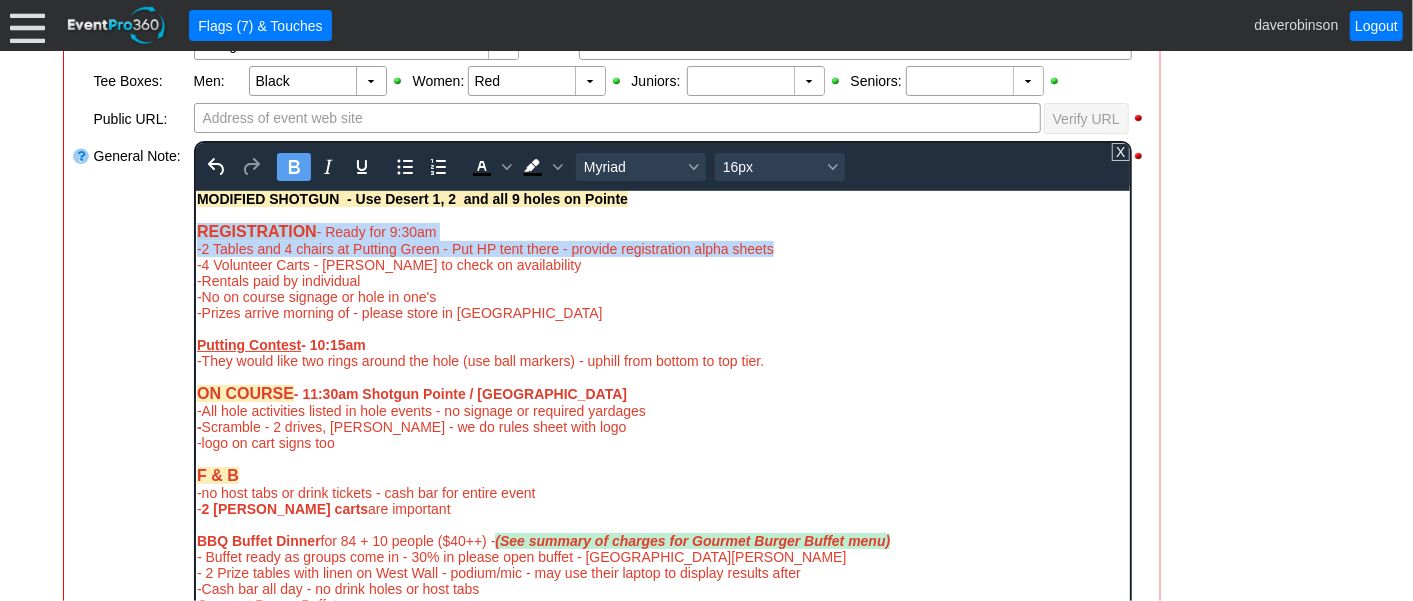drag, startPoint x: 198, startPoint y: 233, endPoint x: 775, endPoint y: 243, distance: 577.0867 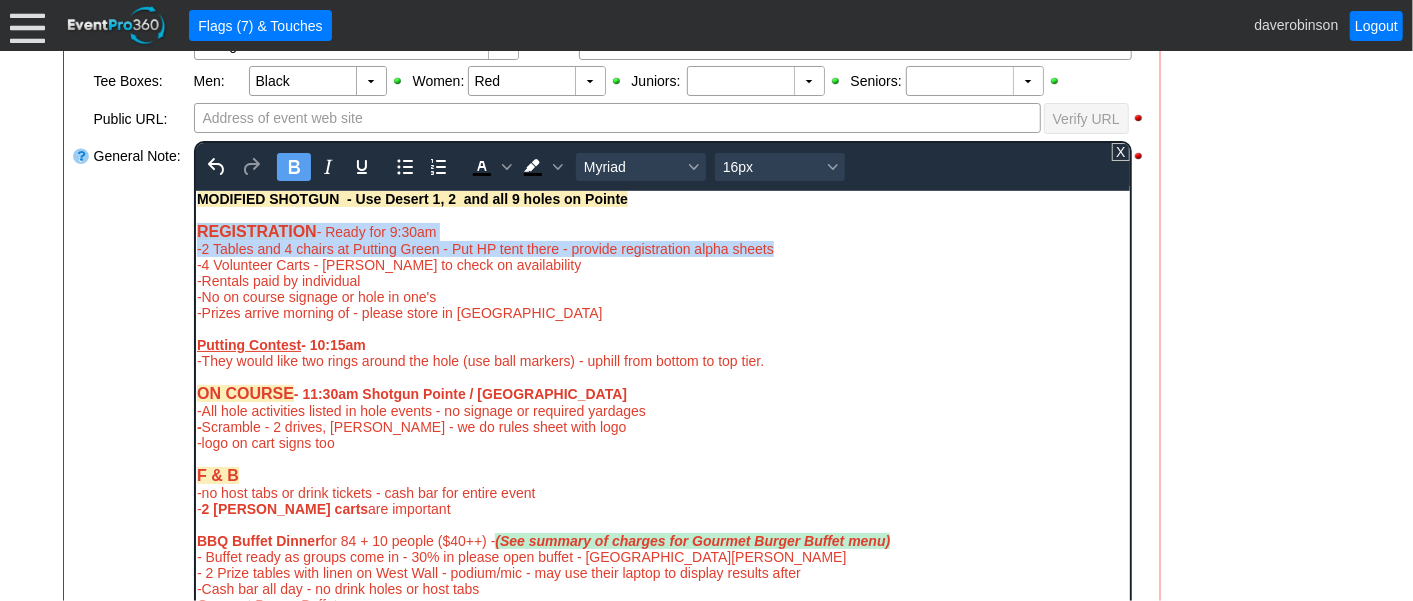 click on "REGISTRATION  - Ready for 9:30am -2 Tables and 4 chairs at Putting Green - Put HP tent there - provide registration alpha sheets -4 Volunteer Carts - Dave to check on availability -Rentals paid by individual -No on course signage or hole in one's -Prizes arrive morning of - please store in Heritage Room Putting Contest  - 10:15am   -They would like two rings around the hole (use ball markers) - uphill from bottom to top tier.  ON COURSE  - 11:30am Shotgun Pointe / Desert -All hole activities listed in hole events - no signage or required yardages - Scramble - 2 drives, max bogey - we do rules sheet with logo -logo on cart signs too F & B -no host tabs or drink tickets - cash bar for entire event -  2 Bev carts  are important BBQ Buffet Dinner  for 84 + 10 people ($40++) -  (See summary of charges for Gourmet Burger Buffet menu) - Buffet ready as groups come in - 30% in please open buffet - Summit & Meadows -Cash bar all day - no drink holes or host tabs Gourmet Burger Buffet -Burgers / Chicken / Veg Option" at bounding box center (662, 482) 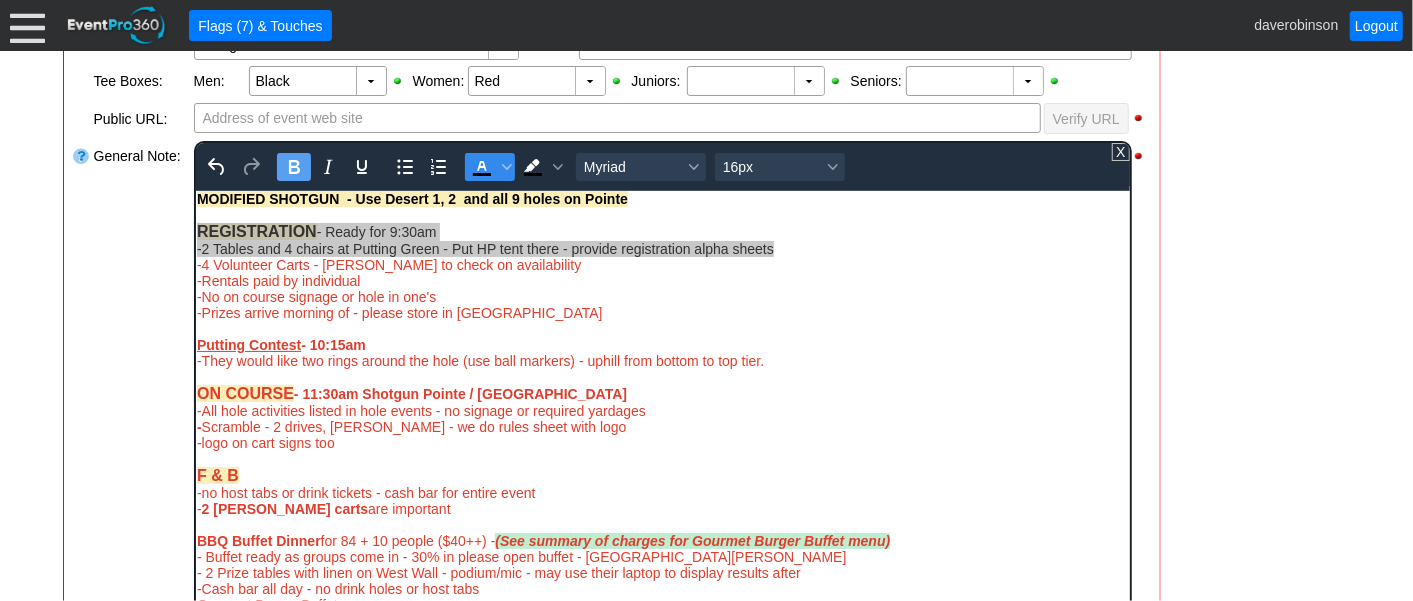 click 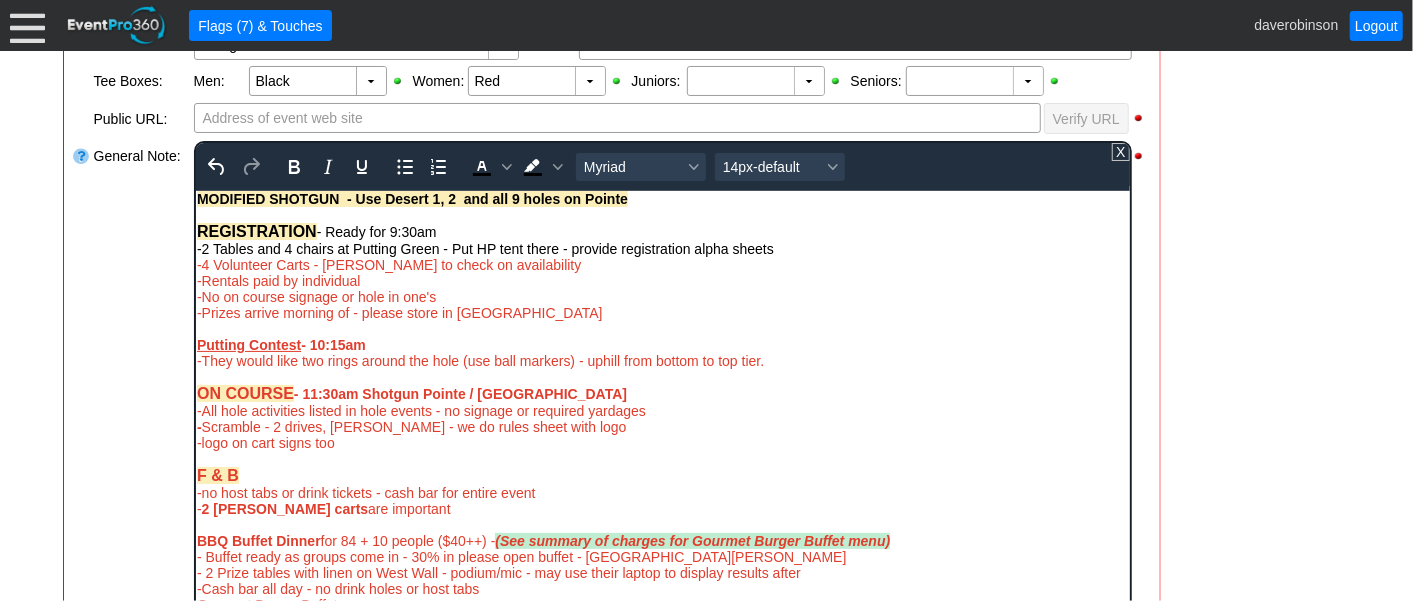 click on "-Rentals paid by individual" at bounding box center (662, 280) 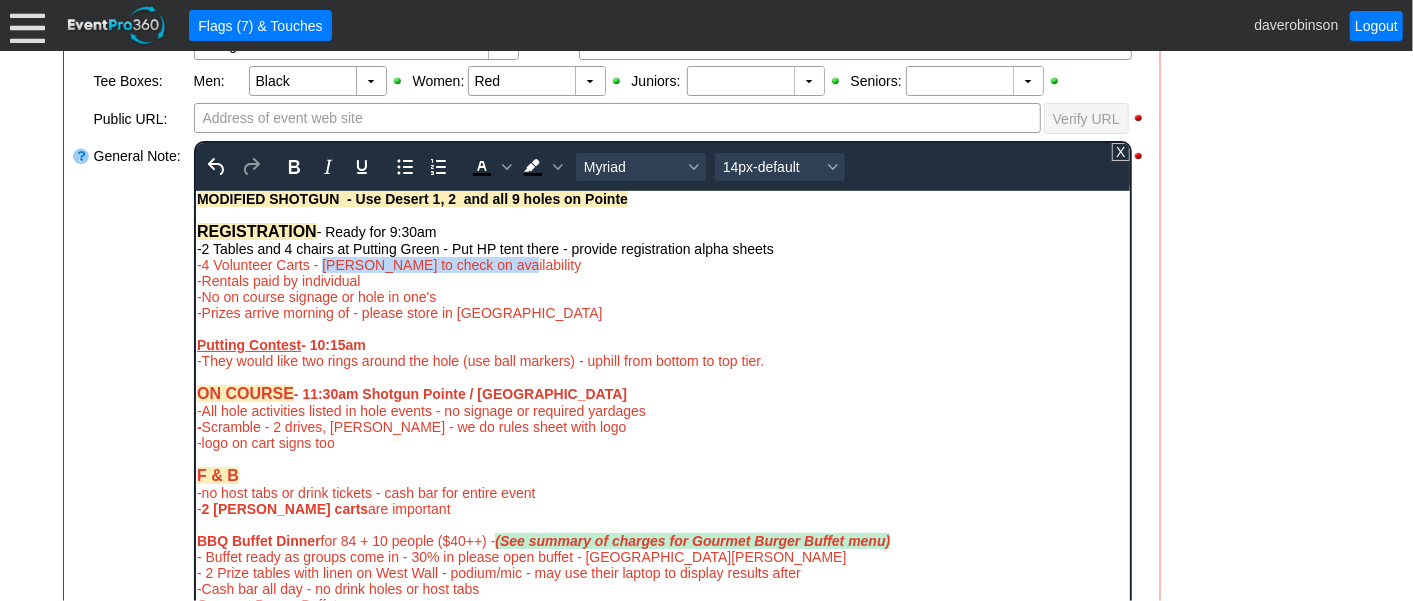 drag, startPoint x: 321, startPoint y: 266, endPoint x: 521, endPoint y: 268, distance: 200.01 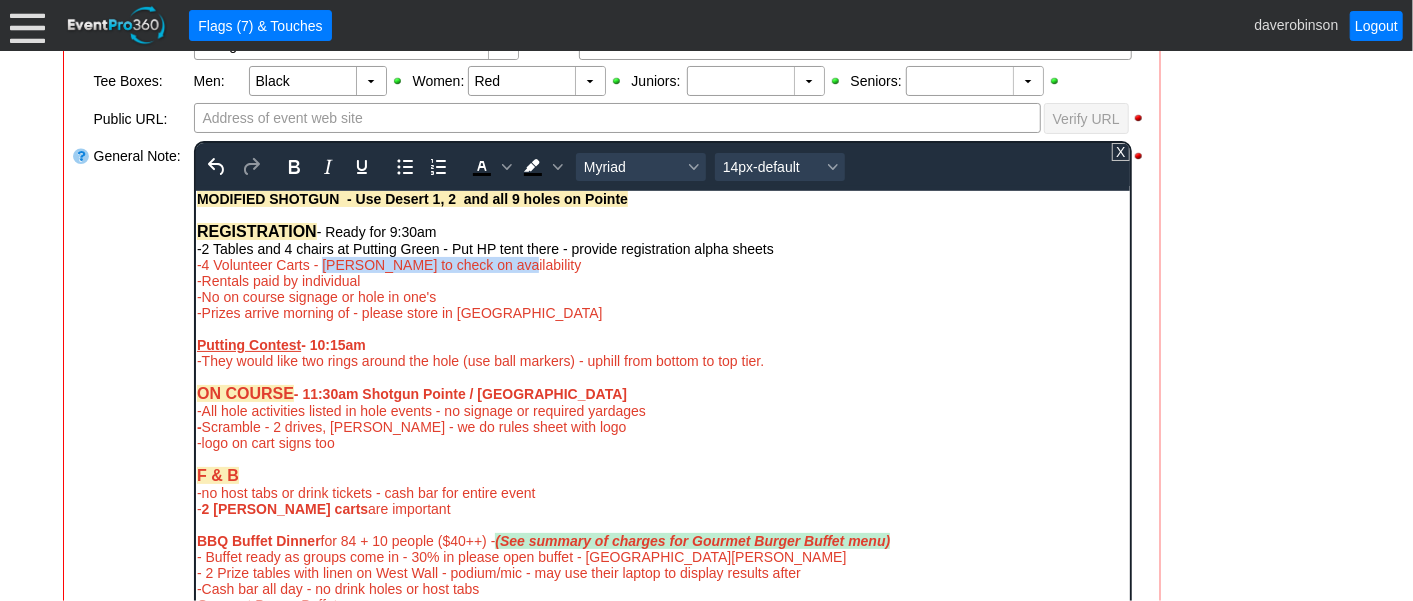 click on "-4 Volunteer Carts - Dave to check on availability" at bounding box center [662, 264] 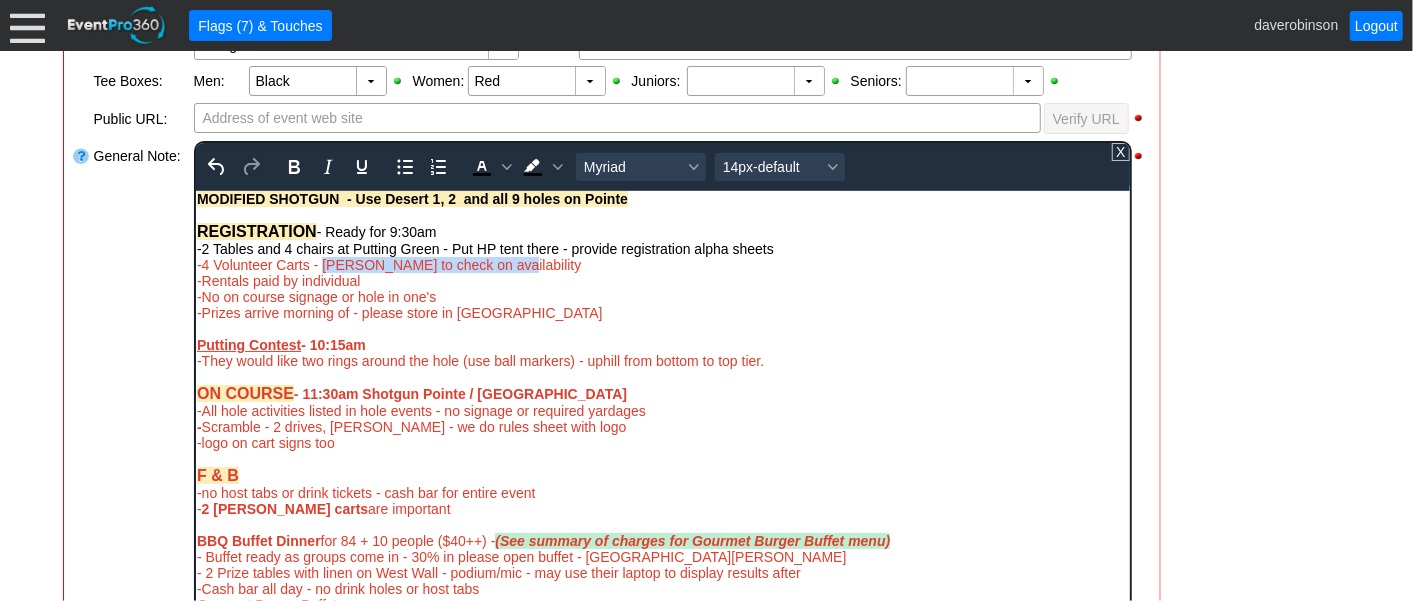 type 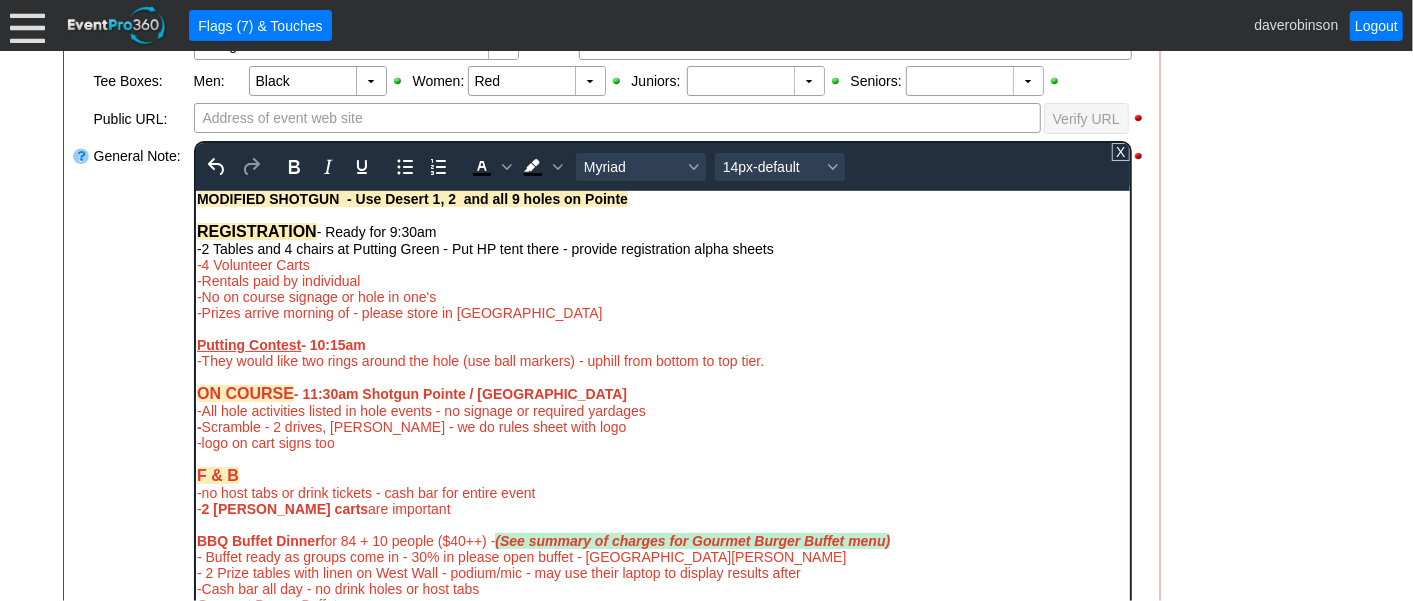 click on "-4 Volunteer Carts" at bounding box center [252, 264] 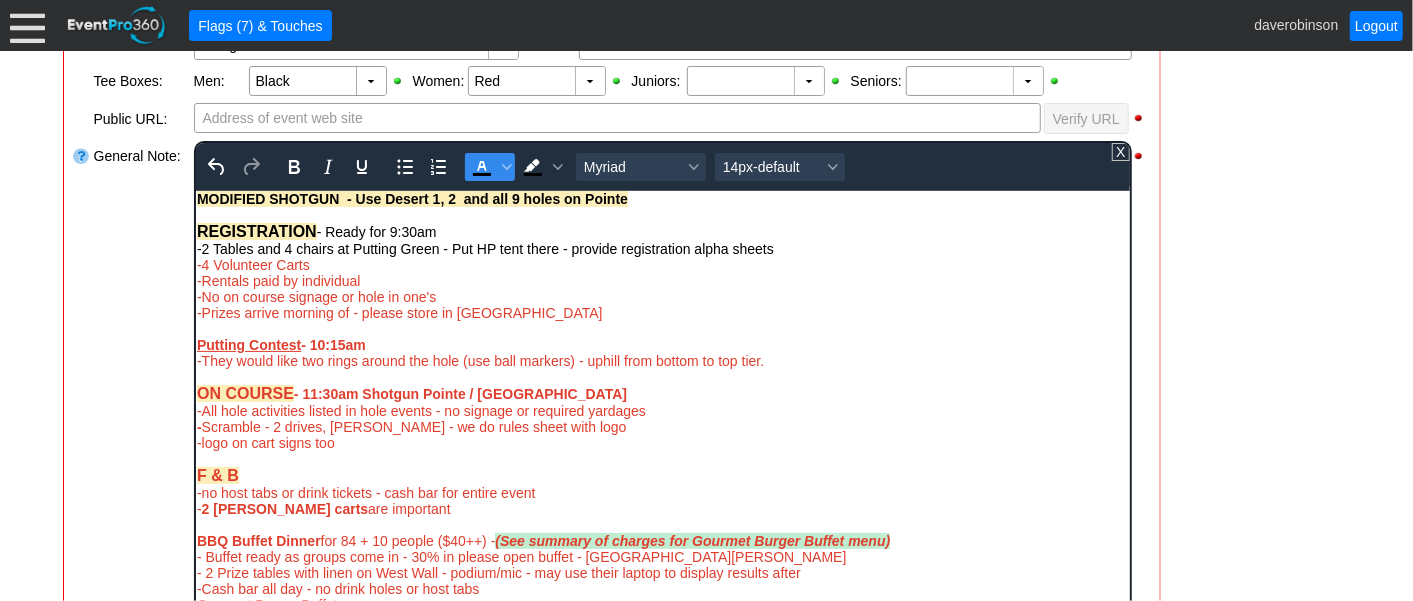 click 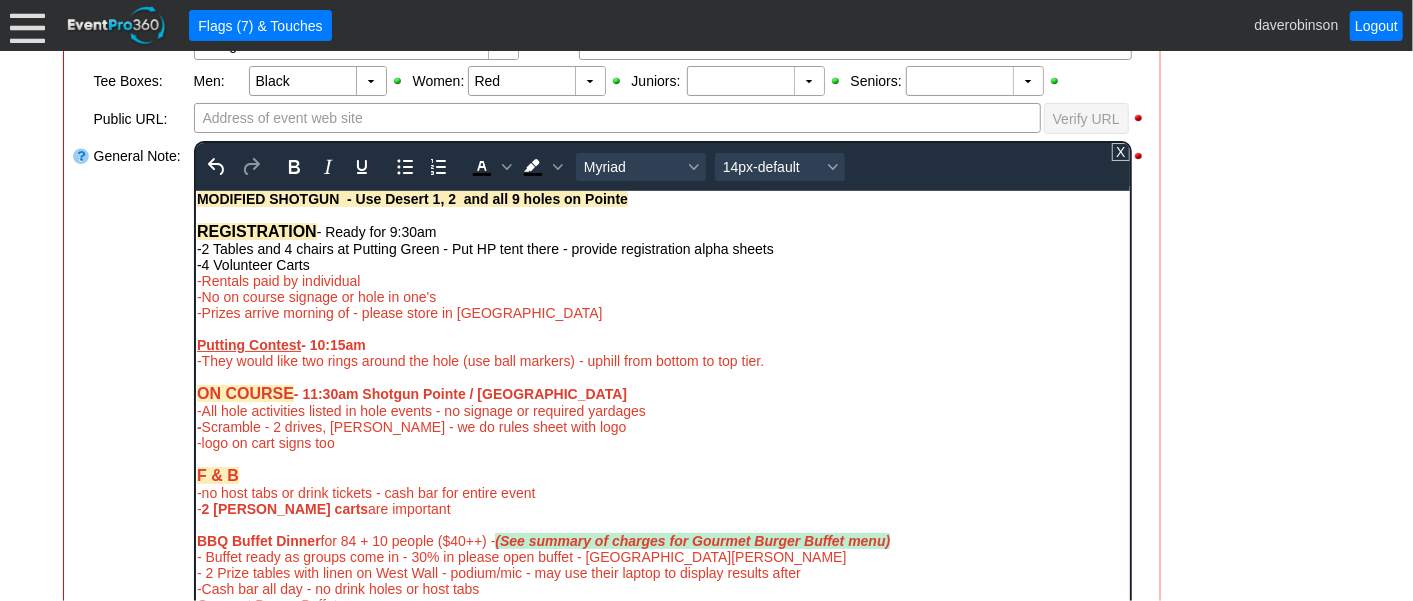 click on "-No on course signage or hole in one's" at bounding box center [662, 296] 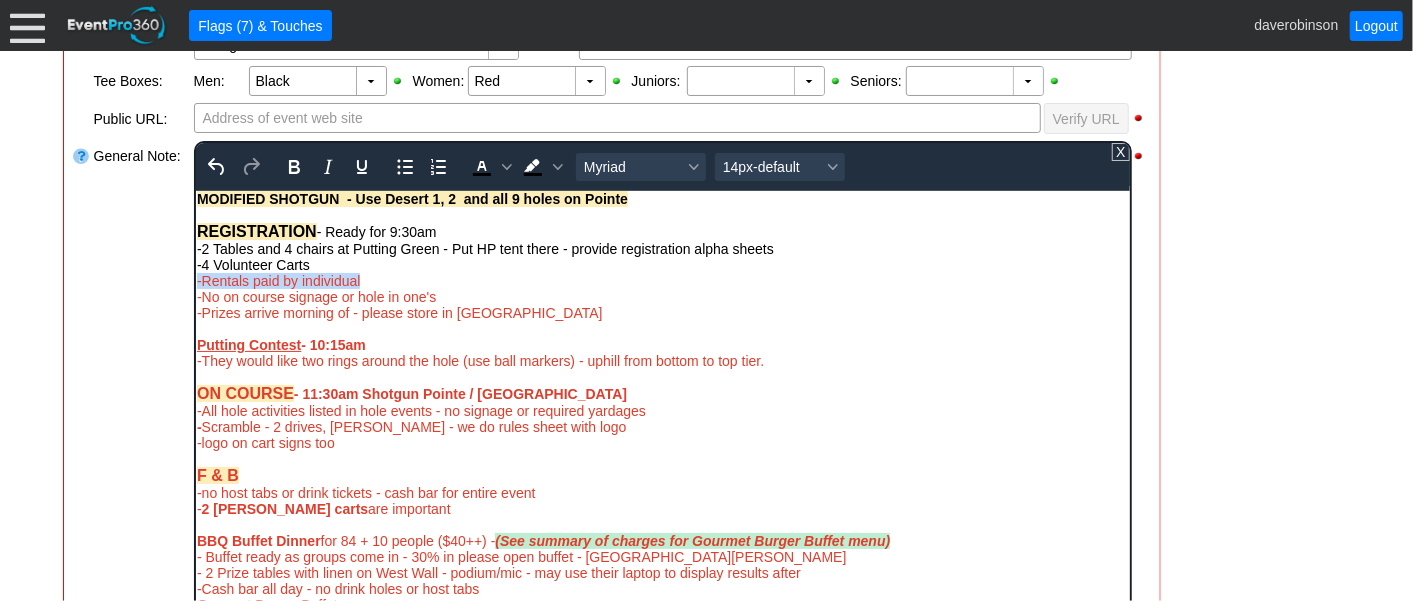 drag, startPoint x: 367, startPoint y: 283, endPoint x: 186, endPoint y: 282, distance: 181.00276 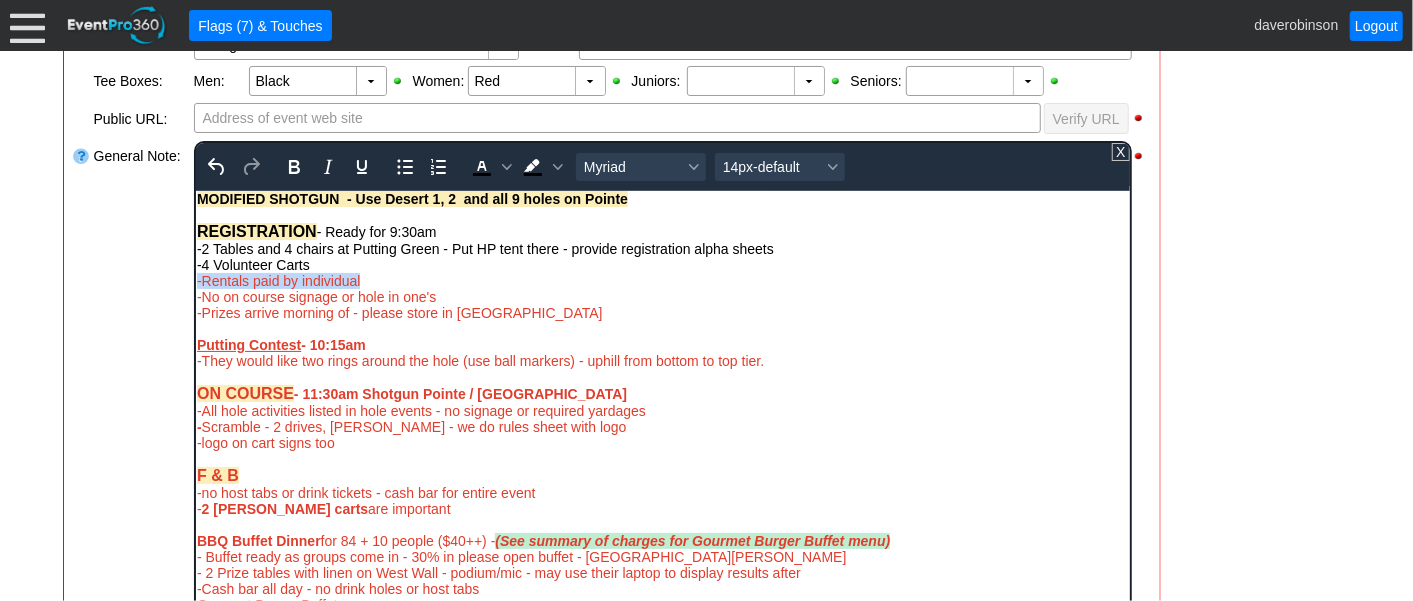 click on "MODIFIED SHOTGUN  - Use Desert 1, 2  and all 9 holes on Pointe REGISTRATION  - Ready for 9:30am -2 Tables and 4 chairs at Putting Green - Put HP tent there - provide registration alpha sheets -4 Volunteer Carts  -Rentals paid by individual -No on course signage or hole in one's -Prizes arrive morning of - please store in Heritage Room Putting Contest  - 10:15am   -They would like two rings around the hole (use ball markers) - uphill from bottom to top tier.  ON COURSE  - 11:30am Shotgun Pointe / Desert -All hole activities listed in hole events - no signage or required yardages - Scramble - 2 drives, max bogey - we do rules sheet with logo -logo on cart signs too F & B -no host tabs or drink tickets - cash bar for entire event -  2 Bev carts  are important BBQ Buffet Dinner  for 84 + 10 people ($40++) -  (See summary of charges for Gourmet Burger Buffet menu) - Buffet ready as groups come in - 30% in please open buffet - Summit & Meadows -Cash bar all day - no drink holes or host tabs -All fixings PRIZES" at bounding box center [662, 479] 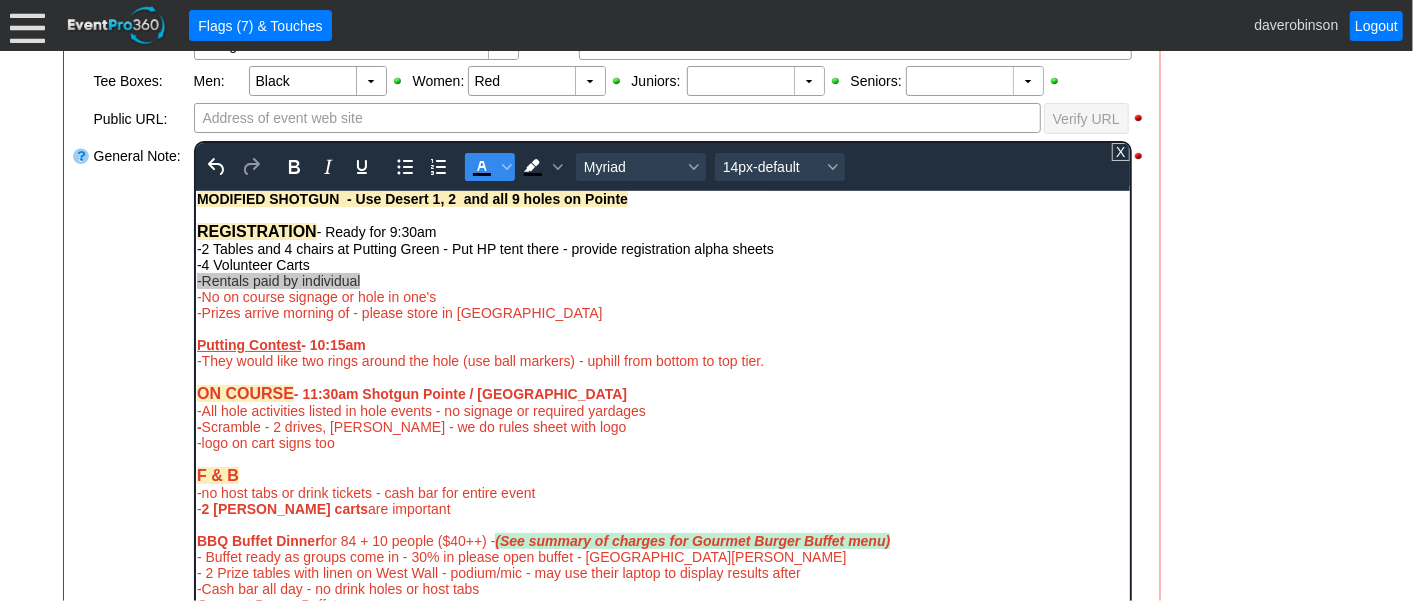 click 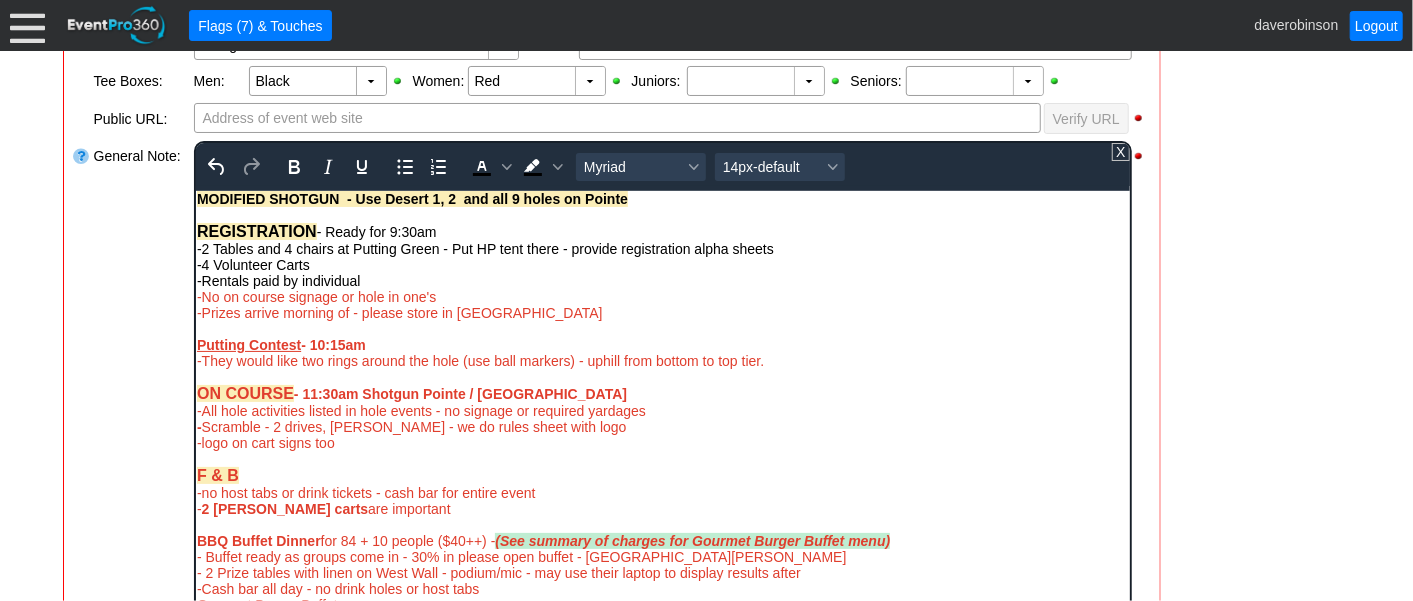 click on "-No on course signage or hole in one's" at bounding box center (662, 296) 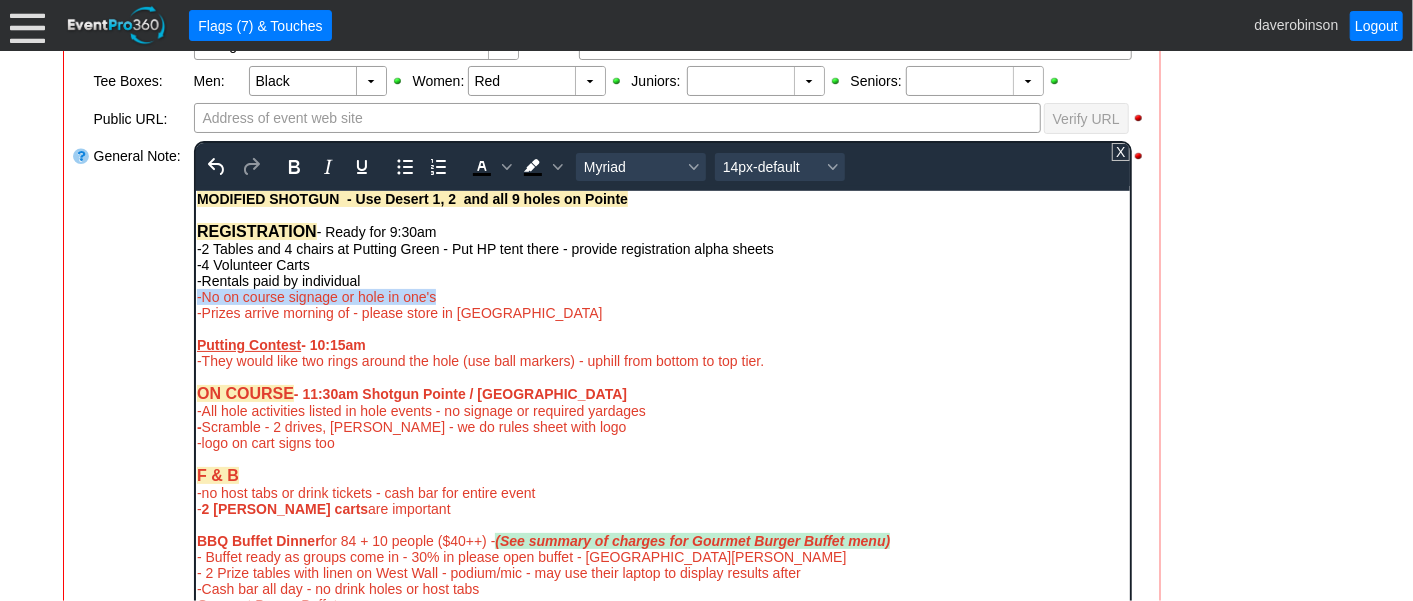 drag, startPoint x: 444, startPoint y: 300, endPoint x: 197, endPoint y: 292, distance: 247.12952 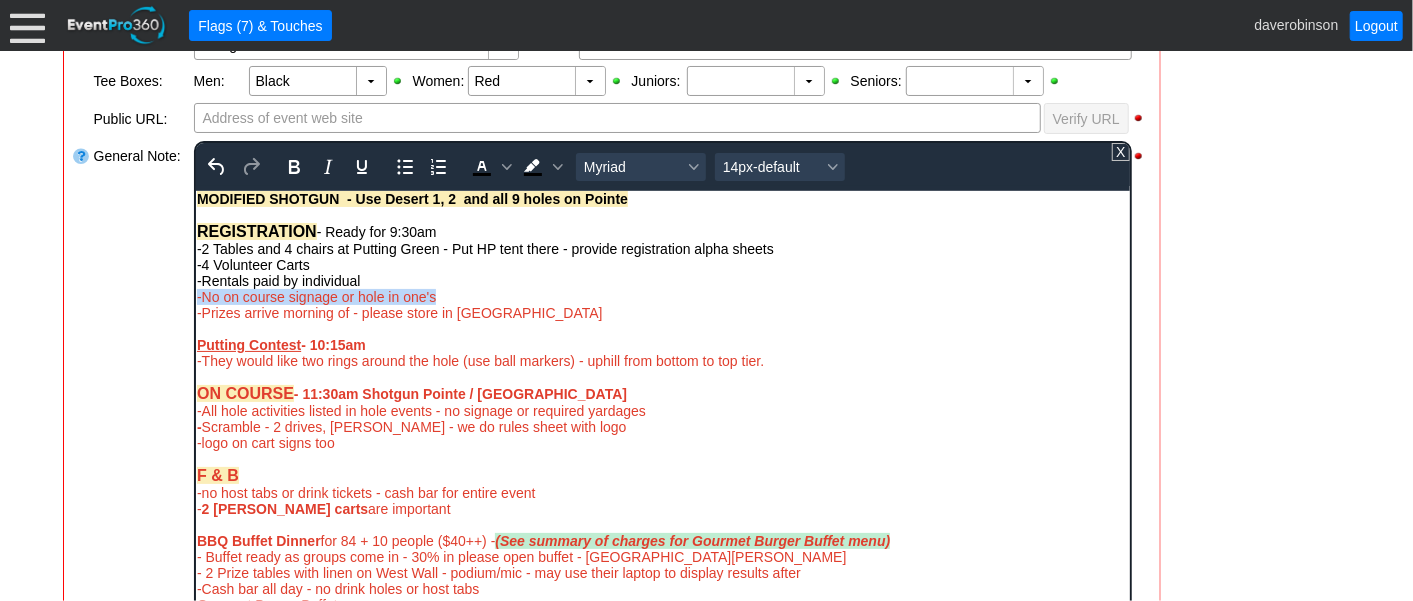click on "-No on course signage or hole in one's" at bounding box center (662, 296) 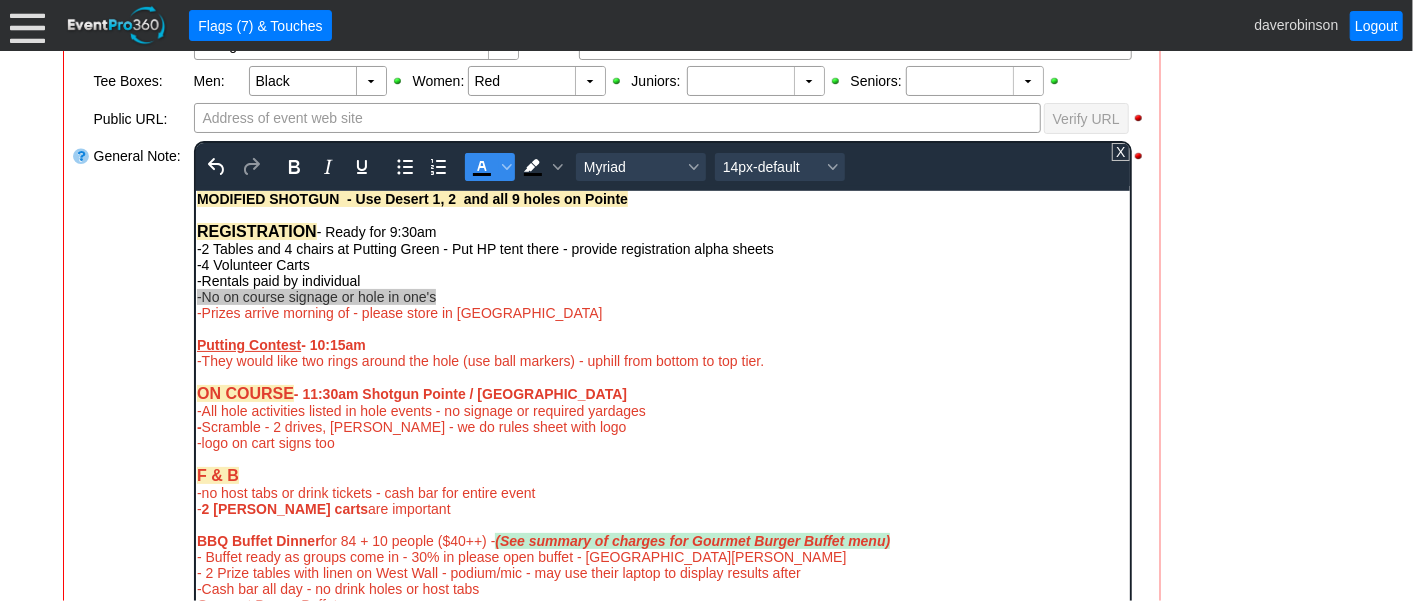 click 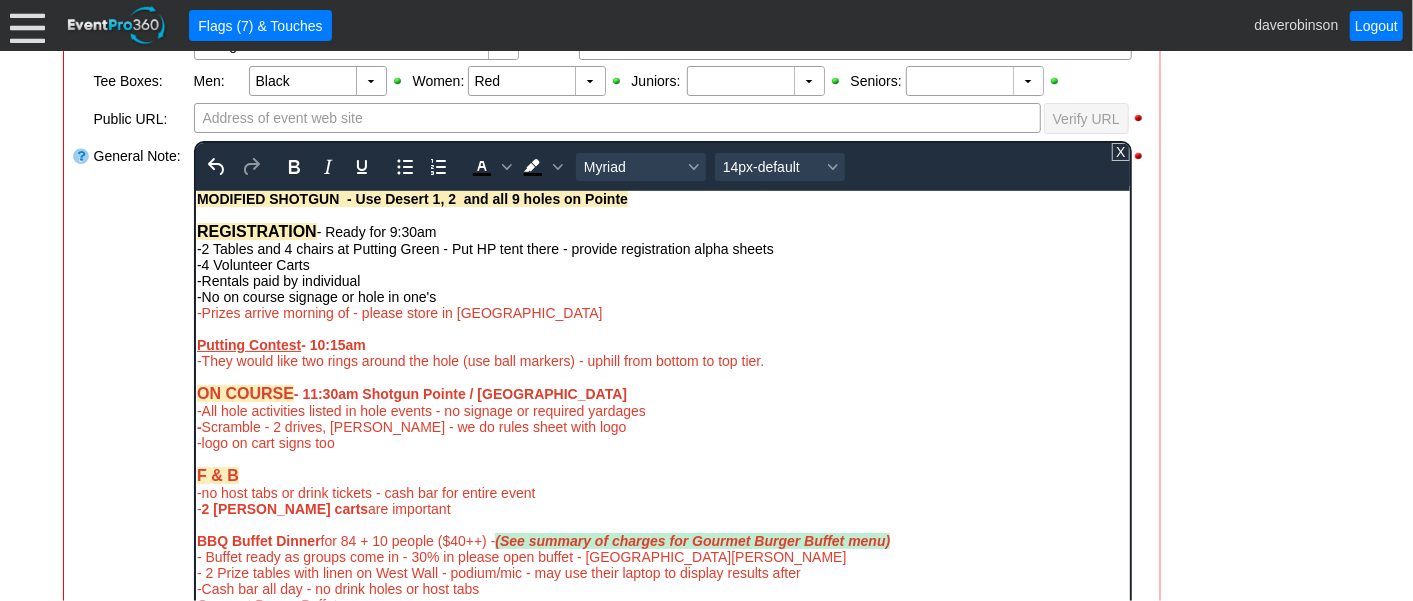 click on "-Prizes arrive morning of - please store in [GEOGRAPHIC_DATA]" at bounding box center (662, 312) 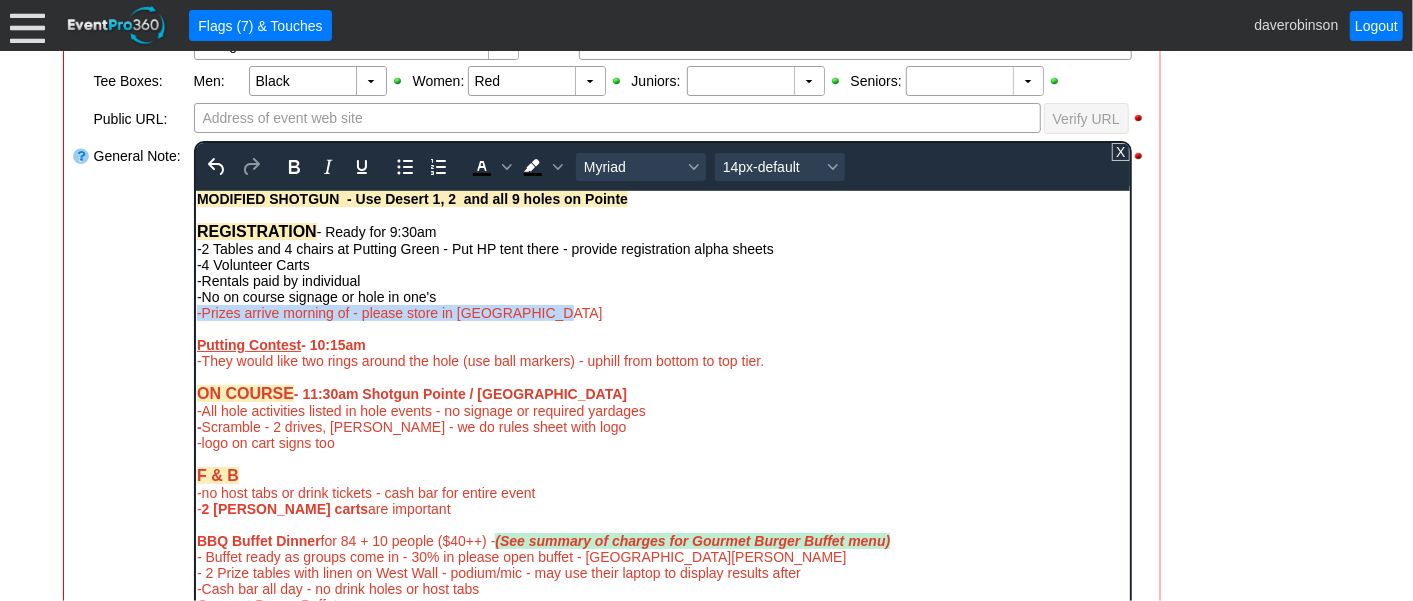 drag, startPoint x: 586, startPoint y: 311, endPoint x: 197, endPoint y: 311, distance: 389 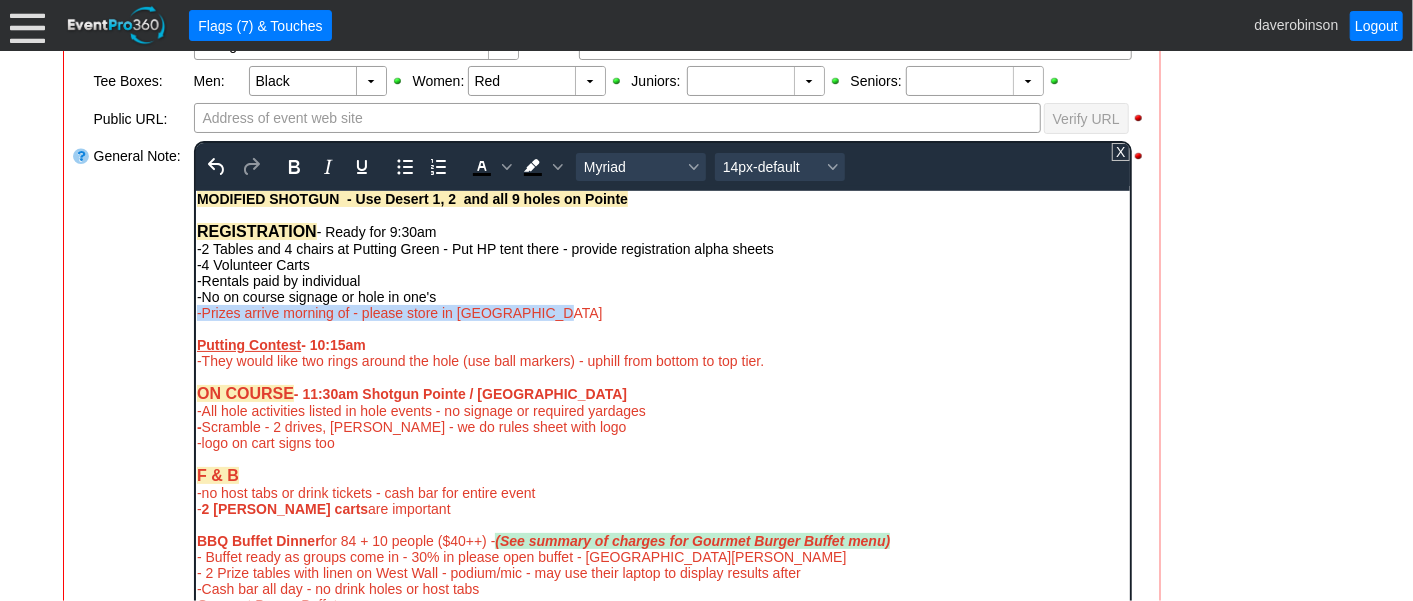 click on "-Prizes arrive morning of - please store in [GEOGRAPHIC_DATA]" at bounding box center (662, 312) 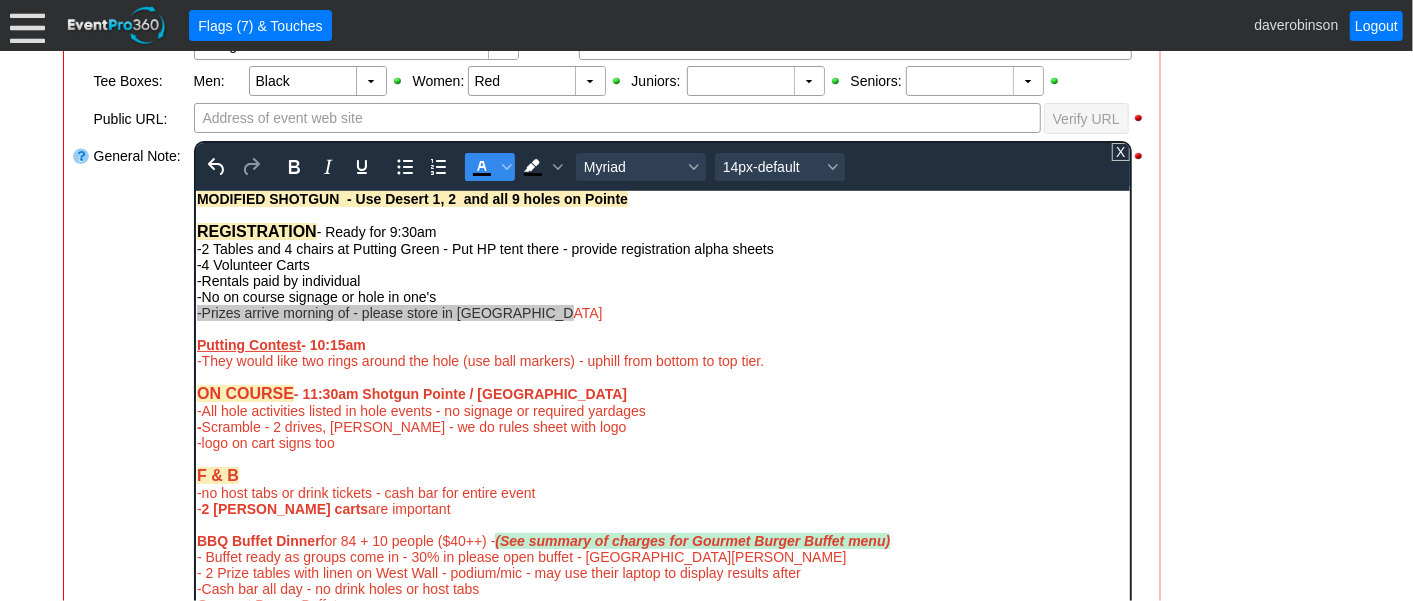 click 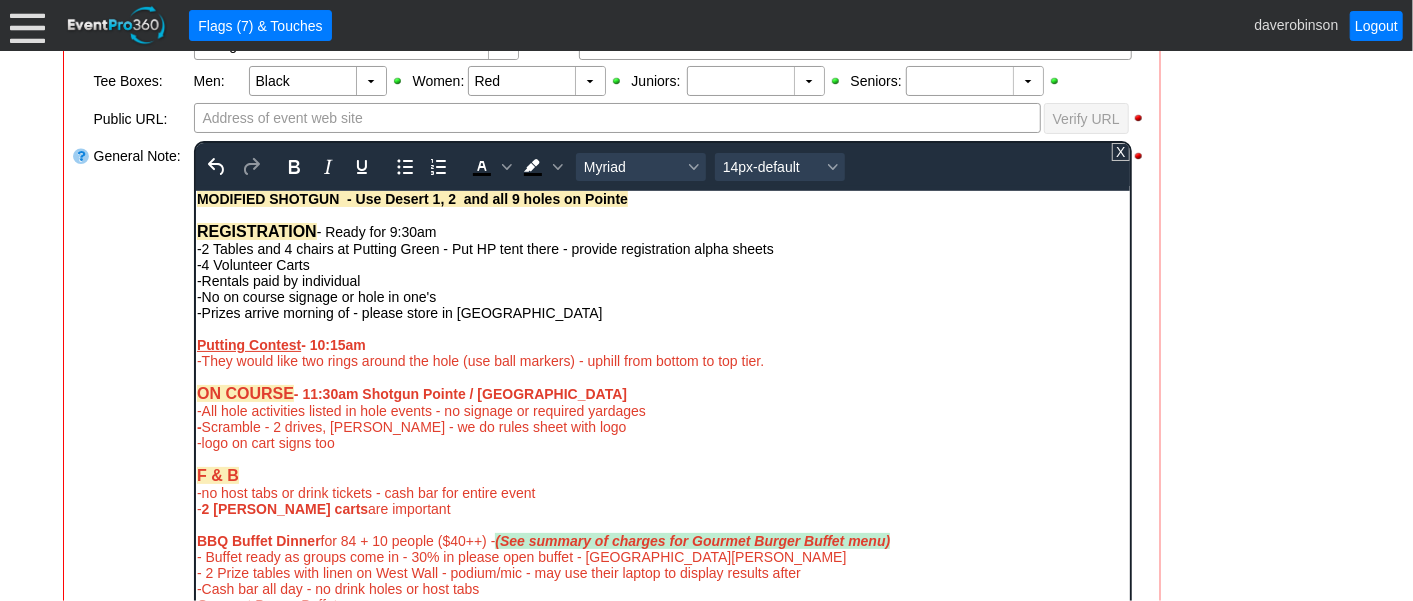 click on "-Rentals paid by individual" at bounding box center (662, 280) 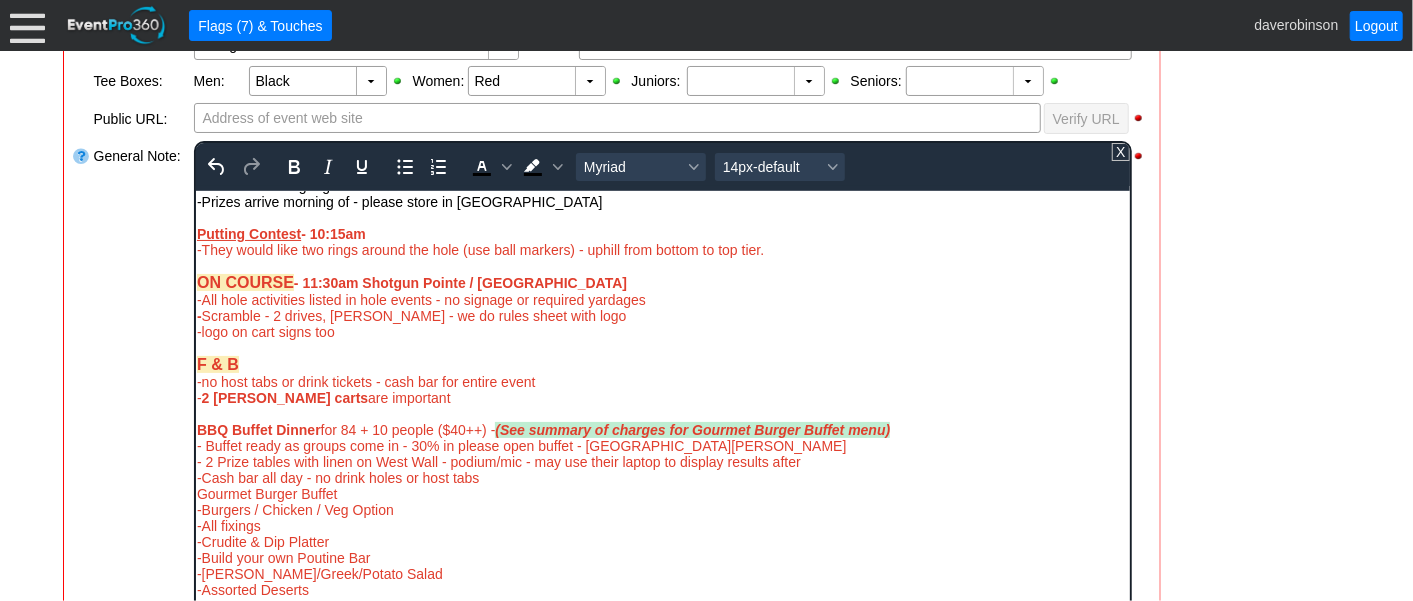 scroll, scrollTop: 0, scrollLeft: 0, axis: both 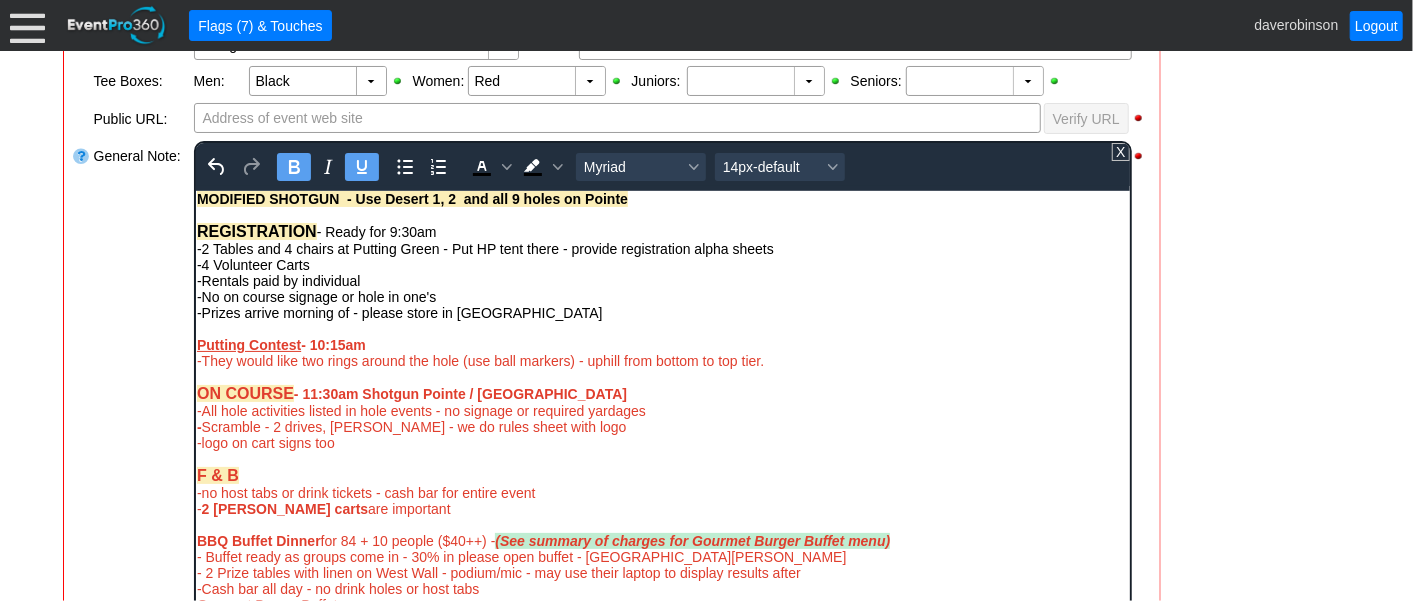 drag, startPoint x: 196, startPoint y: 350, endPoint x: 787, endPoint y: 359, distance: 591.06854 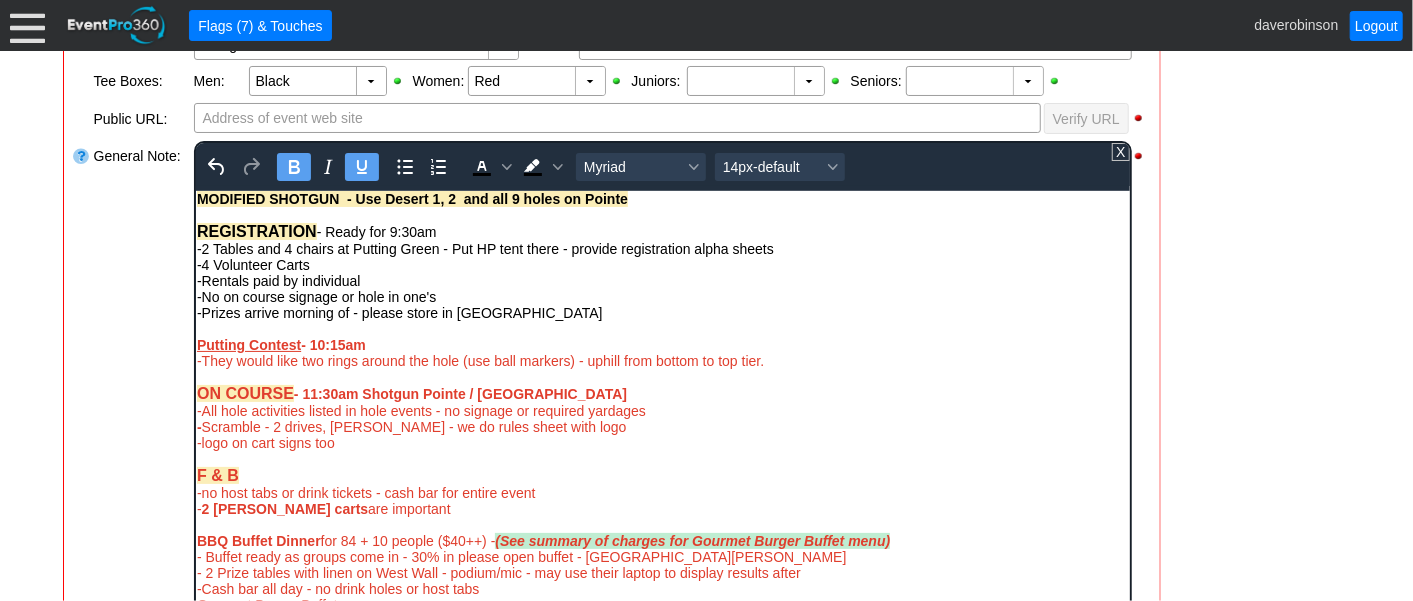click on "REGISTRATION  - Ready for 9:30am -2 Tables and 4 chairs at Putting Green - Put HP tent there - provide registration alpha sheets -4 Volunteer Carts  -Rentals paid by individual -No on course signage or hole in one's -Prizes arrive morning of - please store in Heritage Room Putting Contest  - 10:15am   -They would like two rings around the hole (use ball markers) - uphill from bottom to top tier.  ON COURSE  - 11:30am Shotgun Pointe / Desert -All hole activities listed in hole events - no signage or required yardages - Scramble - 2 drives, max bogey - we do rules sheet with logo -logo on cart signs too F & B -no host tabs or drink tickets - cash bar for entire event -  2 Bev carts  are important BBQ Buffet Dinner  for 84 + 10 people ($40++) -  (See summary of charges for Gourmet Burger Buffet menu) - Buffet ready as groups come in - 30% in please open buffet - Summit & Meadows - 2 Prize tables with linen on West Wall - podium/mic - may use their laptop to display results after  Gourmet Burger Buffet PRIZES" at bounding box center [662, 482] 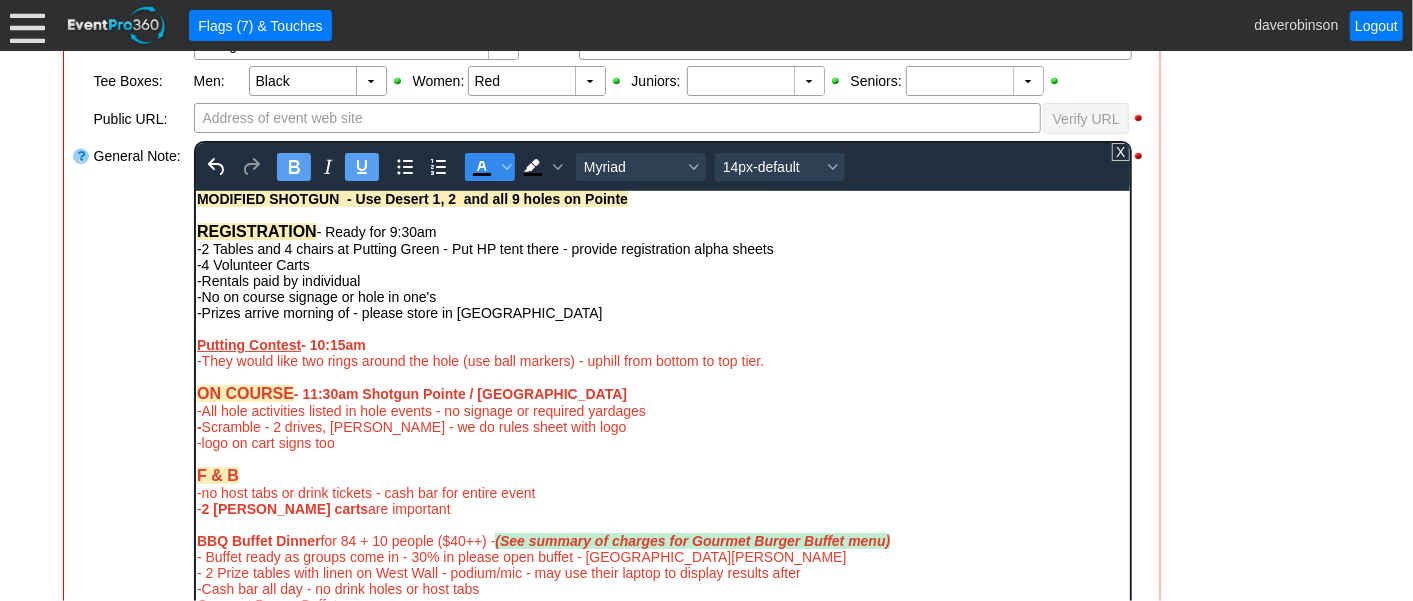 click 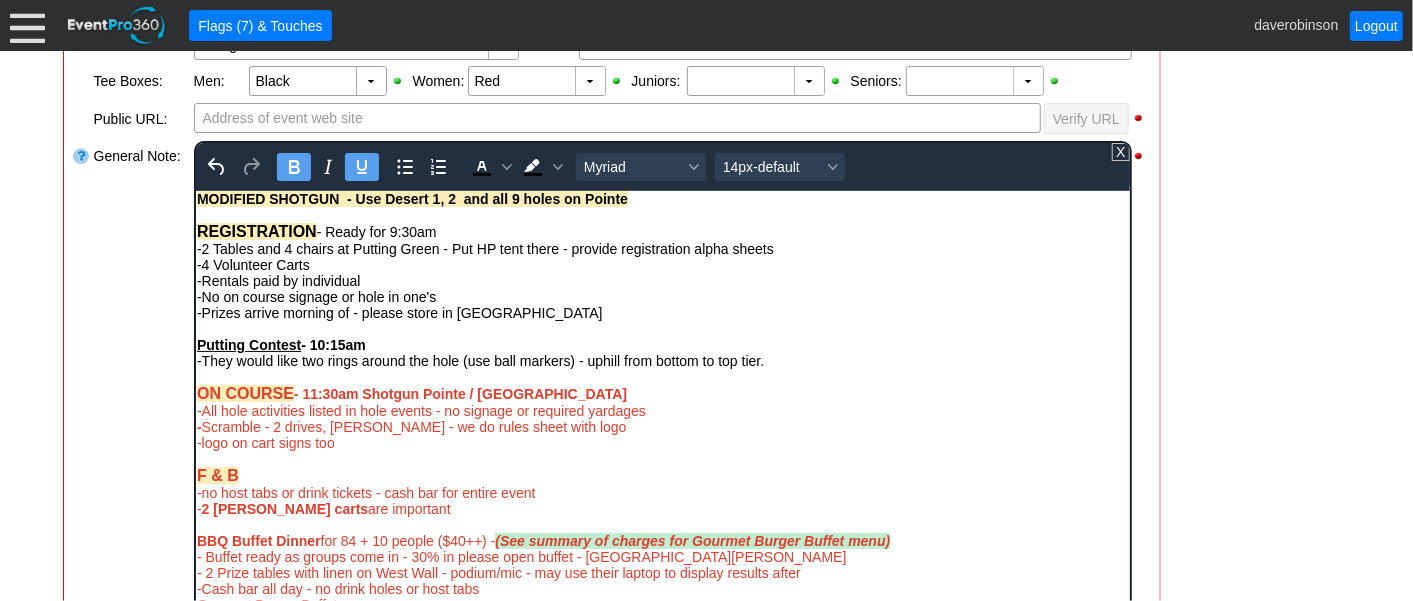 click at bounding box center (662, 328) 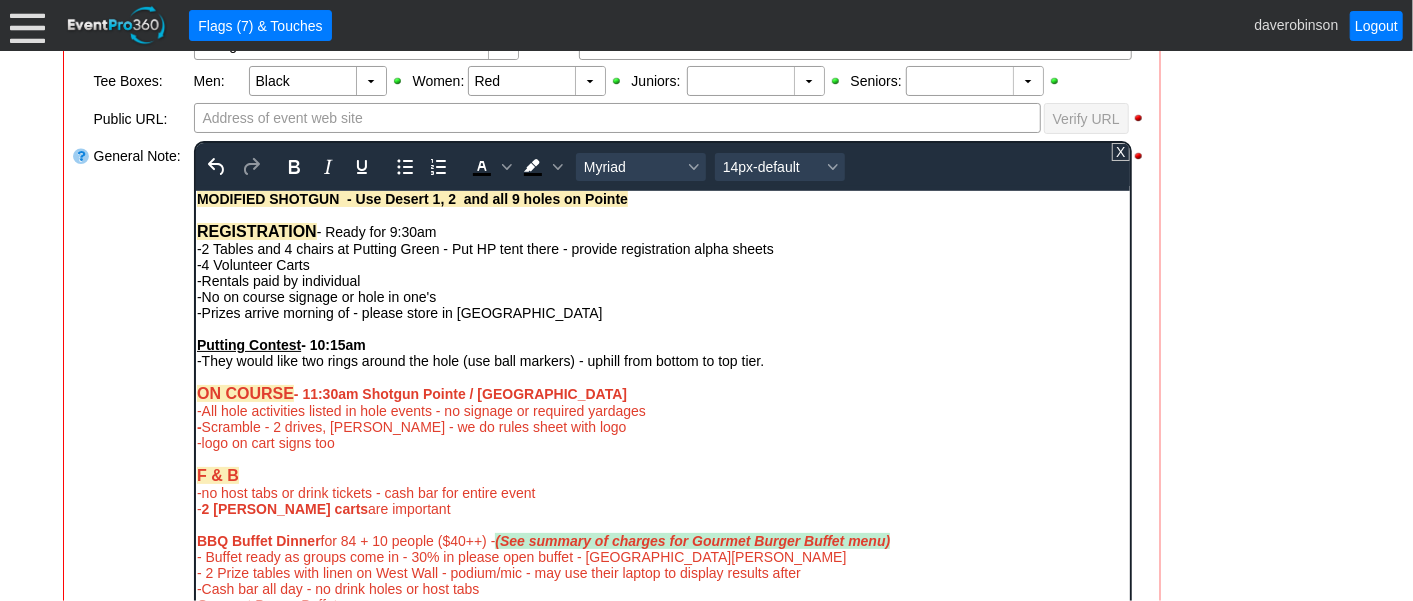 click on "-They would like two rings around the hole (use ball markers) - uphill from bottom to top tier." at bounding box center (662, 368) 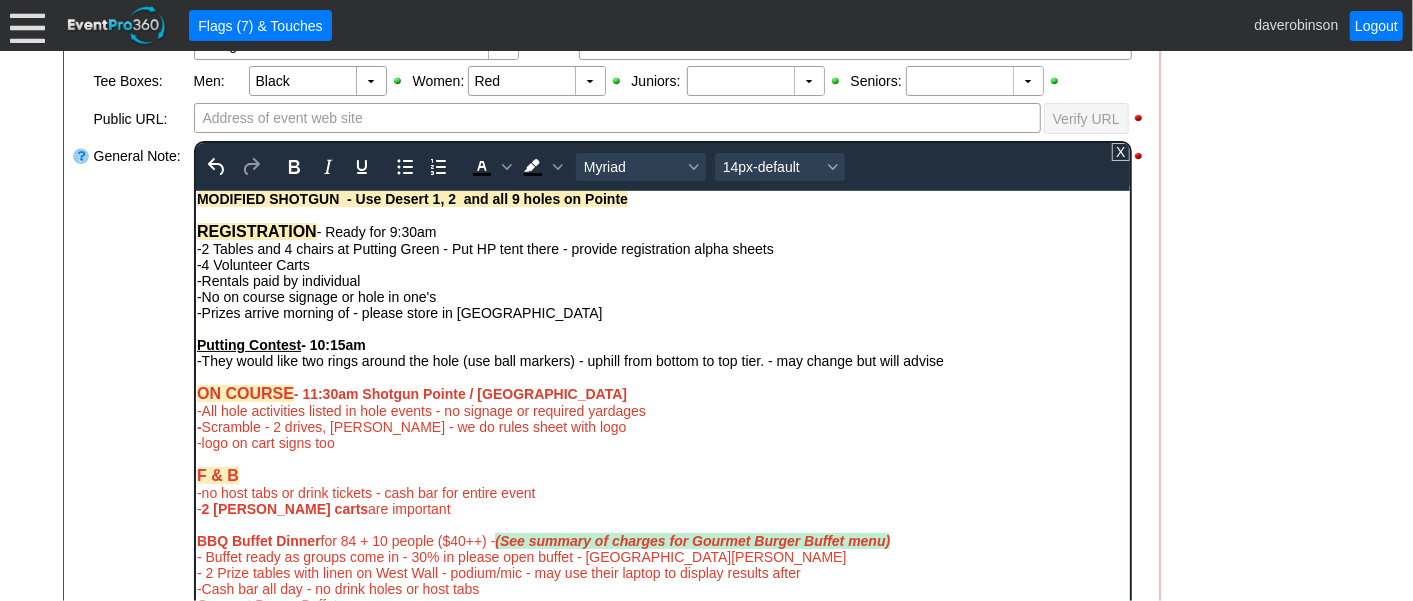 click on "- Scramble - 2 drives, max bogey - we do rules sheet with logo" at bounding box center (662, 426) 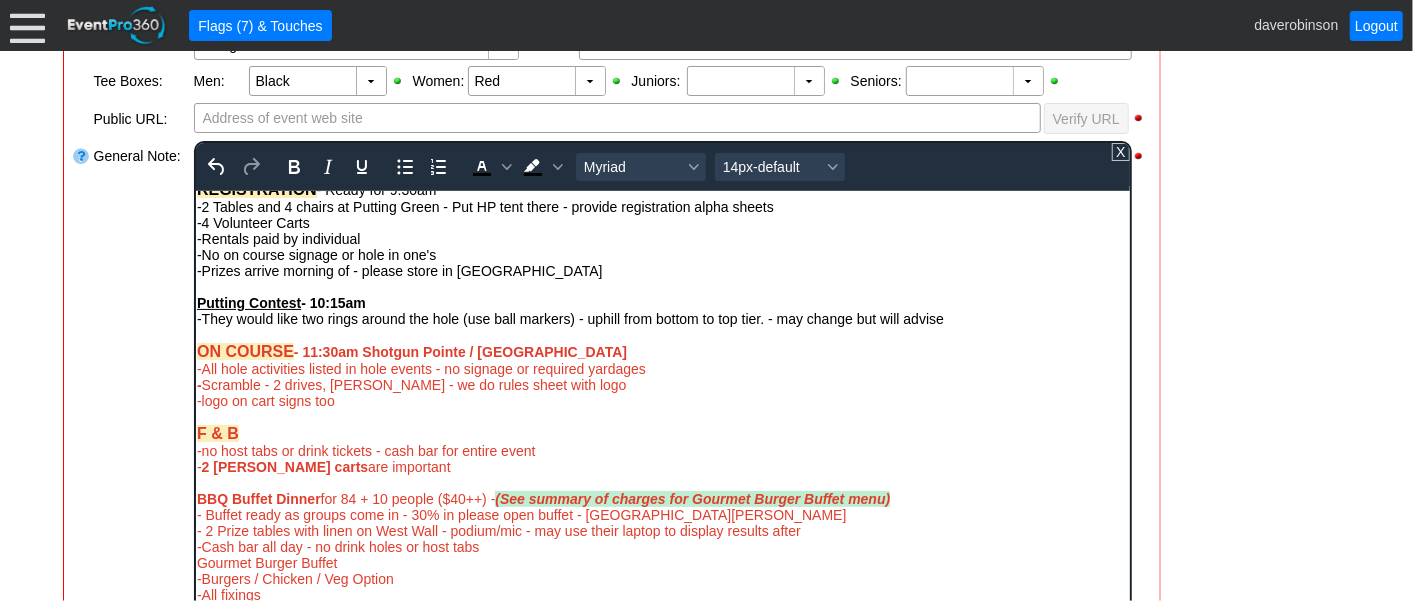 scroll, scrollTop: 0, scrollLeft: 0, axis: both 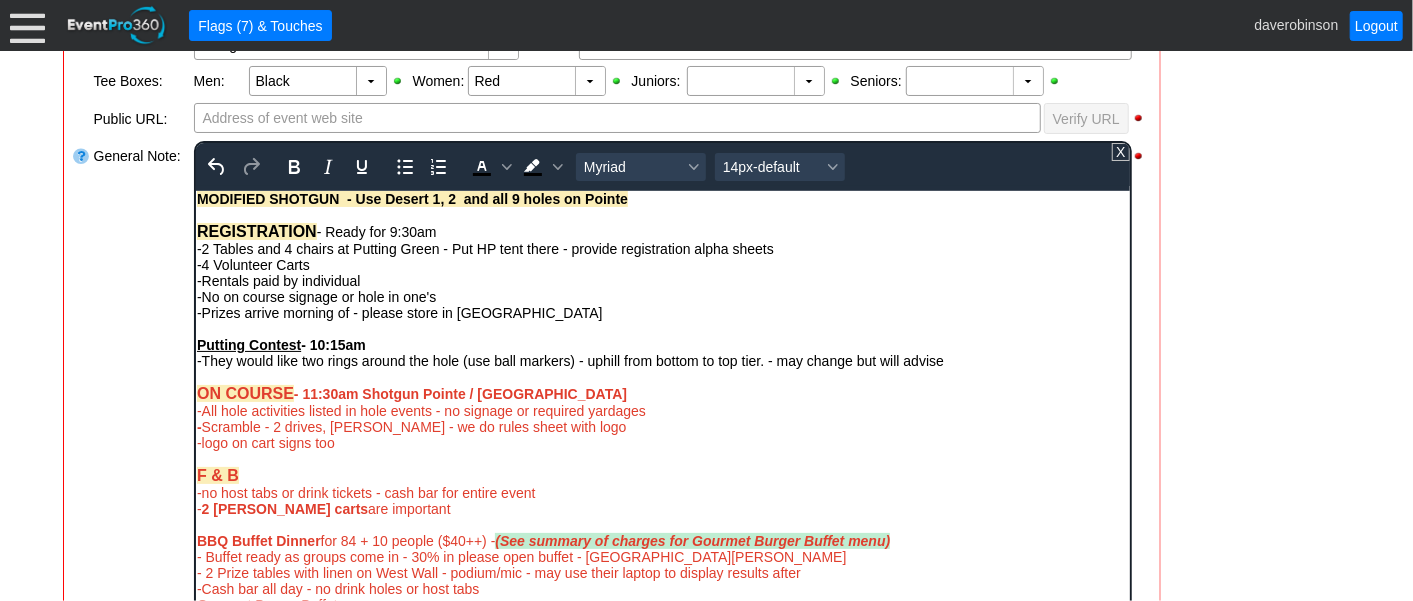 click on "ON COURSE  - 11:30am Shotgun Pointe / Desert" at bounding box center (411, 393) 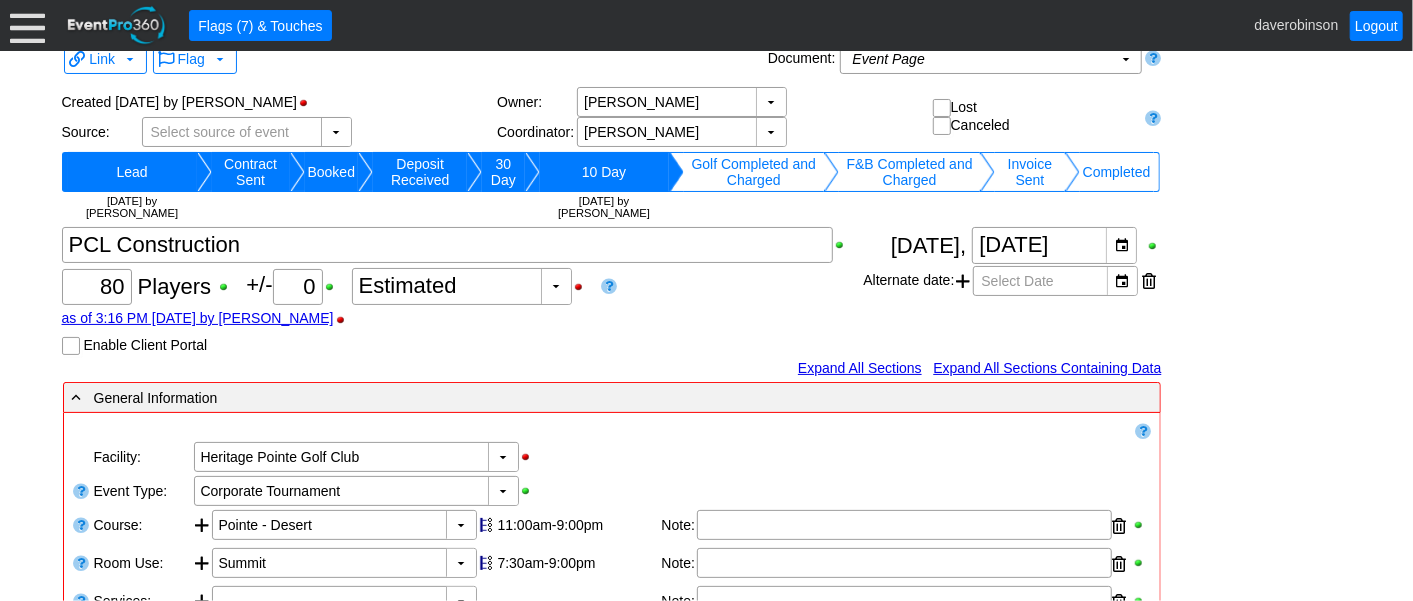 scroll, scrollTop: 111, scrollLeft: 0, axis: vertical 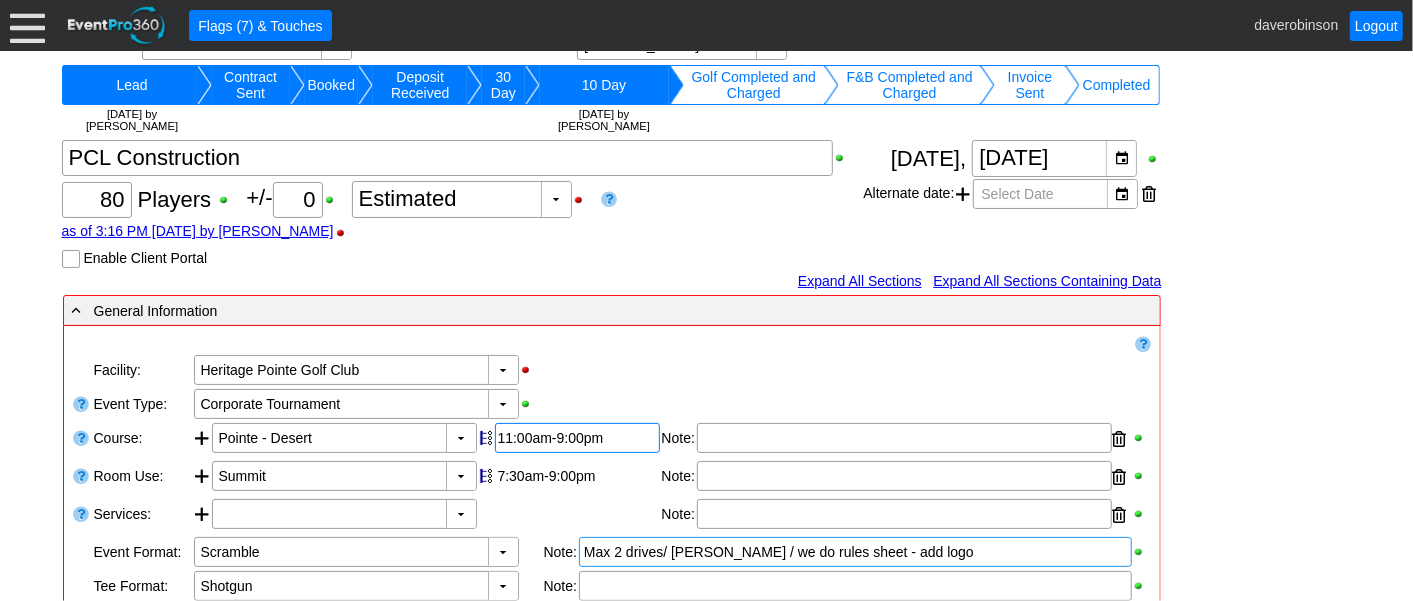 click on "11:00am-9:00pm
Select time" at bounding box center [577, 438] 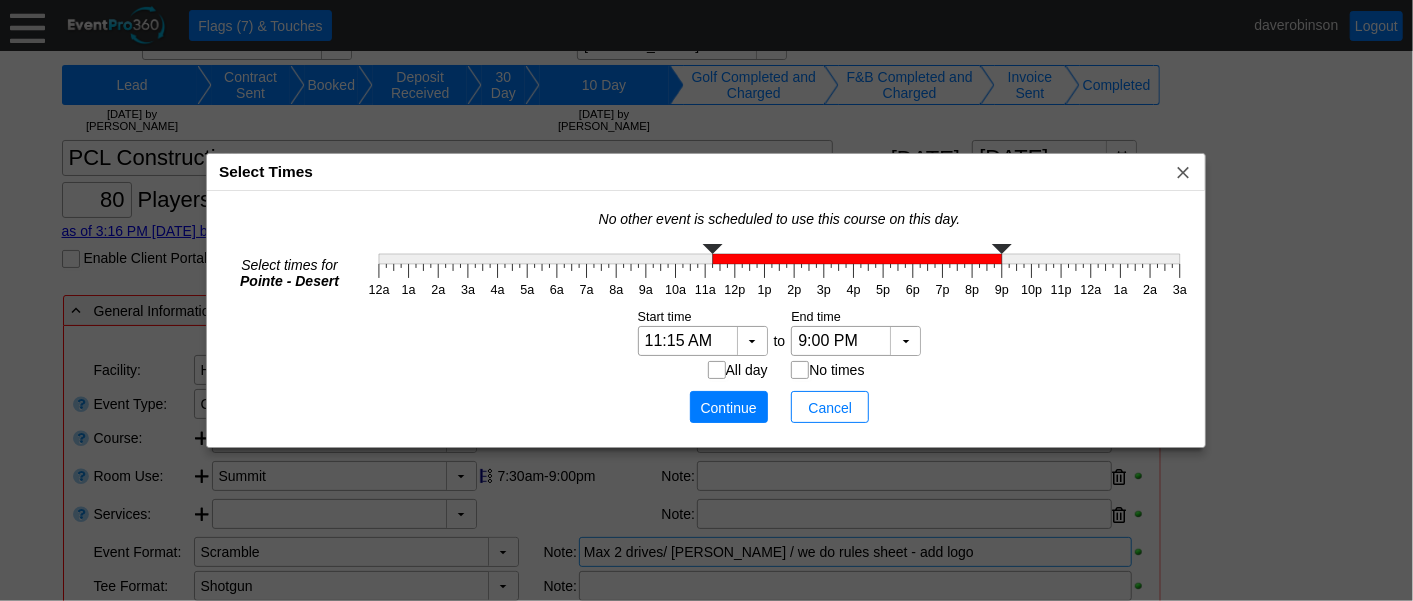 type on "11:30 AM" 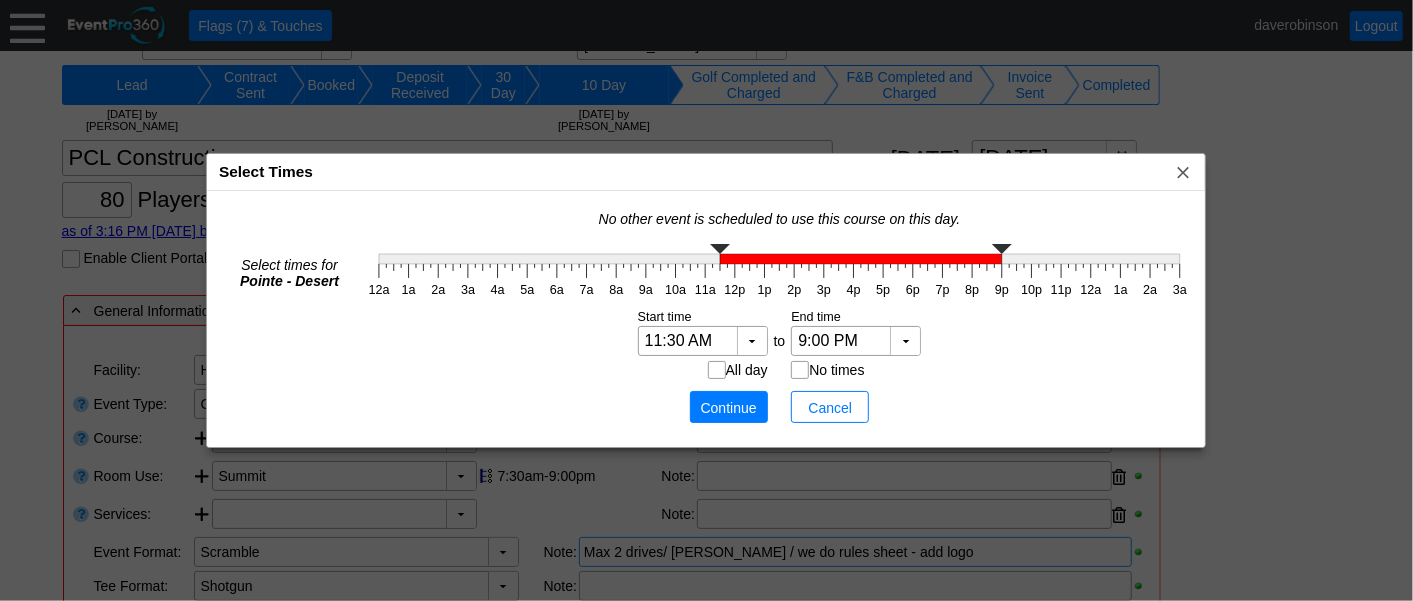 click 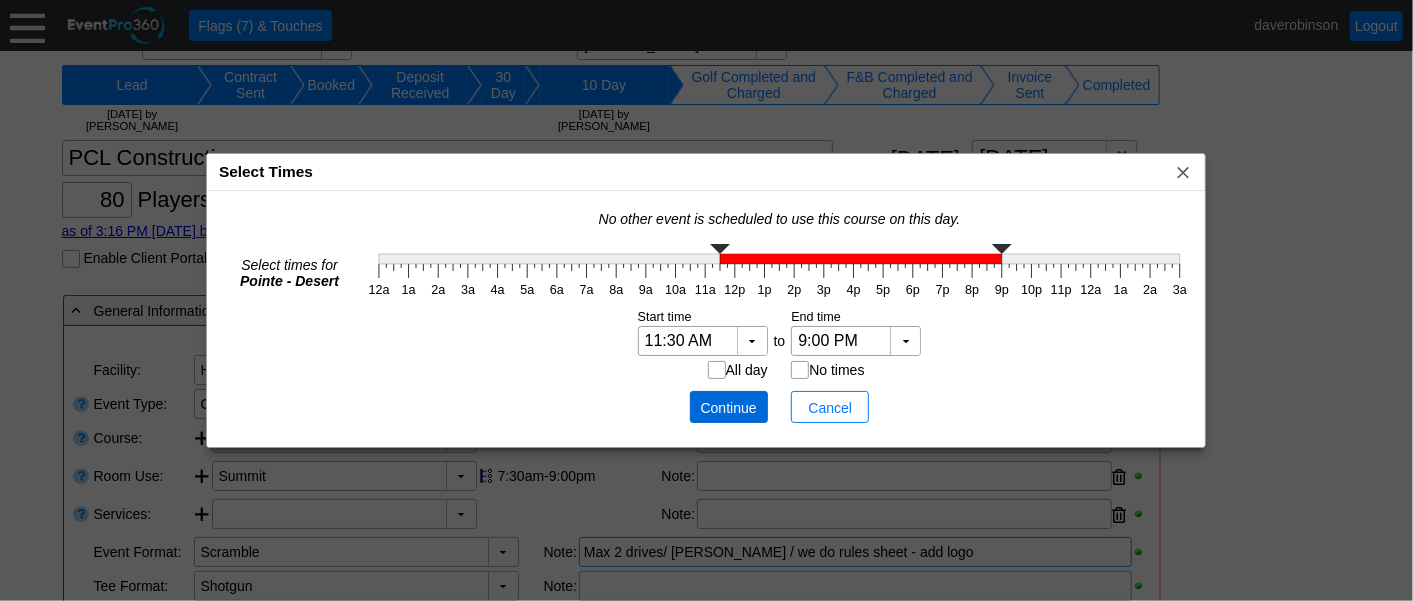 click on "Continue" at bounding box center (729, 408) 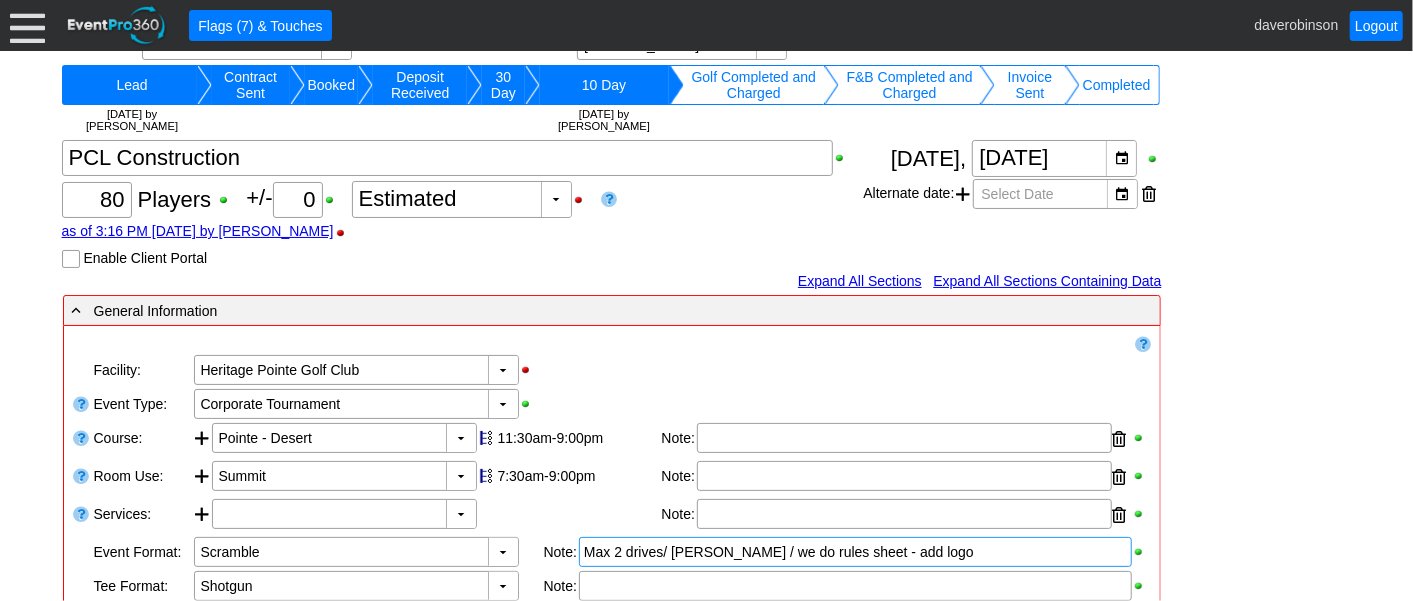 click on "- General Information
▼
Loading....
Remove all highlights
Facility:
▼ Χ [GEOGRAPHIC_DATA]
Event Type:
▼ Χ Corporate Tournament
Course:
▼ Χ [GEOGRAPHIC_DATA]
11:30am-9:00pm
Select time" at bounding box center (707, 1097) 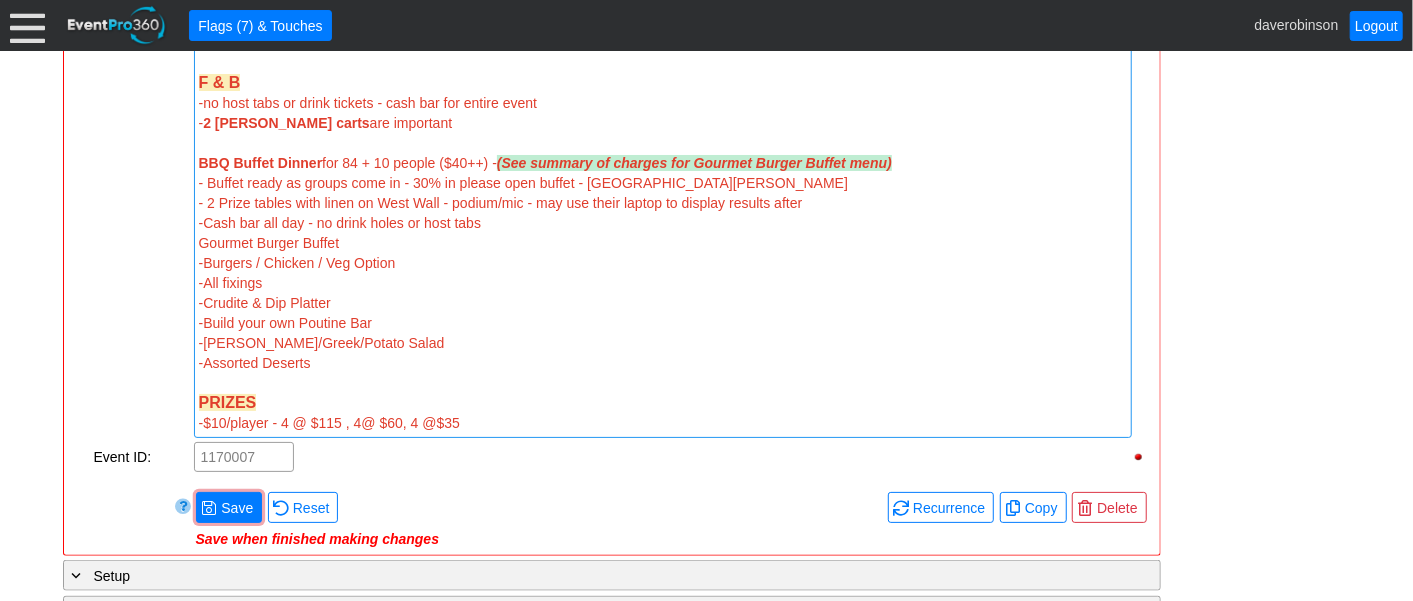 scroll, scrollTop: 1111, scrollLeft: 0, axis: vertical 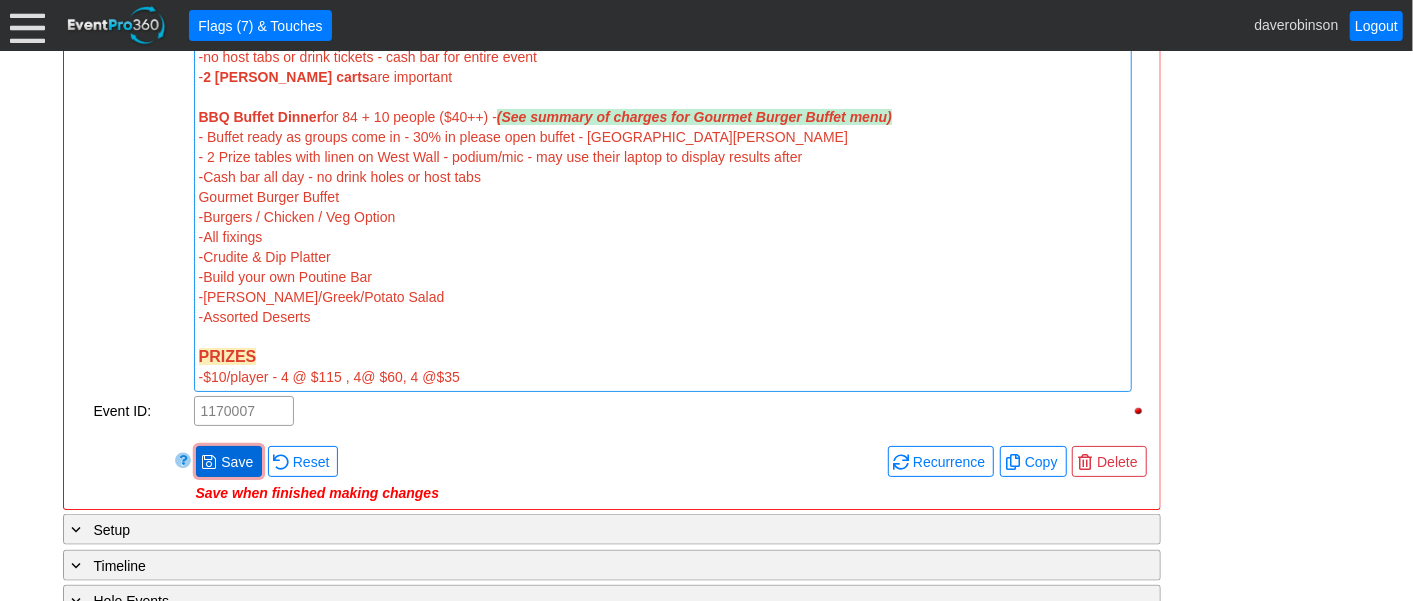 click on "Save" at bounding box center (237, 462) 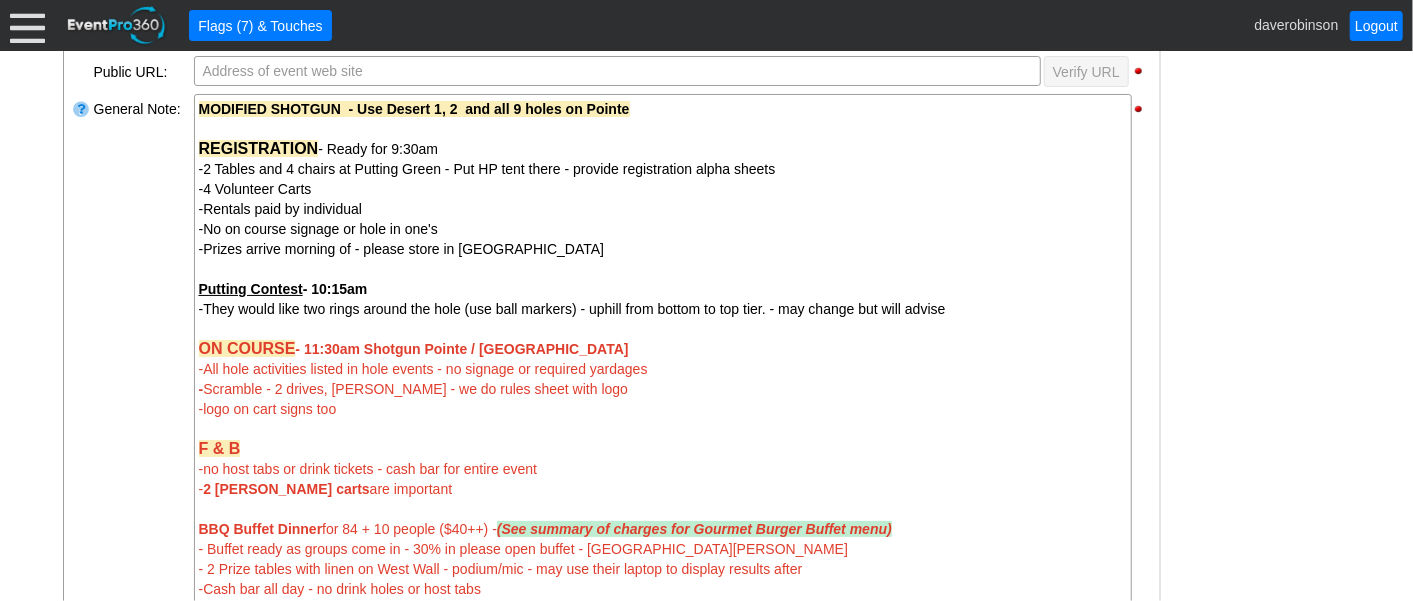 scroll, scrollTop: 666, scrollLeft: 0, axis: vertical 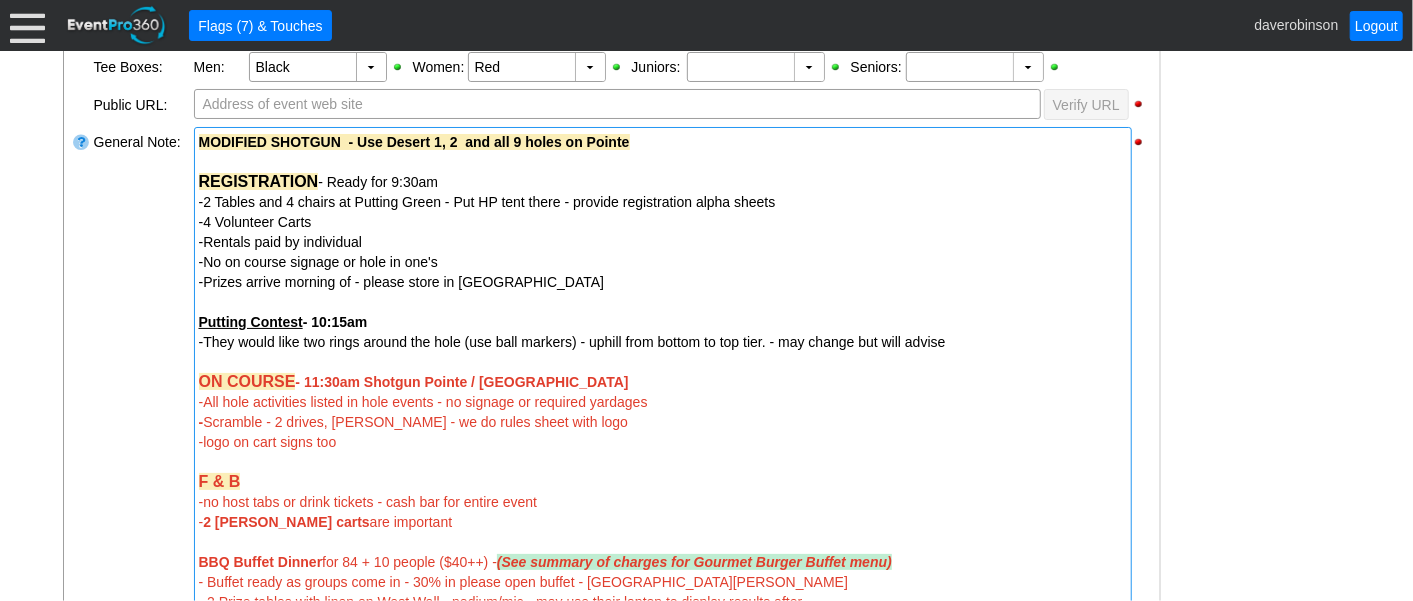 drag, startPoint x: 197, startPoint y: 377, endPoint x: 402, endPoint y: 418, distance: 209.0598 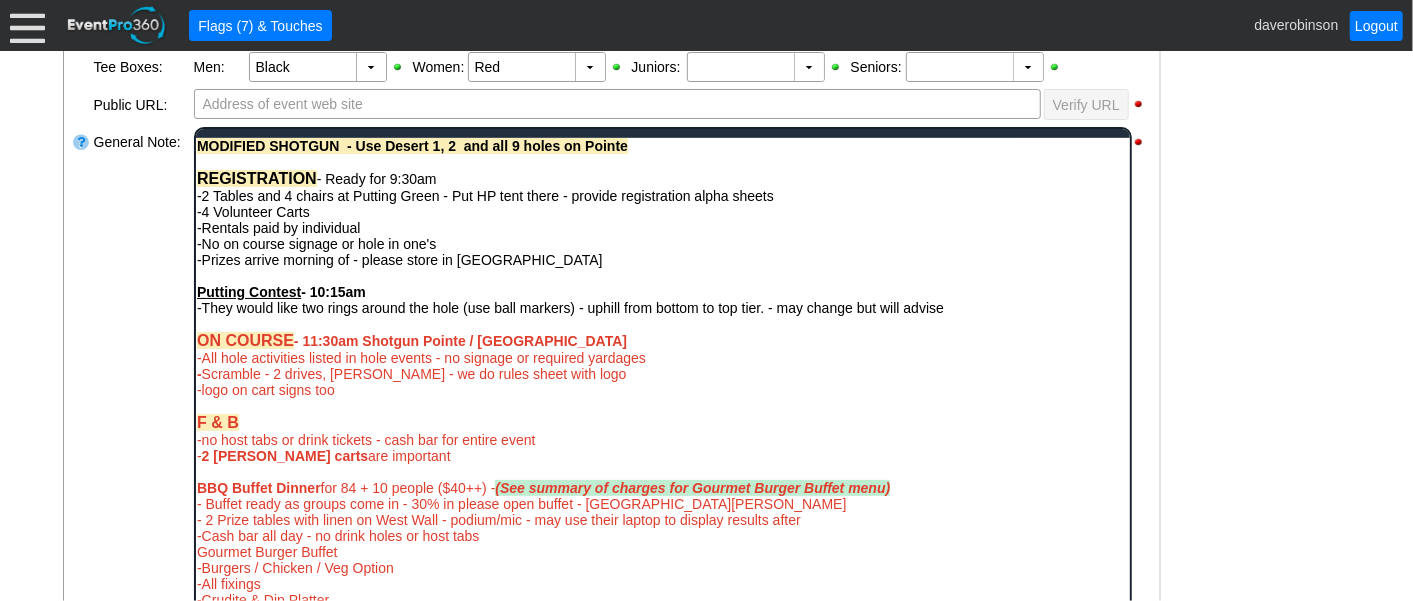 scroll, scrollTop: 0, scrollLeft: 0, axis: both 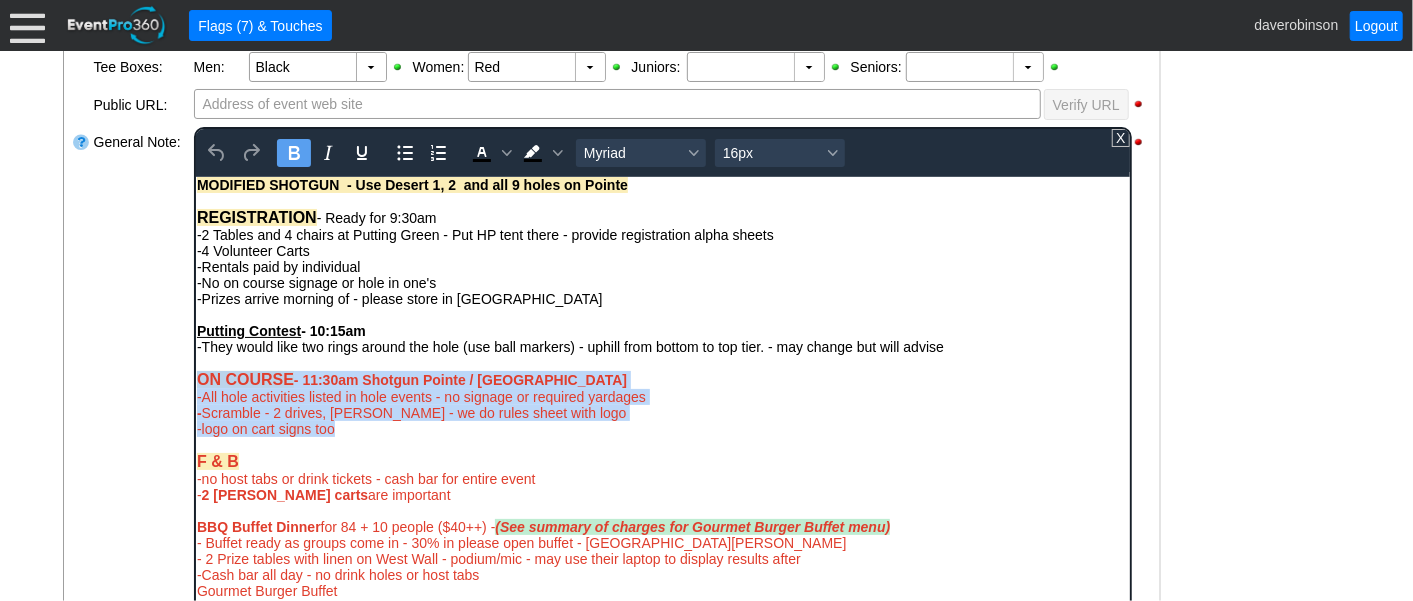 drag, startPoint x: 201, startPoint y: 385, endPoint x: 379, endPoint y: 432, distance: 184.10051 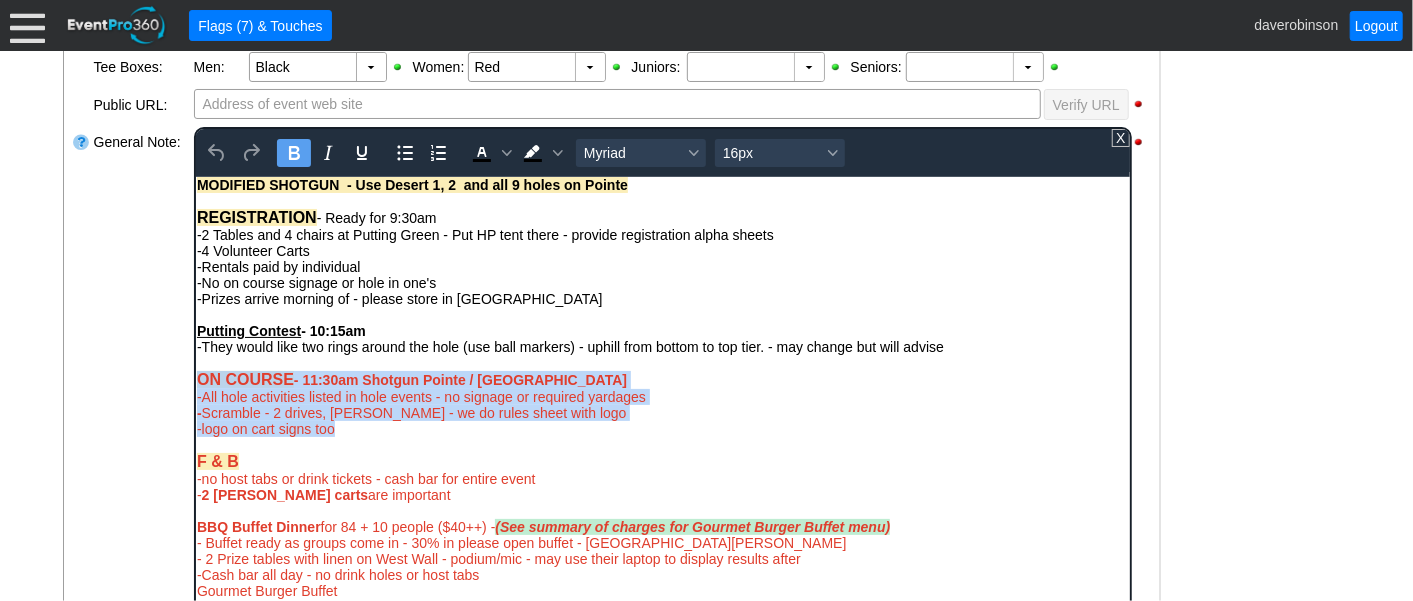click on "ON COURSE  - 11:30am Shotgun Pointe / Desert -All hole activities listed in hole events - no signage or required yardages - Scramble - 2 drives, max bogey - we do rules sheet with logo -logo on cart signs too" at bounding box center [662, 403] 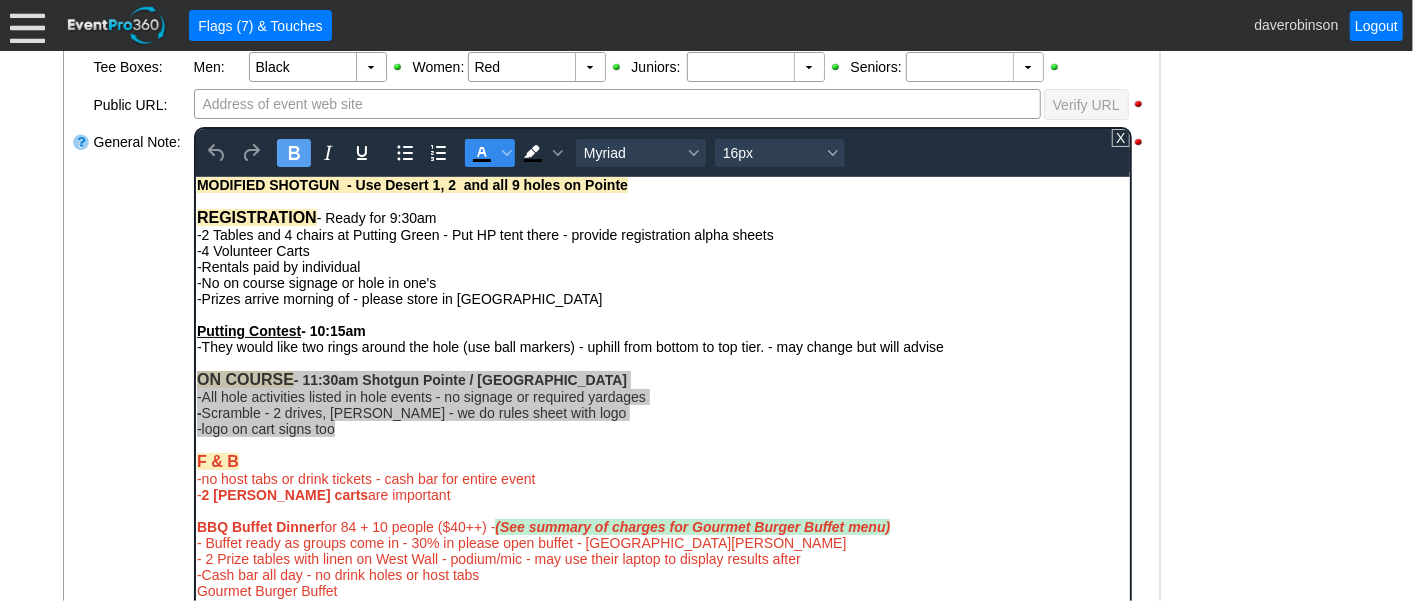 drag, startPoint x: 476, startPoint y: 157, endPoint x: 289, endPoint y: 7, distance: 239.72693 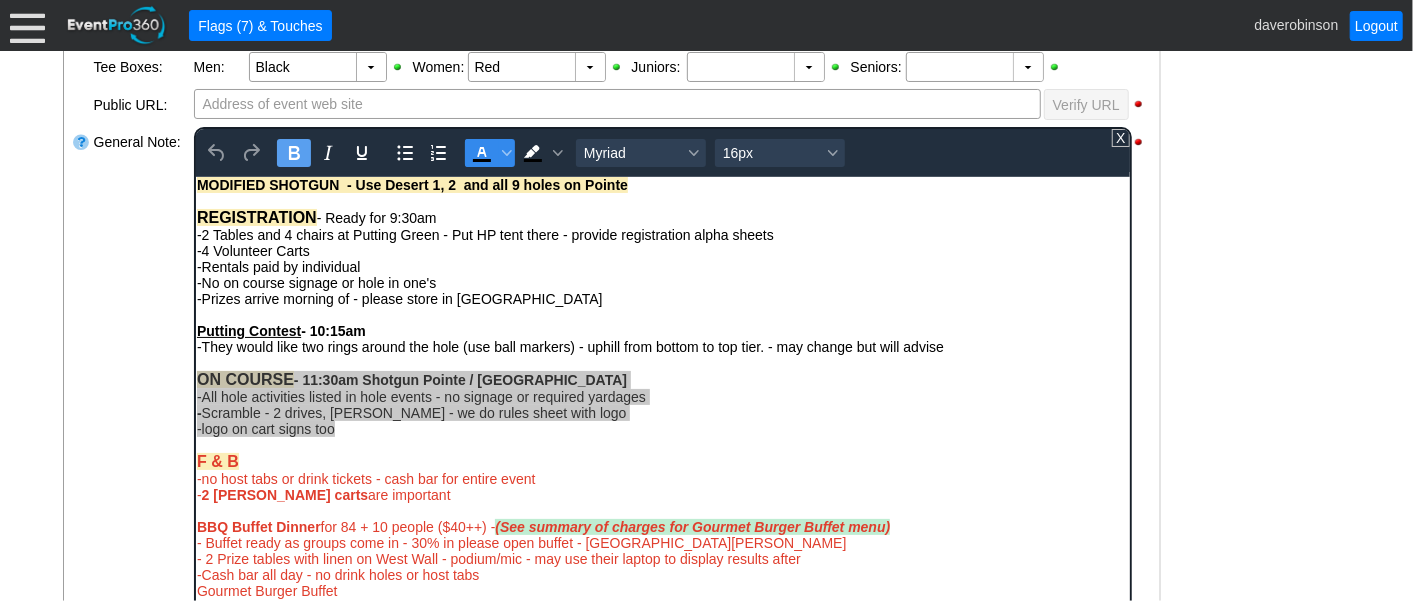 click 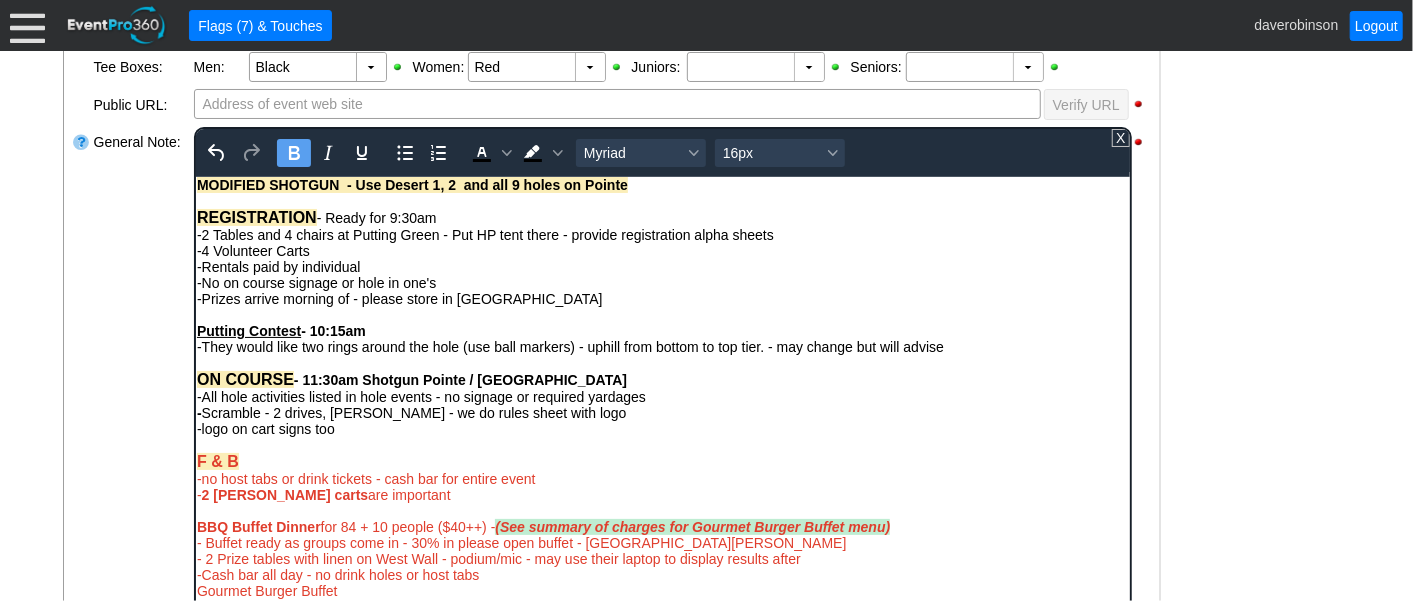 click on "F & B" at bounding box center [662, 461] 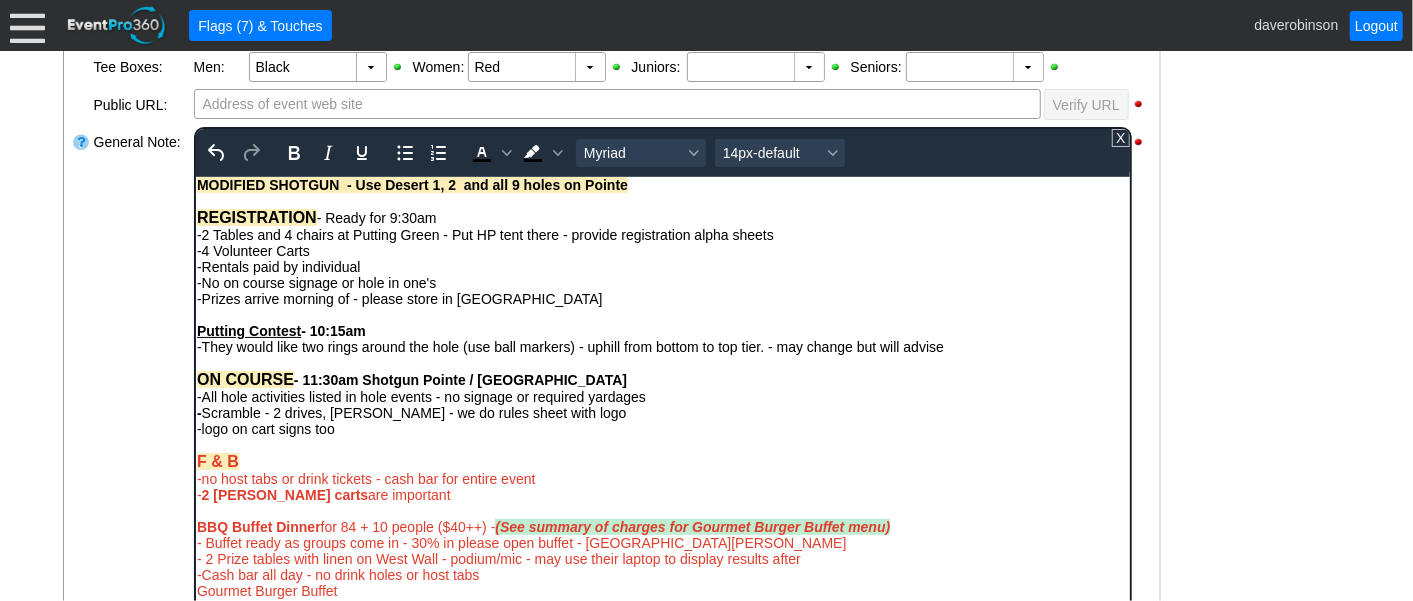 type 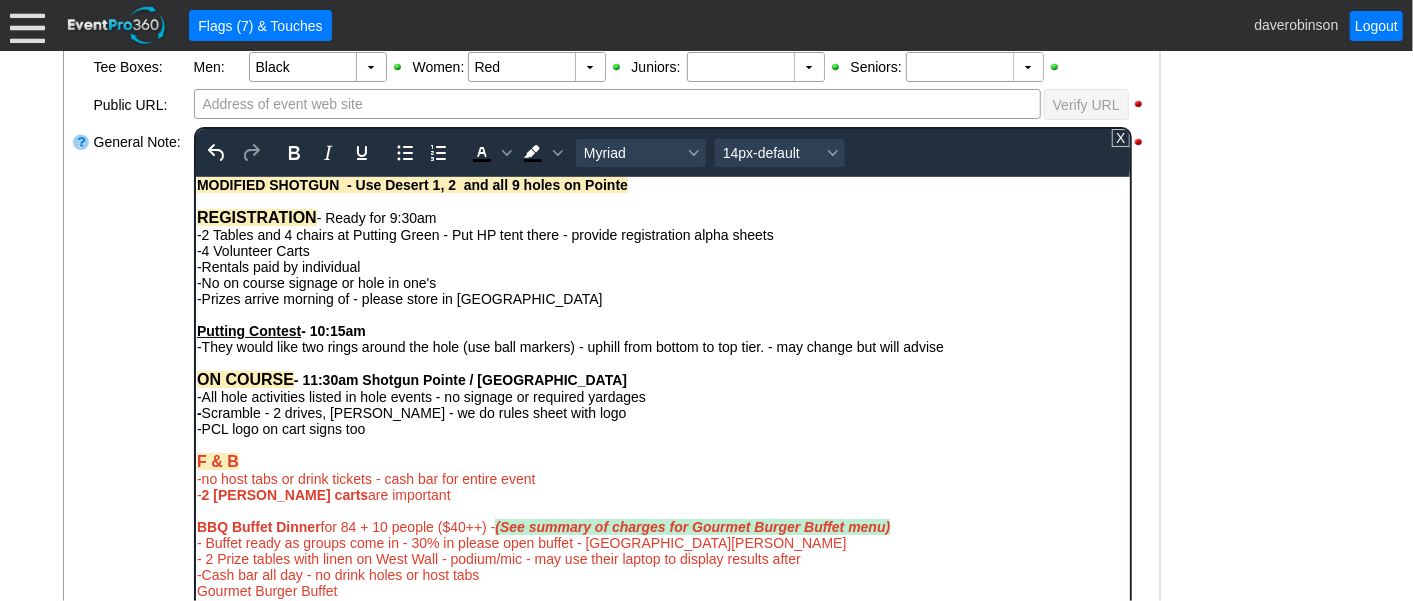 click on "Loading....
Remove all highlights
Facility:
▼ Χ Heritage Pointe Golf Club
Event Type:
▼ Χ Corporate Tournament
Course:
▼ Χ Pointe - Desert
11:30am-9:00pm
Select time
Note:" at bounding box center [612, 257] 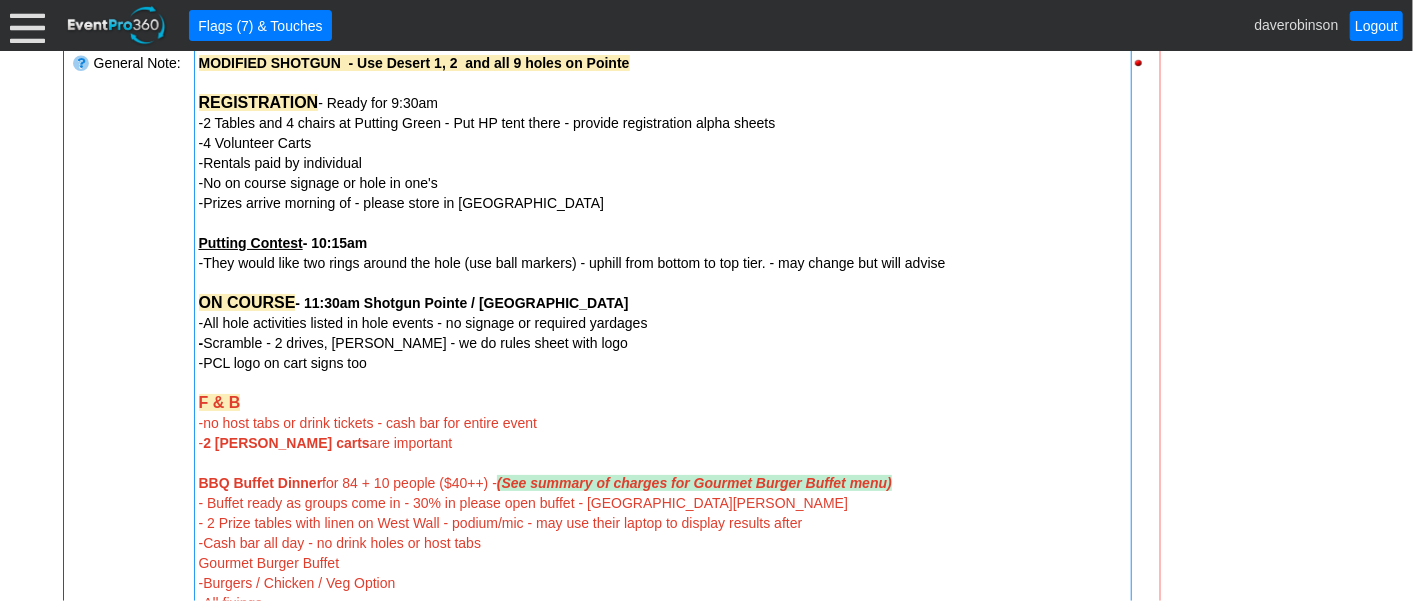 scroll, scrollTop: 777, scrollLeft: 0, axis: vertical 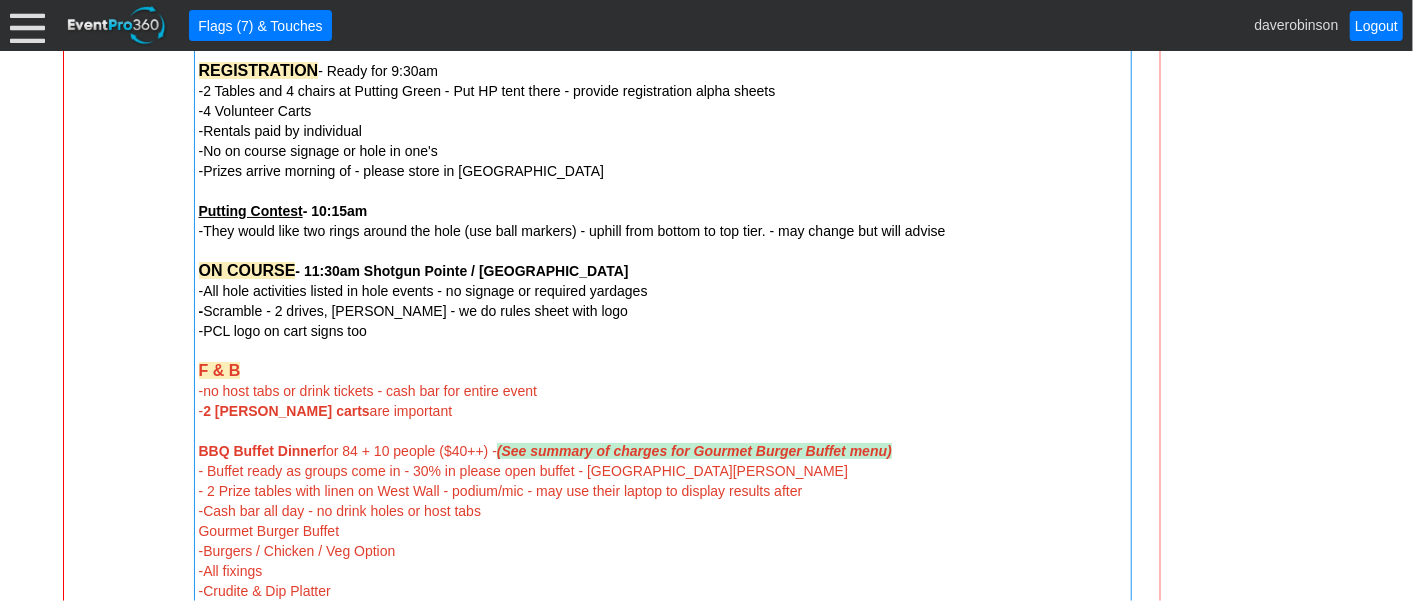 drag, startPoint x: 195, startPoint y: 368, endPoint x: 302, endPoint y: 395, distance: 110.35397 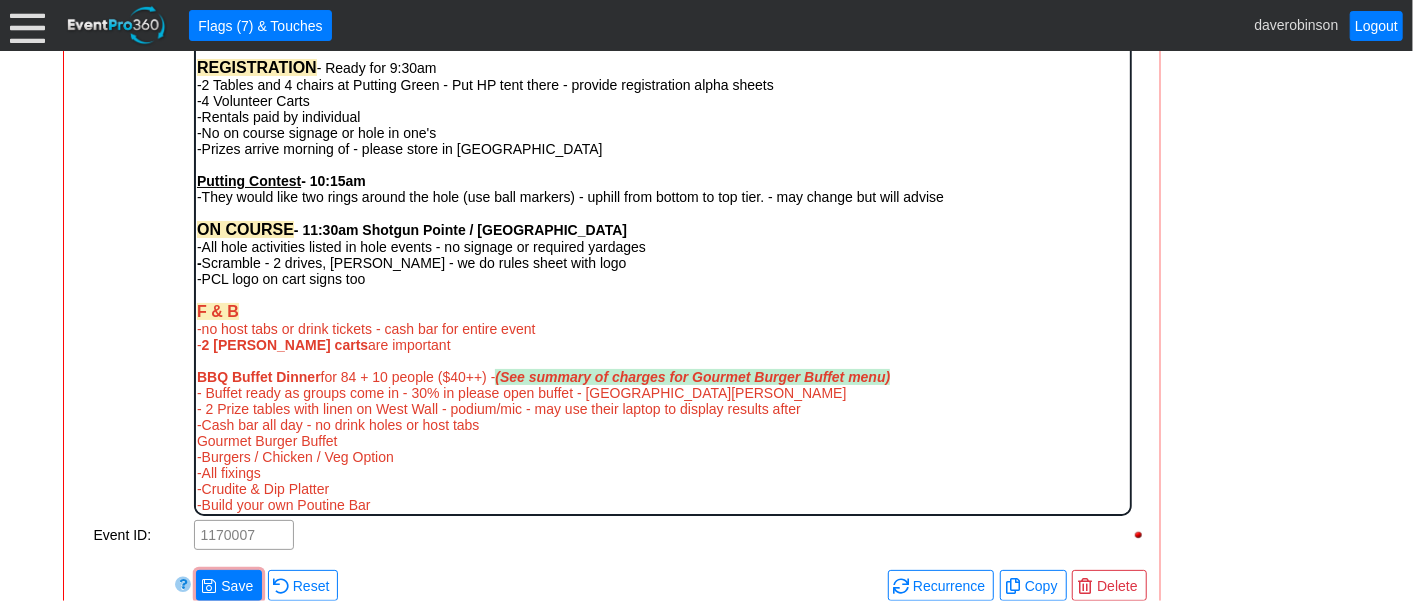 scroll, scrollTop: 0, scrollLeft: 0, axis: both 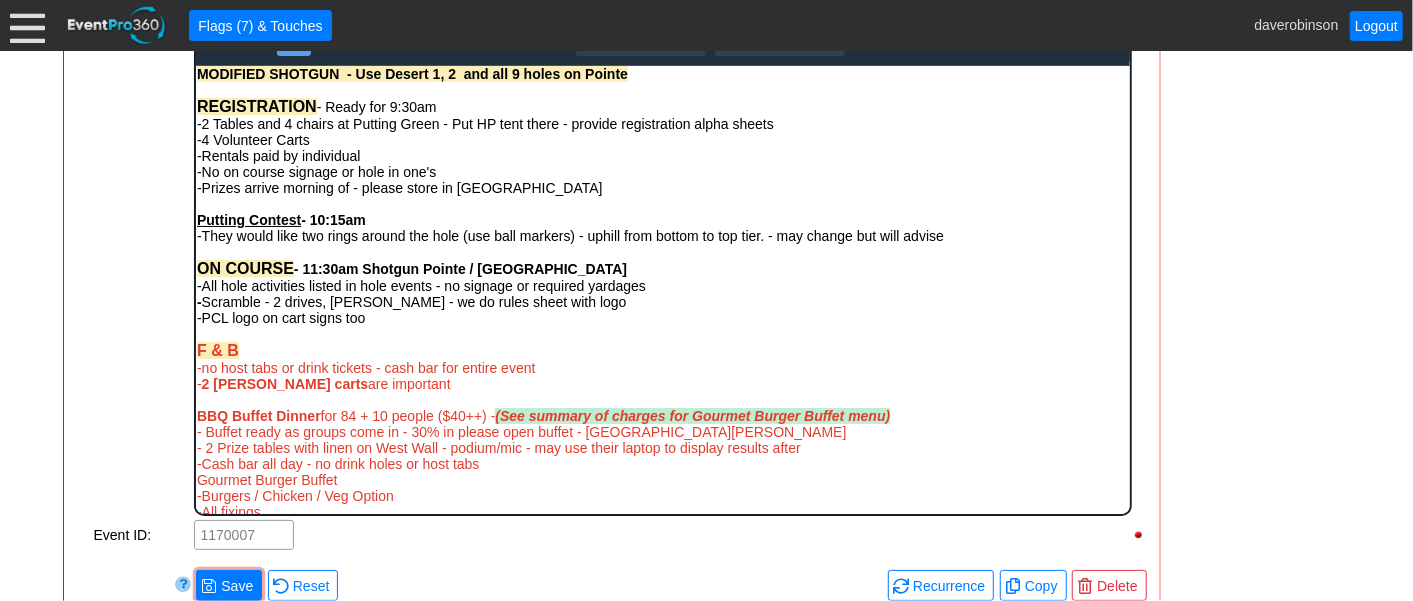 drag, startPoint x: 373, startPoint y: 392, endPoint x: 382, endPoint y: 413, distance: 22.847319 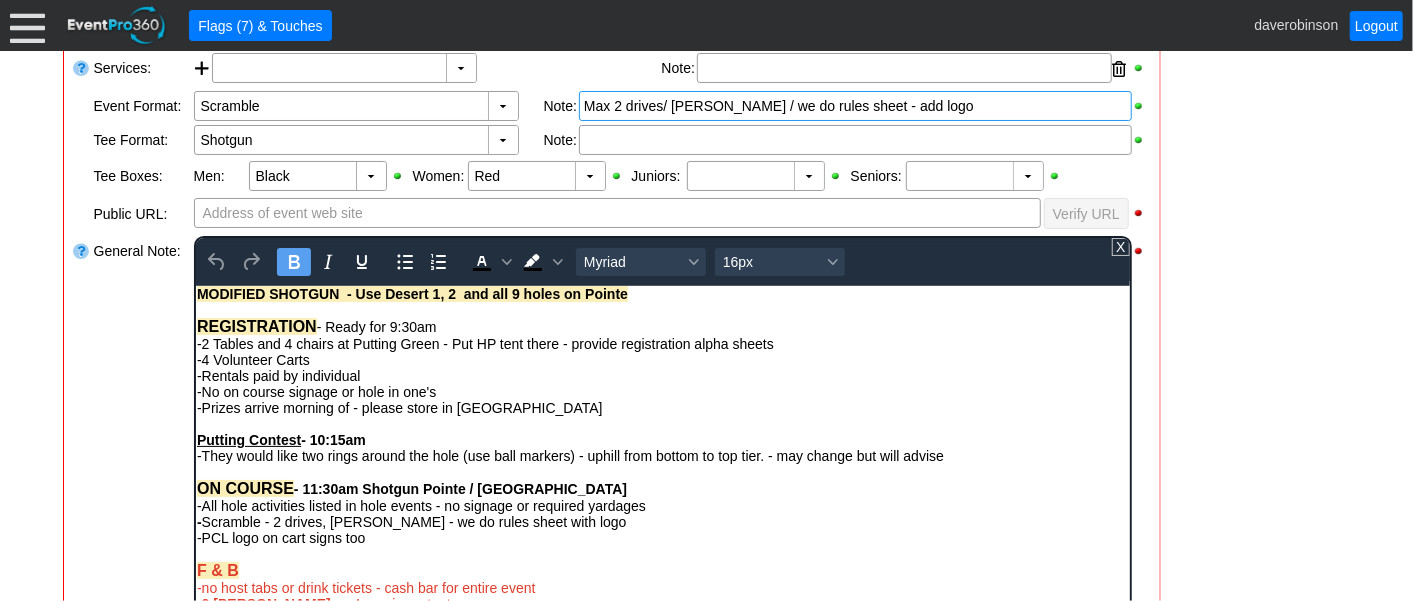 scroll, scrollTop: 555, scrollLeft: 0, axis: vertical 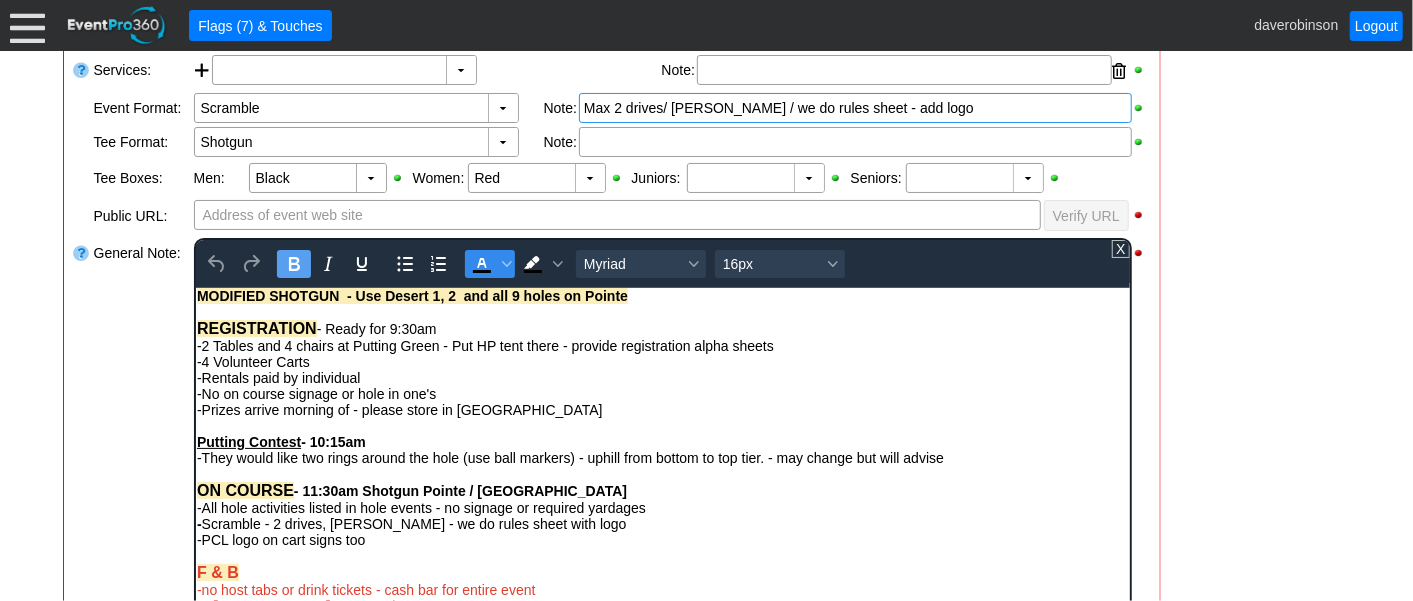 drag, startPoint x: 484, startPoint y: 258, endPoint x: 537, endPoint y: 281, distance: 57.77543 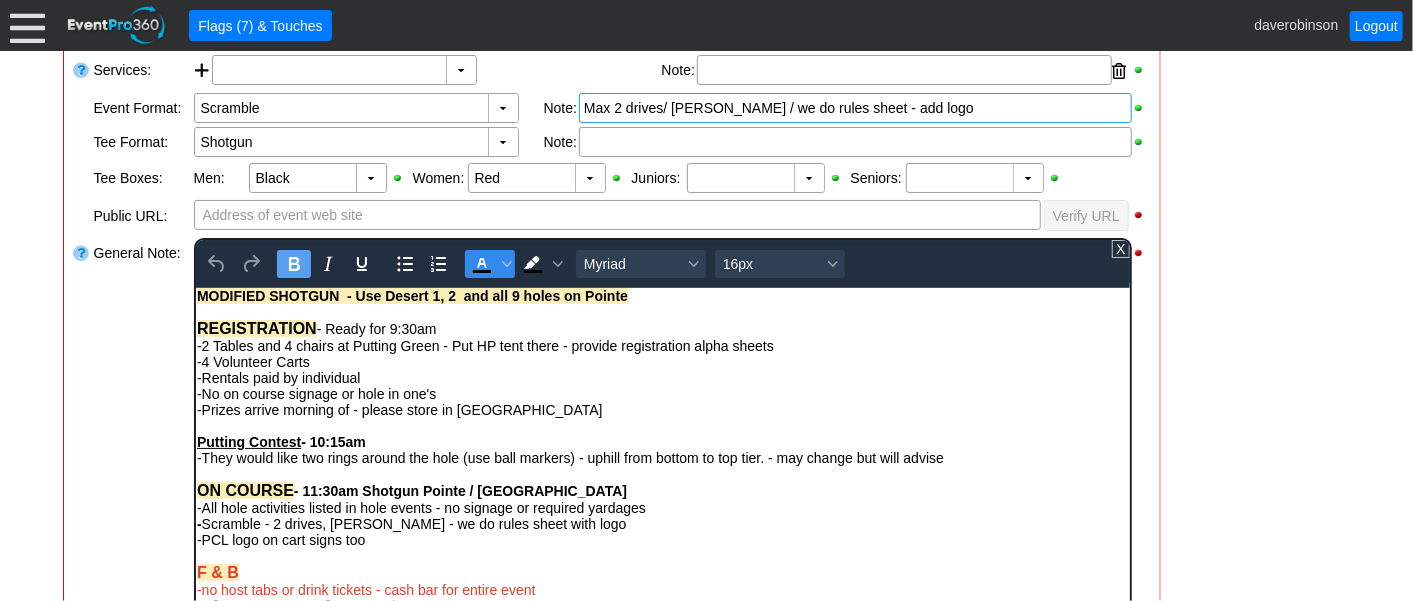 click 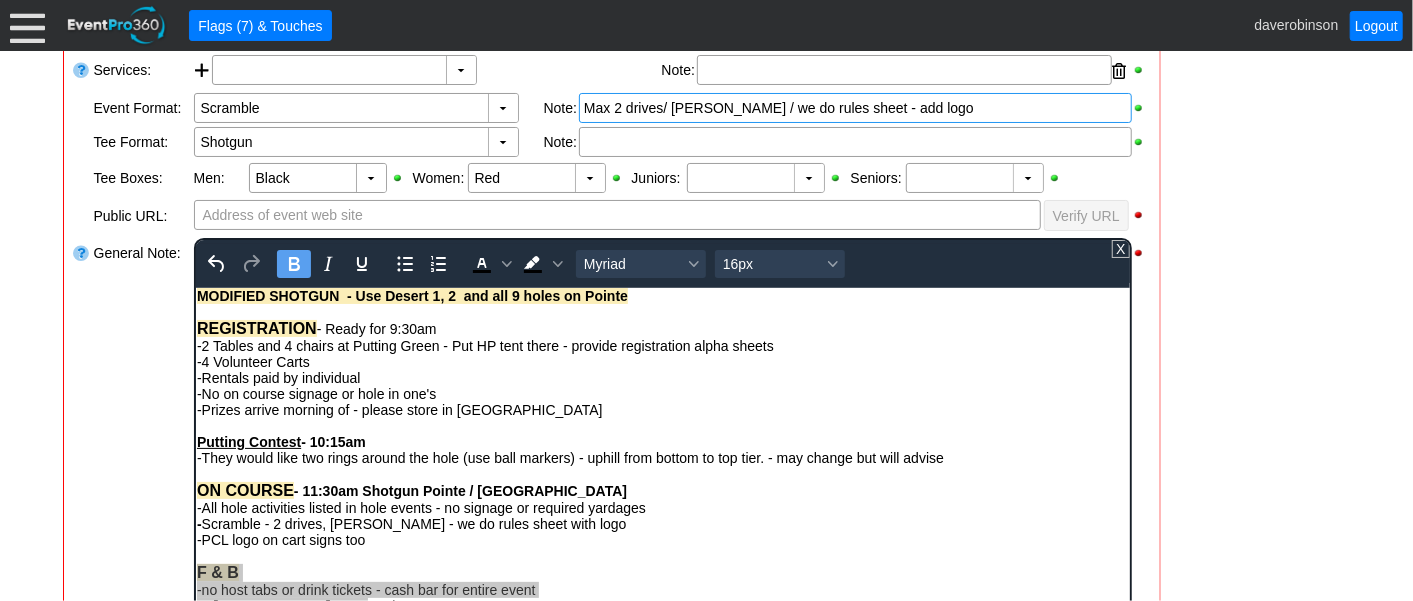 click on "- General Information
▼
Loading....
Remove all highlights
Facility:
▼ Χ [GEOGRAPHIC_DATA]
Event Type:
▼ Χ Corporate Tournament
Course:
▼ Χ [GEOGRAPHIC_DATA]
11:30am-9:00pm
Select time" at bounding box center [707, 548] 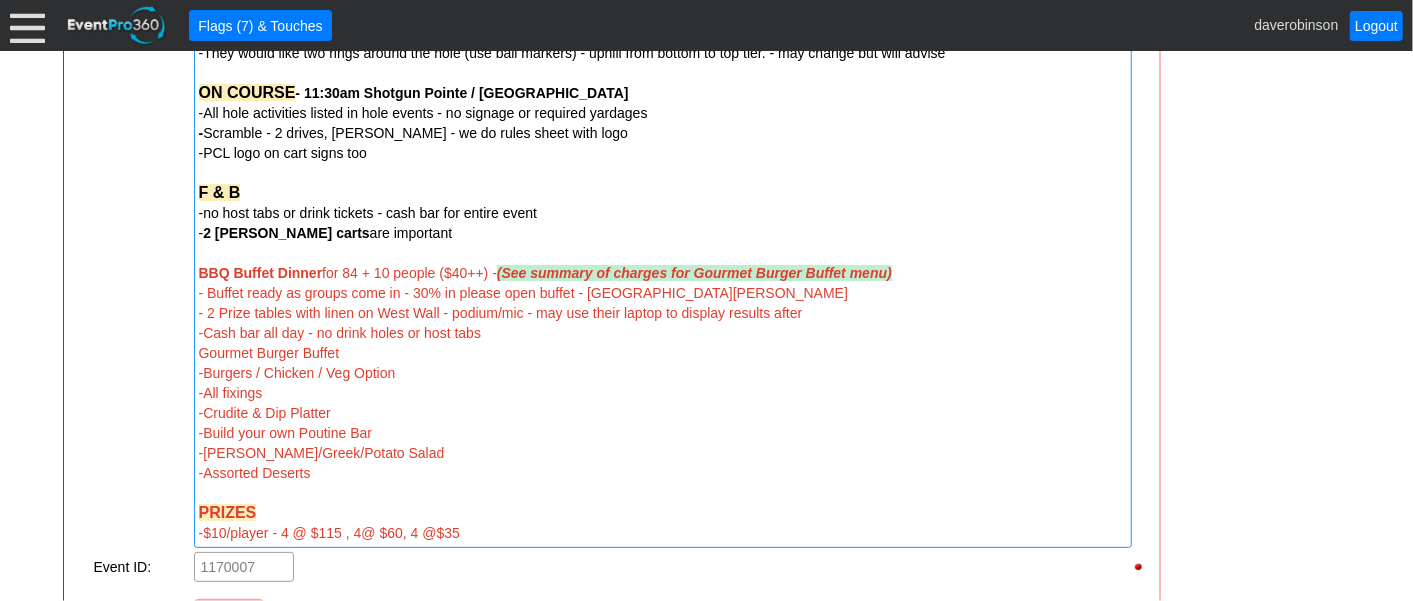 scroll, scrollTop: 1000, scrollLeft: 0, axis: vertical 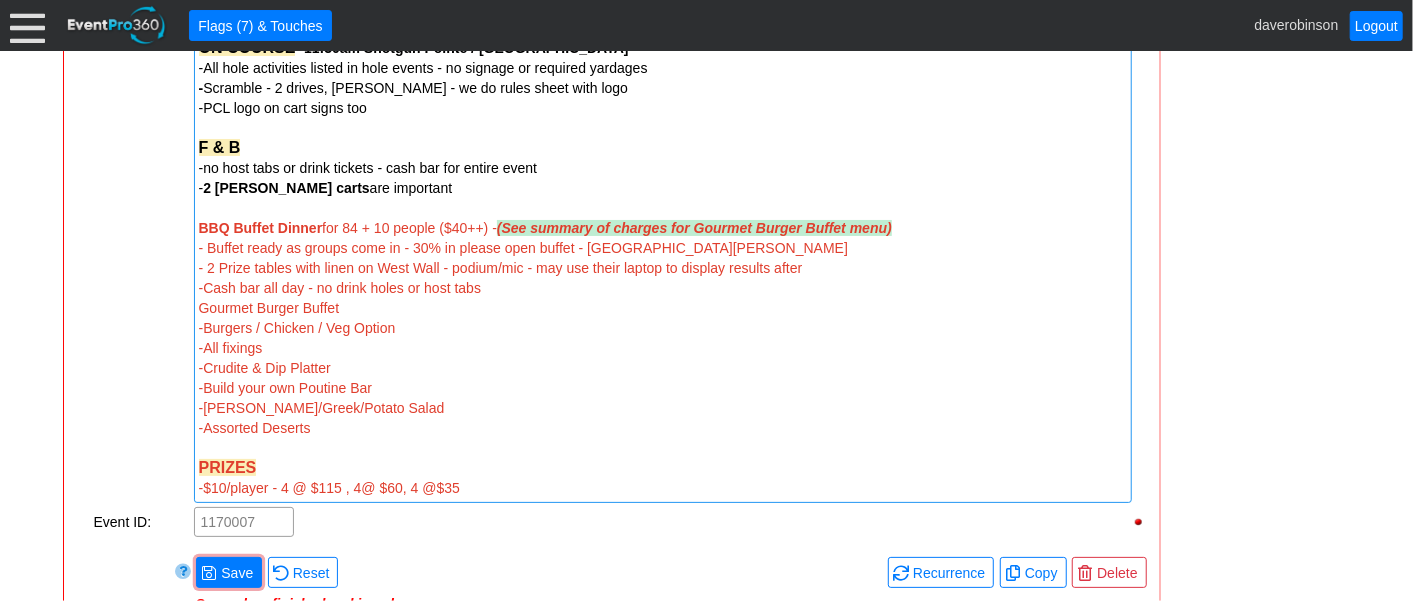 click on "-  2 Bev carts  are important BBQ Buffet Dinner  for 84 + 10 people ($40++) -  (See summary of charges for Gourmet Burger Buffet menu) - Buffet ready as groups come in - 30% in please open buffet - Summit & Meadows - 2 Prize tables with linen on West Wall - podium/mic - may use their laptop to display results after" at bounding box center [663, 228] 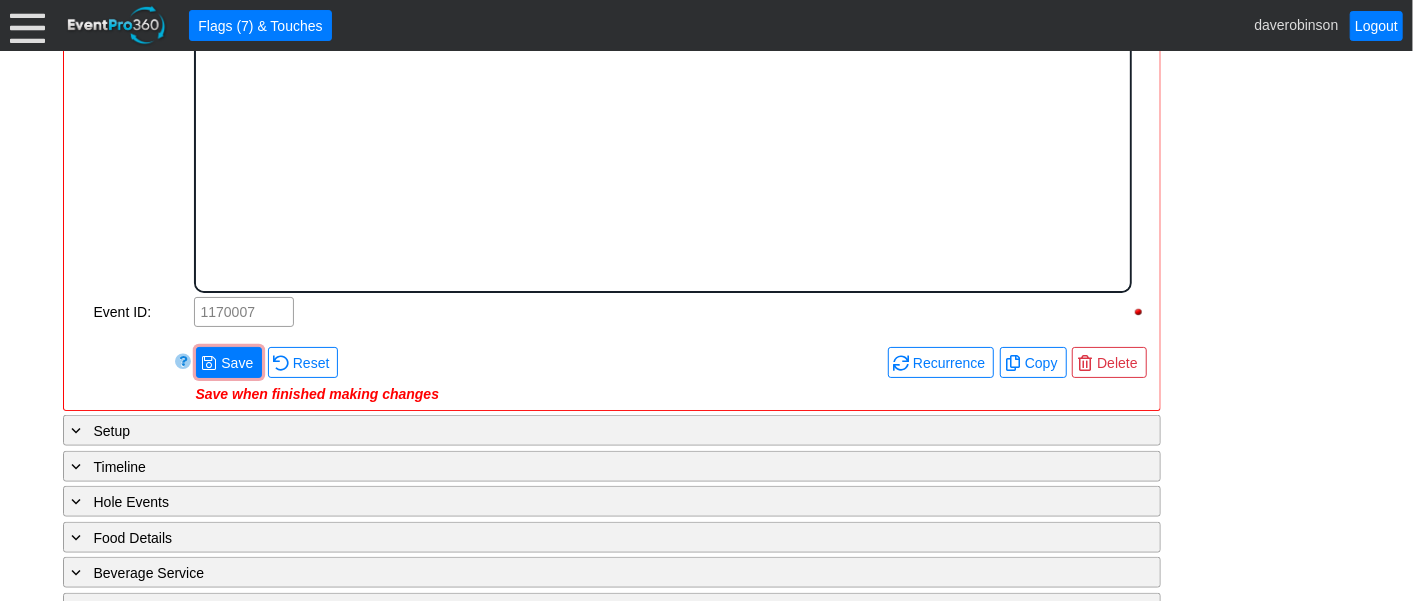 scroll, scrollTop: 0, scrollLeft: 0, axis: both 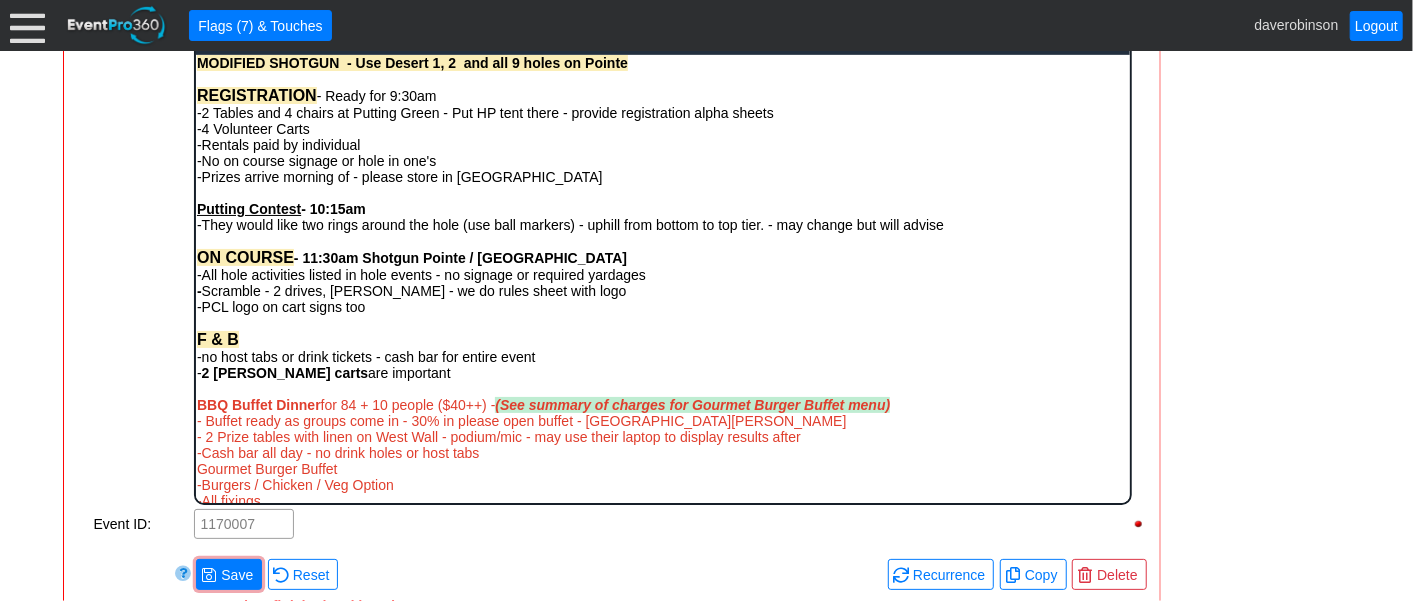 drag, startPoint x: 380, startPoint y: 381, endPoint x: 340, endPoint y: 429, distance: 62.482 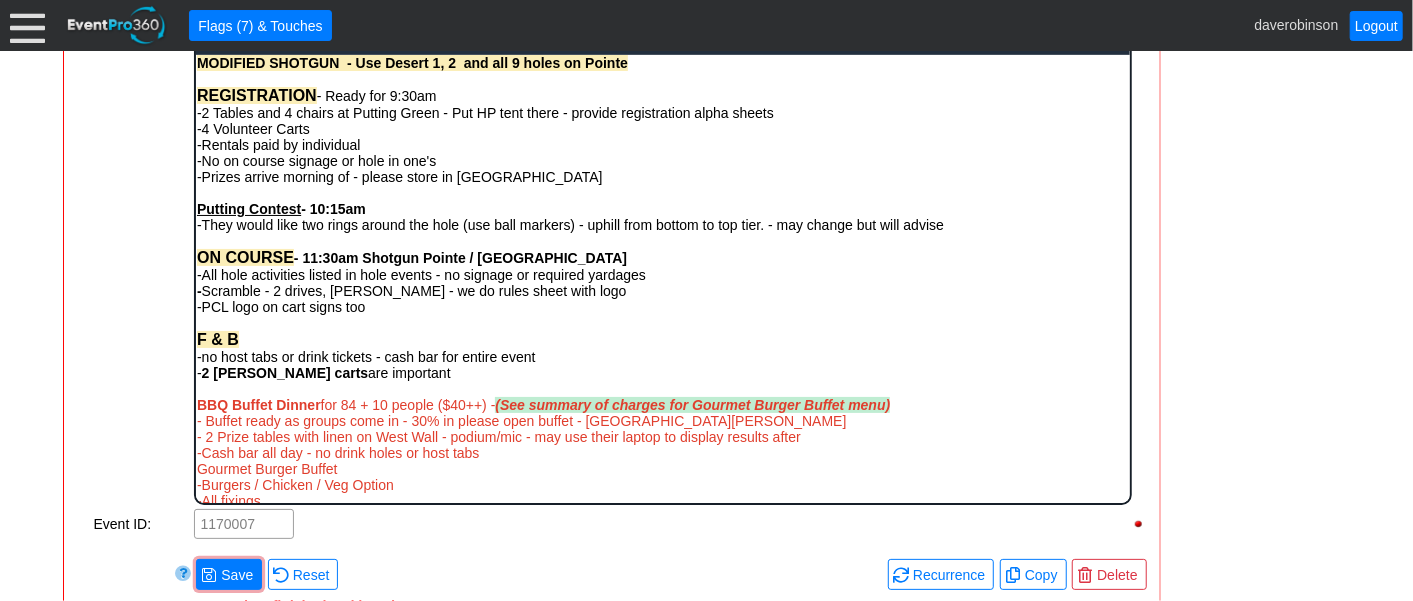 click on "MODIFIED SHOTGUN  - Use Desert 1, 2  and all 9 holes on Pointe REGISTRATION  - Ready for 9:30am -2 Tables and 4 chairs at Putting Green - Put HP tent there - provide registration alpha sheets -4 Volunteer Carts  -Rentals paid by individual -No on course signage or hole in one's -Prizes arrive morning of - please store in Heritage Room Putting Contest  - 10:15am   -They would like two rings around the hole (use ball markers) - uphill from bottom to top tier. - may change but will advise ON COURSE  - 11:30am Shotgun Pointe / Desert -All hole activities listed in hole events - no signage or required yardages - Scramble - 2 drives, max bogey - we do rules sheet with logo -PCL logo on cart signs too F & B -no host tabs or drink tickets - cash bar for entire event -  2 Bev carts  are important BBQ Buffet Dinner  for 84 + 10 people ($40++) -  (See summary of charges for Gourmet Burger Buffet menu) - Buffet ready as groups come in - 30% in please open buffet - Summit & Meadows Gourmet Burger Buffet -All fixings" at bounding box center [662, 343] 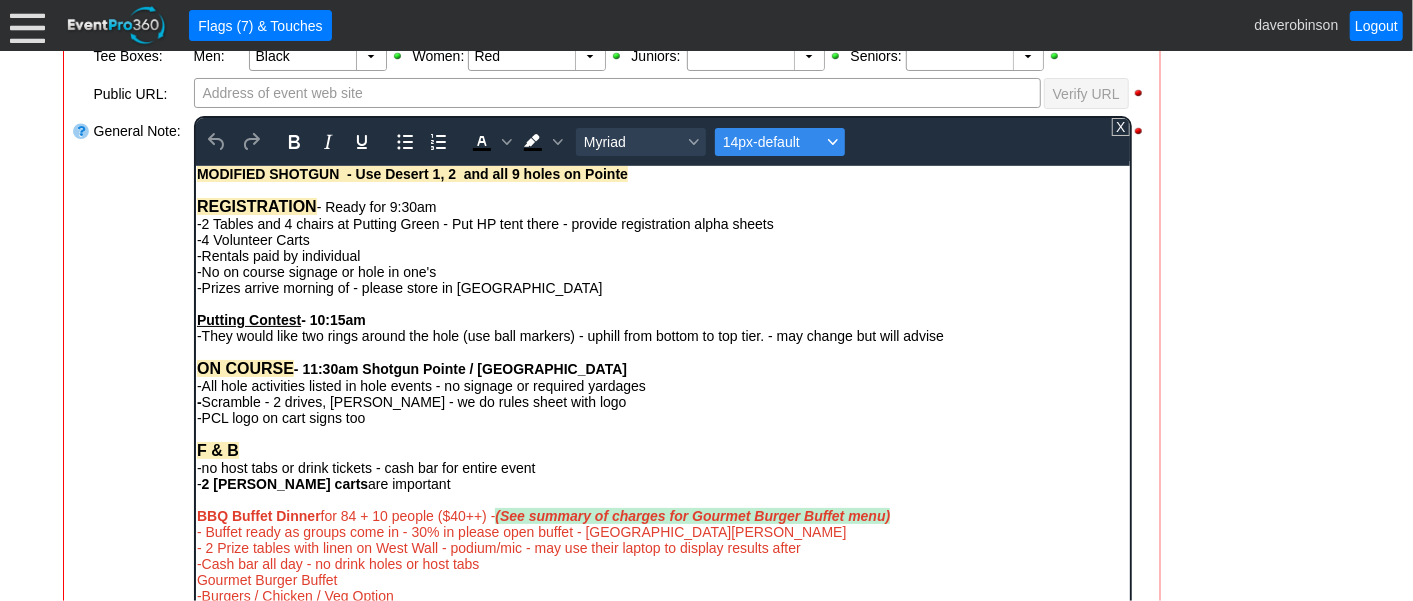 click 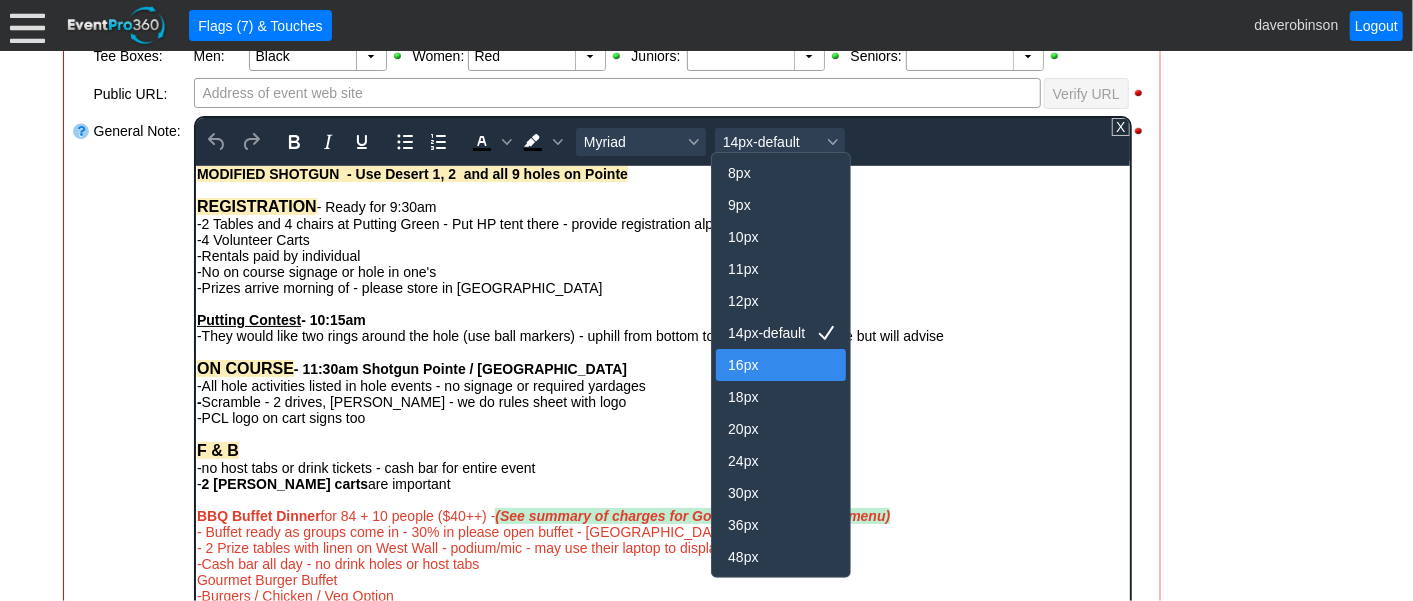 click on "16px" at bounding box center [767, 365] 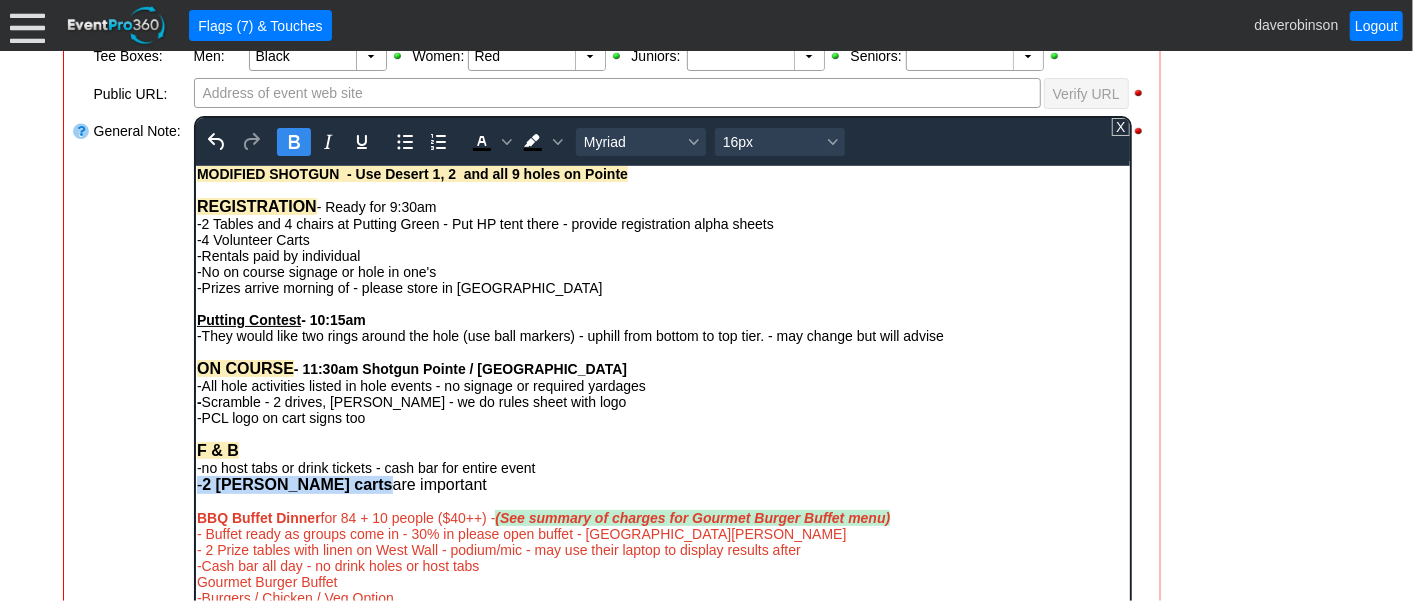 click 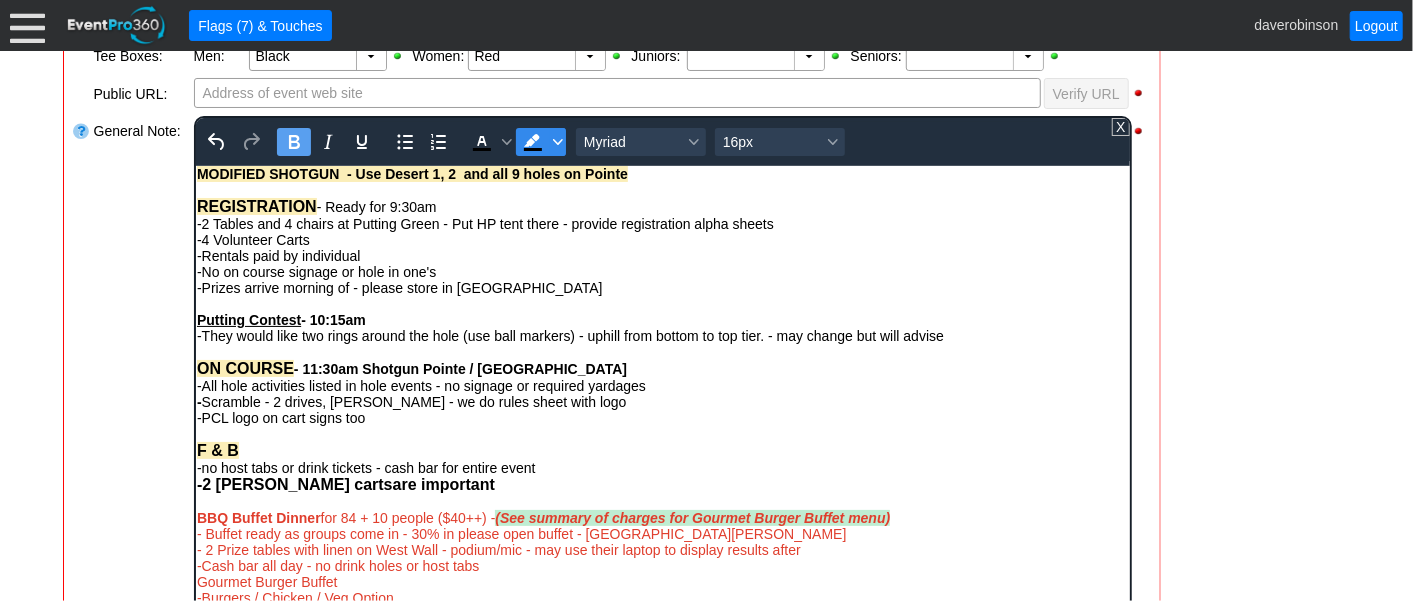 click at bounding box center [557, 142] 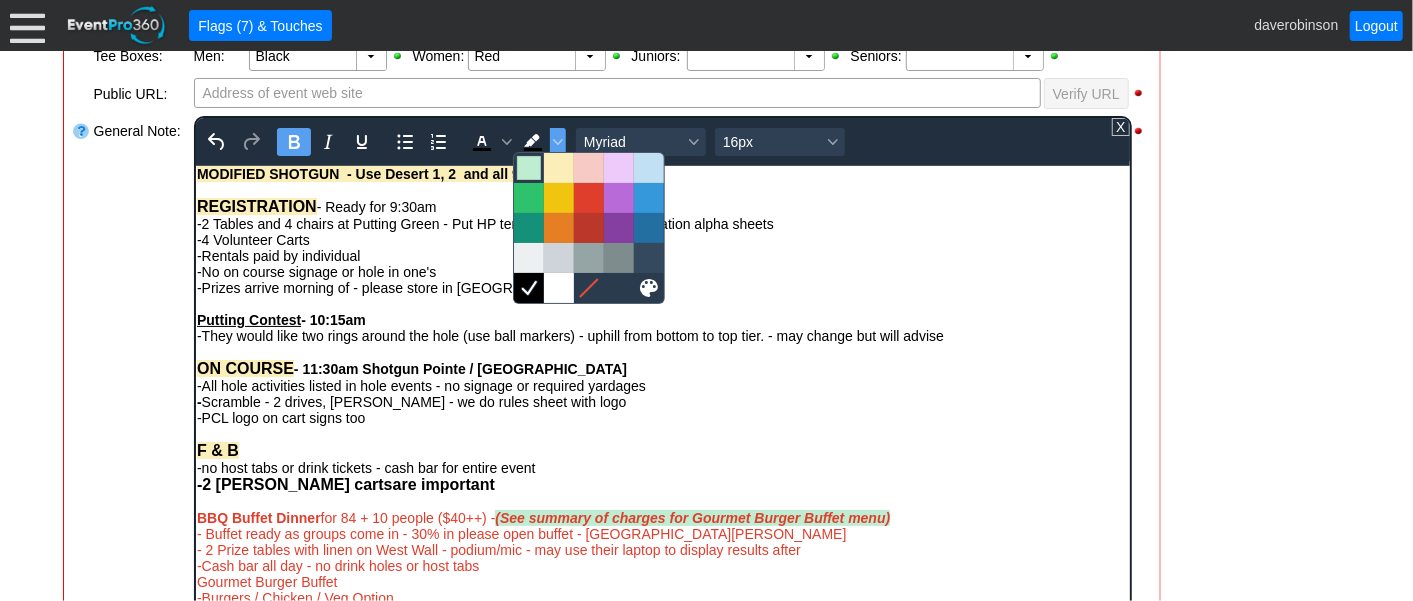 click at bounding box center (529, 168) 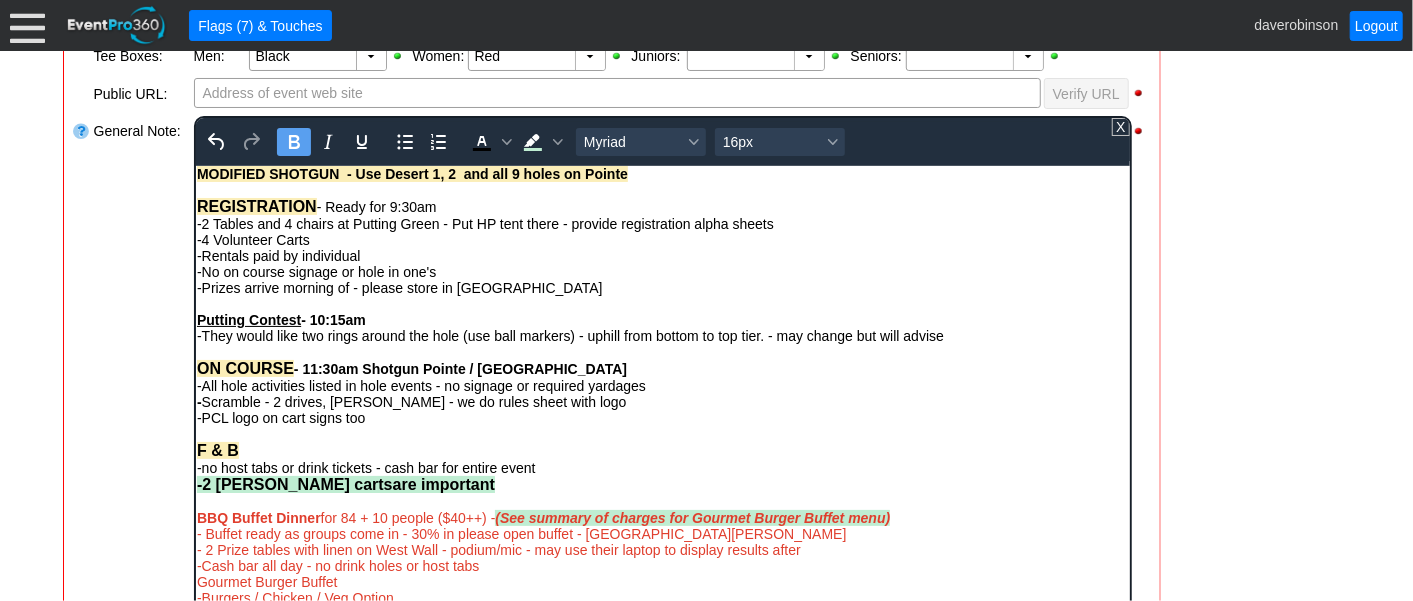 click on "- General Information
▼
Loading....
Remove all highlights
Facility:
▼ Χ [GEOGRAPHIC_DATA]
Event Type:
▼ Χ Corporate Tournament
Course:
▼ Χ [GEOGRAPHIC_DATA]
11:30am-9:00pm
Select time" at bounding box center (707, 426) 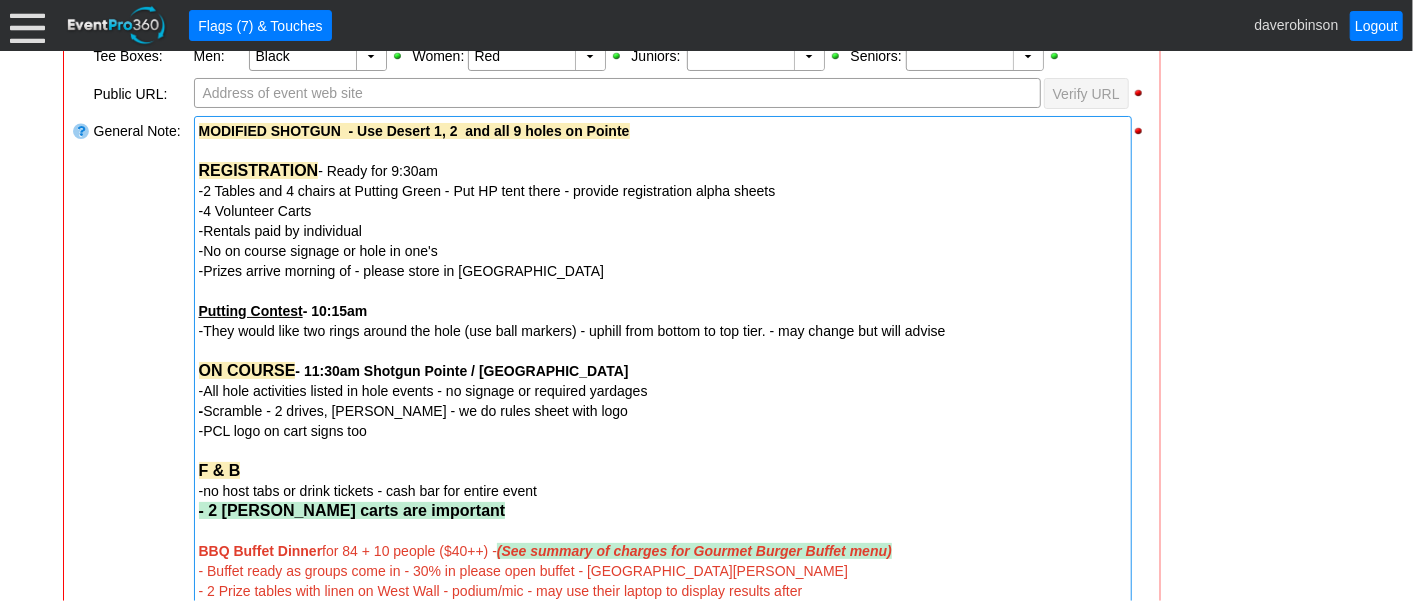 scroll, scrollTop: 788, scrollLeft: 0, axis: vertical 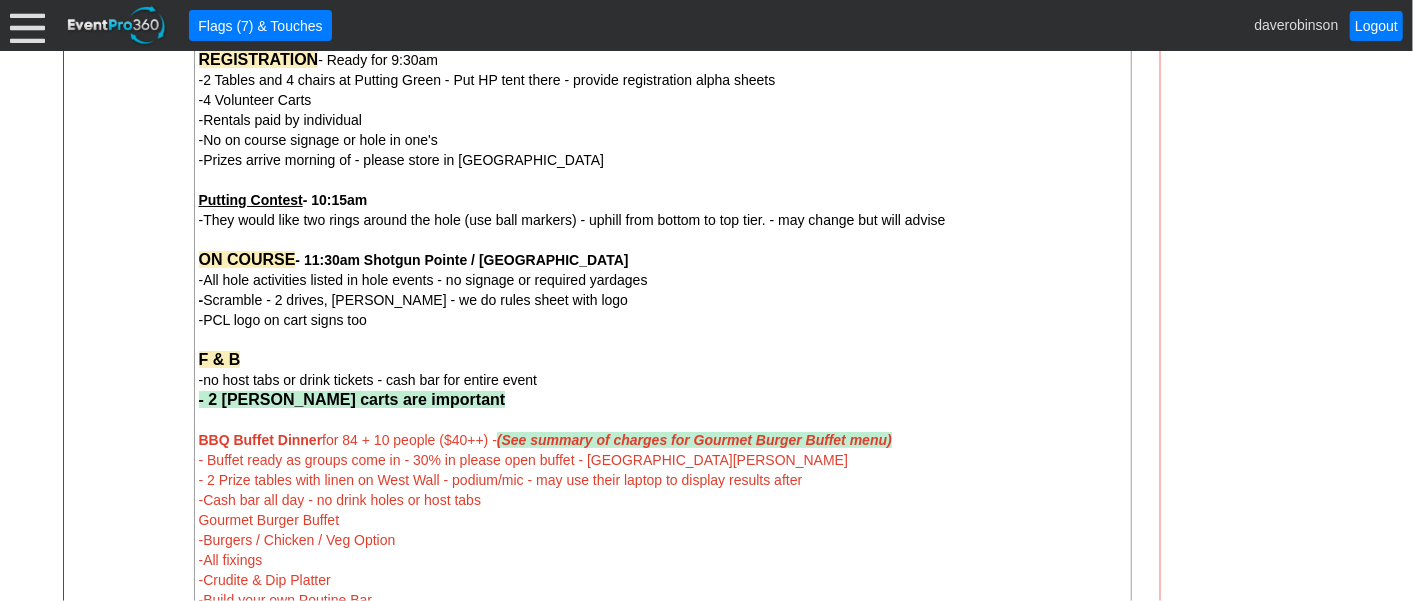 click on "Link
▼
Flag
▼
Document:
Event Page Χ ▼
●
Print or PDF
E-Sign
▼
Insert
▼
Save ▼ ▼" at bounding box center (706, 326) 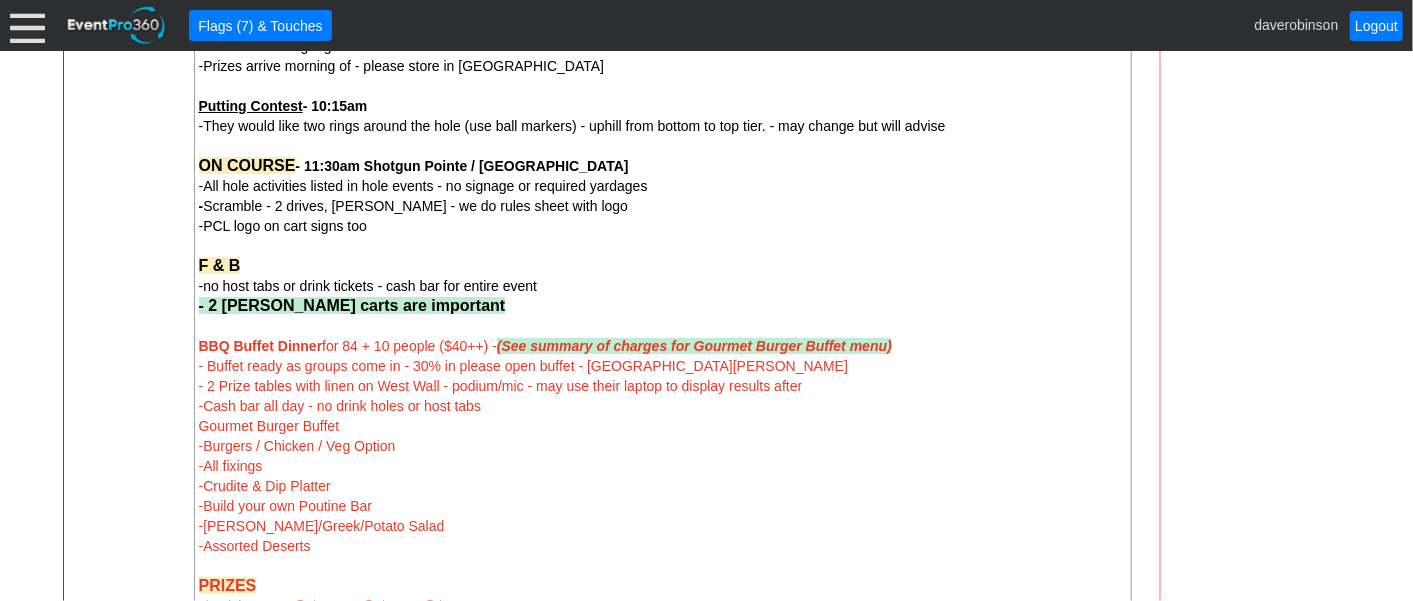 scroll, scrollTop: 900, scrollLeft: 0, axis: vertical 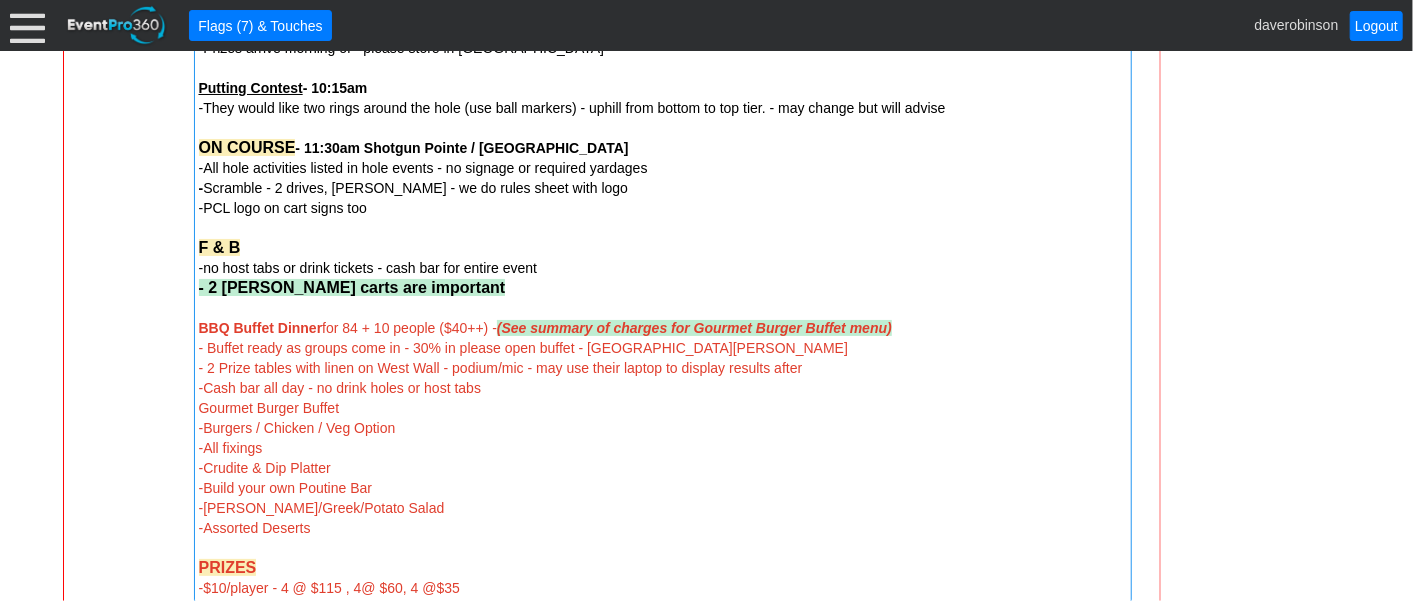 click on "BBQ Buffet Dinner  for 84 + 10 people ($40++) -  (See summary of charges for Gourmet Burger Buffet menu)" at bounding box center [545, 328] 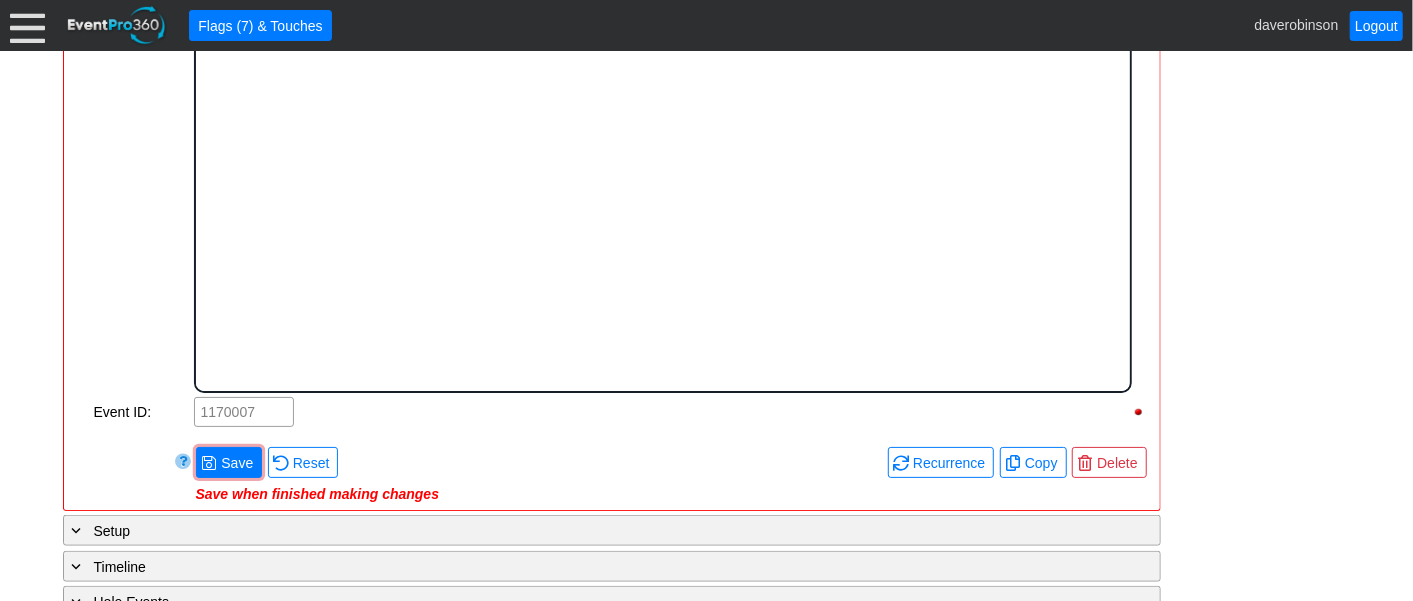 scroll, scrollTop: 0, scrollLeft: 0, axis: both 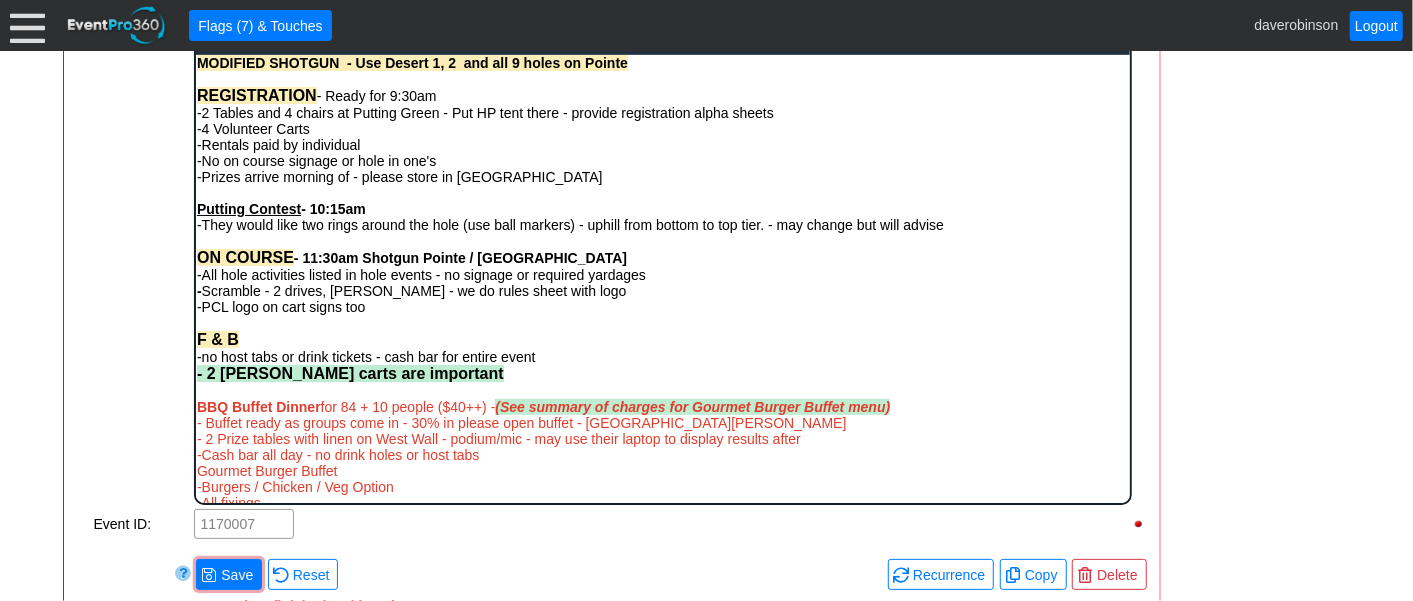 click on "BBQ Buffet Dinner  for 84 + 10 people ($40++) -  (See summary of charges for Gourmet Burger Buffet menu)" at bounding box center (542, 406) 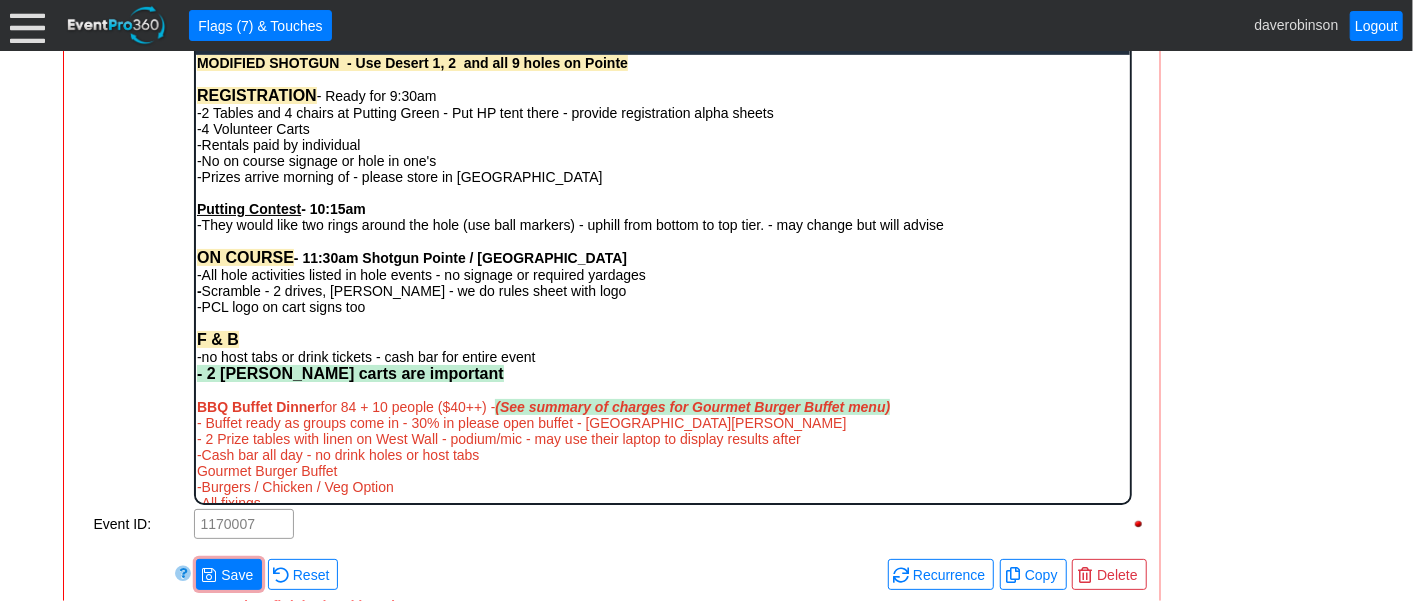 type 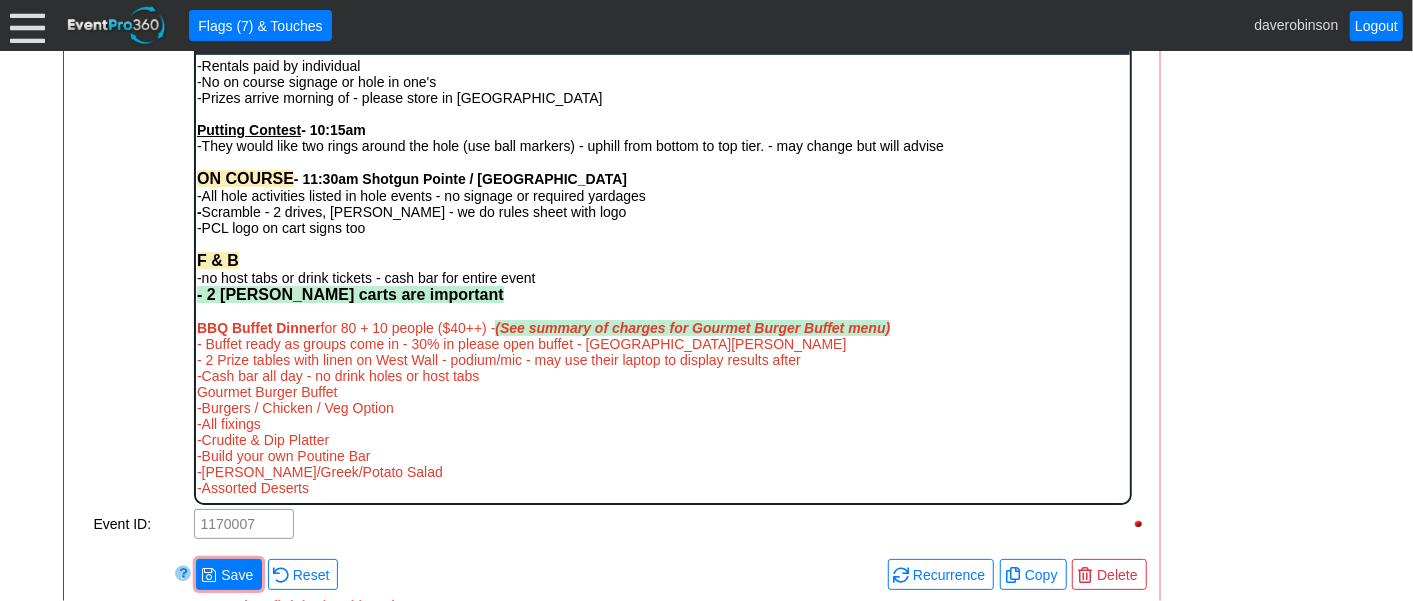 scroll, scrollTop: 111, scrollLeft: 0, axis: vertical 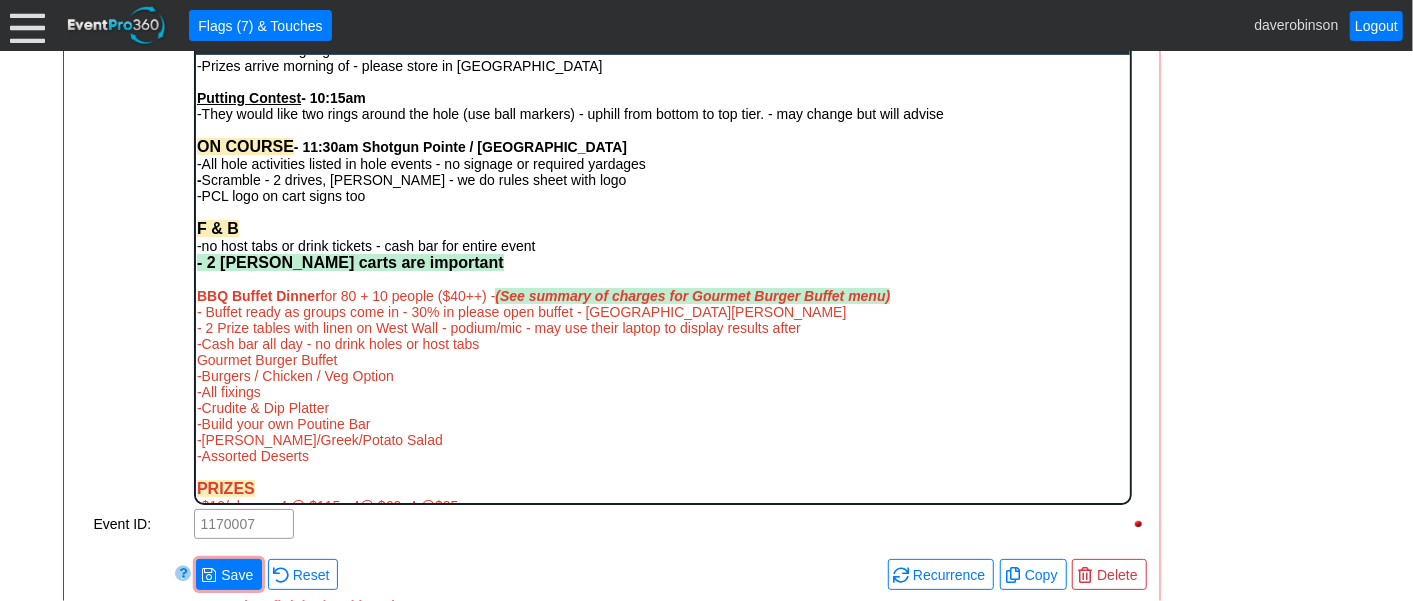 click on "- 2 Prize tables with linen on West Wall - podium/mic - may use their laptop to display results after" at bounding box center [498, 327] 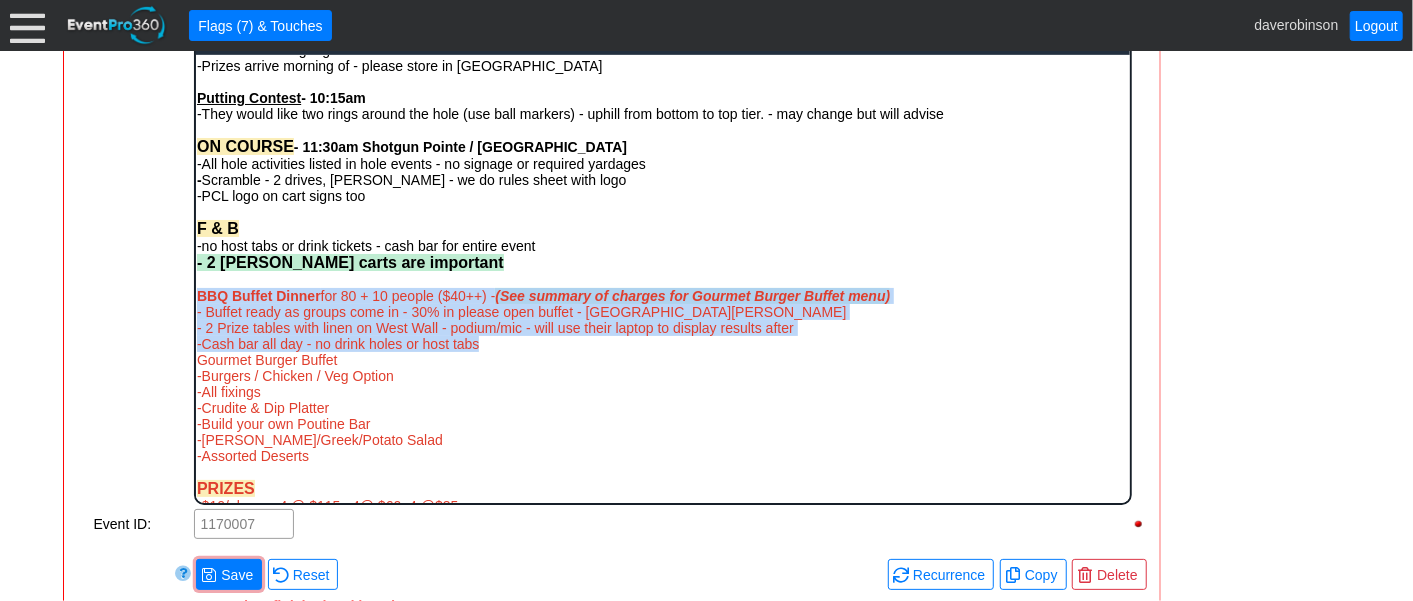 drag, startPoint x: 504, startPoint y: 350, endPoint x: 193, endPoint y: 306, distance: 314.0971 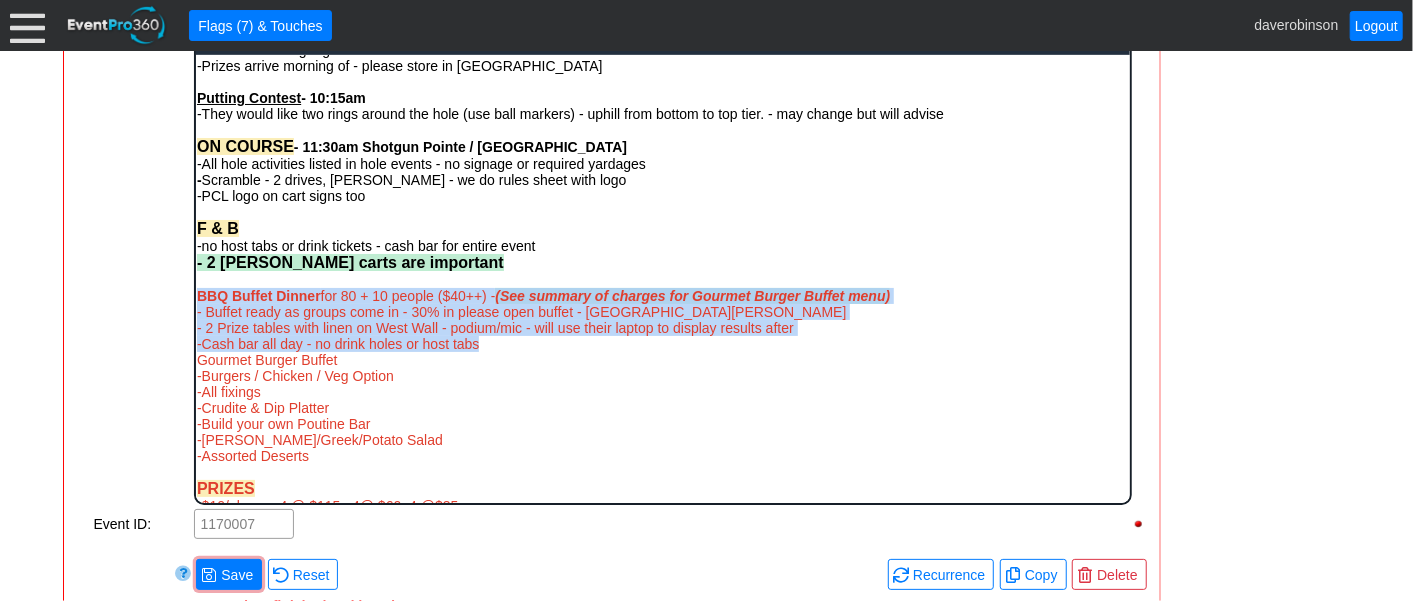 click on "MODIFIED SHOTGUN  - Use Desert 1, 2  and all 9 holes on Pointe REGISTRATION  - Ready for 9:30am -2 Tables and 4 chairs at Putting Green - Put HP tent there - provide registration alpha sheets -4 Volunteer Carts  -Rentals paid by individual -No on course signage or hole in one's -Prizes arrive morning of - please store in Heritage Room Putting Contest  - 10:15am   -They would like two rings around the hole (use ball markers) - uphill from bottom to top tier. - may change but will advise ON COURSE  - 11:30am Shotgun Pointe / Desert -All hole activities listed in hole events - no signage or required yardages - Scramble - 2 drives, max bogey - we do rules sheet with logo -PCL logo on cart signs too F & B -no host tabs or drink tickets - cash bar for entire event - 2 Bev carts are important BBQ Buffet Dinner  for 80 + 10 people ($40++) -  (See summary of charges for Gourmet Burger Buffet menu) - Buffet ready as groups come in - 30% in please open buffet - Summit & Meadows Gourmet Burger Buffet -All fixings" at bounding box center [662, 233] 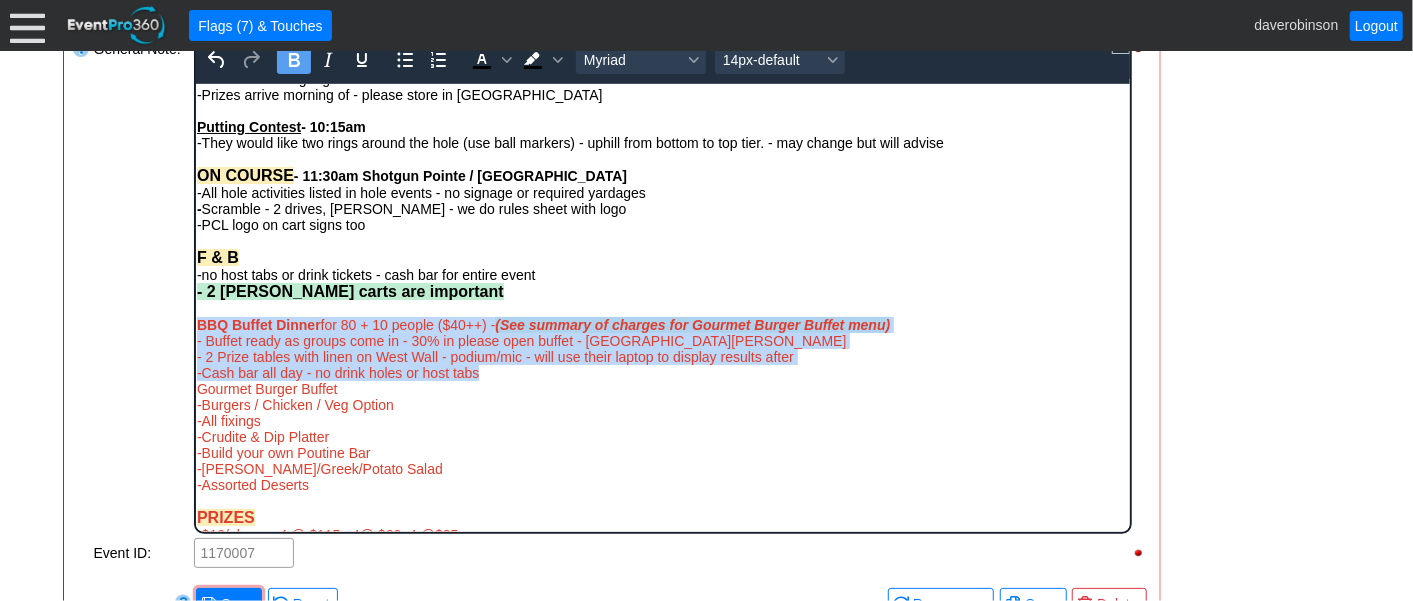 scroll, scrollTop: 677, scrollLeft: 0, axis: vertical 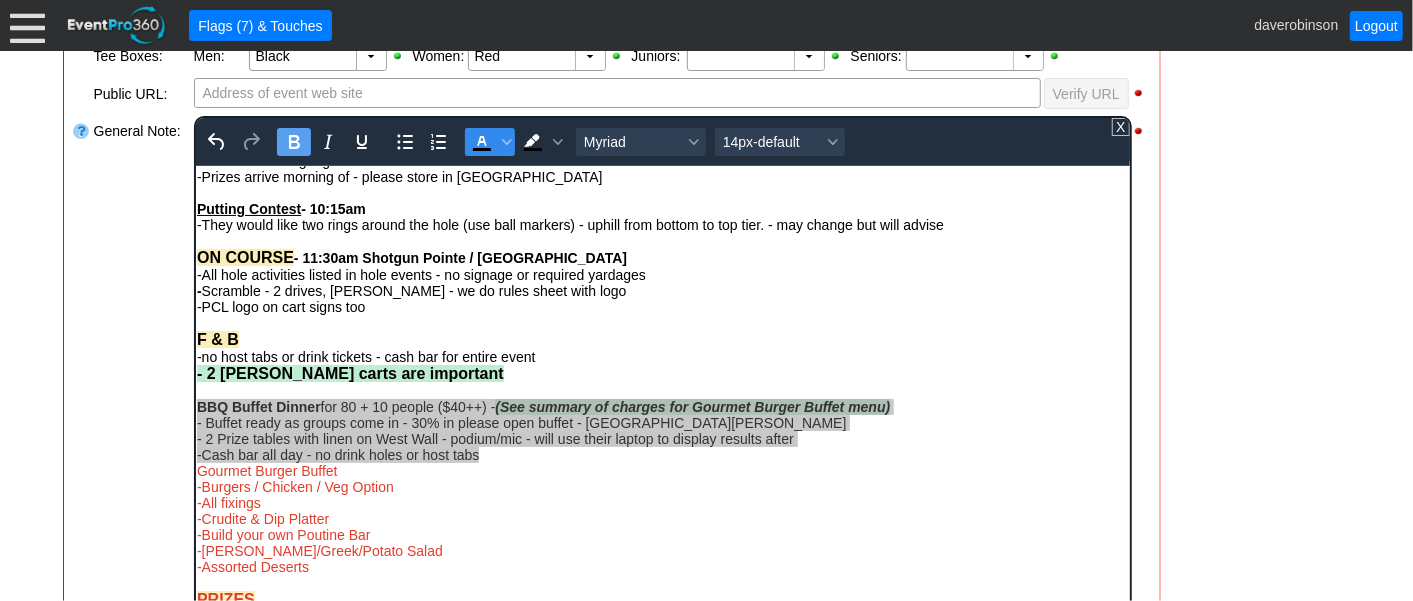 click 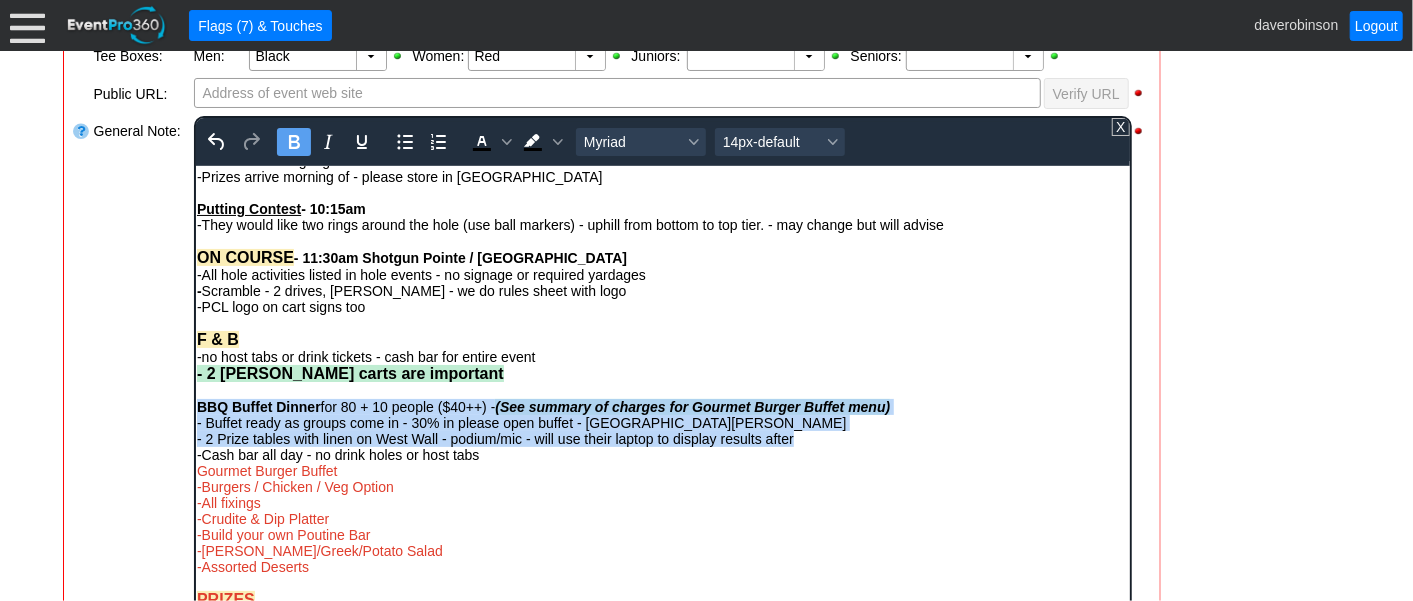 click on "-Cash bar all day - no drink holes or host tabs" at bounding box center [662, 454] 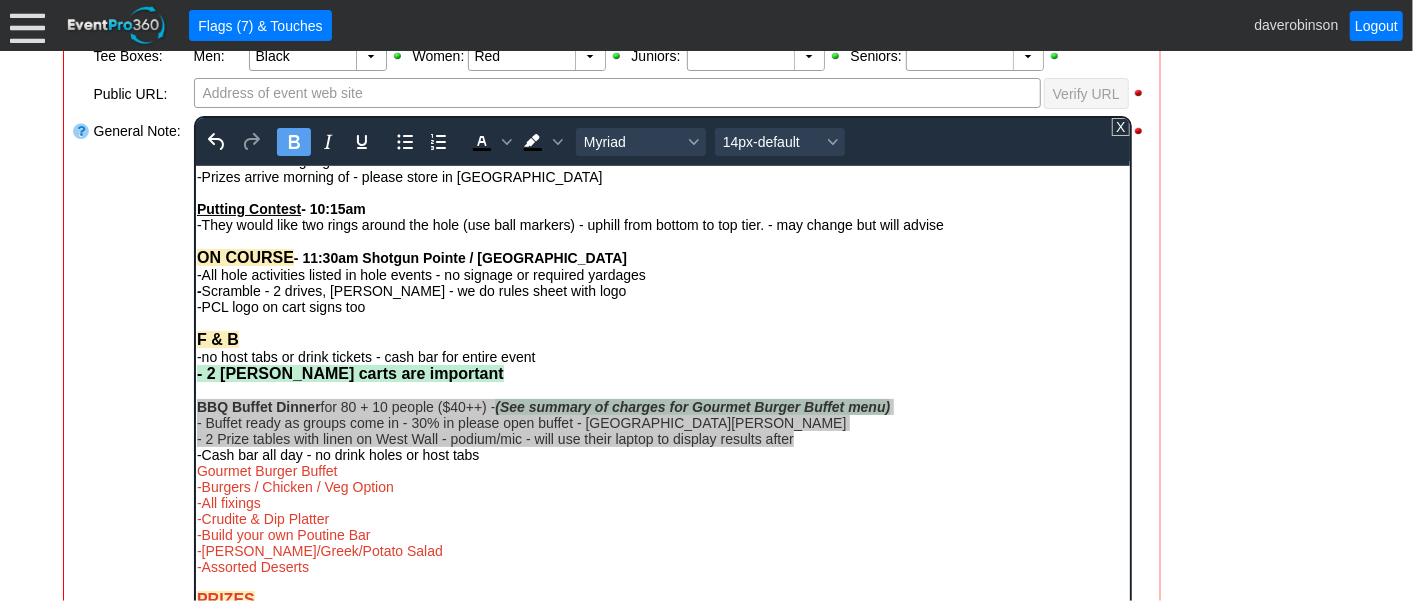 click on "- General Information
▼
Loading....
Remove all highlights
Facility:
▼ Χ [GEOGRAPHIC_DATA]
Event Type:
▼ Χ Corporate Tournament
Course:
▼ Χ [GEOGRAPHIC_DATA]
11:30am-9:00pm
Select time" at bounding box center (707, 426) 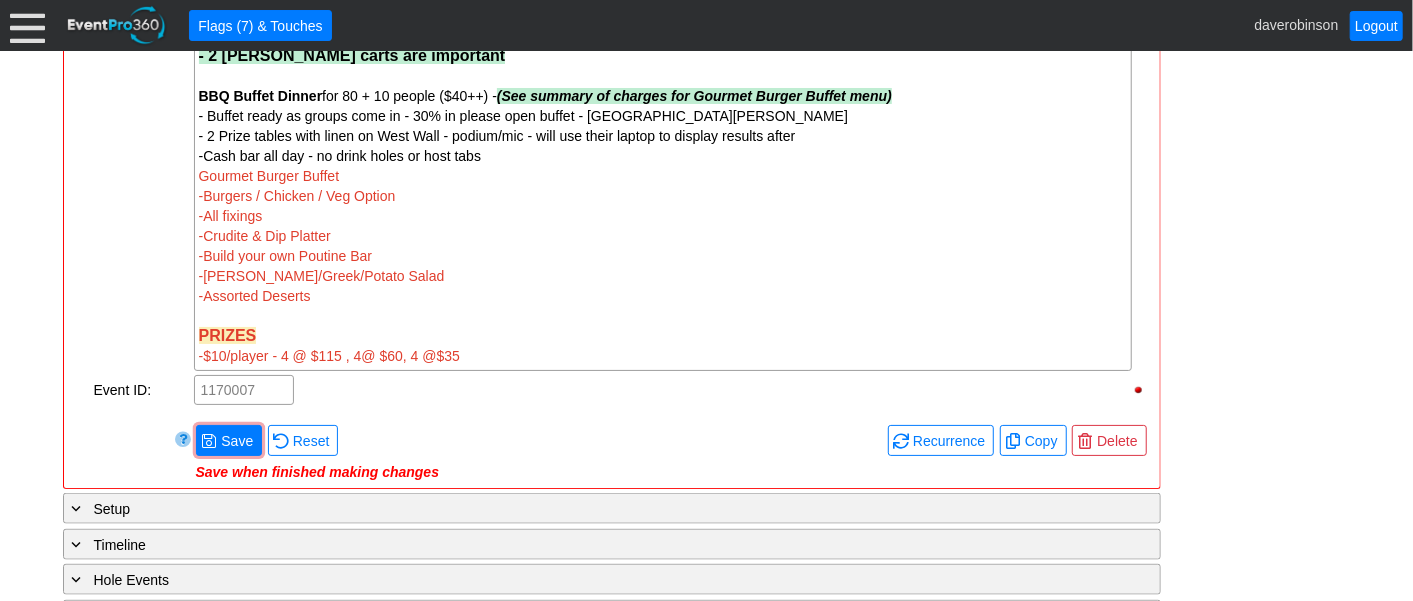 scroll, scrollTop: 1011, scrollLeft: 0, axis: vertical 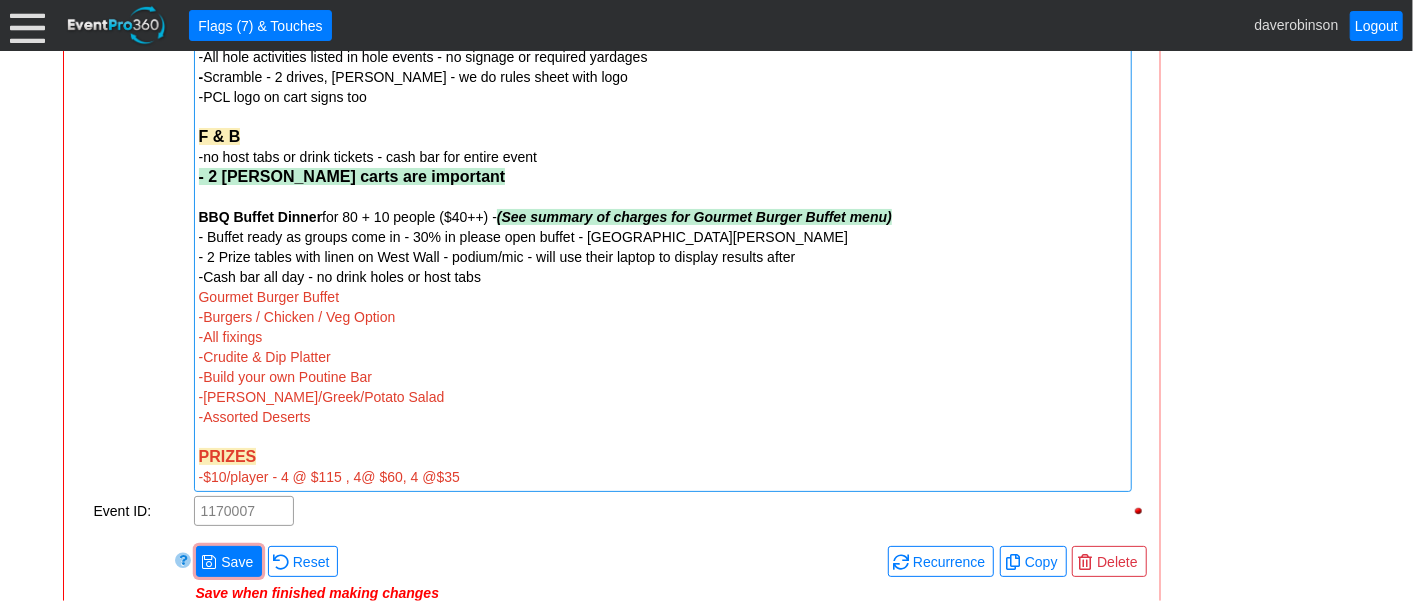 click on "Gourmet Burger Buffet" at bounding box center (269, 297) 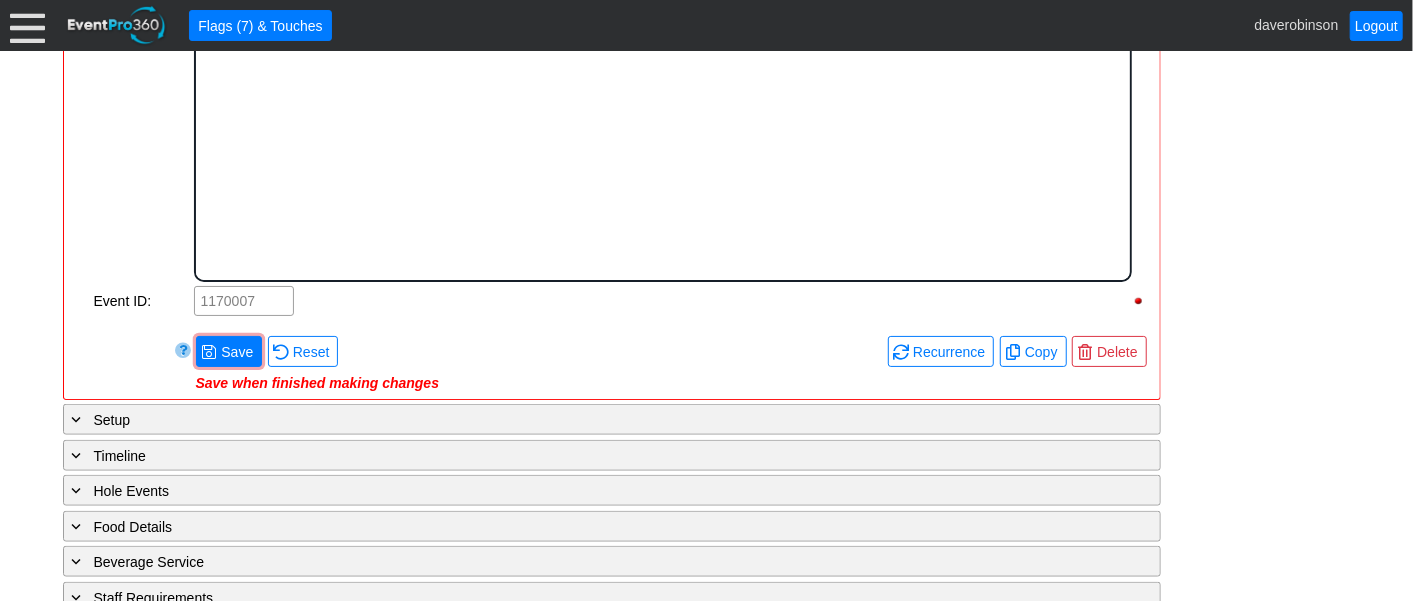 scroll, scrollTop: 0, scrollLeft: 0, axis: both 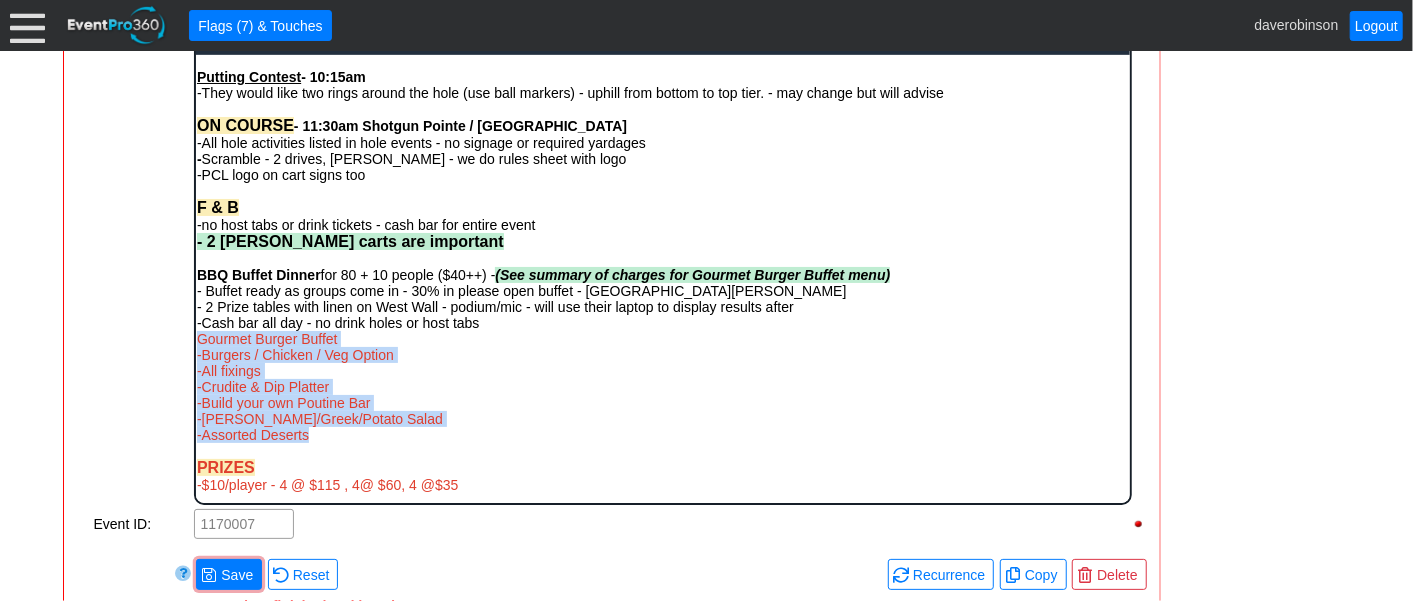 drag, startPoint x: 200, startPoint y: 340, endPoint x: 402, endPoint y: 433, distance: 222.38031 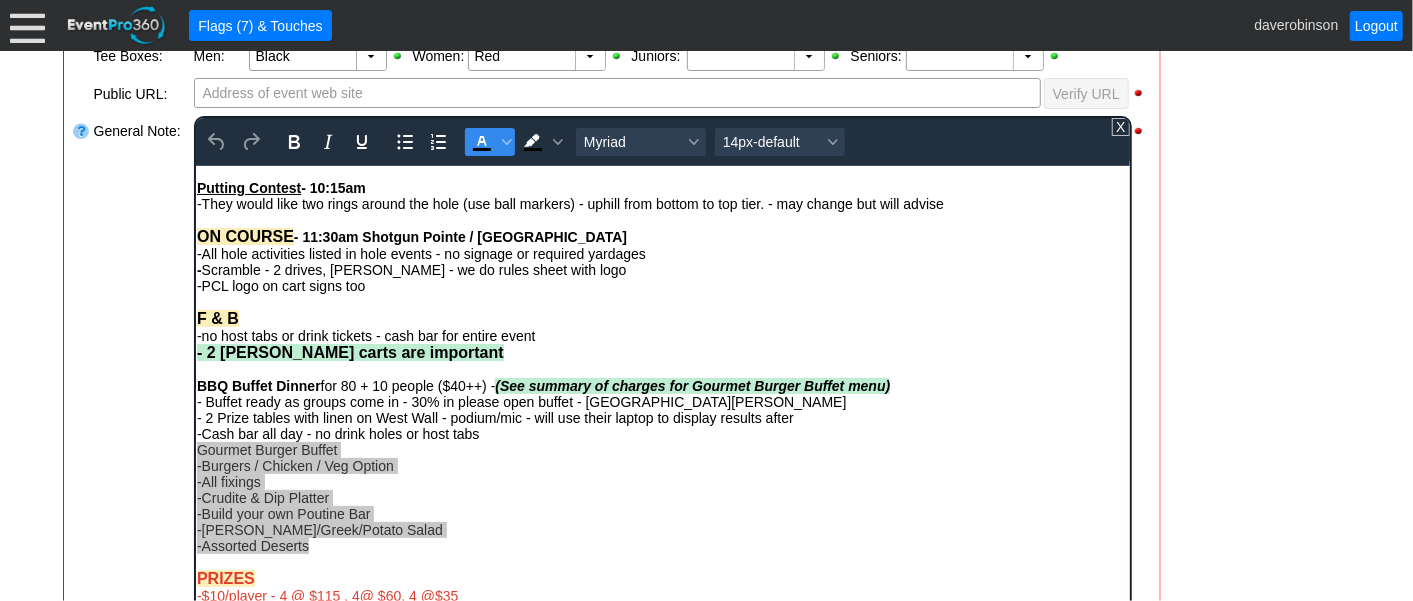 click 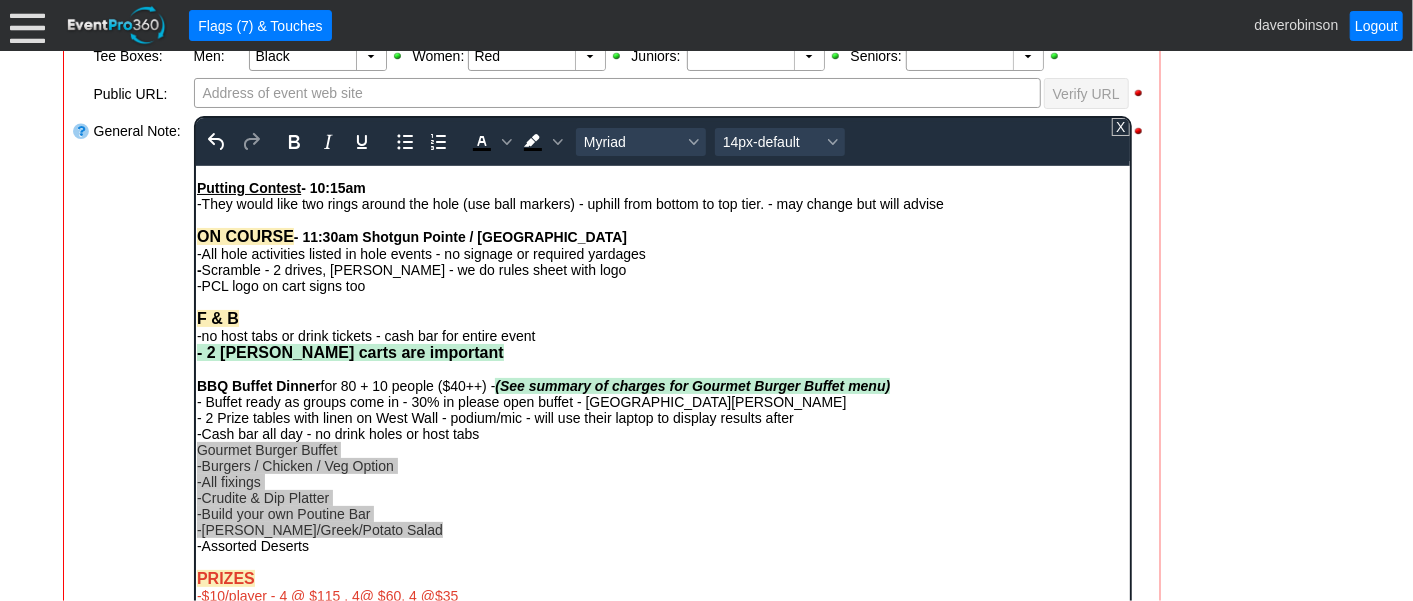 click on "- General Information
▼
Loading....
Remove all highlights
Facility:
▼ Χ [GEOGRAPHIC_DATA]
Event Type:
▼ Χ Corporate Tournament
Course:
▼ Χ [GEOGRAPHIC_DATA]
11:30am-9:00pm
Select time" at bounding box center (707, 426) 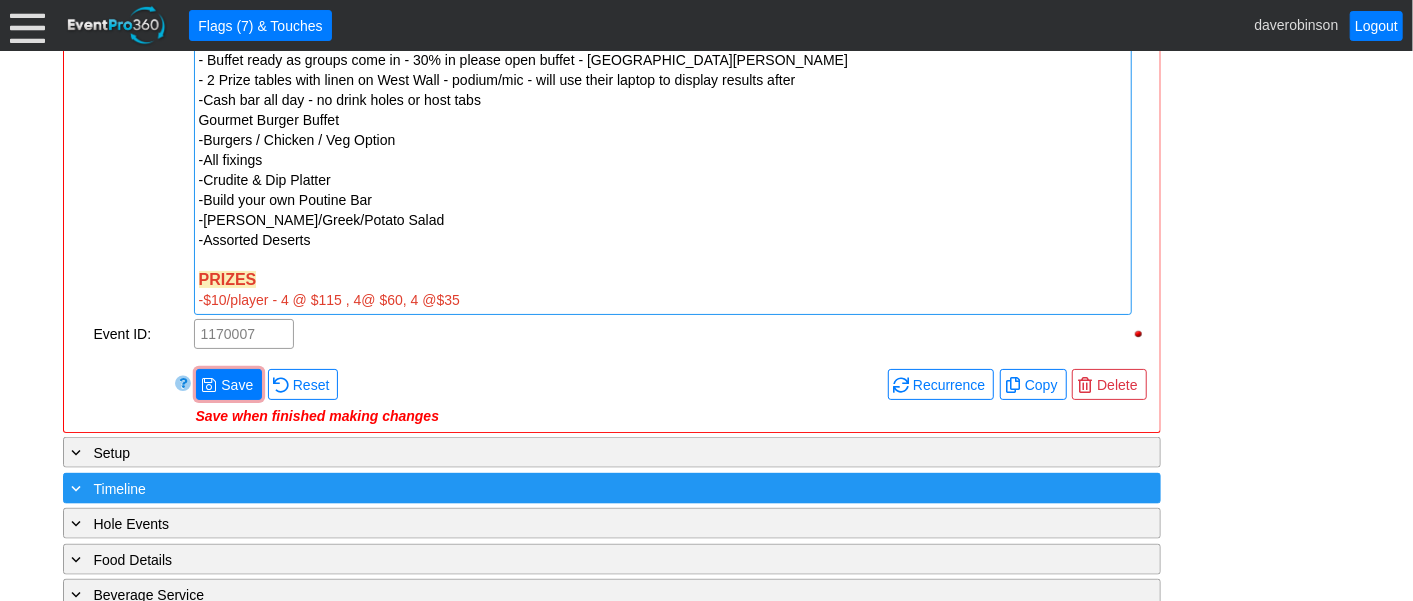 scroll, scrollTop: 1233, scrollLeft: 0, axis: vertical 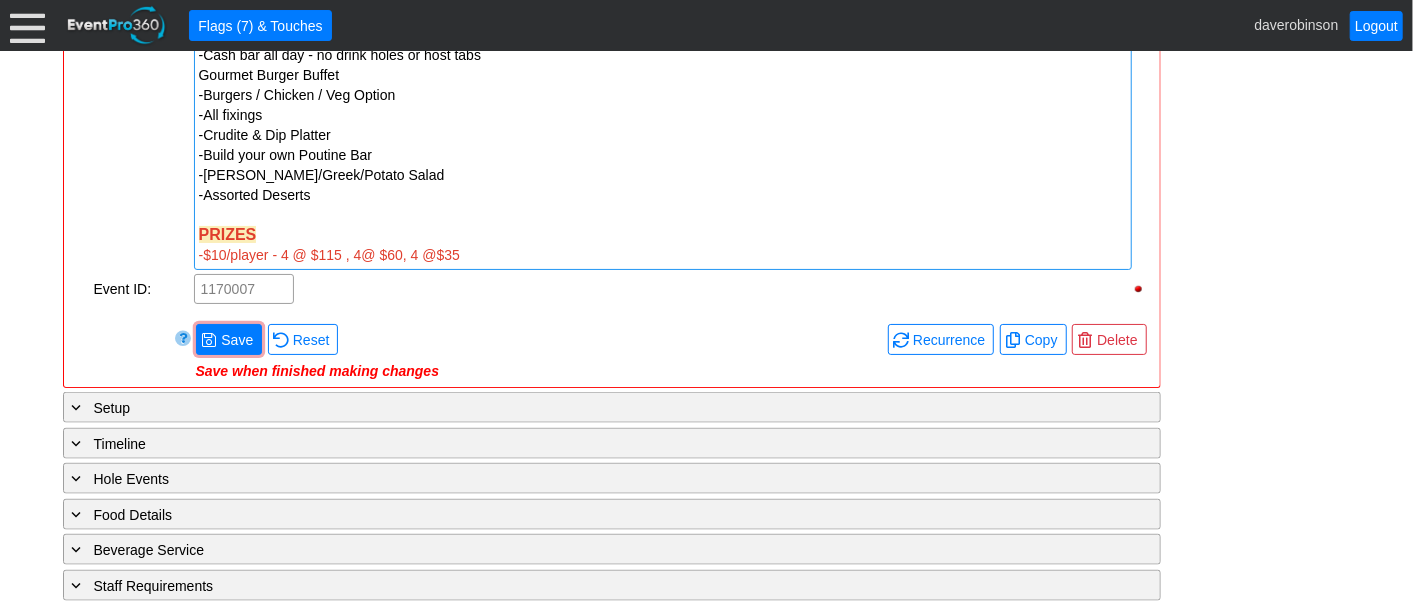 click on "-$10/player - 4 @ $115 , 4@ $60, 4 @$35" at bounding box center (663, 255) 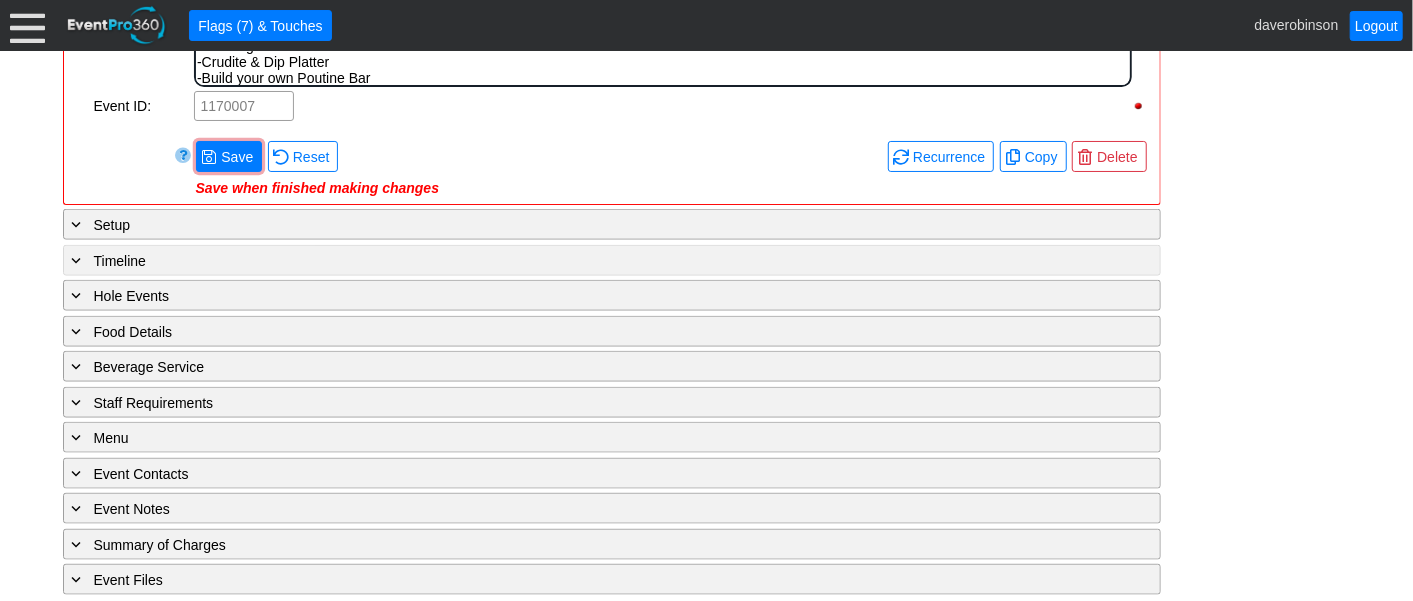 scroll, scrollTop: 0, scrollLeft: 0, axis: both 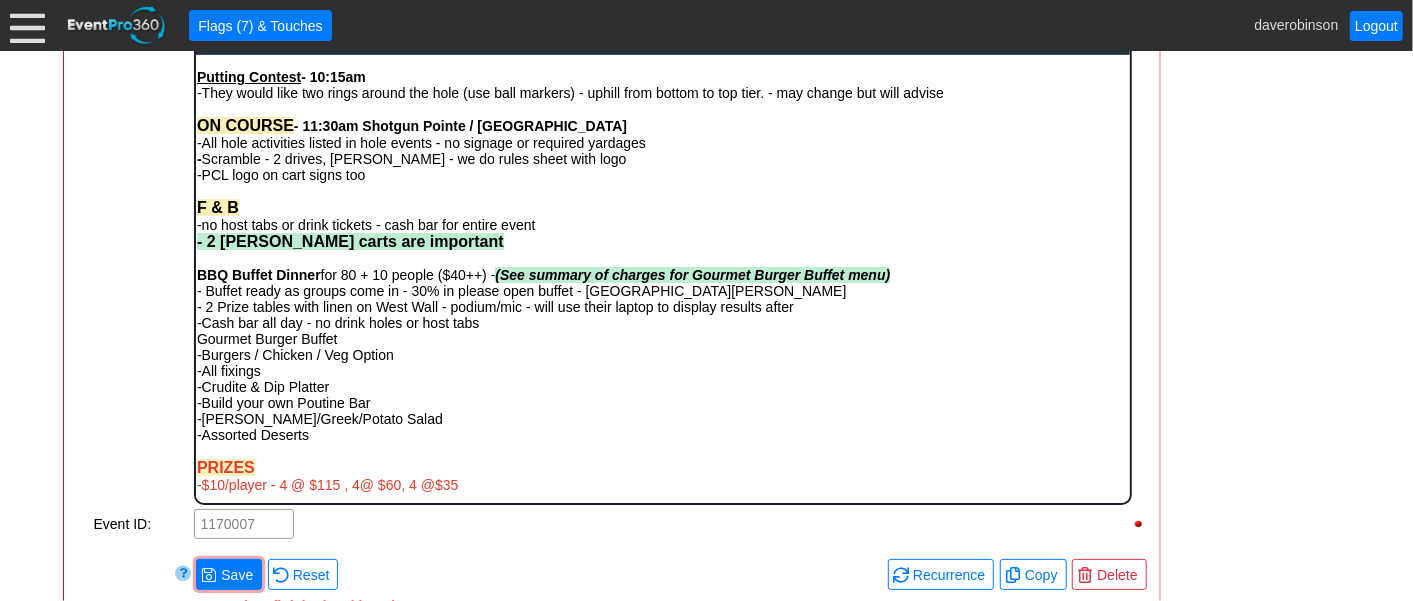 click on "-$10/player - 4 @ $115 , 4@ $60, 4 @$35" at bounding box center (662, 484) 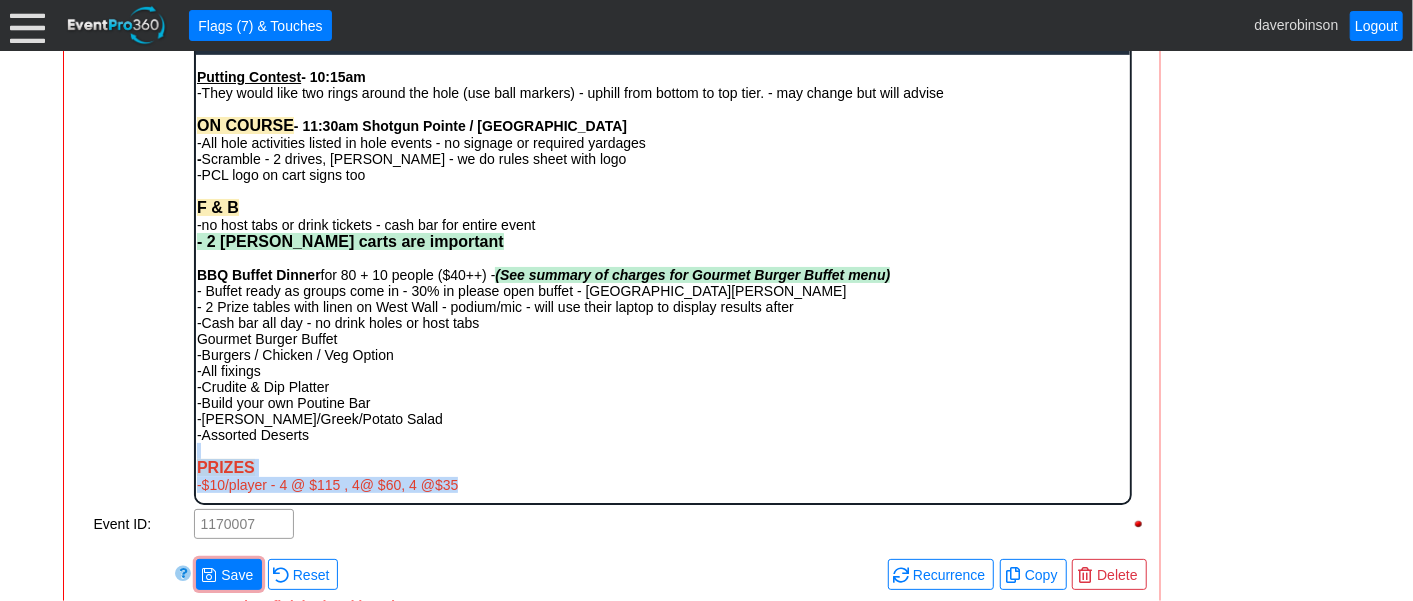drag, startPoint x: 508, startPoint y: 482, endPoint x: 166, endPoint y: 455, distance: 343.06415 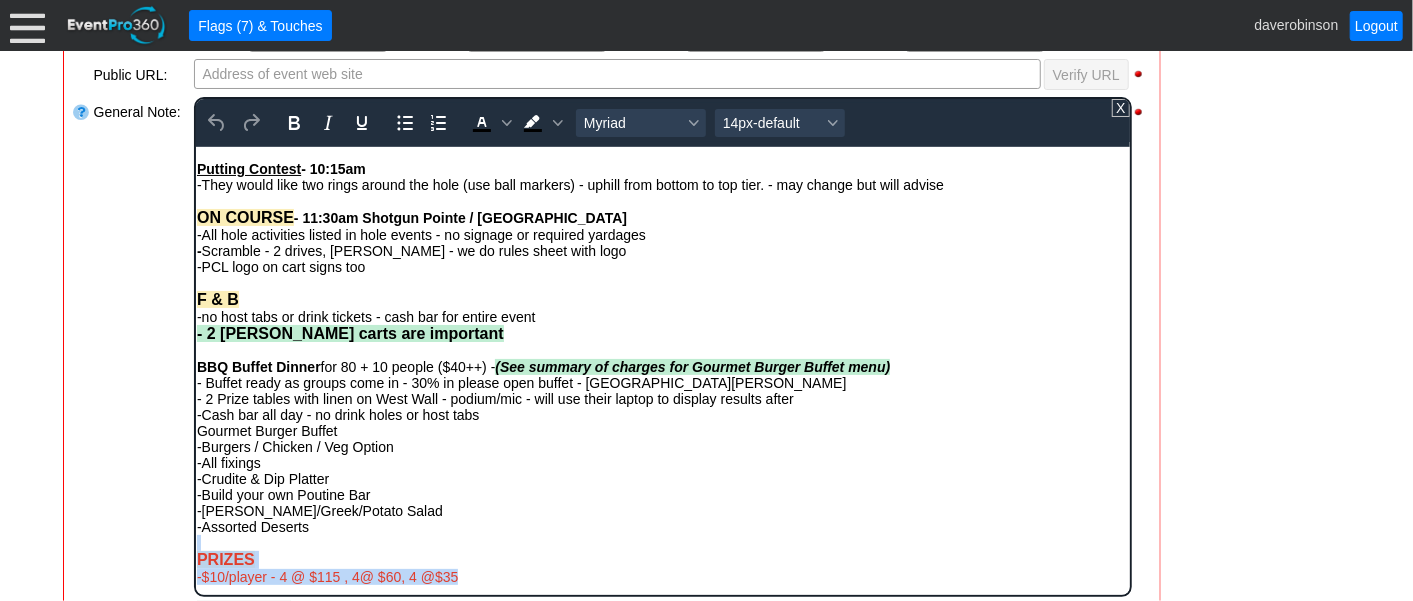 scroll, scrollTop: 566, scrollLeft: 0, axis: vertical 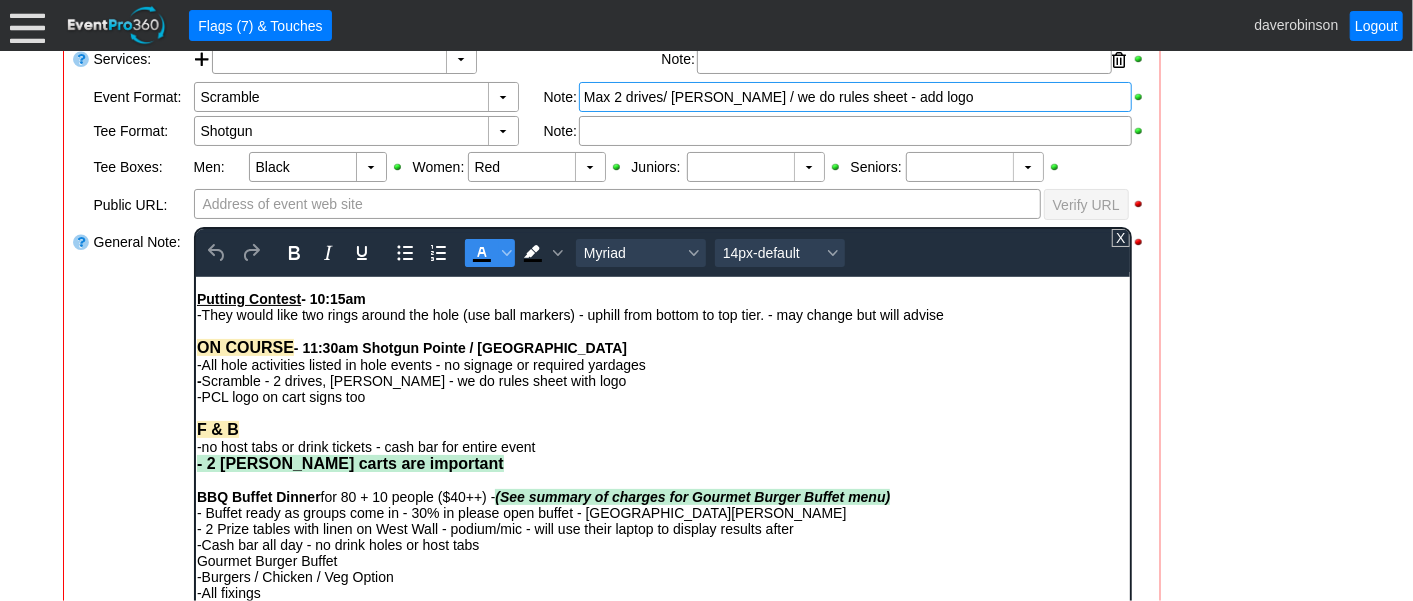 click 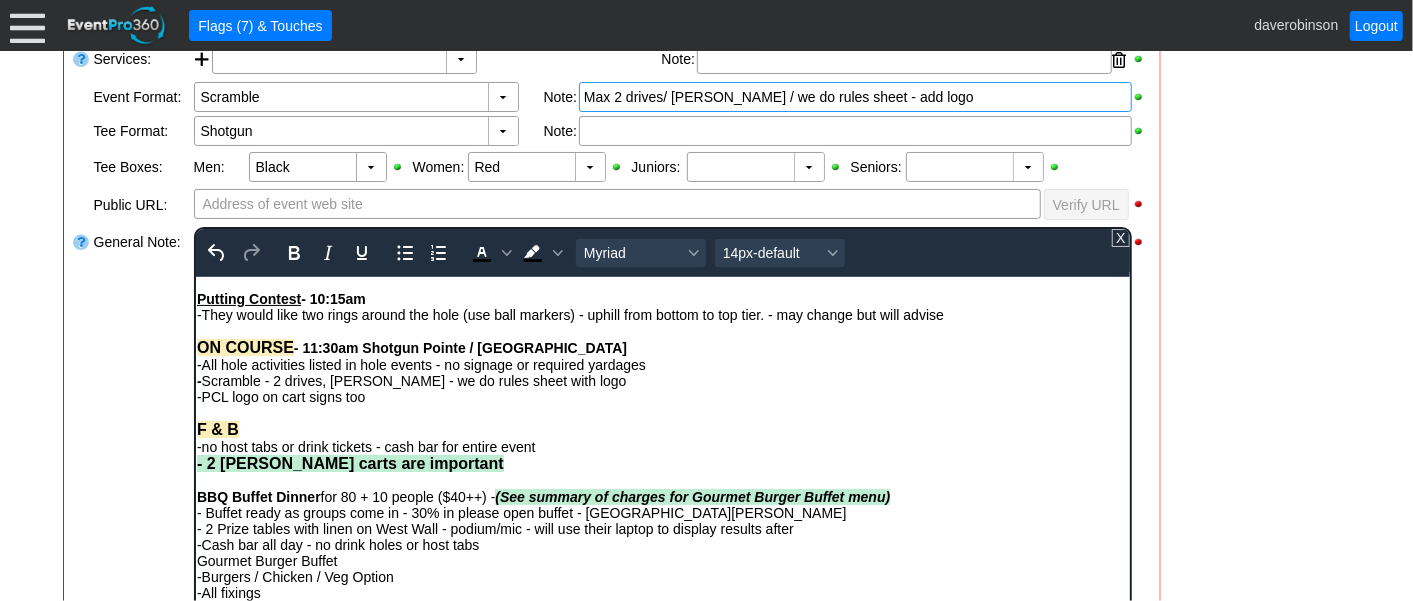 click on "- General Information
▼
Loading....
Remove all highlights
Facility:
▼ Χ [GEOGRAPHIC_DATA]
Event Type:
▼ Χ Corporate Tournament
Course:
▼ Χ [GEOGRAPHIC_DATA]
11:30am-9:00pm
Select time" at bounding box center (707, 537) 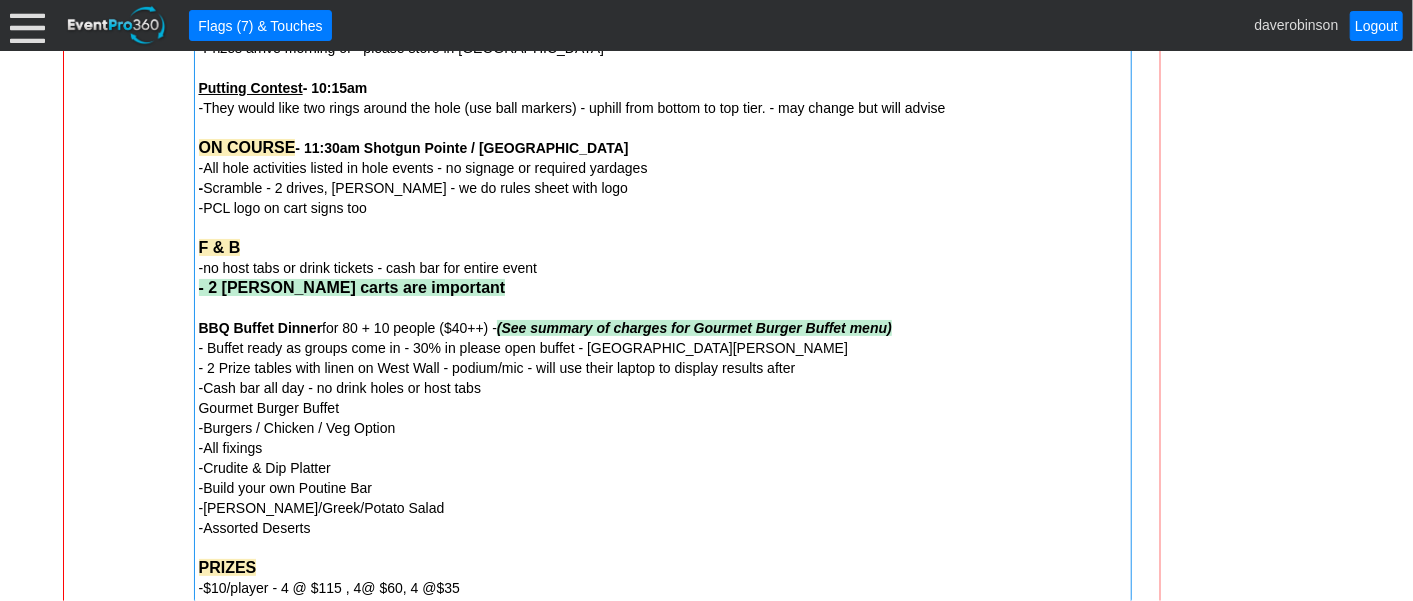 scroll, scrollTop: 1011, scrollLeft: 0, axis: vertical 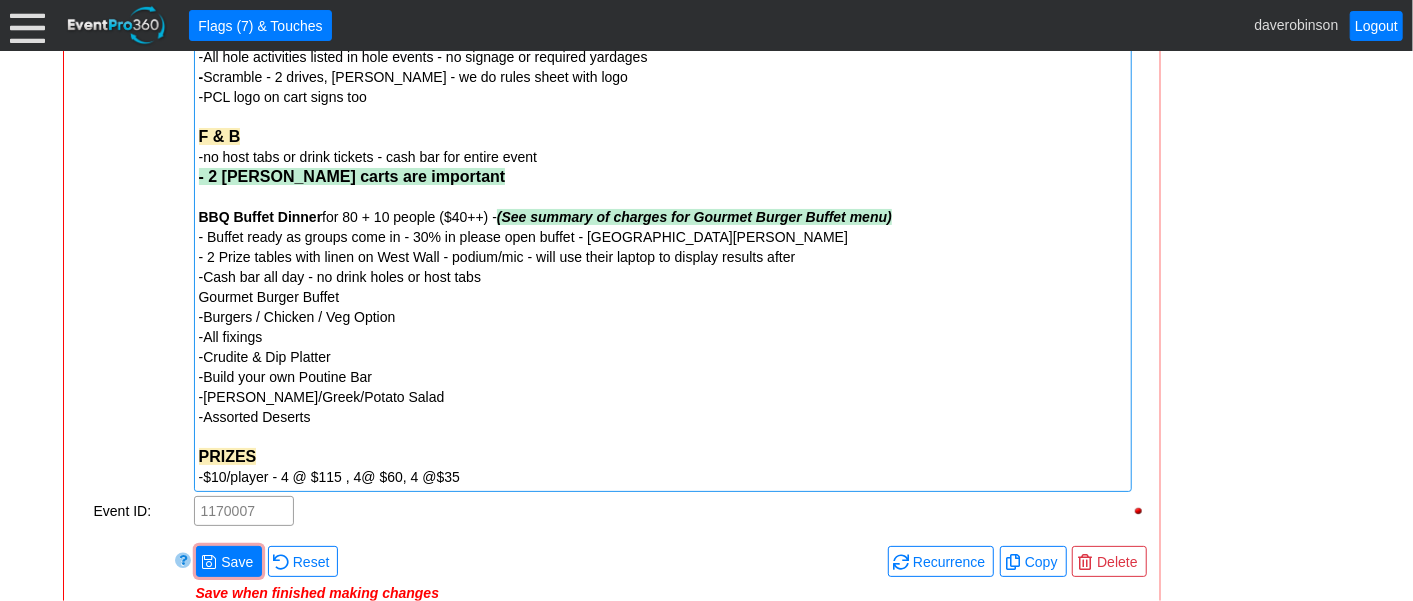 click on "PRIZES" at bounding box center [663, 457] 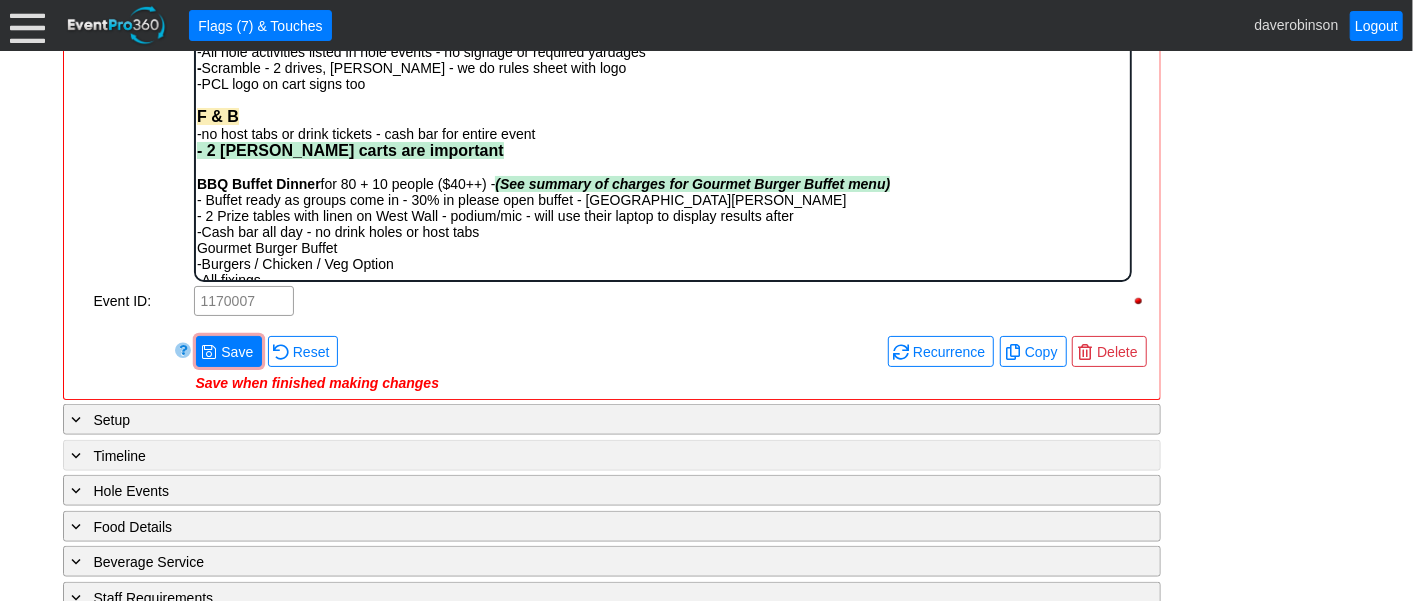scroll, scrollTop: 0, scrollLeft: 0, axis: both 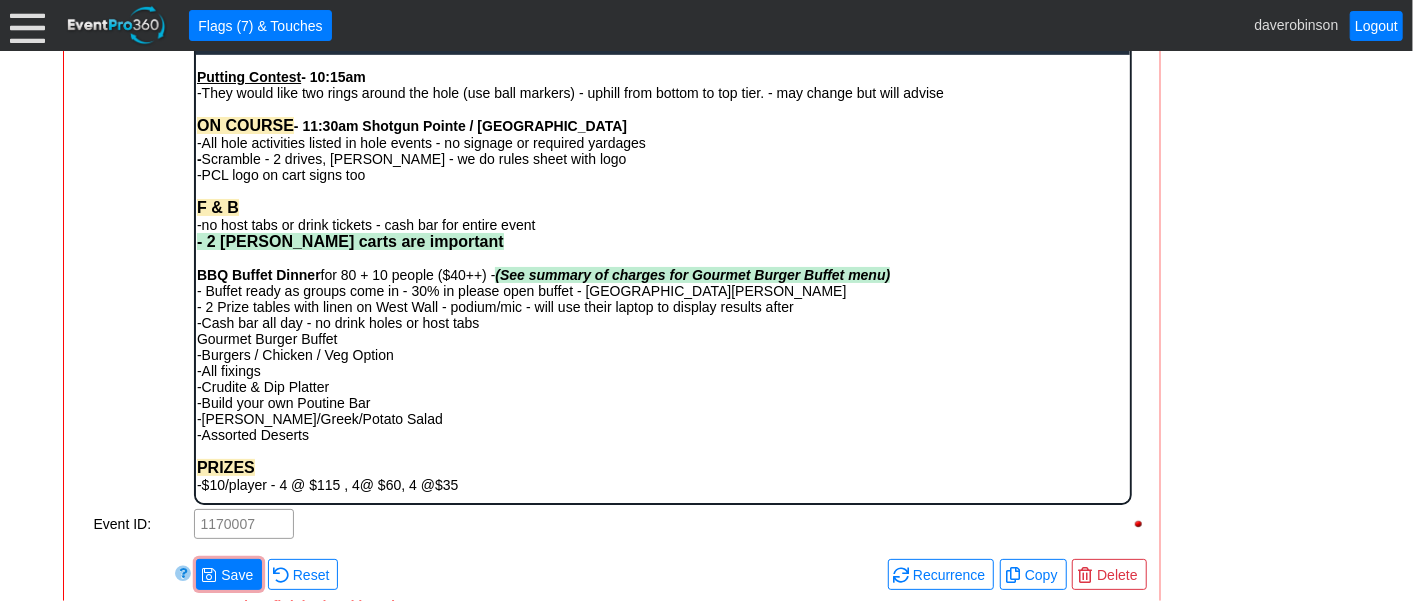 click on "PRIZES" at bounding box center (662, 467) 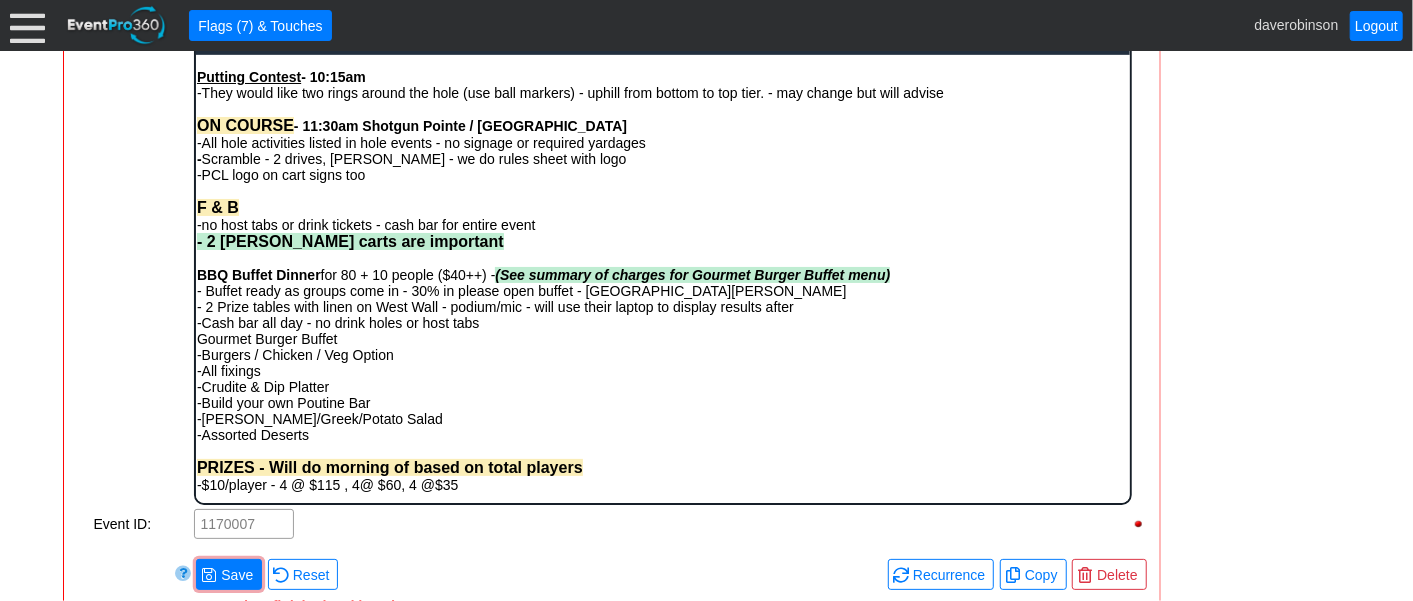 click on "MODIFIED SHOTGUN  - Use Desert 1, 2  and all 9 holes on Pointe REGISTRATION  - Ready for 9:30am -2 Tables and 4 chairs at Putting Green - Put HP tent there - provide registration alpha sheets -4 Volunteer Carts  -Rentals paid by individual -No on course signage or hole in one's -Prizes arrive morning of - please store in Heritage Room Putting Contest  - 10:15am   -They would like two rings around the hole (use ball markers) - uphill from bottom to top tier. - may change but will advise ON COURSE  - 11:30am Shotgun Pointe / Desert -All hole activities listed in hole events - no signage or required yardages - Scramble - 2 drives, max bogey - we do rules sheet with logo -PCL logo on cart signs too F & B -no host tabs or drink tickets - cash bar for entire event - 2 Bev carts are important BBQ Buffet Dinner  for 80 + 10 people ($40++) -  (See summary of charges for Gourmet Burger Buffet menu) - Buffet ready as groups come in - 30% in please open buffet - Summit & Meadows Gourmet Burger Buffet -All fixings" at bounding box center [662, 212] 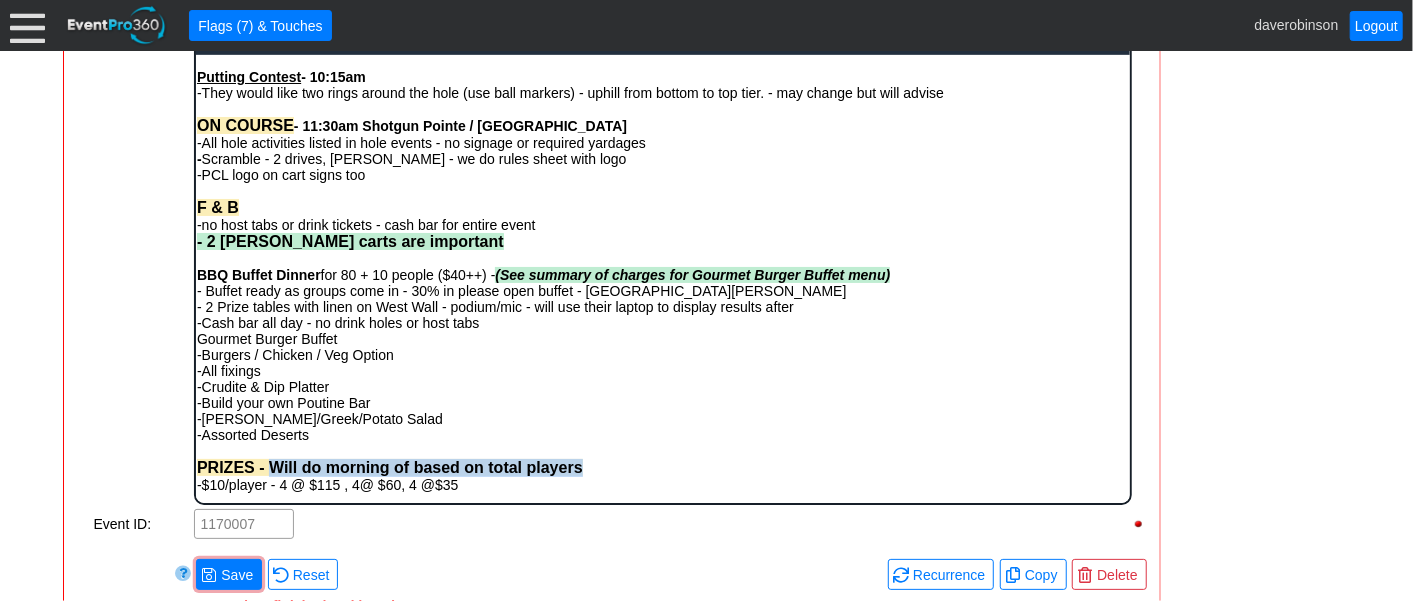 drag, startPoint x: 273, startPoint y: 467, endPoint x: 601, endPoint y: 475, distance: 328.09753 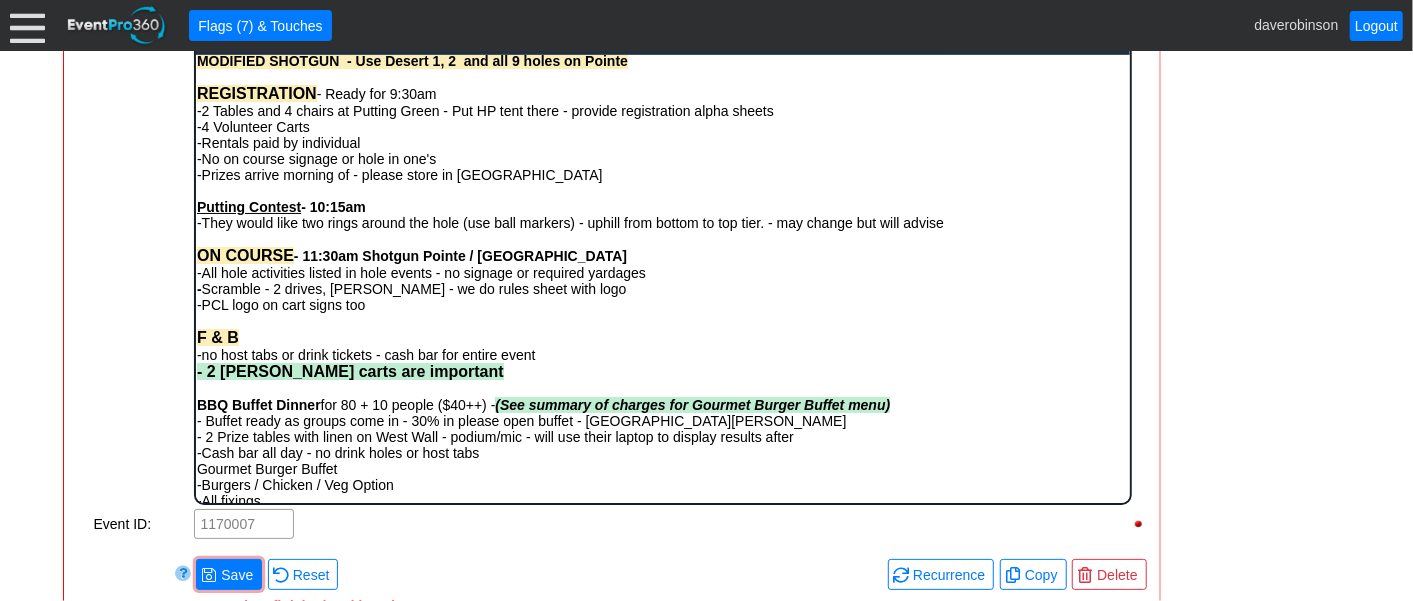 scroll, scrollTop: 0, scrollLeft: 0, axis: both 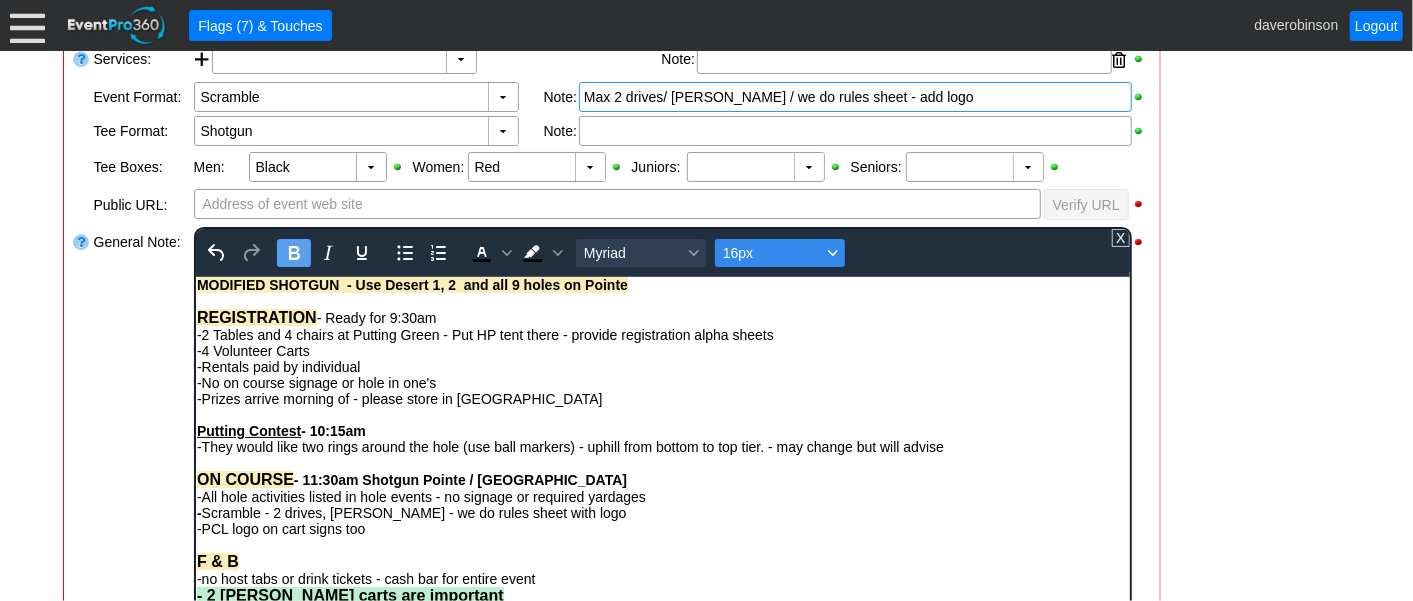click 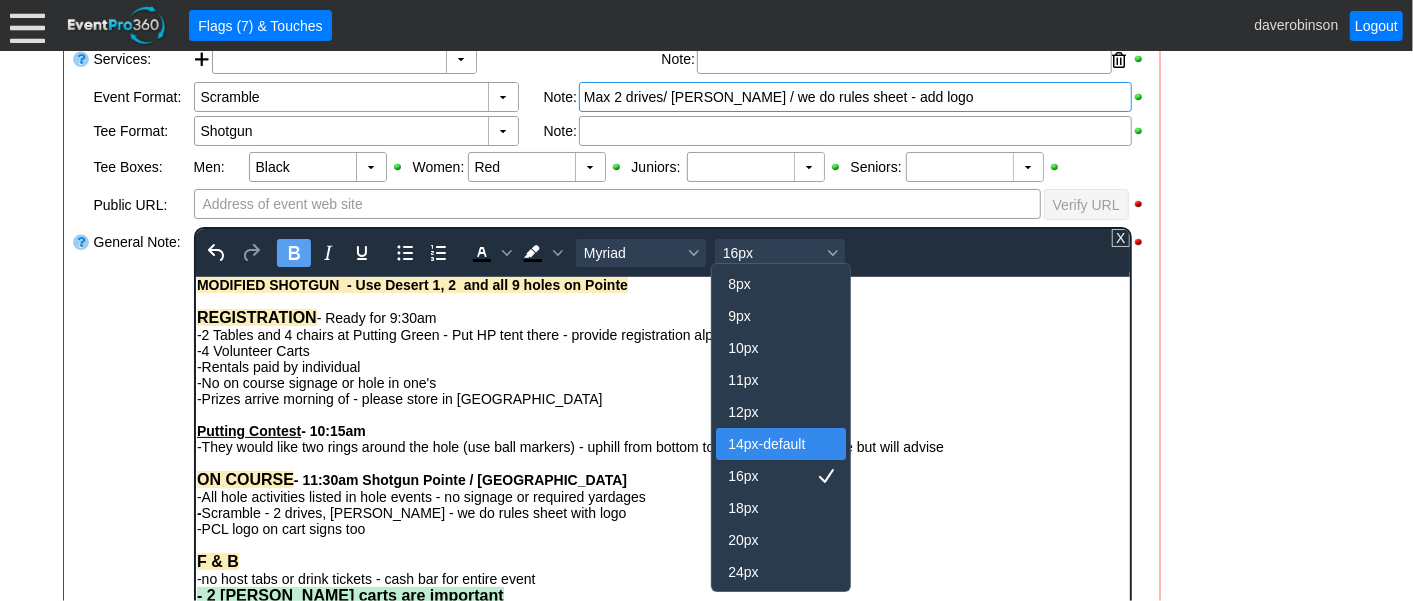 click on "14px-default" at bounding box center (767, 444) 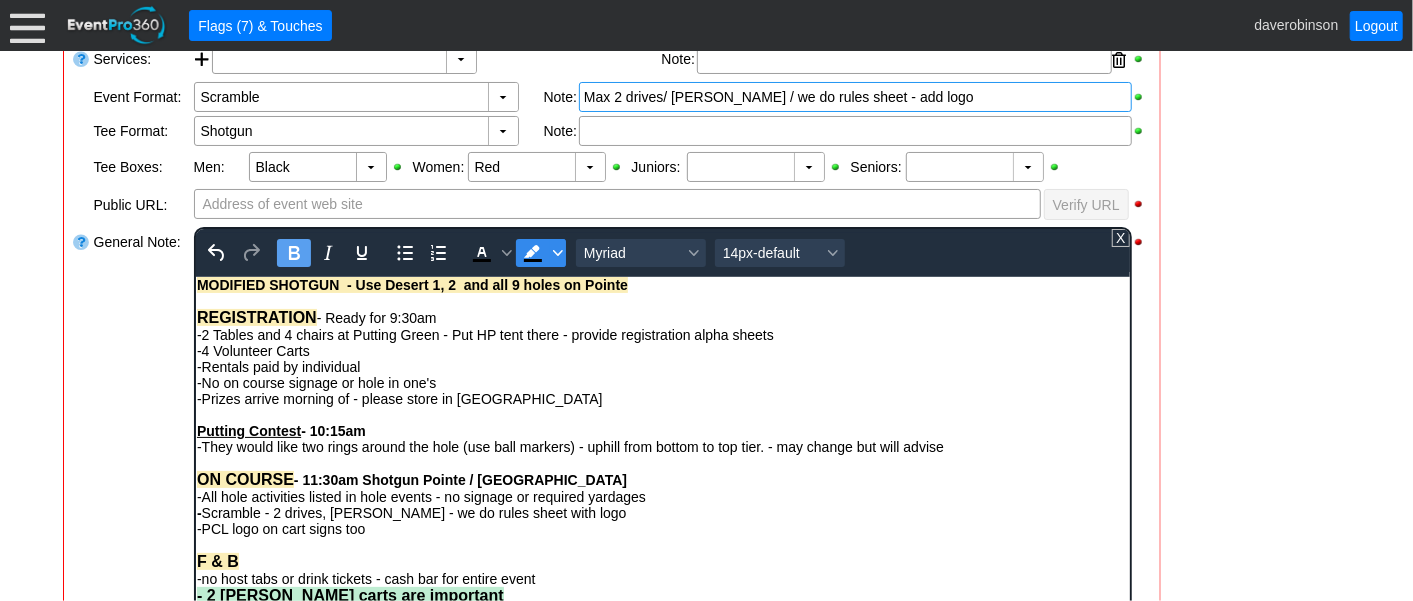 click 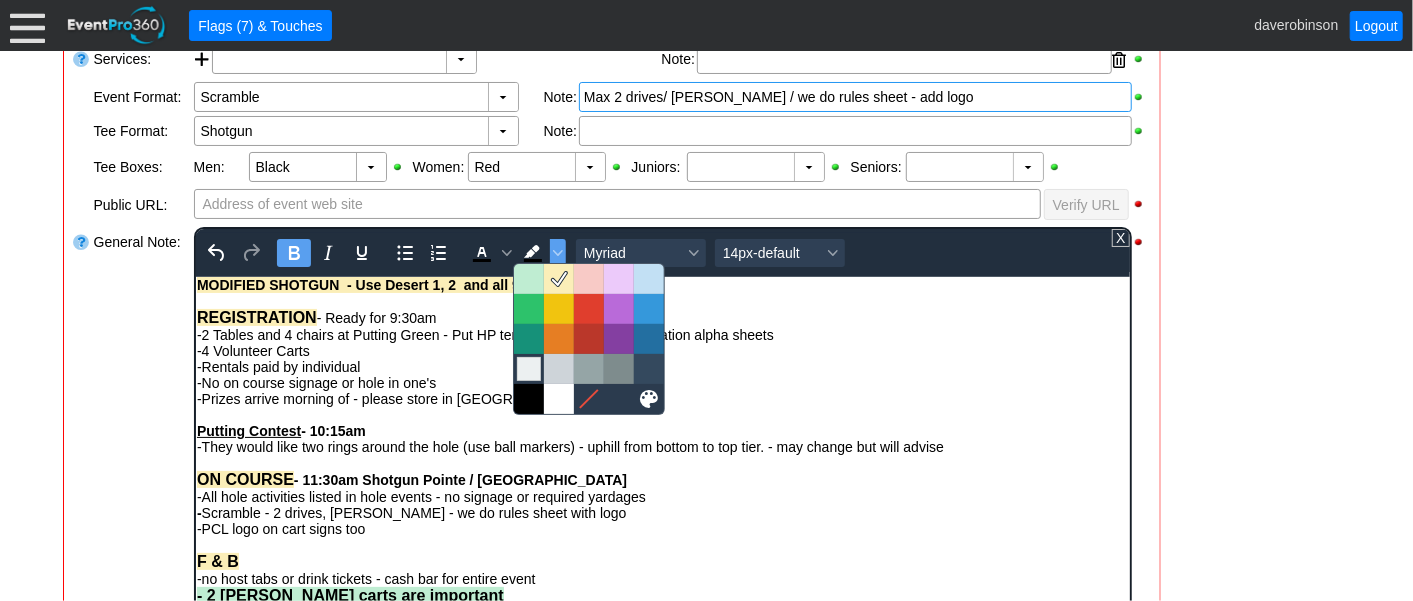 click at bounding box center (529, 369) 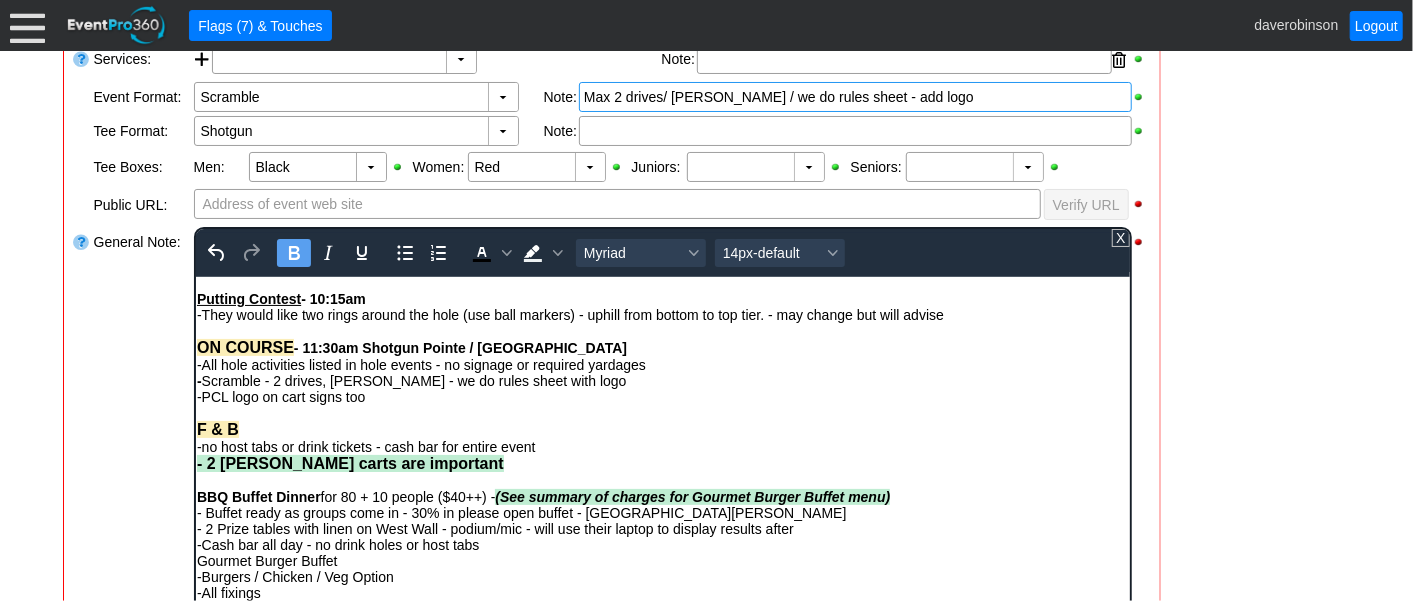 scroll, scrollTop: 145, scrollLeft: 0, axis: vertical 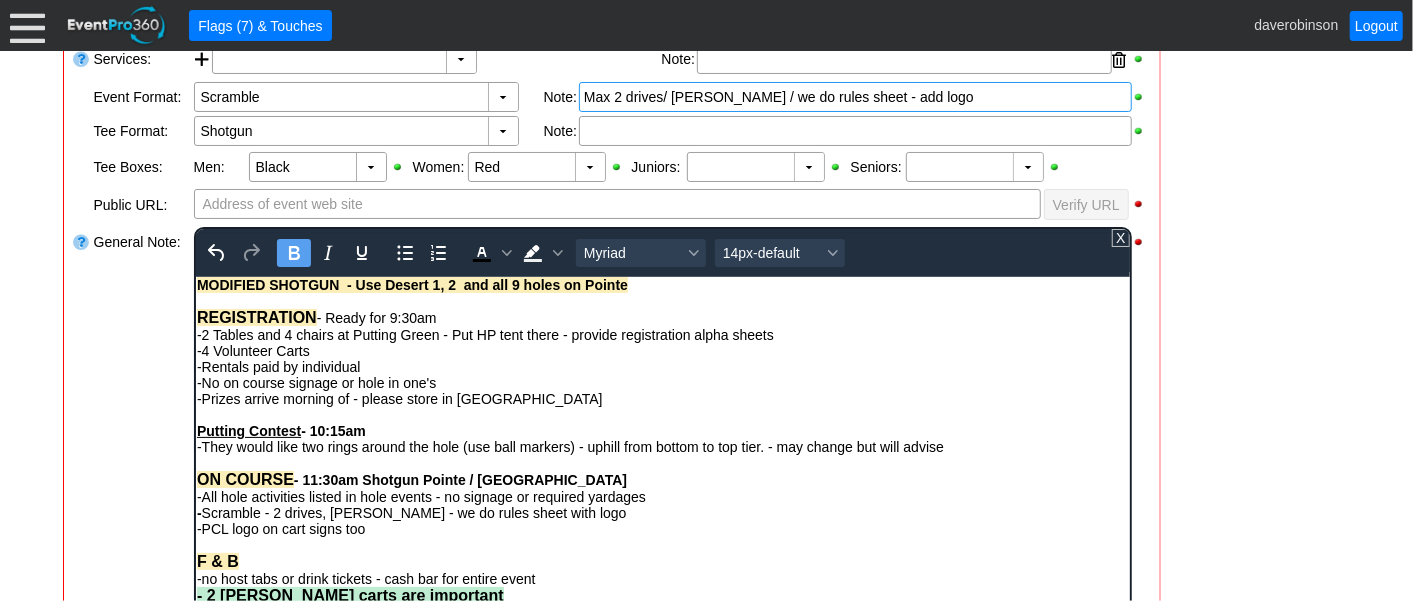 click 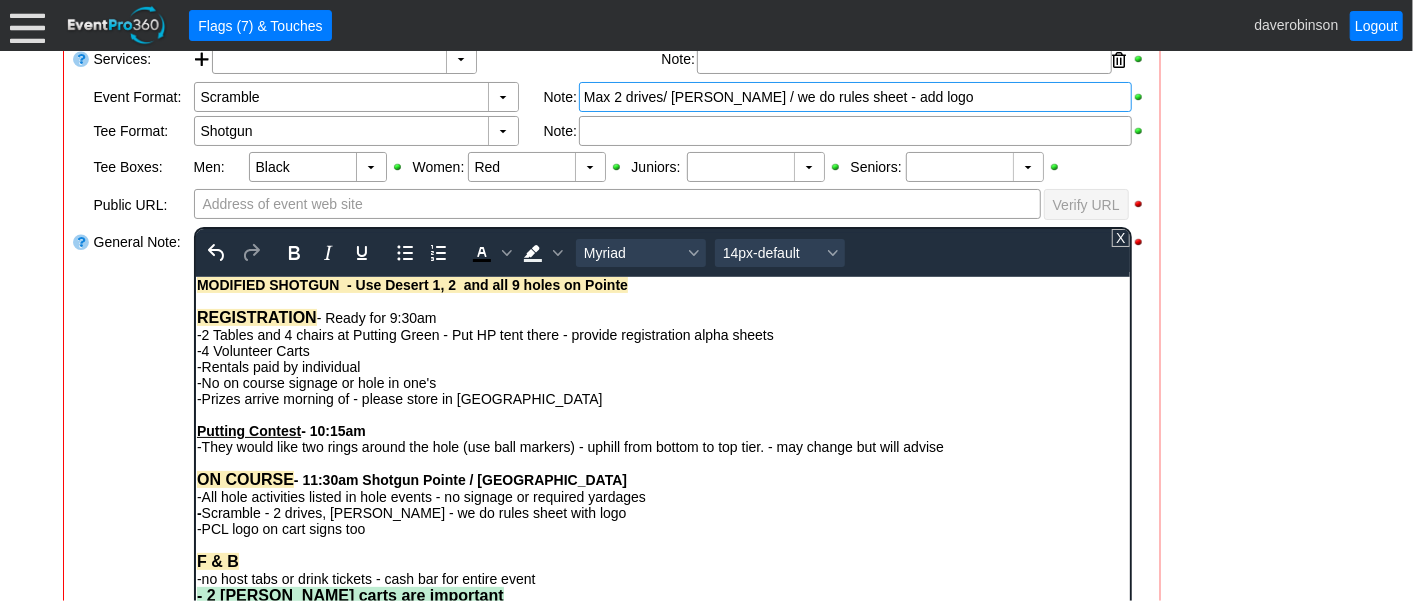 click on "- General Information
▼
Loading....
Remove all highlights
Facility:
▼ Χ [GEOGRAPHIC_DATA]
Event Type:
▼ Χ Corporate Tournament
Course:
▼ Χ [GEOGRAPHIC_DATA]
11:30am-9:00pm
Select time" at bounding box center [707, 537] 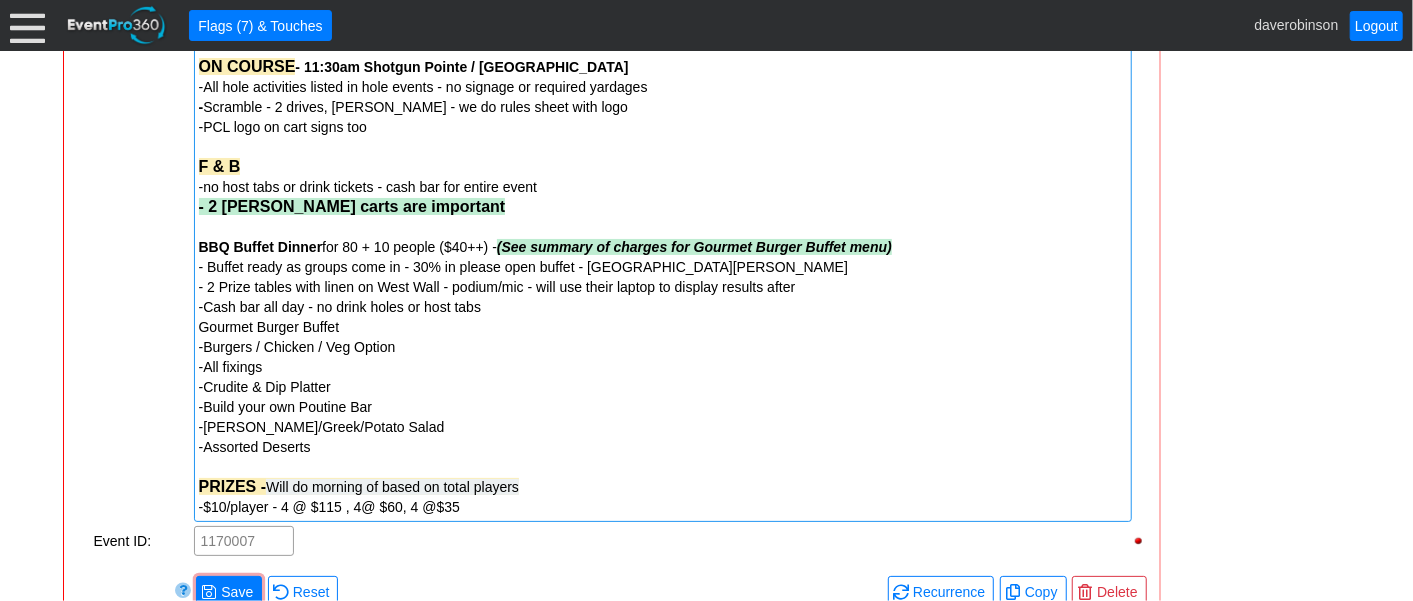 scroll, scrollTop: 1011, scrollLeft: 0, axis: vertical 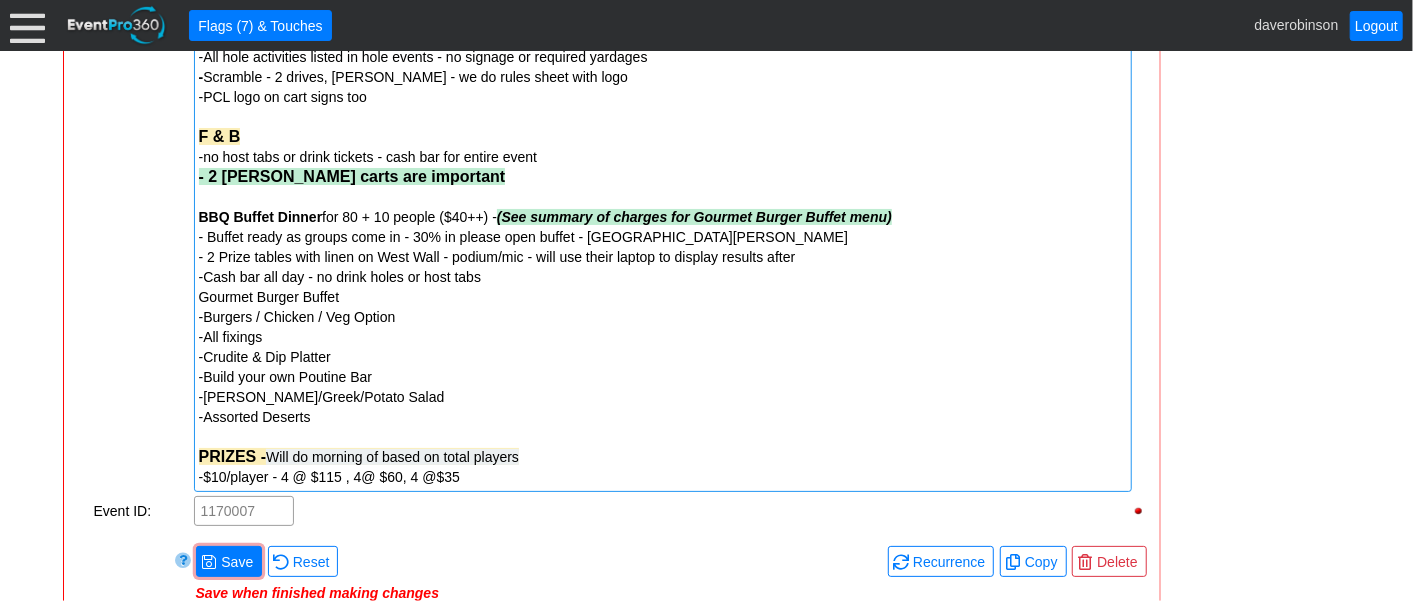 drag, startPoint x: 488, startPoint y: 484, endPoint x: 389, endPoint y: 490, distance: 99.18165 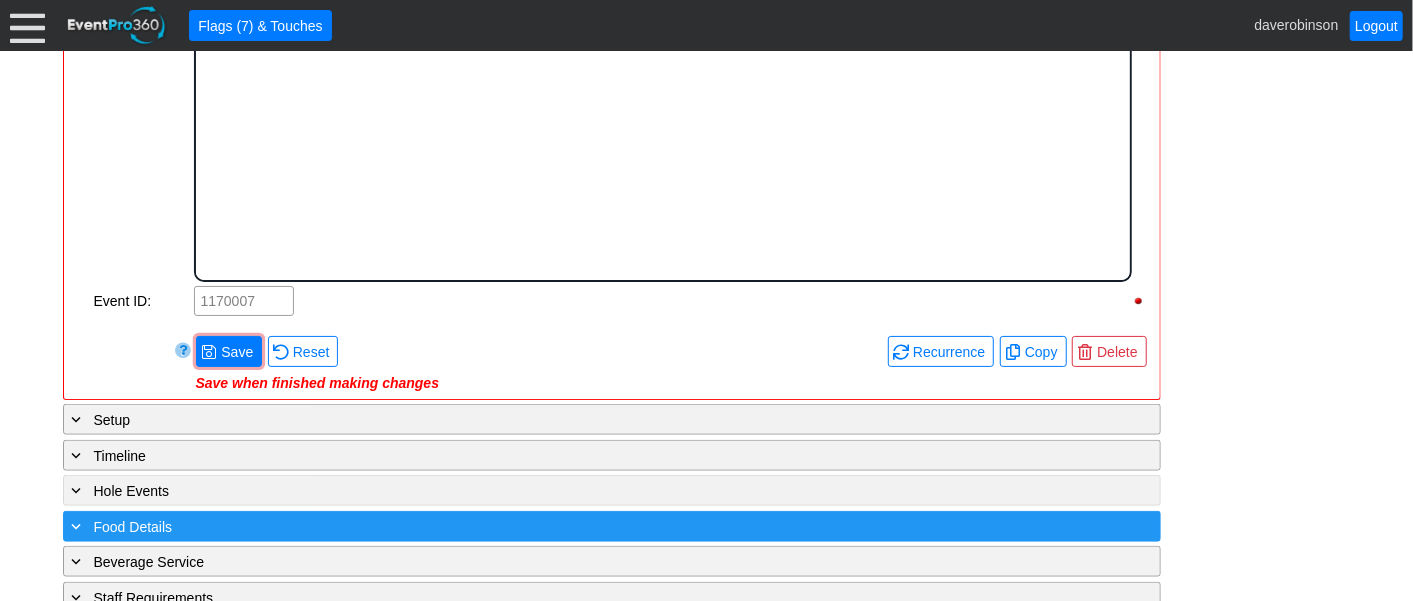 scroll, scrollTop: 0, scrollLeft: 0, axis: both 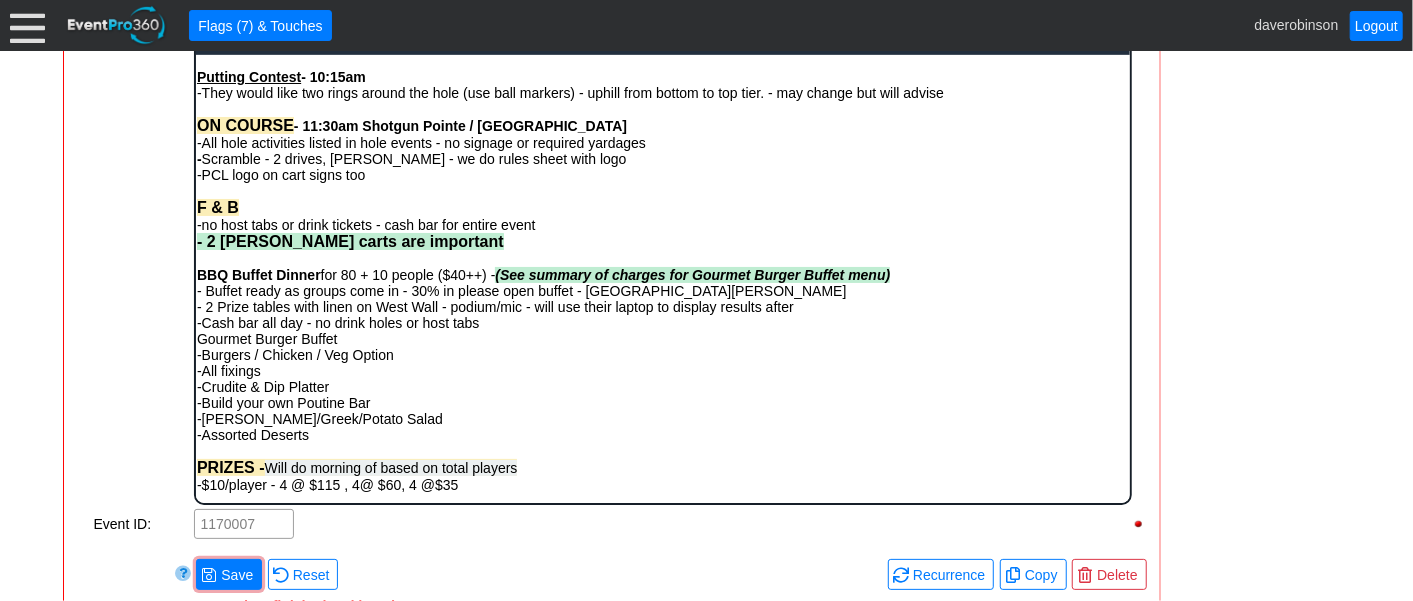 click at bounding box center (663, 279) 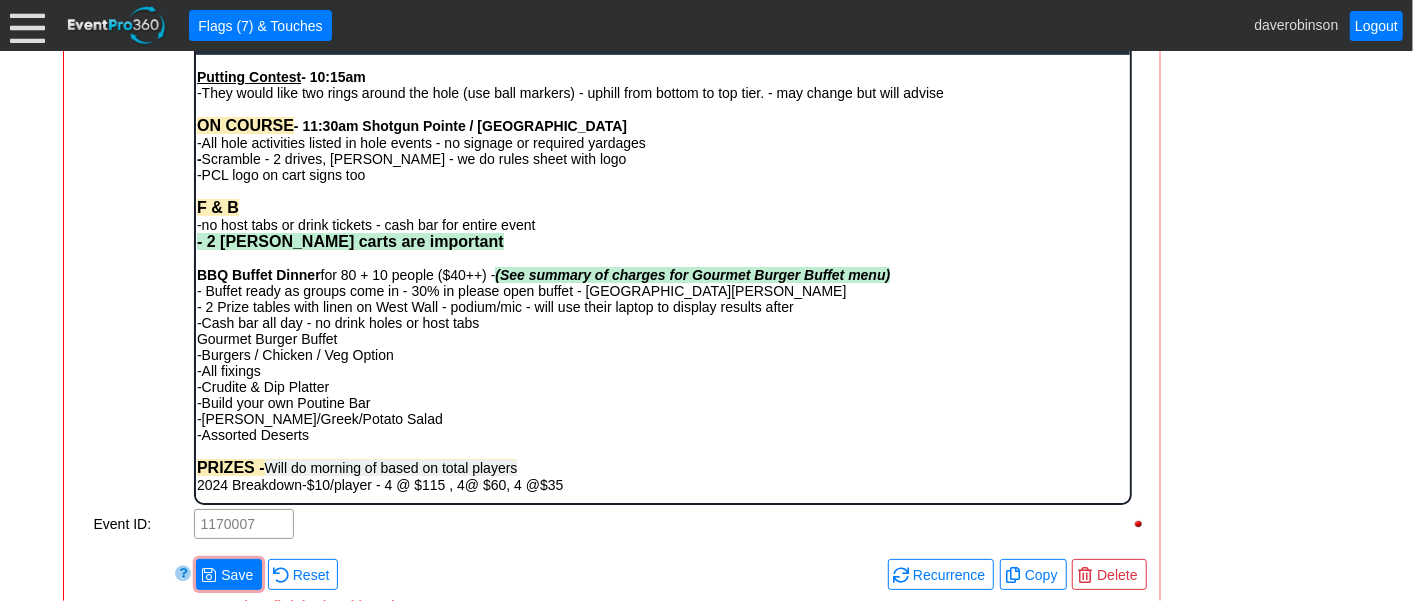 click on "2024 Breakdown-$10/player - 4 @ $115 , 4@ $60, 4 @$35" at bounding box center [662, 484] 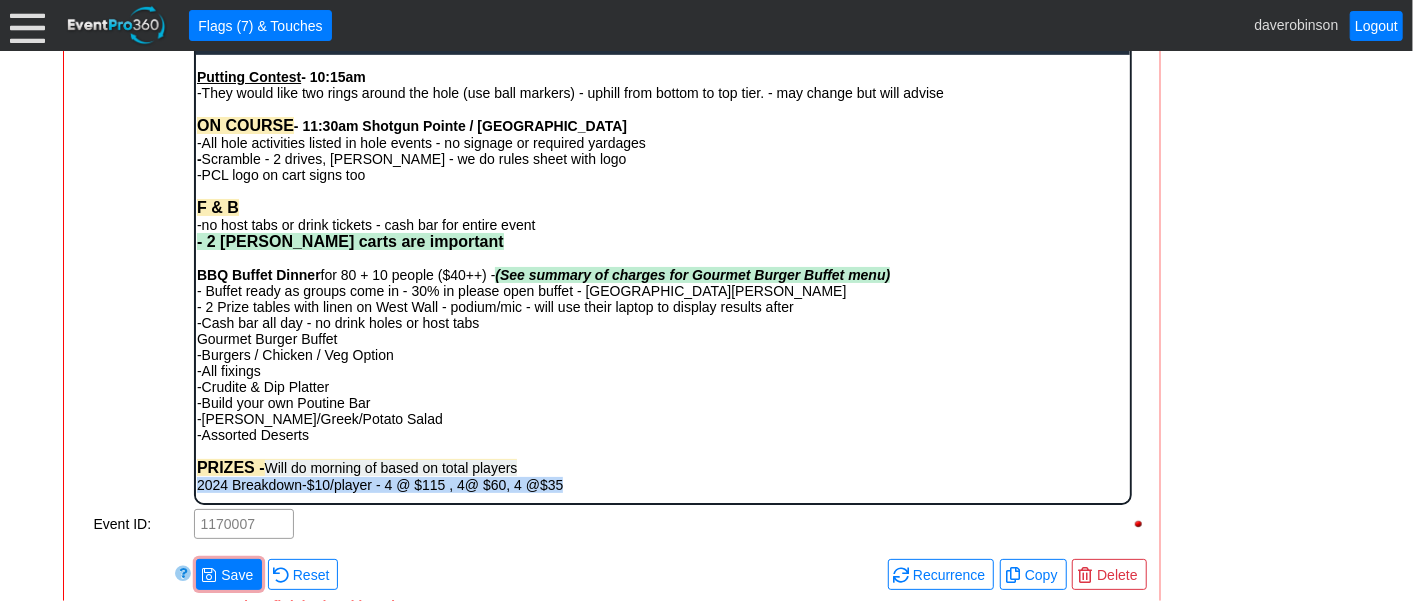 drag, startPoint x: 576, startPoint y: 493, endPoint x: 375, endPoint y: 537, distance: 205.75957 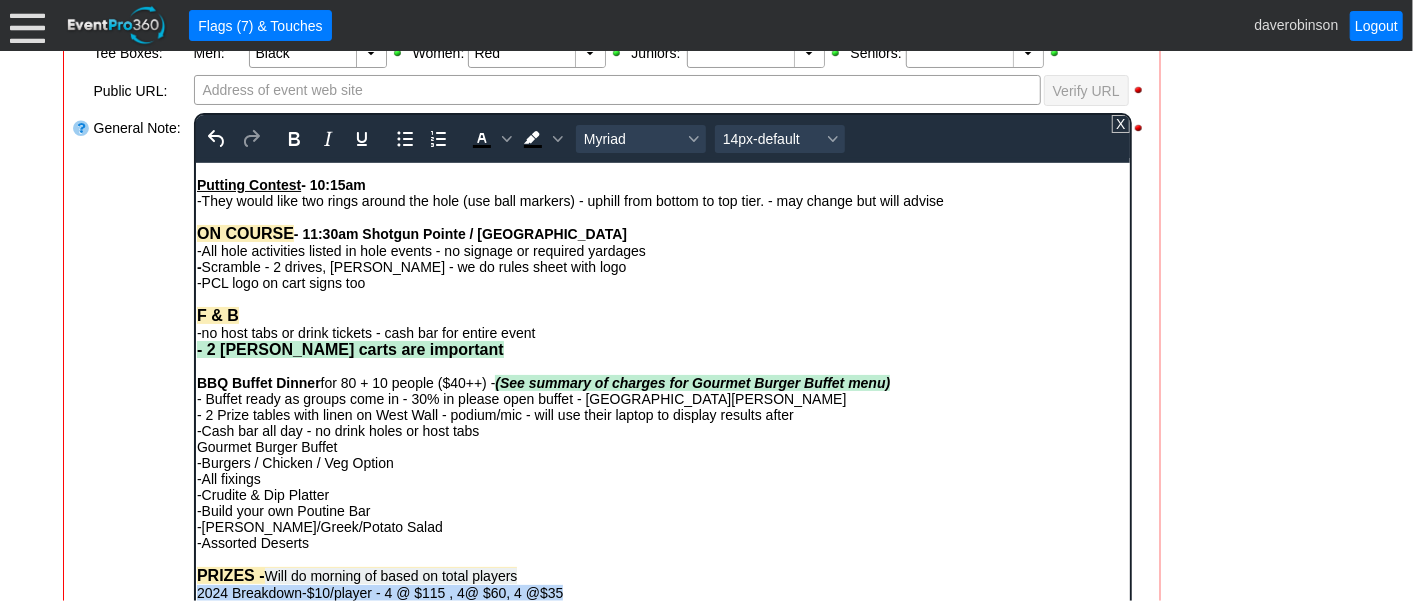 scroll, scrollTop: 566, scrollLeft: 0, axis: vertical 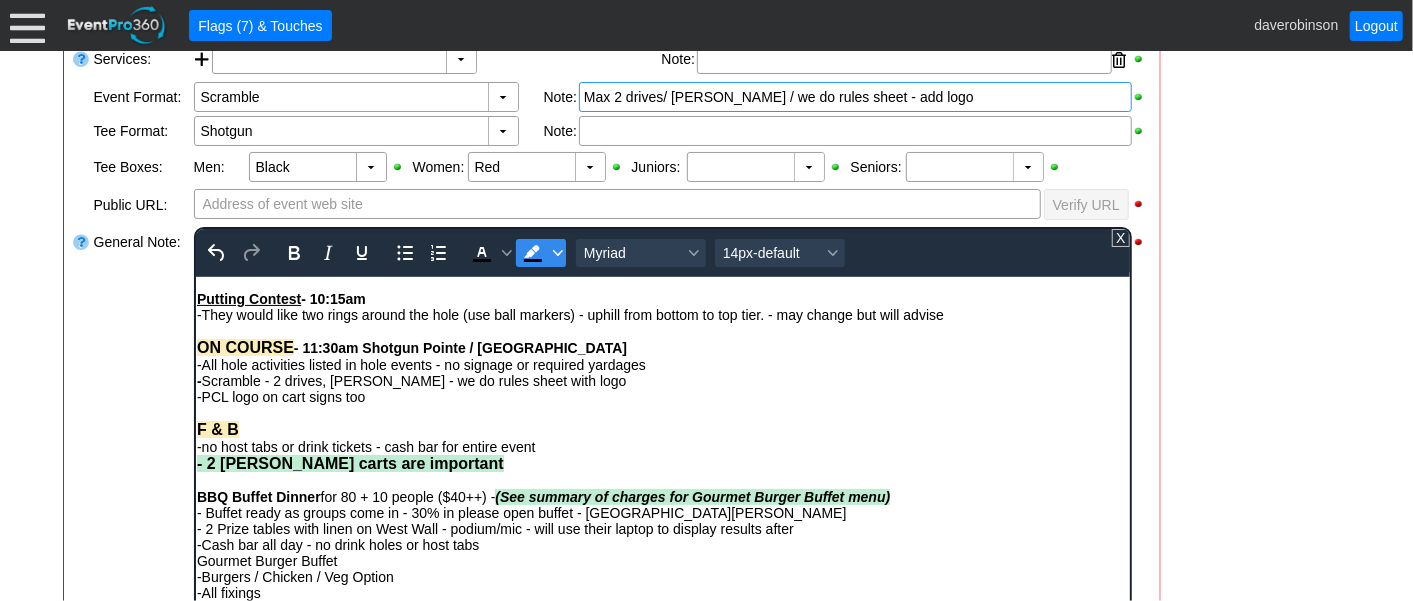 click 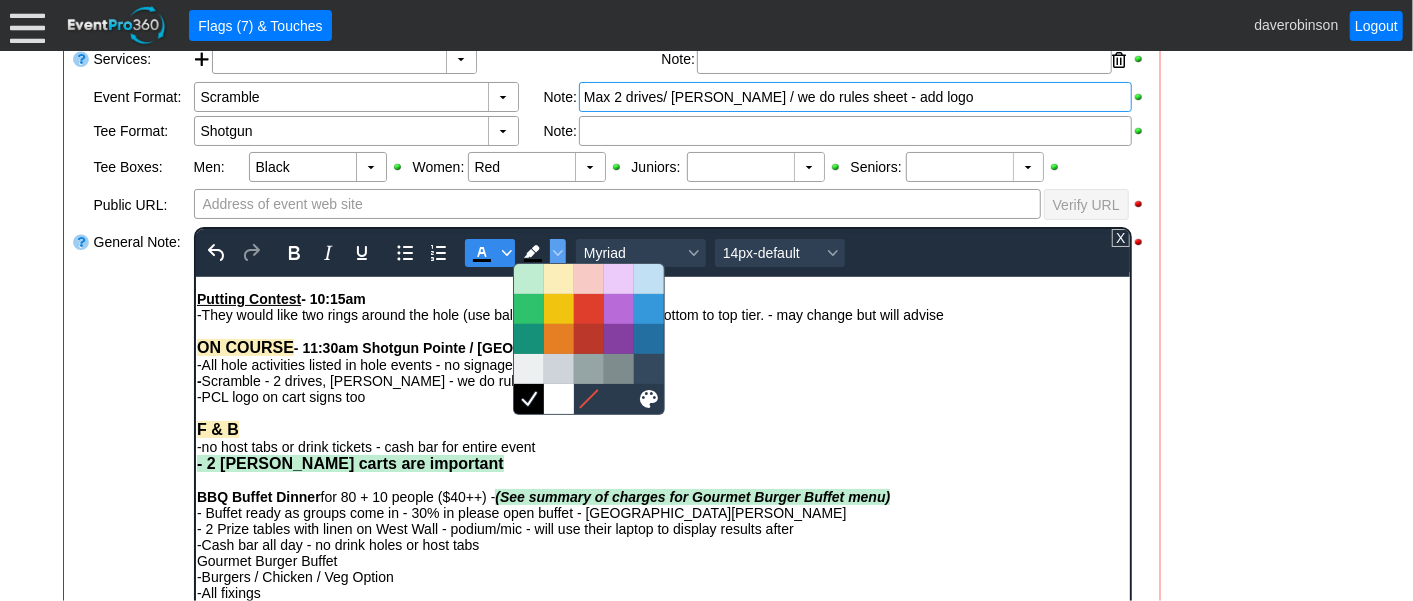 click 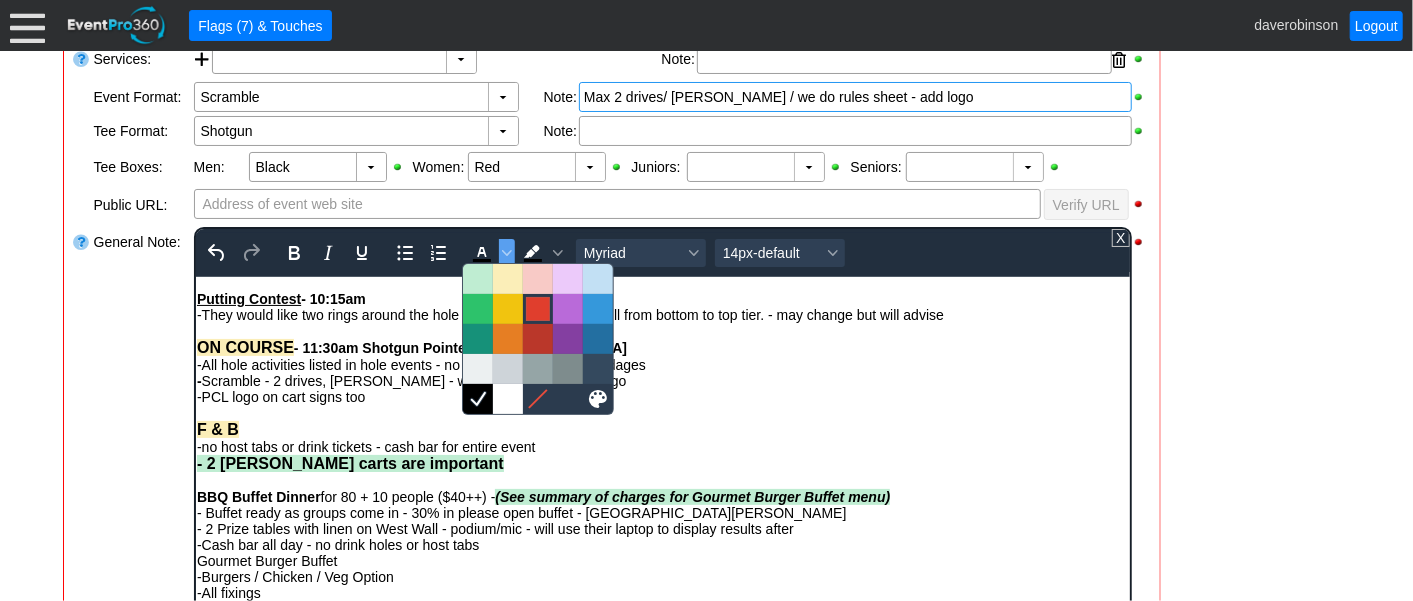 drag, startPoint x: 536, startPoint y: 298, endPoint x: 554, endPoint y: 141, distance: 158.02847 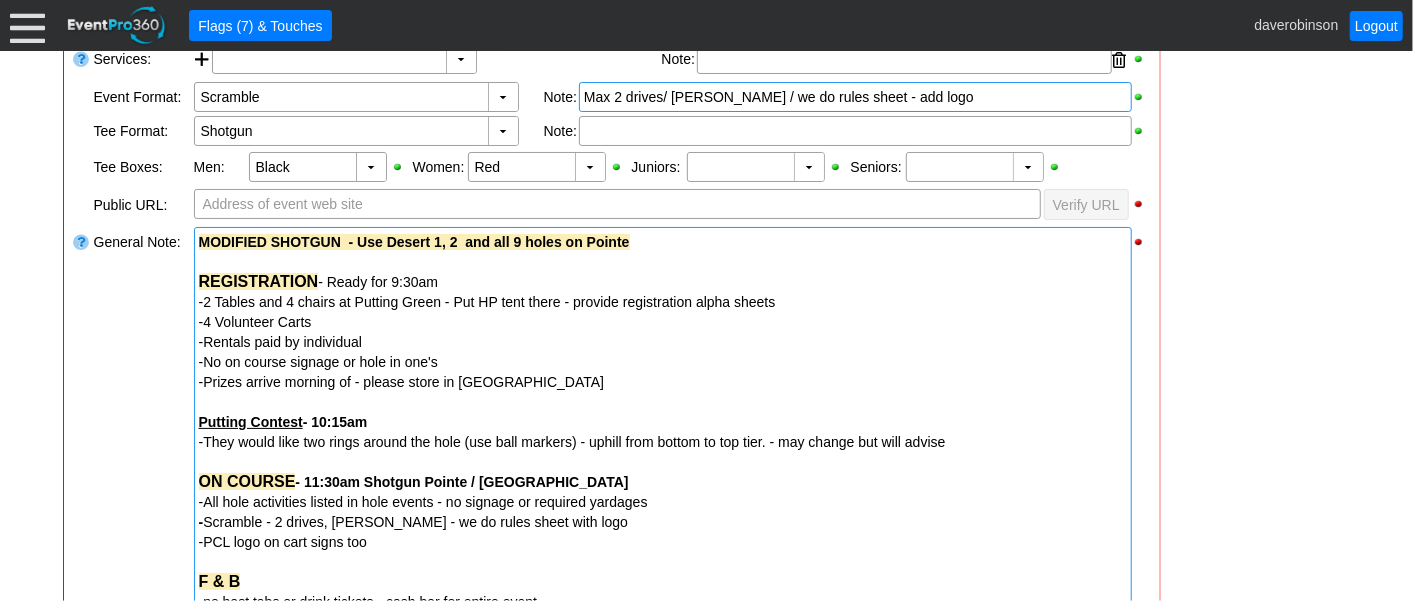 click on "- General Information
▼
Loading....
Remove all highlights
Facility:
▼ Χ [GEOGRAPHIC_DATA]
Event Type:
▼ Χ Corporate Tournament
Course:
▼ Χ [GEOGRAPHIC_DATA]
11:30am-9:00pm
Select time" at bounding box center [707, 642] 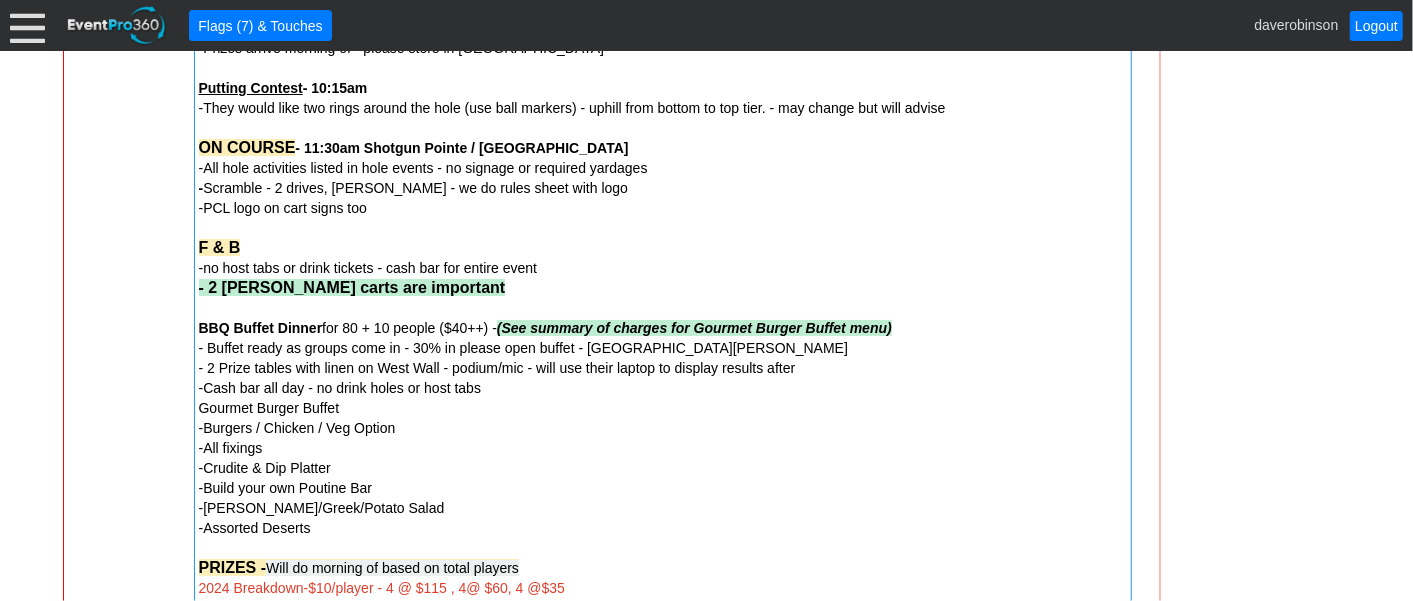 scroll, scrollTop: 1122, scrollLeft: 0, axis: vertical 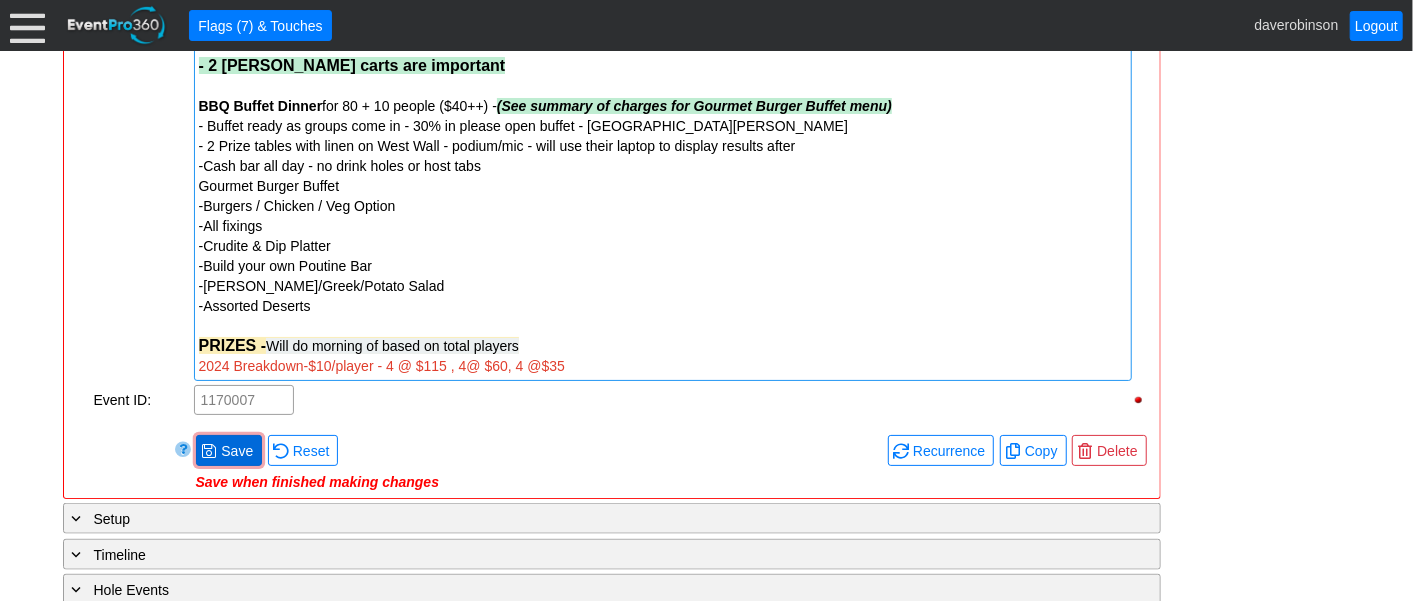 click on "Save" at bounding box center [237, 451] 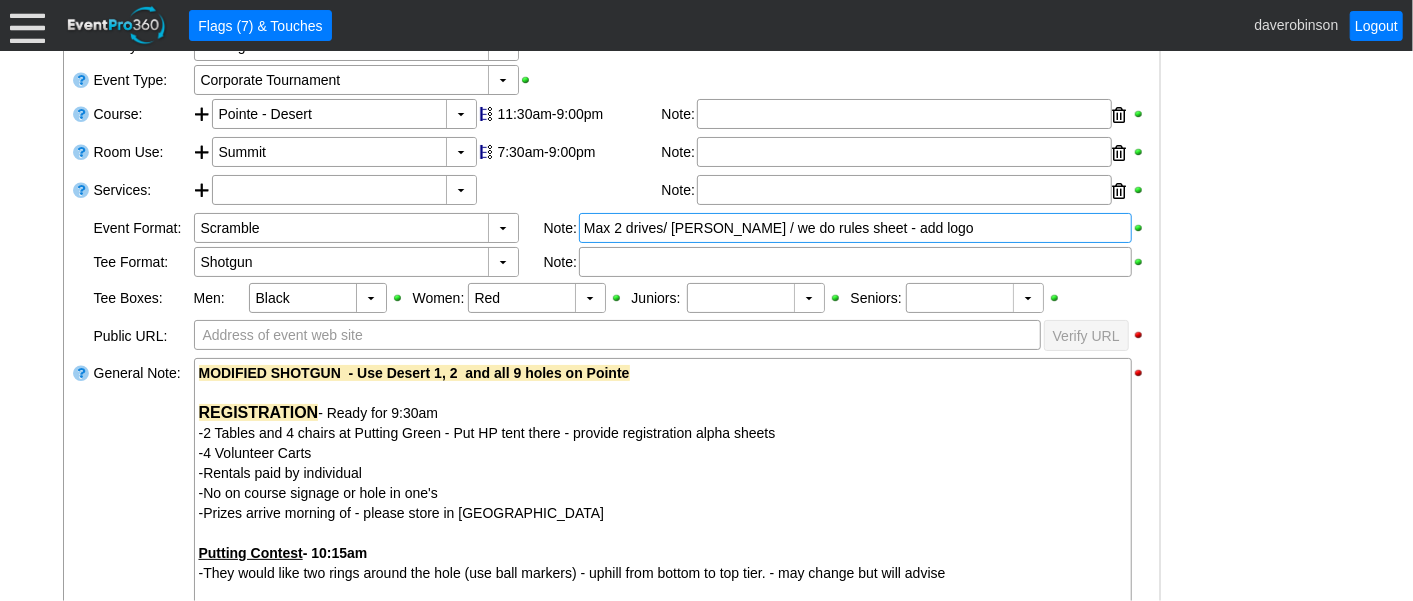 scroll, scrollTop: 566, scrollLeft: 0, axis: vertical 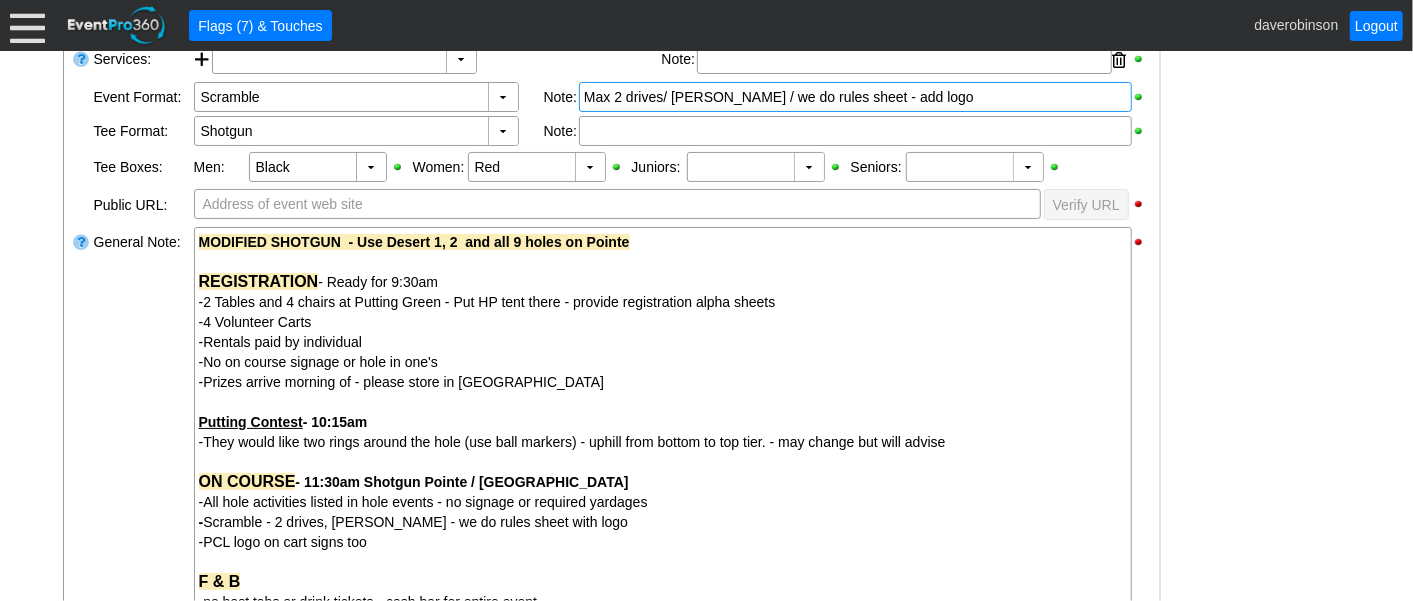click on "General Note:" at bounding box center [142, 582] 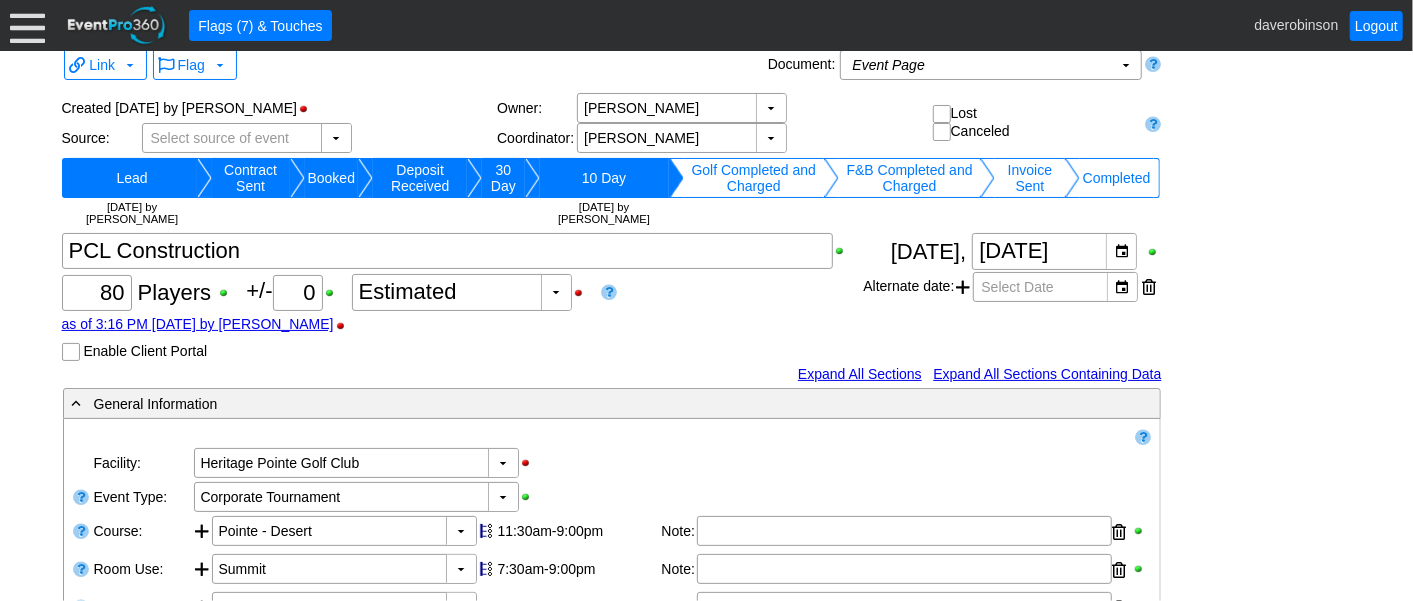 scroll, scrollTop: 11, scrollLeft: 0, axis: vertical 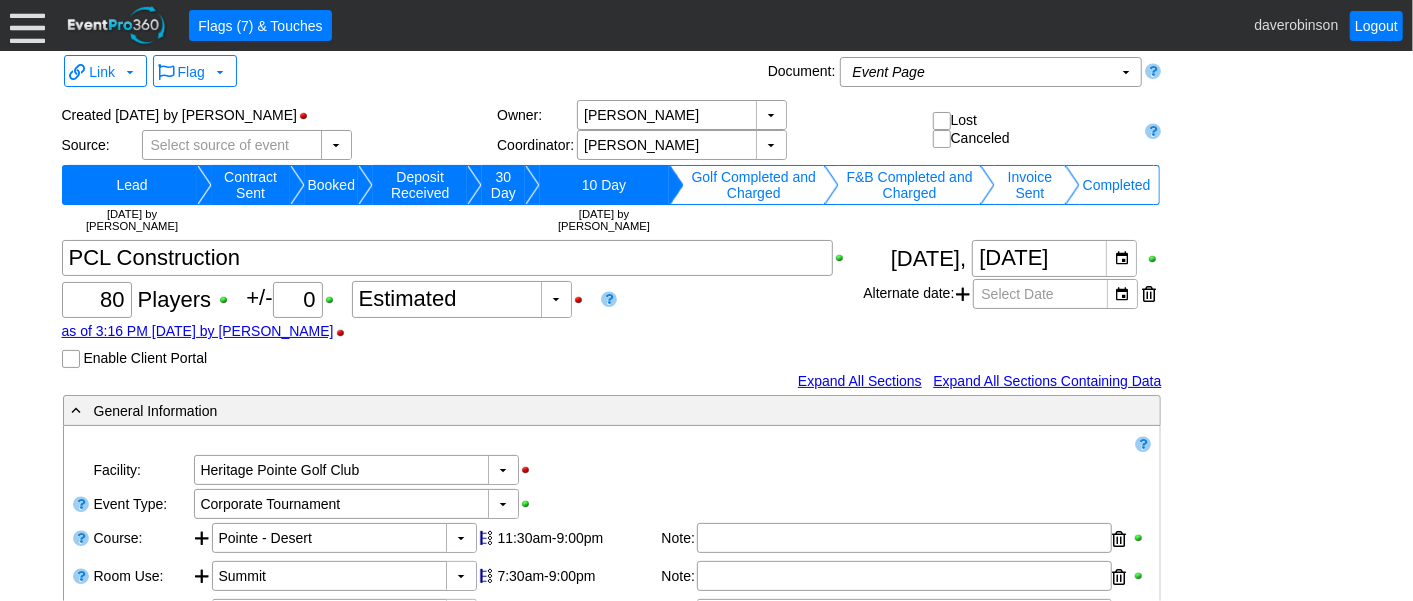 click at bounding box center [27, 25] 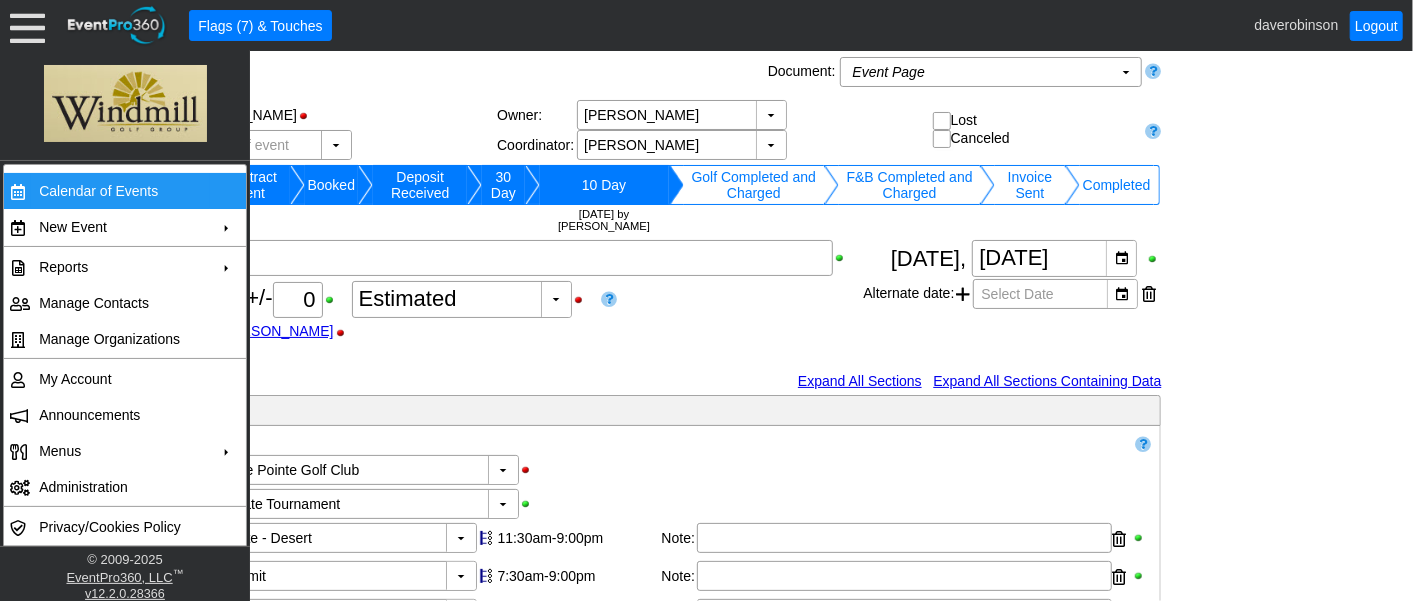 click on "Calendar of Events" at bounding box center [120, 191] 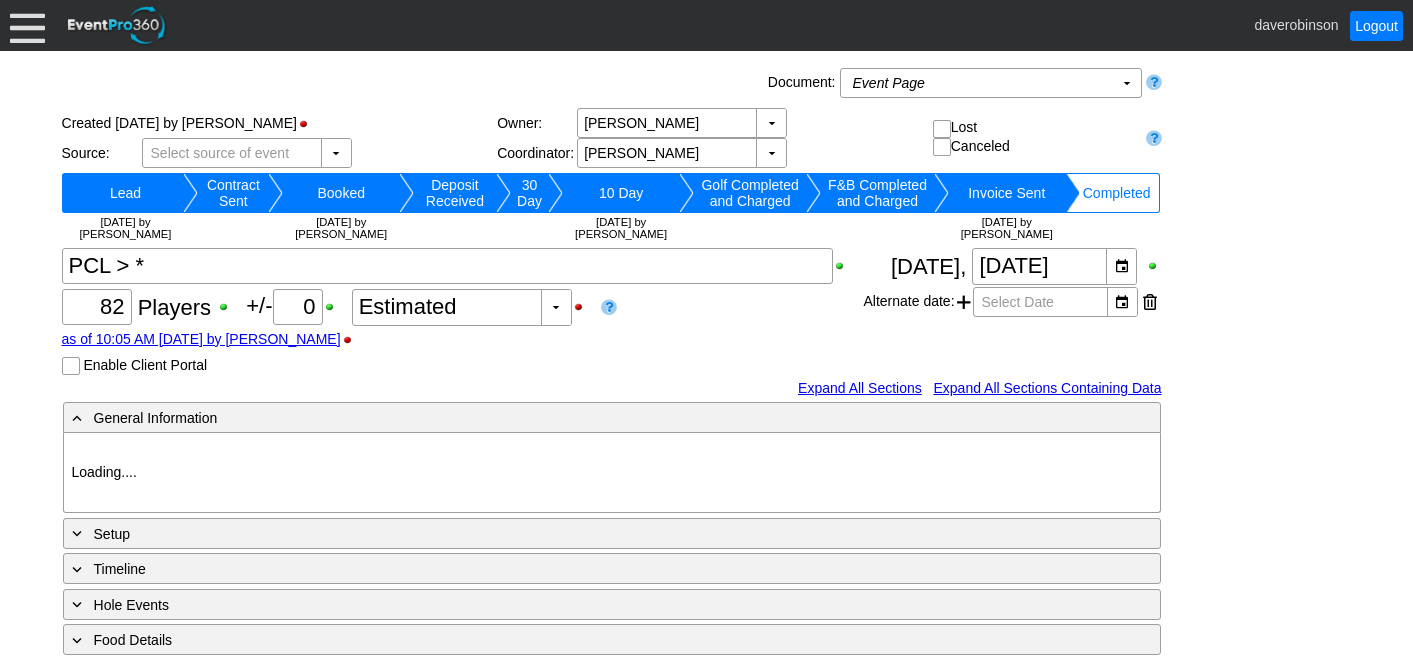 scroll, scrollTop: 0, scrollLeft: 0, axis: both 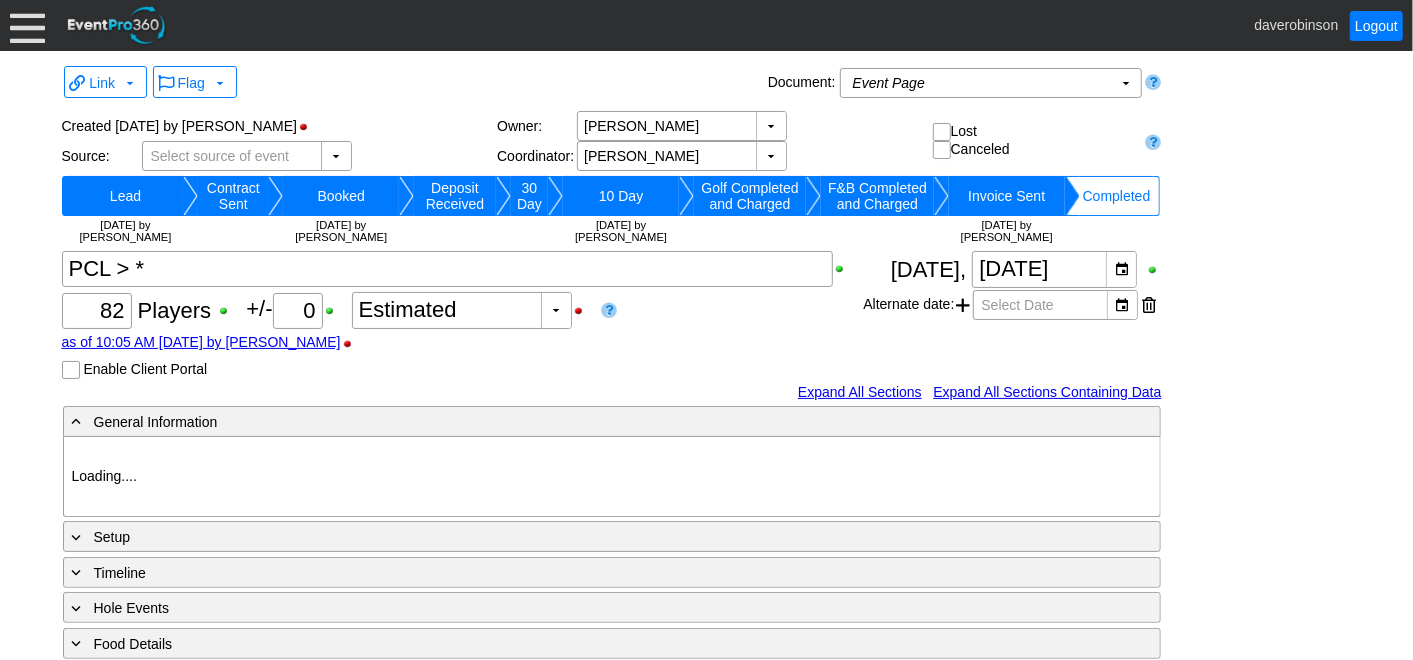 type on "Heritage Pointe Golf Club" 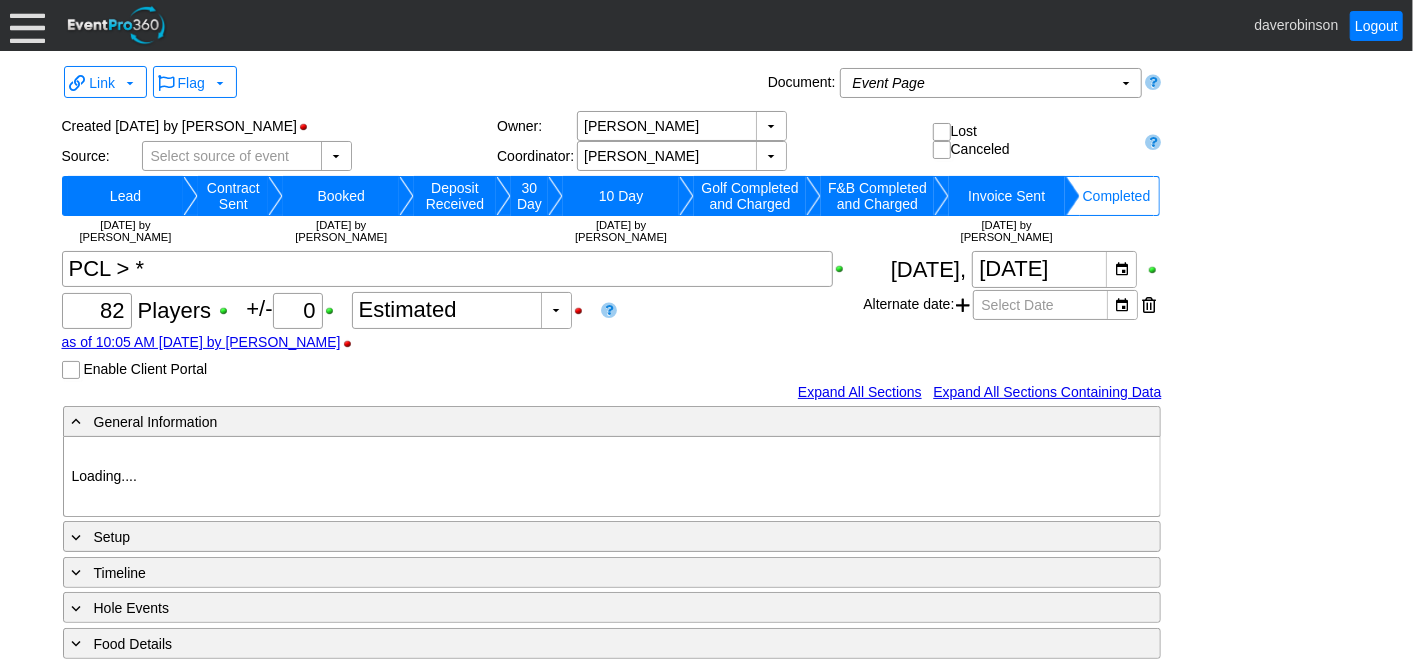 type on "Corporate Tournament" 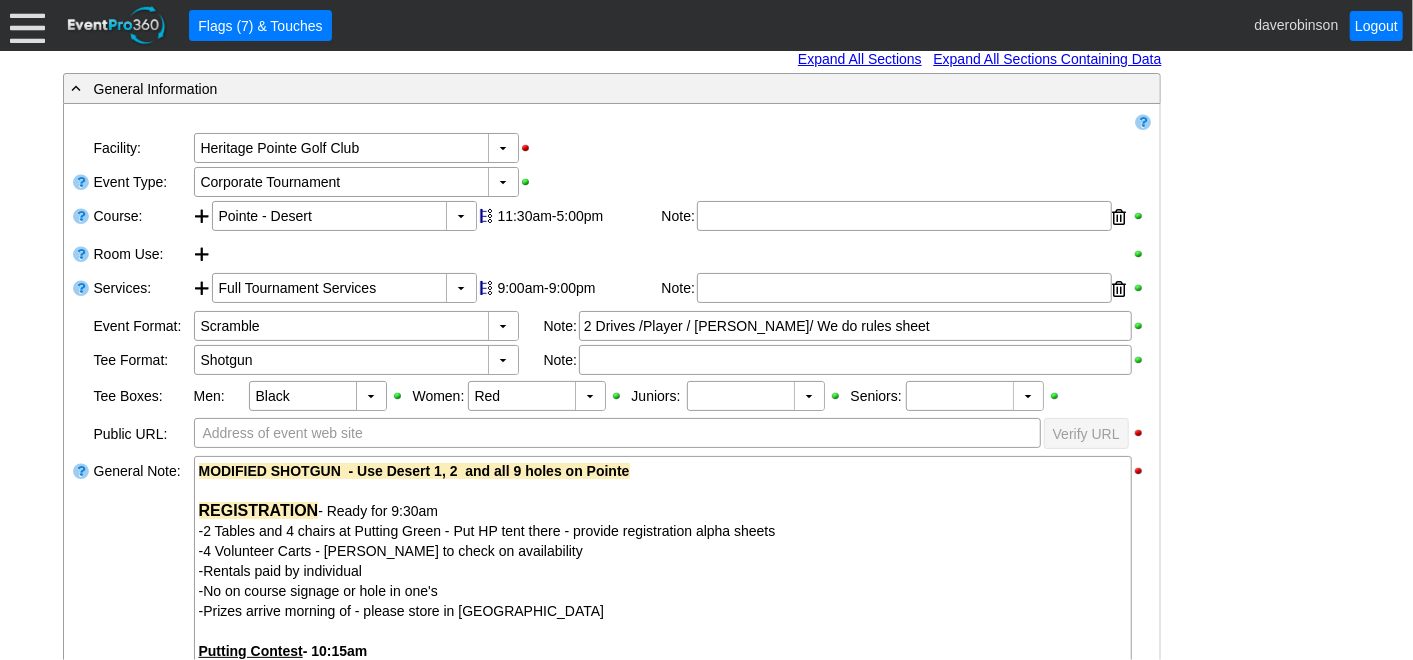 scroll, scrollTop: 555, scrollLeft: 0, axis: vertical 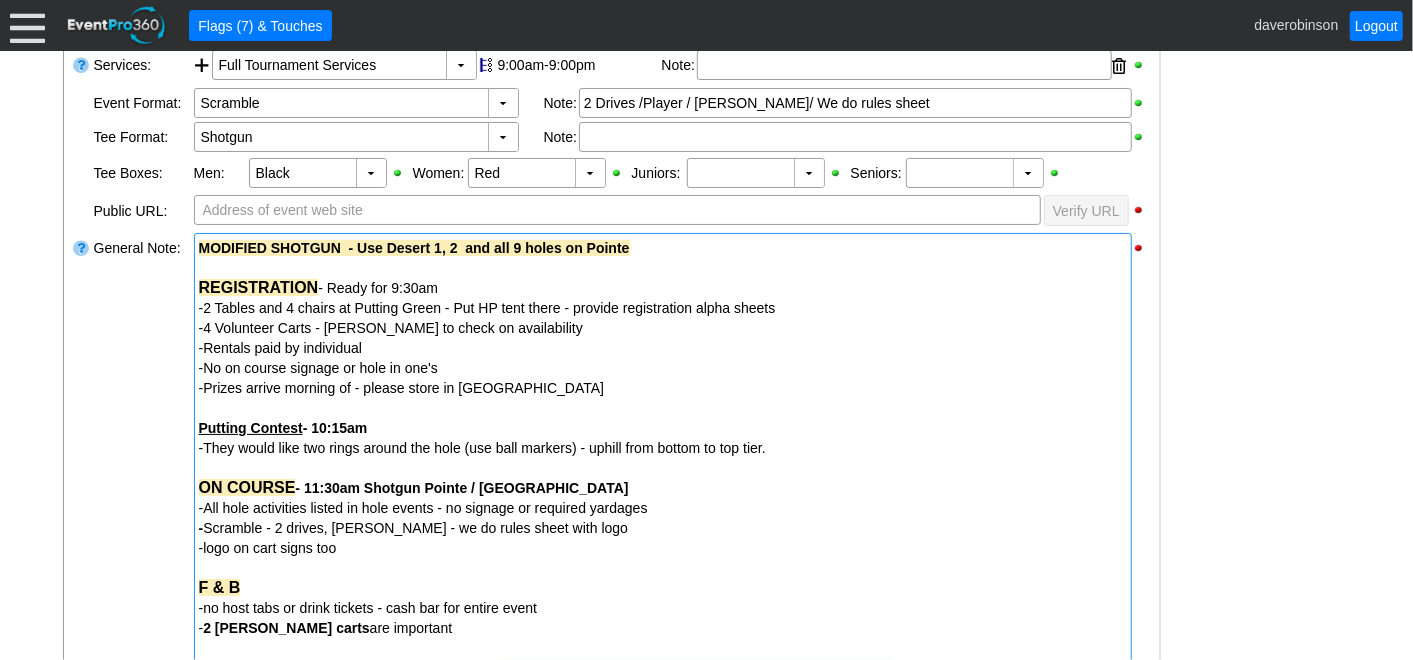drag, startPoint x: 197, startPoint y: 248, endPoint x: 320, endPoint y: 496, distance: 276.82666 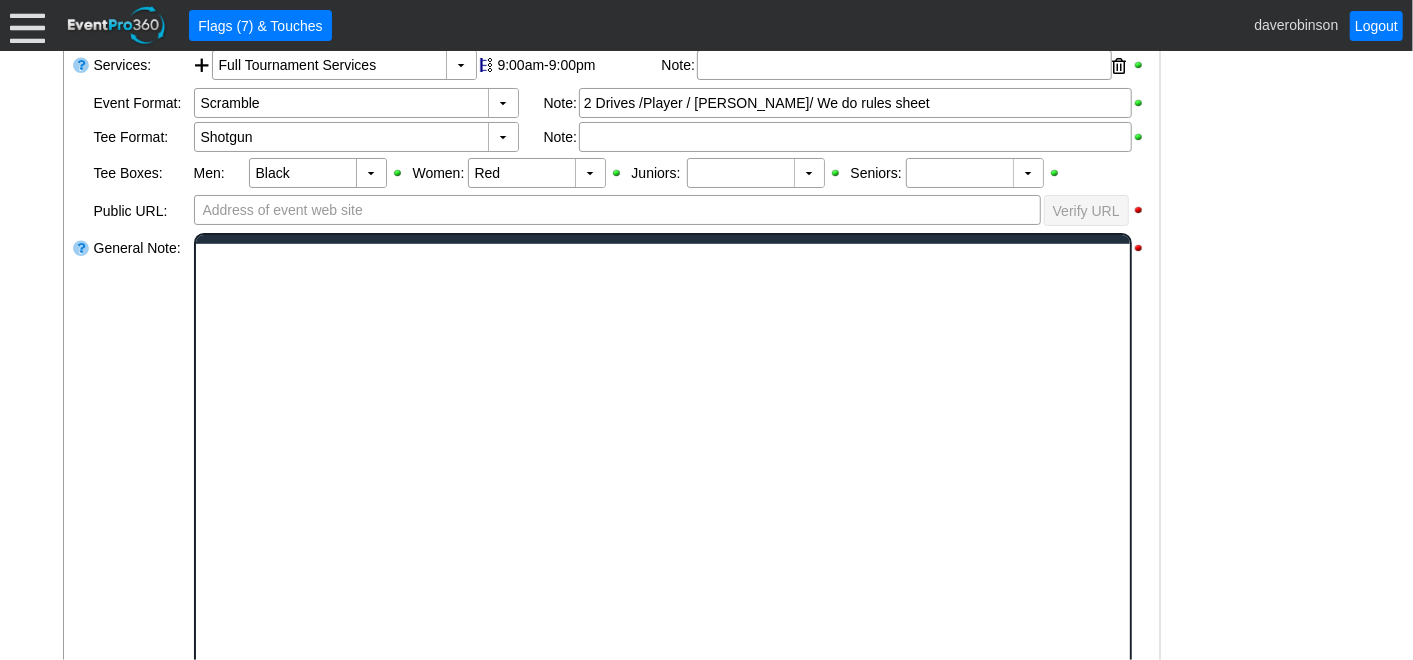 scroll, scrollTop: 0, scrollLeft: 0, axis: both 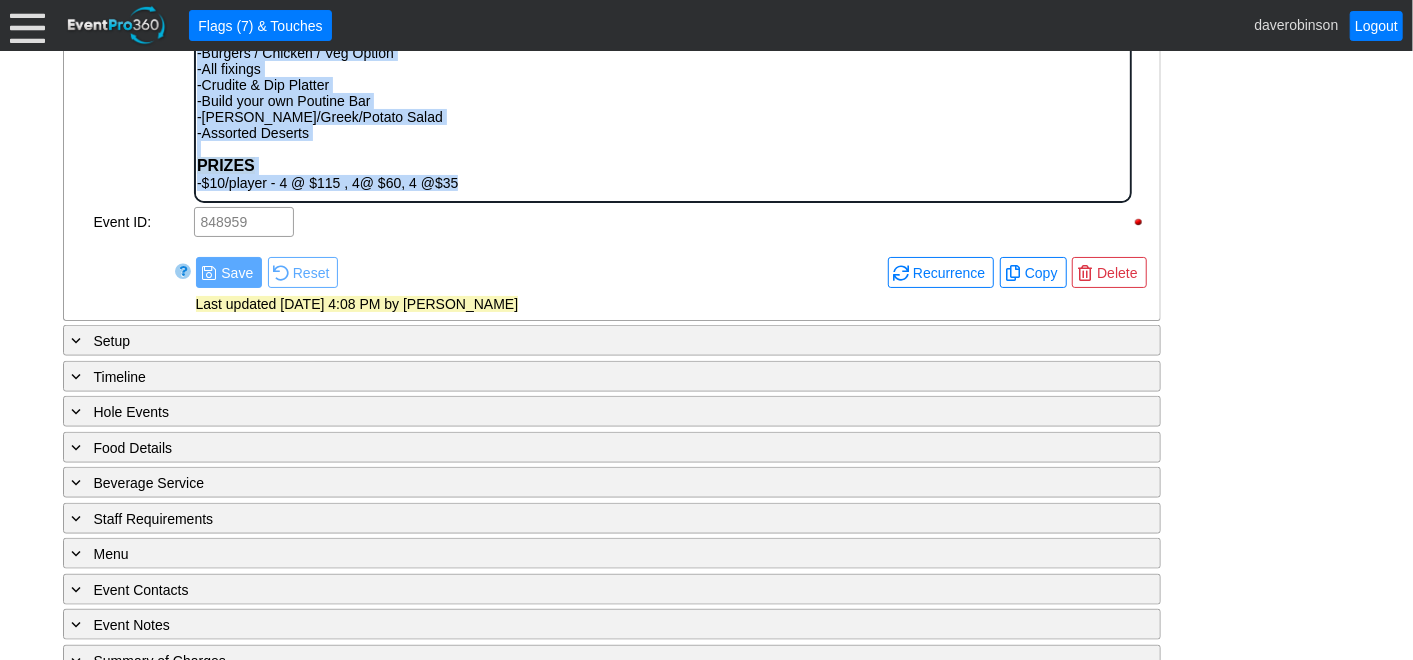drag, startPoint x: 196, startPoint y: -239, endPoint x: 682, endPoint y: 197, distance: 652.9104 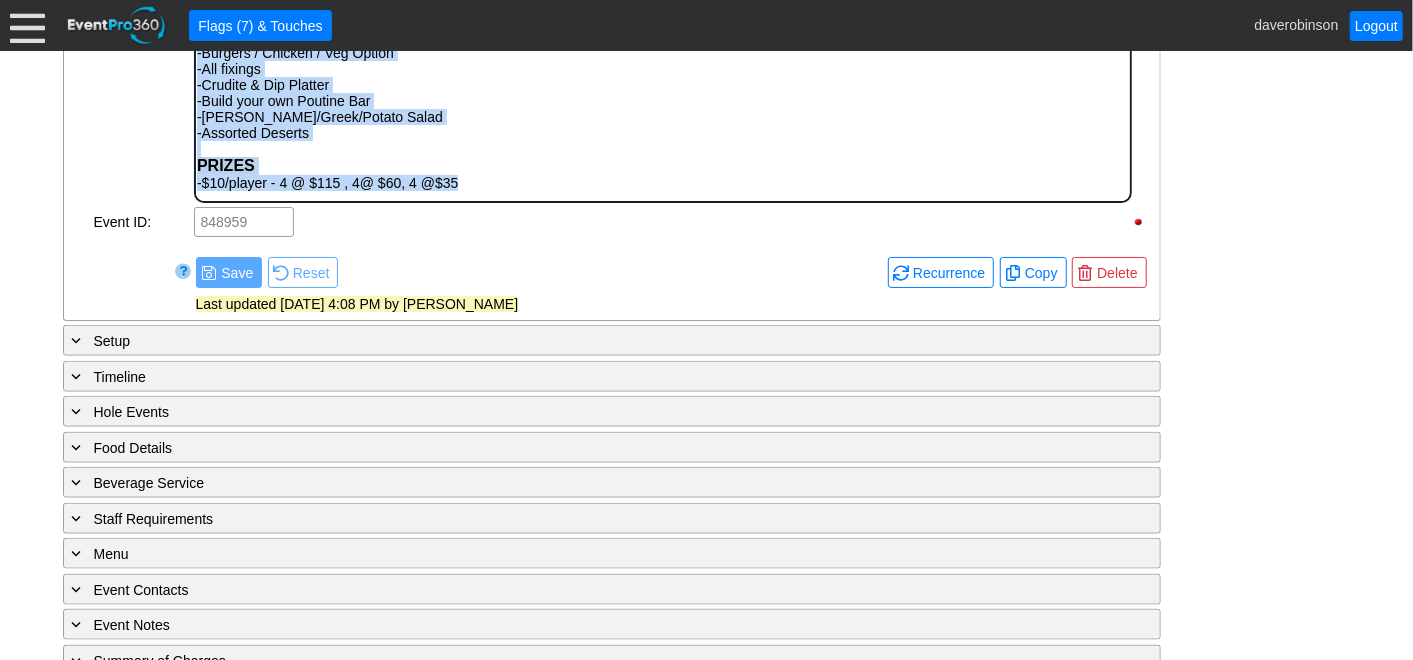 click on "MODIFIED SHOTGUN  - Use Desert 1, 2  and all 9 holes on Pointe REGISTRATION  - Ready for 9:30am -2 Tables and 4 chairs at Putting Green - Put HP tent there - provide registration alpha sheets -4 Volunteer Carts - Dave to check on availability -Rentals paid by individual -No on course signage or hole in one's -Prizes arrive morning of - please store in Heritage Room Putting Contest  - 10:15am   -They would like two rings around the hole (use ball markers) - uphill from bottom to top tier.  ON COURSE  - 11:30am Shotgun Pointe / Desert -All hole activities listed in hole events - no signage or required yardages - Scramble - 2 drives, max bogey - we do rules sheet with logo -logo on cart signs too F & B -no host tabs or drink tickets - cash bar for entire event -  2 Bev carts  are important BBQ Buffet Dinner  for 84 + 10 people ($40++) -  (See summary of charges for Gourmet Burger Buffet menu) - Buffet ready as groups come in - 30% in please open buffet - Summit & Meadows Gourmet Burger Buffet -All fixings" at bounding box center [662, -88] 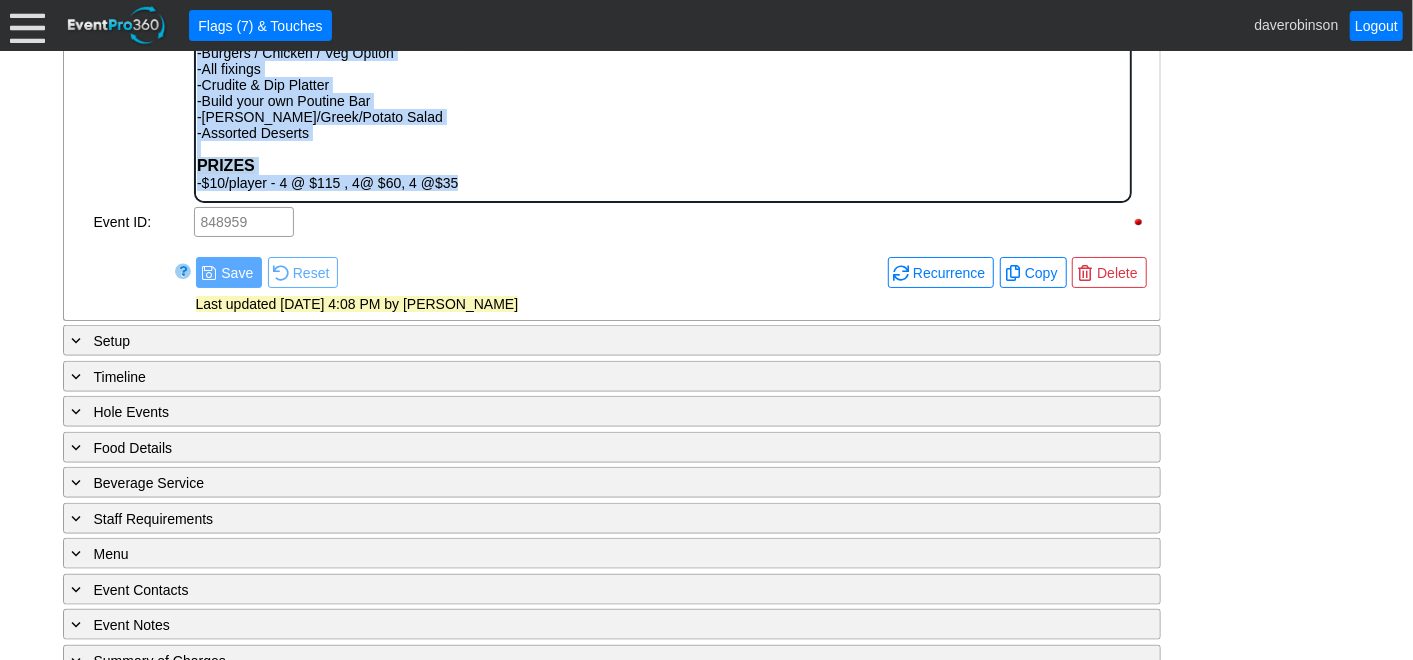 scroll, scrollTop: 1090, scrollLeft: 0, axis: vertical 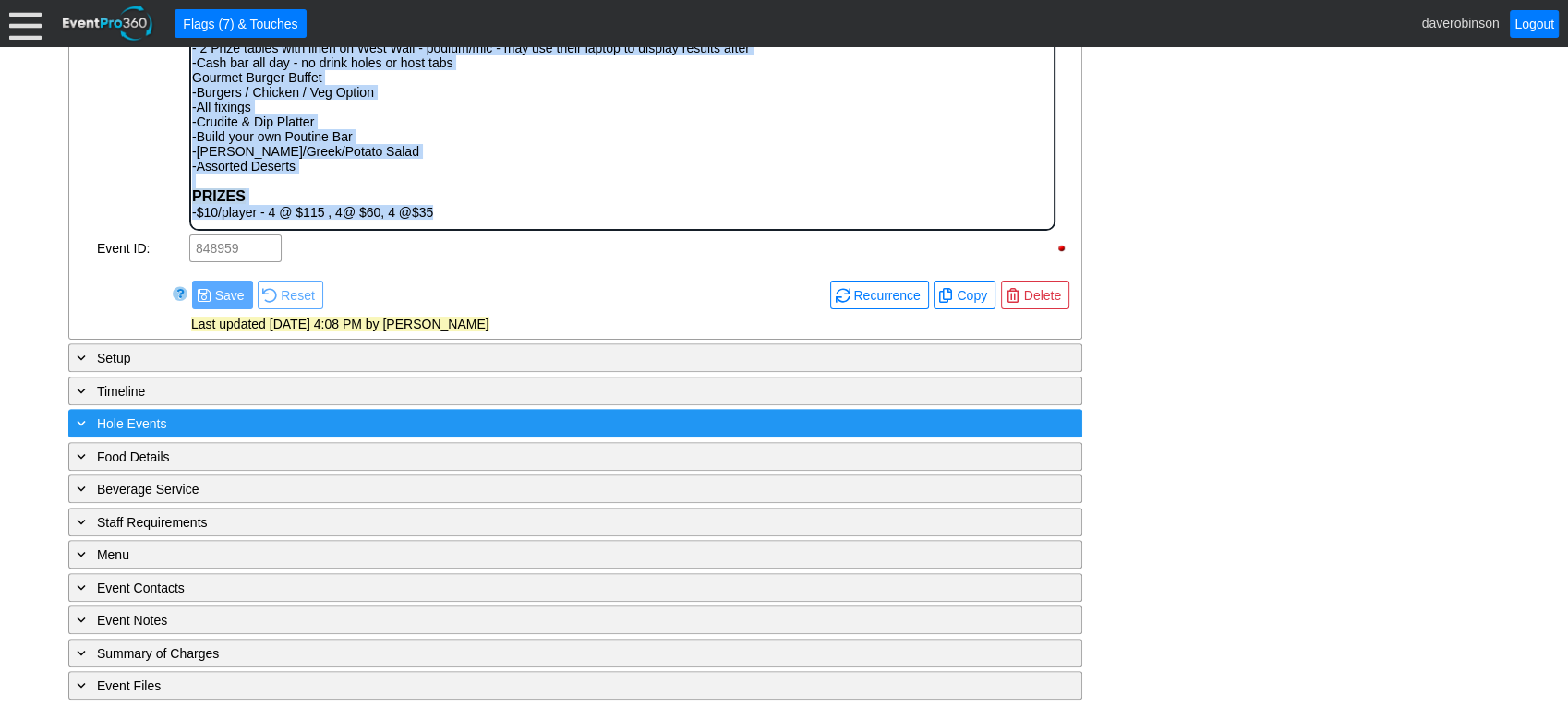 click at bounding box center [81, 423] 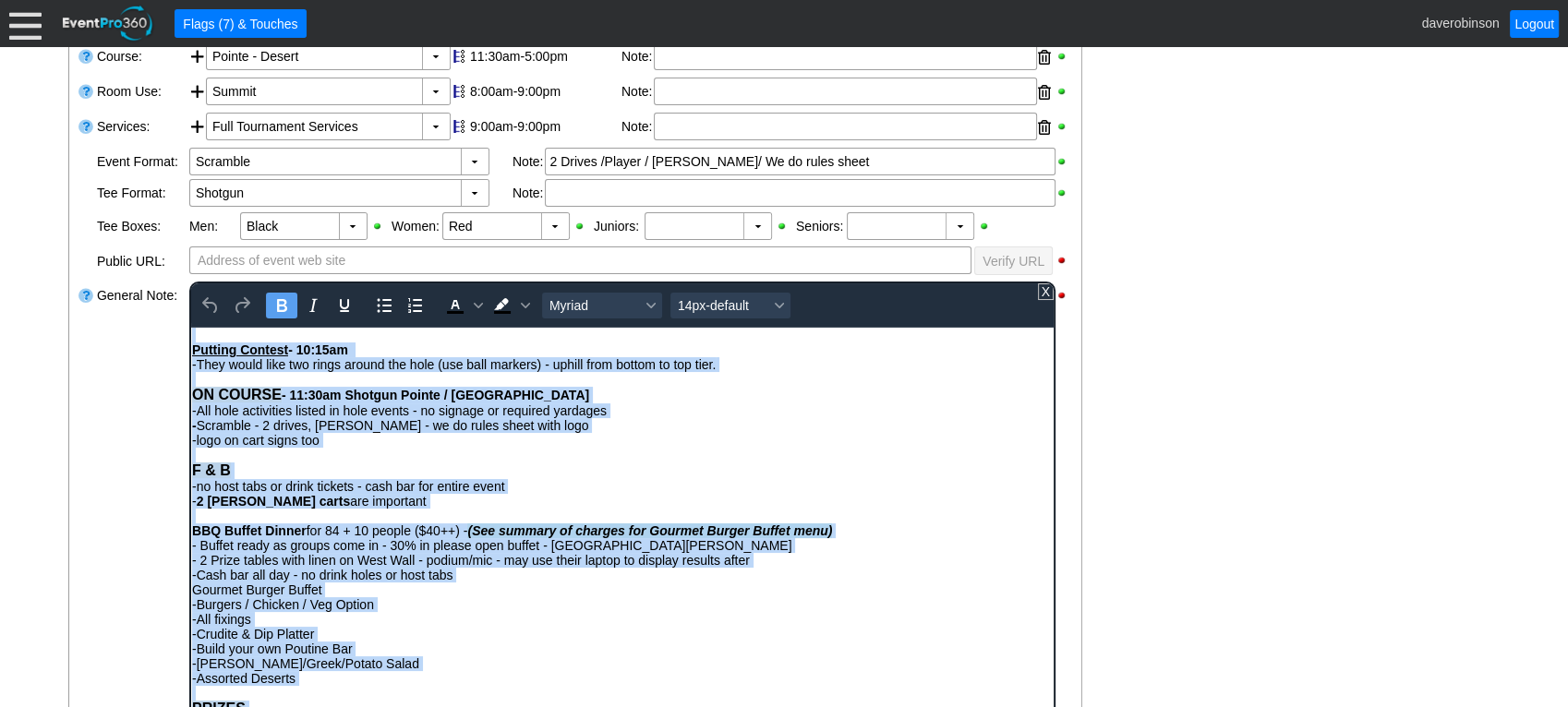 scroll, scrollTop: 347, scrollLeft: 0, axis: vertical 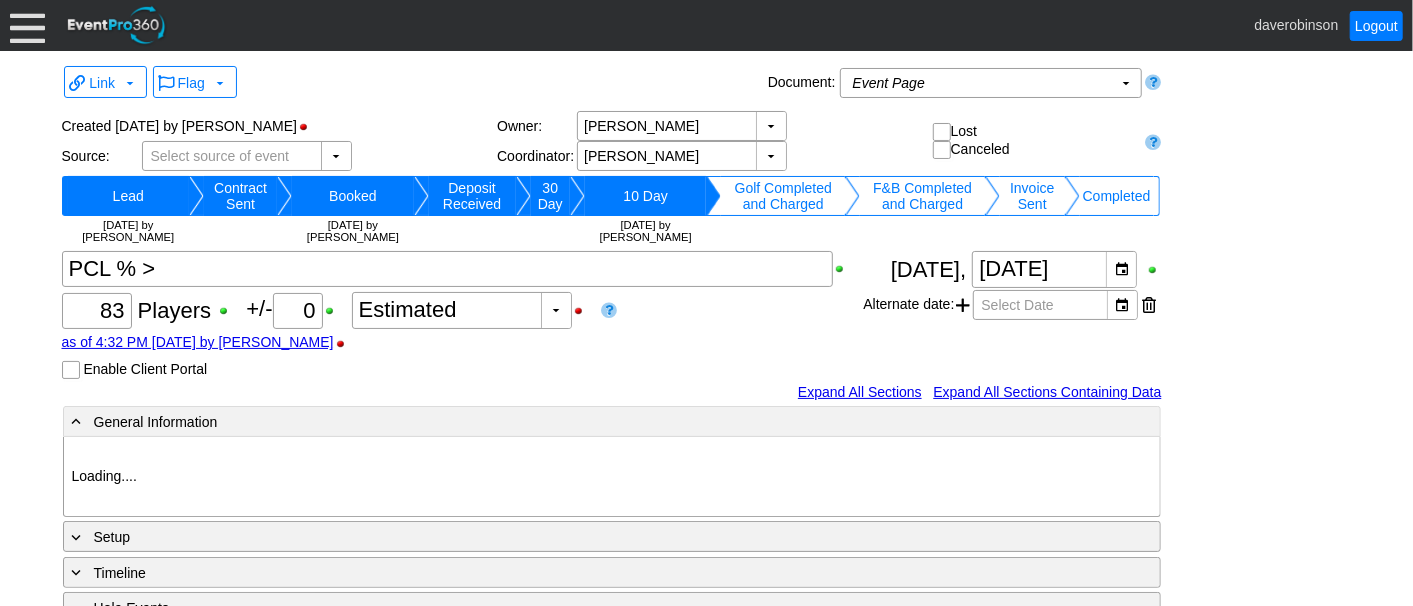 type on "Heritage Pointe Golf Club" 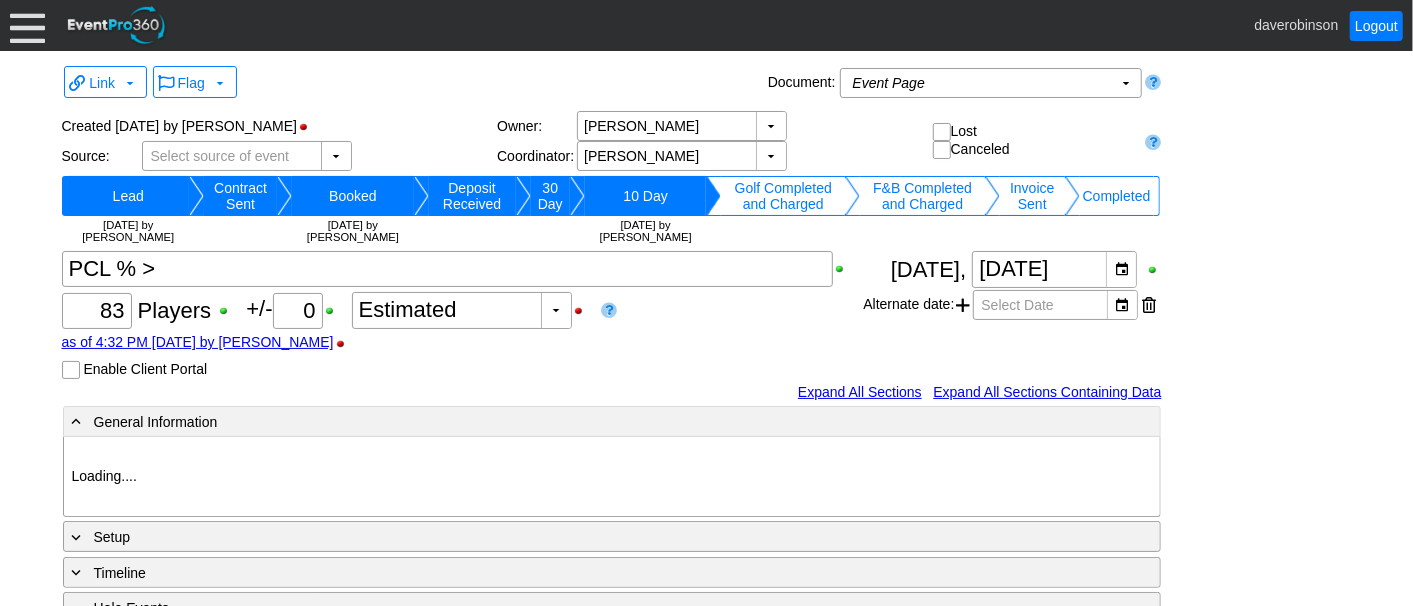type on "Corporate Tournament" 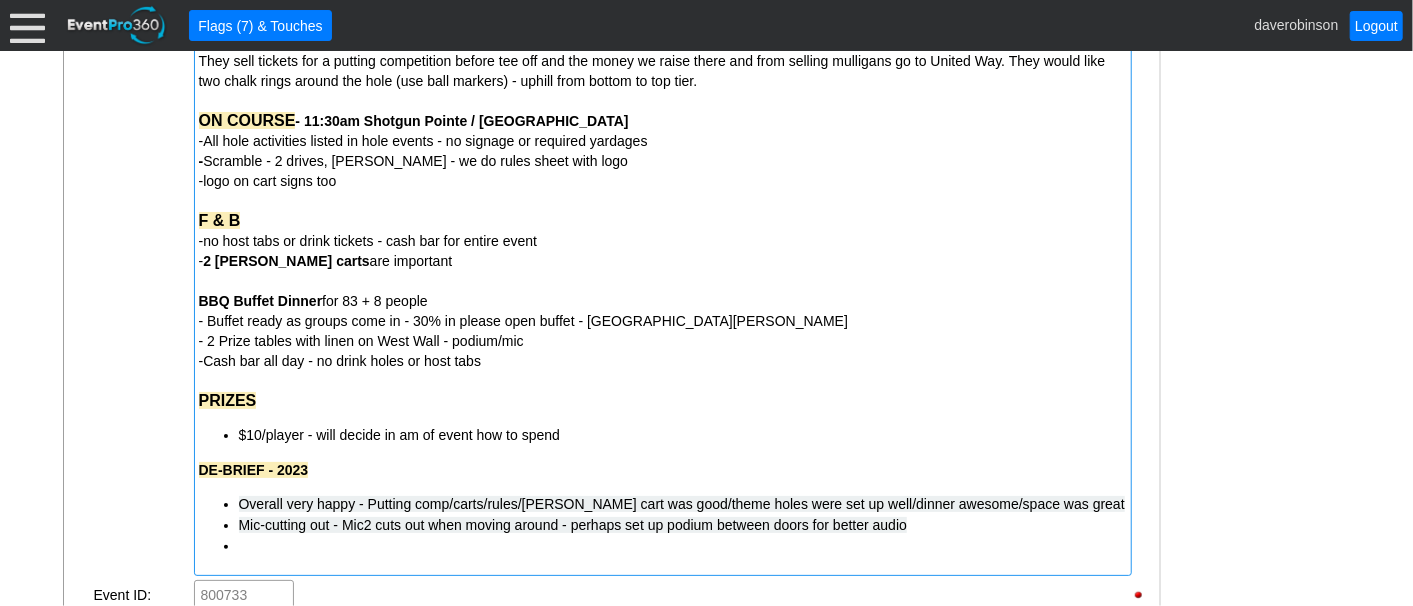 scroll, scrollTop: 0, scrollLeft: 0, axis: both 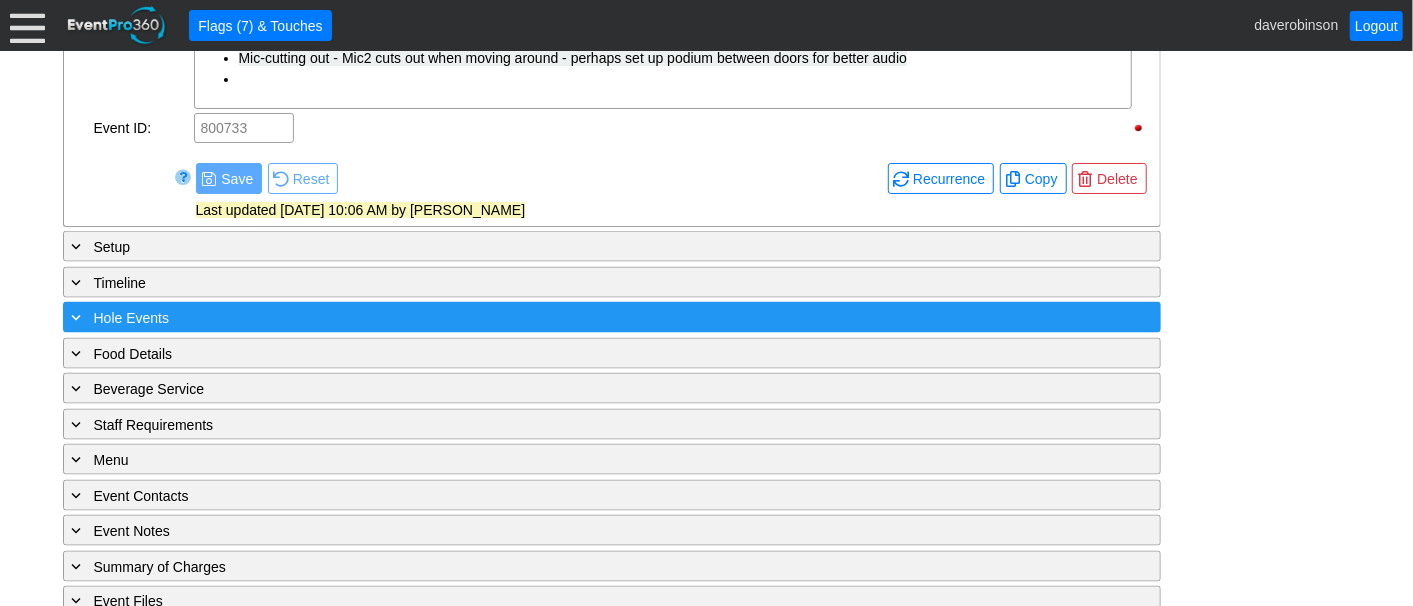 click at bounding box center (77, 317) 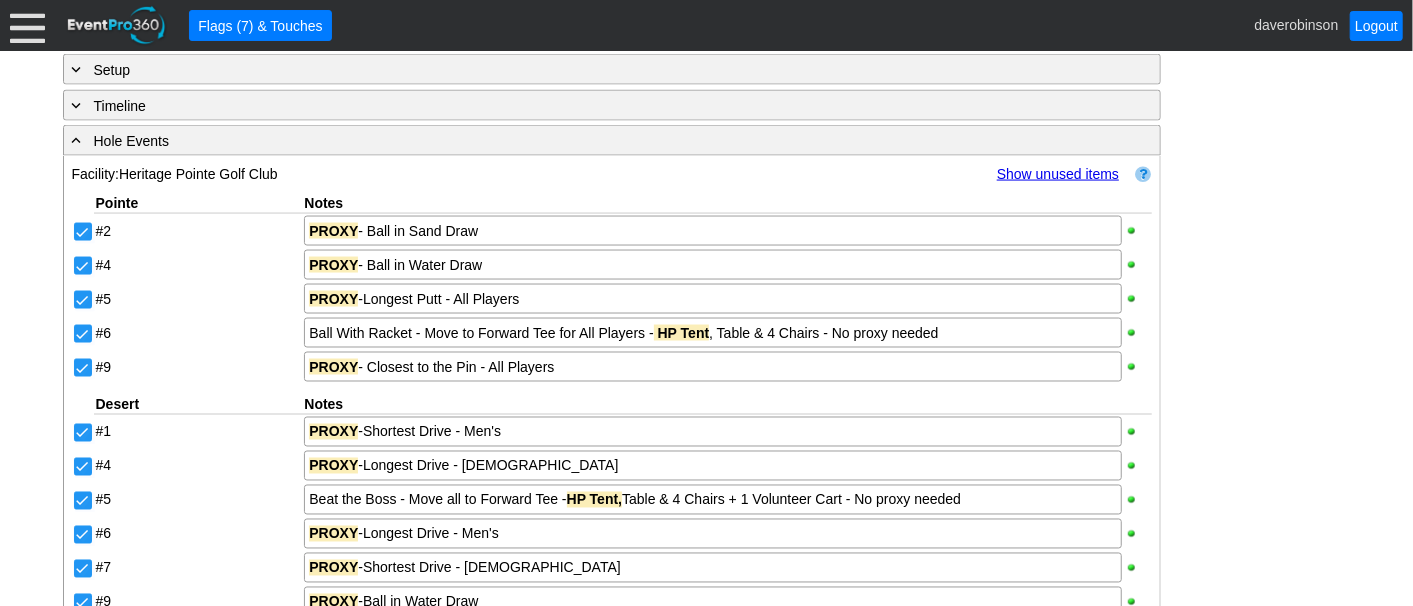 scroll, scrollTop: 1804, scrollLeft: 0, axis: vertical 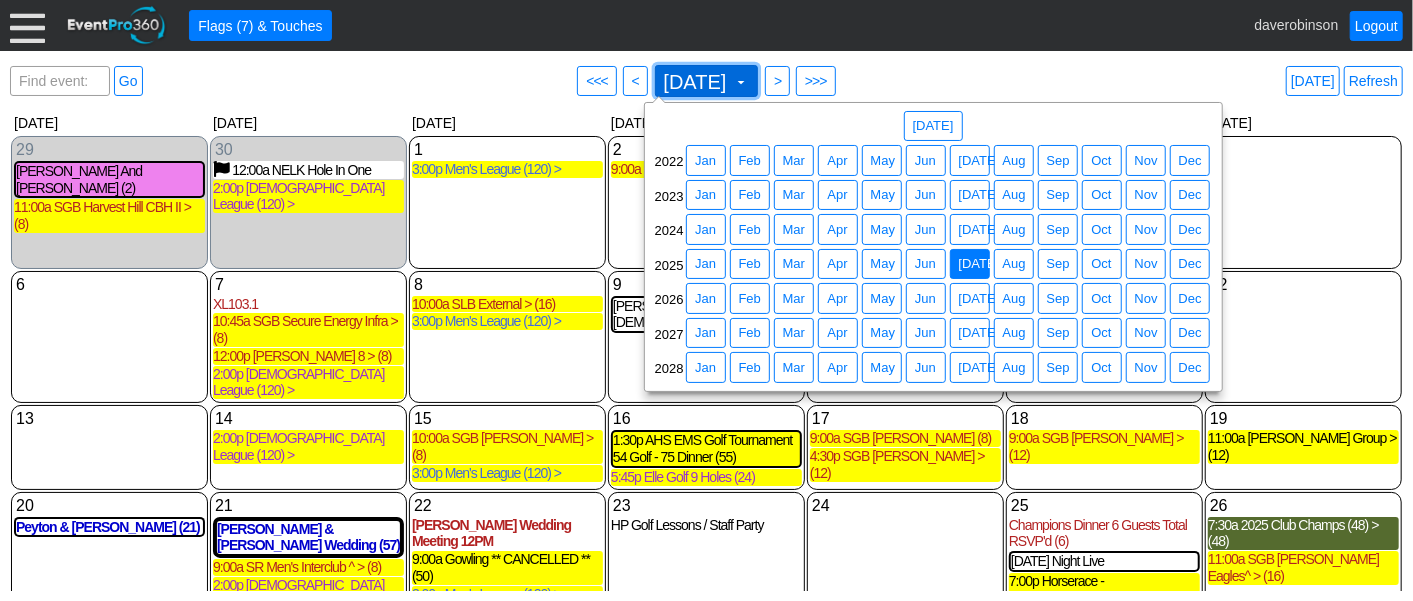 click on "[DATE] ▼" at bounding box center (705, 81) 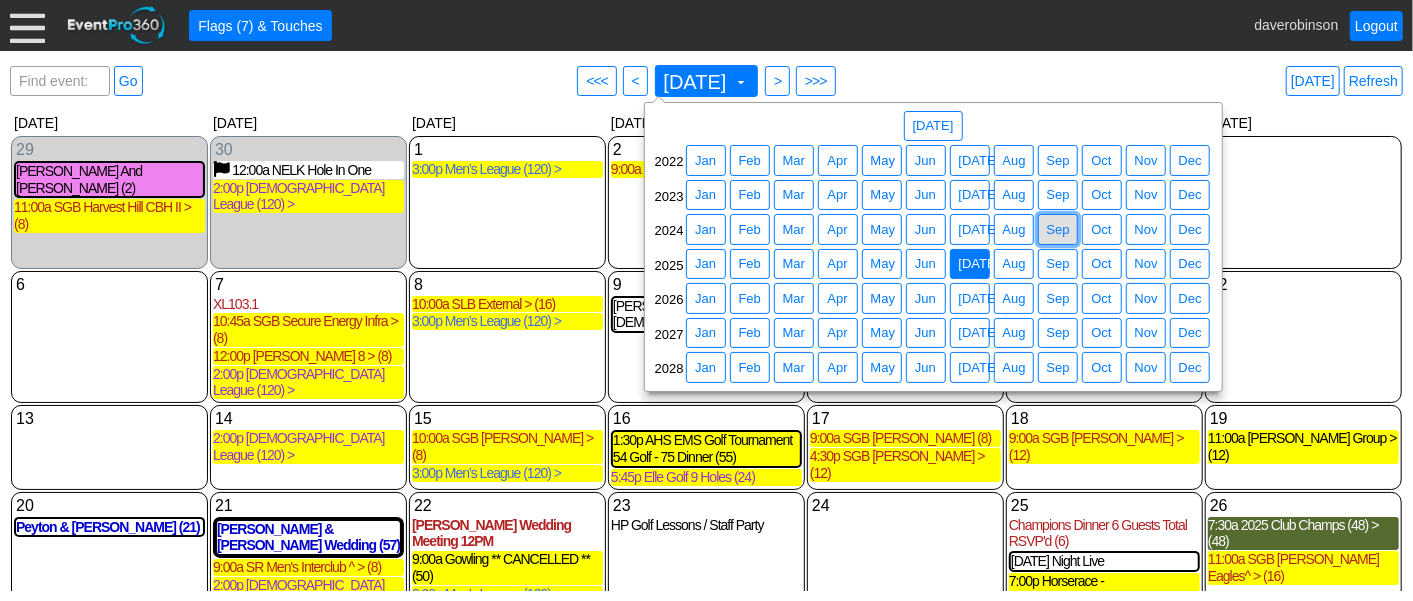 click on "Sep" at bounding box center [1058, 230] 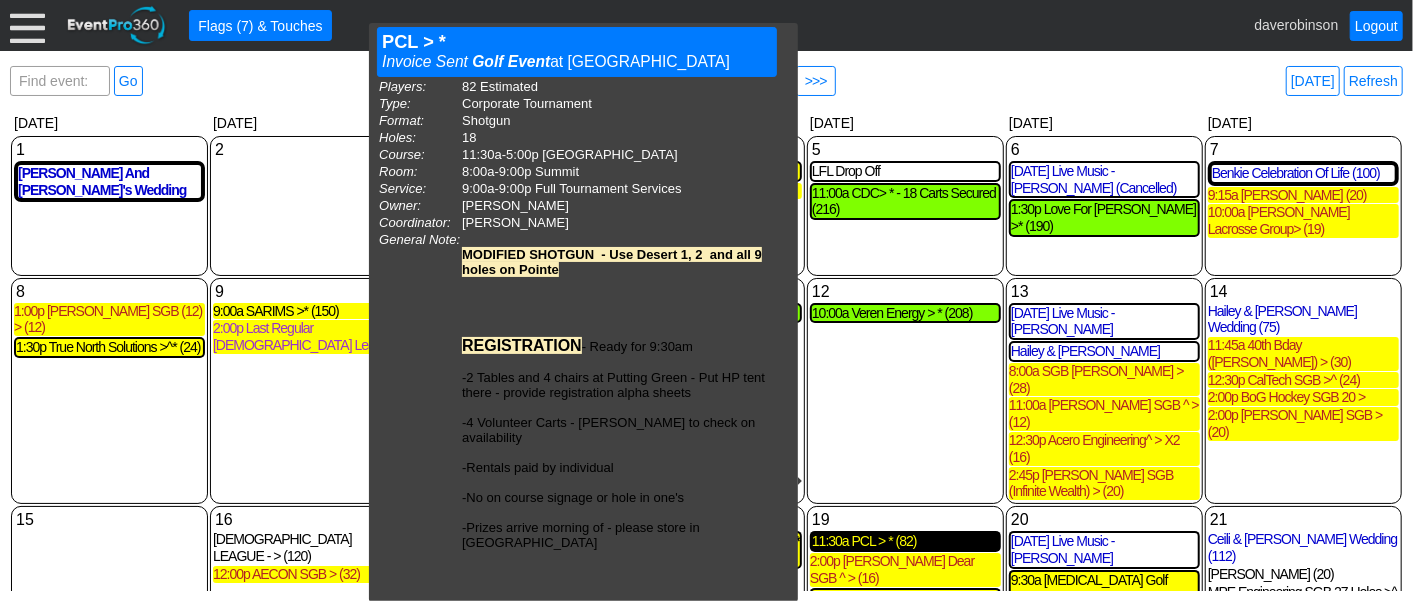 click on "11:30a PCL > * (82)" at bounding box center (905, 541) 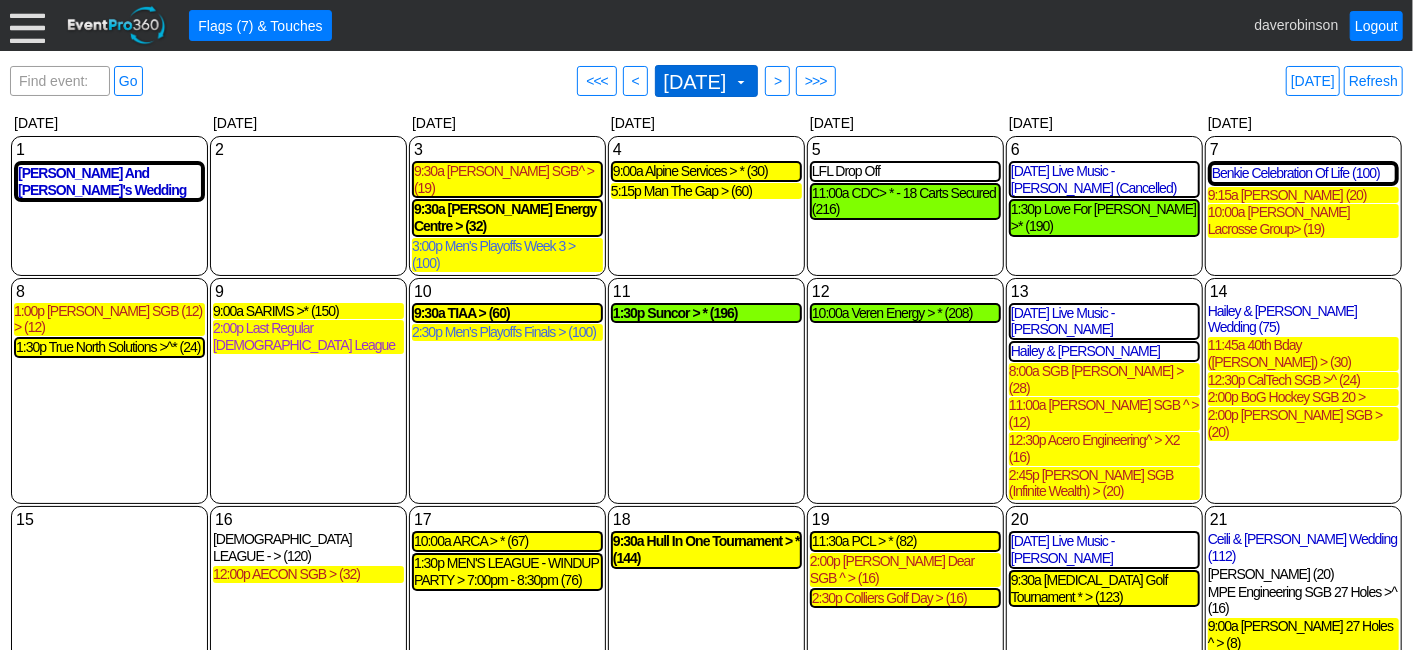 click at bounding box center (741, 82) 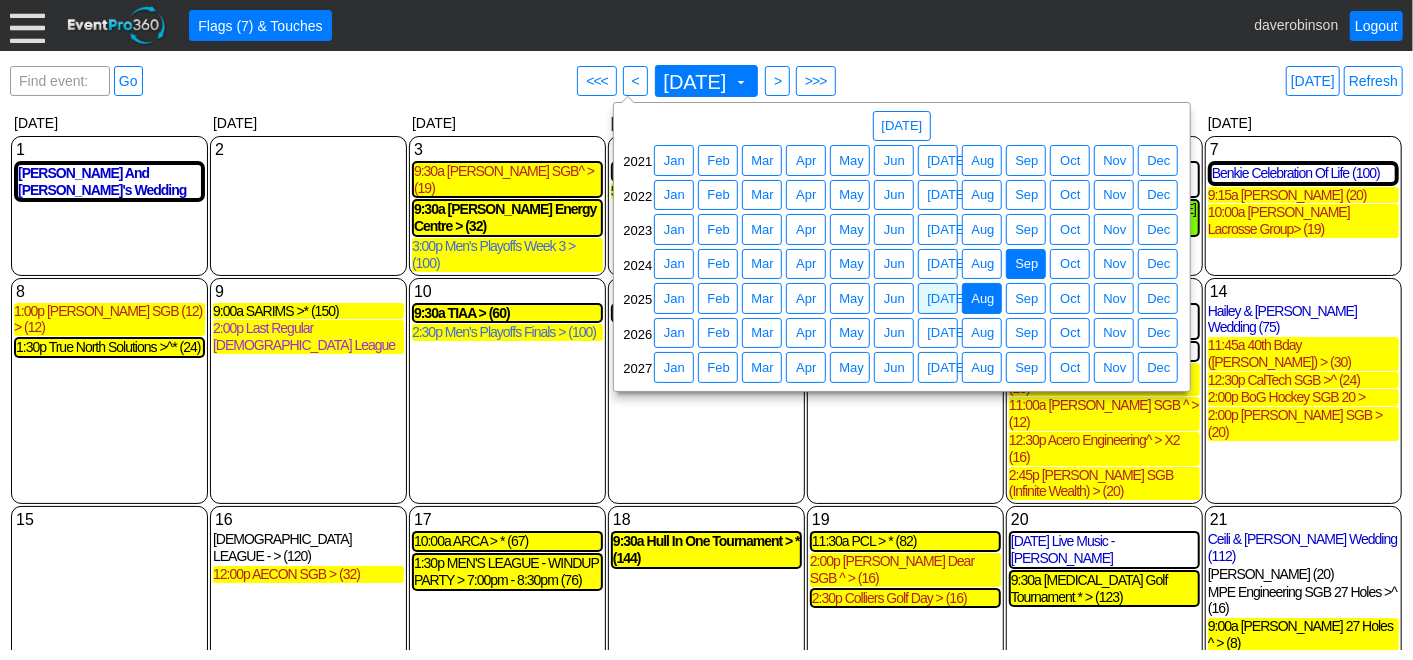 click on "Aug" at bounding box center [982, 299] 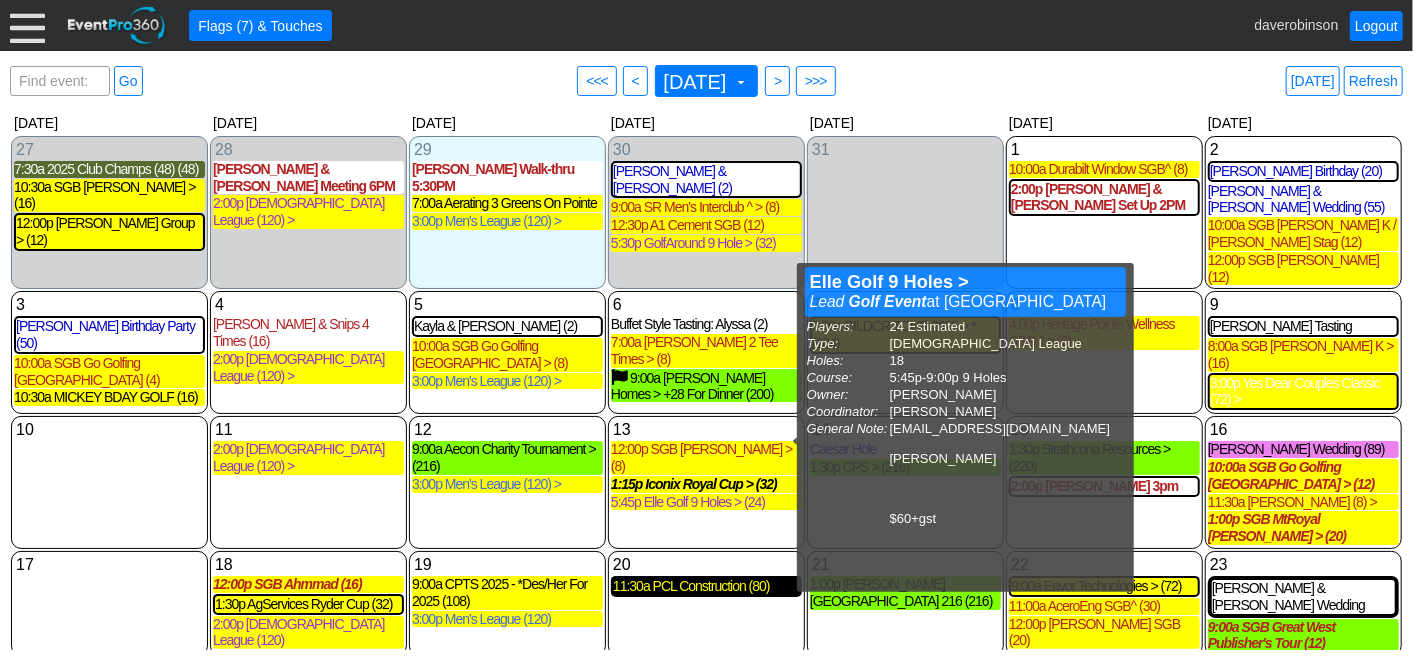click on "11:30a PCL Construction (80)" at bounding box center [706, 586] 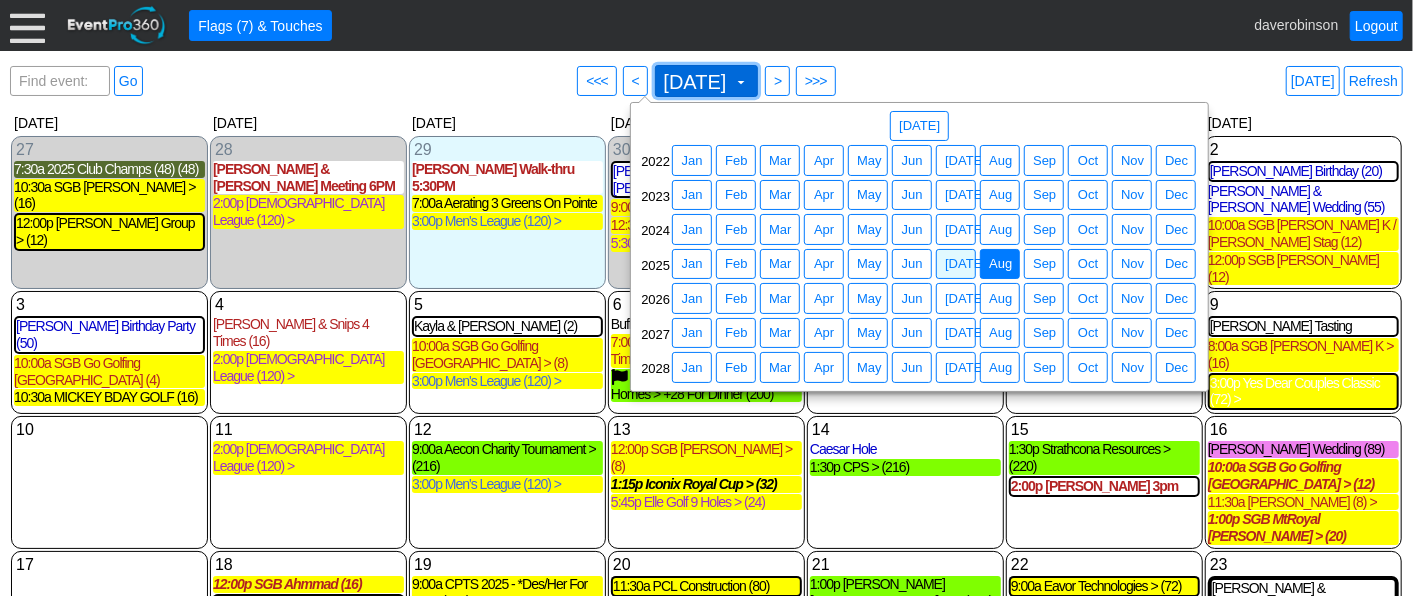 click at bounding box center (741, 82) 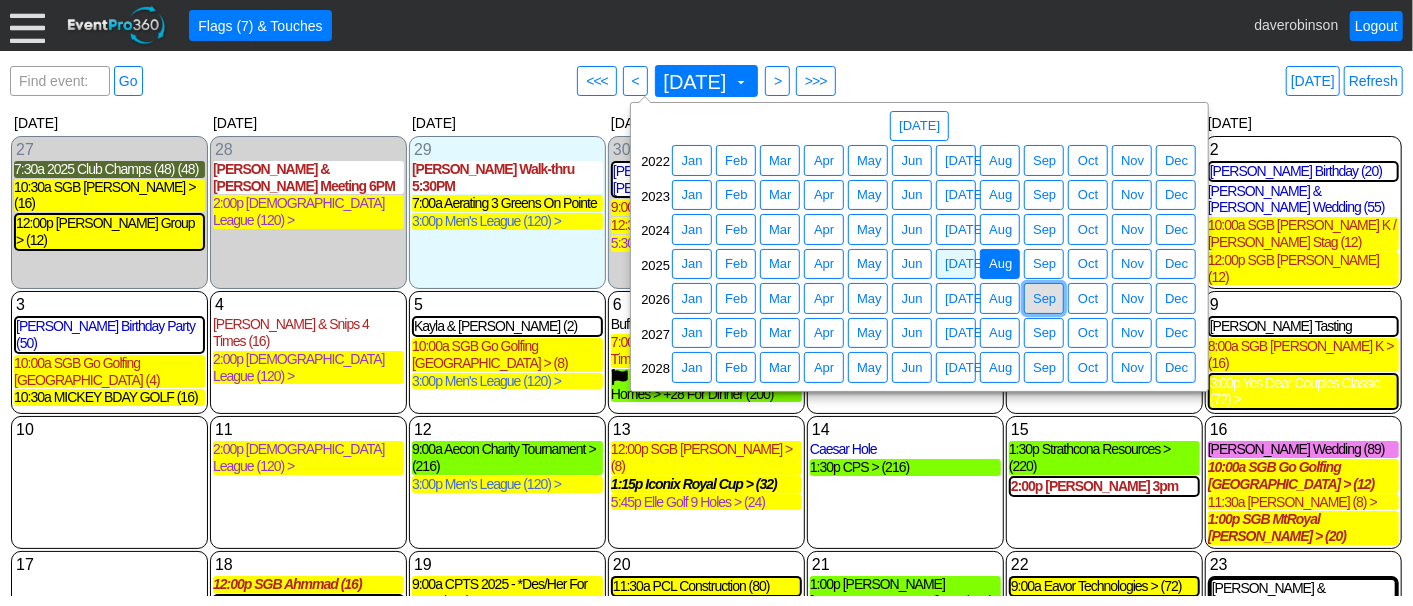 click on "Sep" at bounding box center [1044, 299] 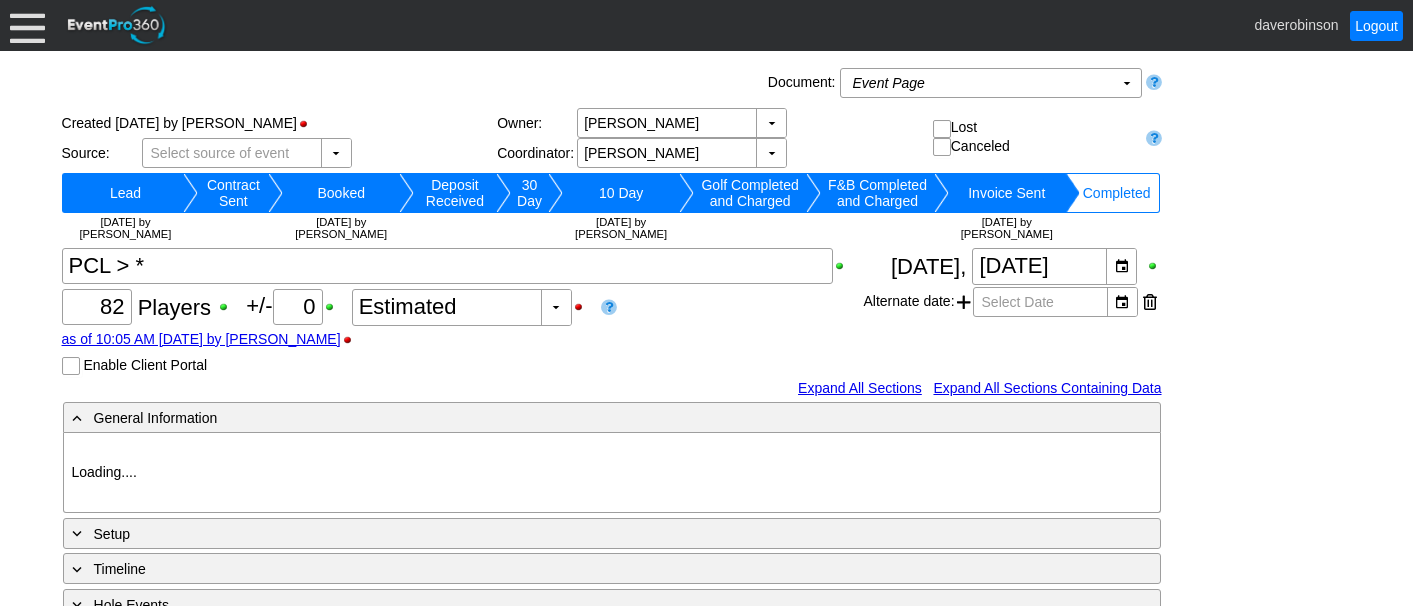 scroll, scrollTop: 0, scrollLeft: 0, axis: both 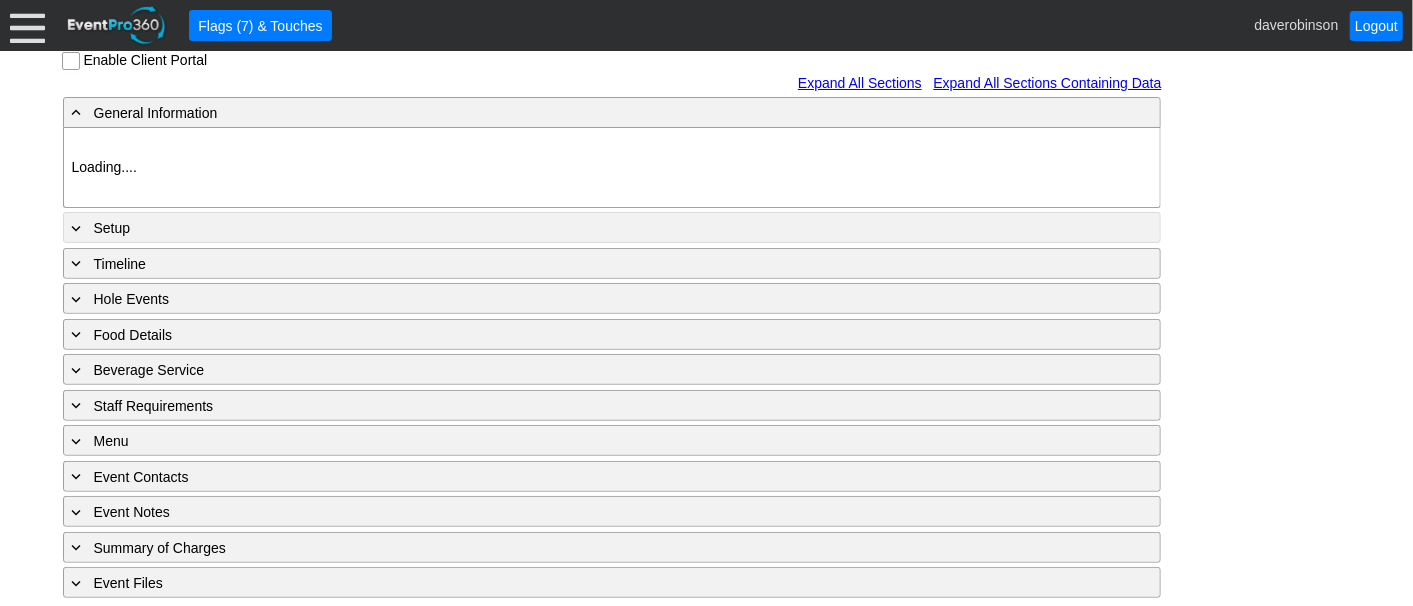 type on "Heritage Pointe Golf Club" 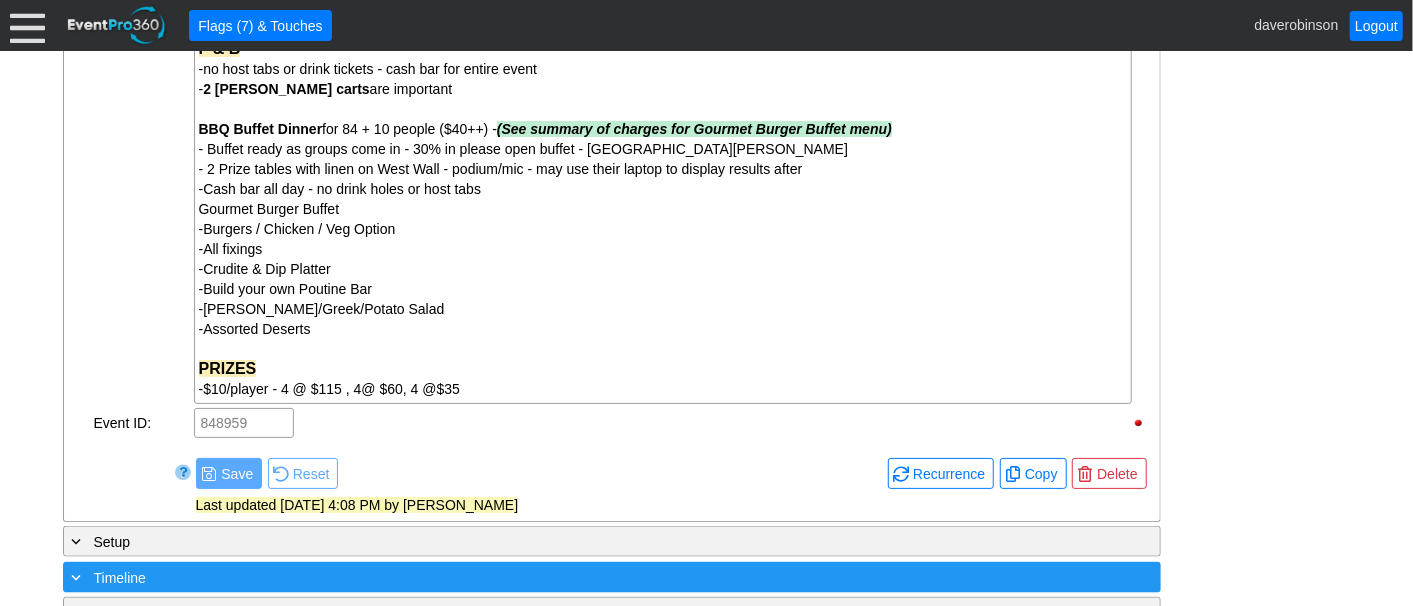 scroll, scrollTop: 1205, scrollLeft: 0, axis: vertical 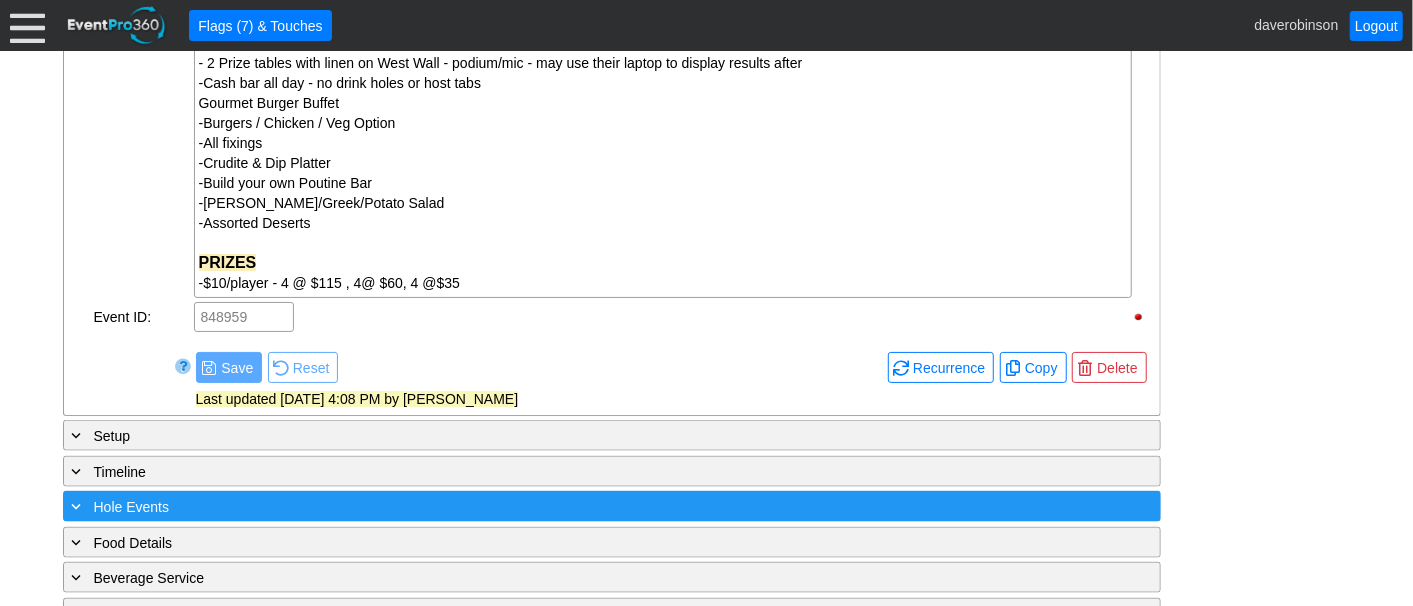 click on "+ Hole Events" at bounding box center [571, 506] 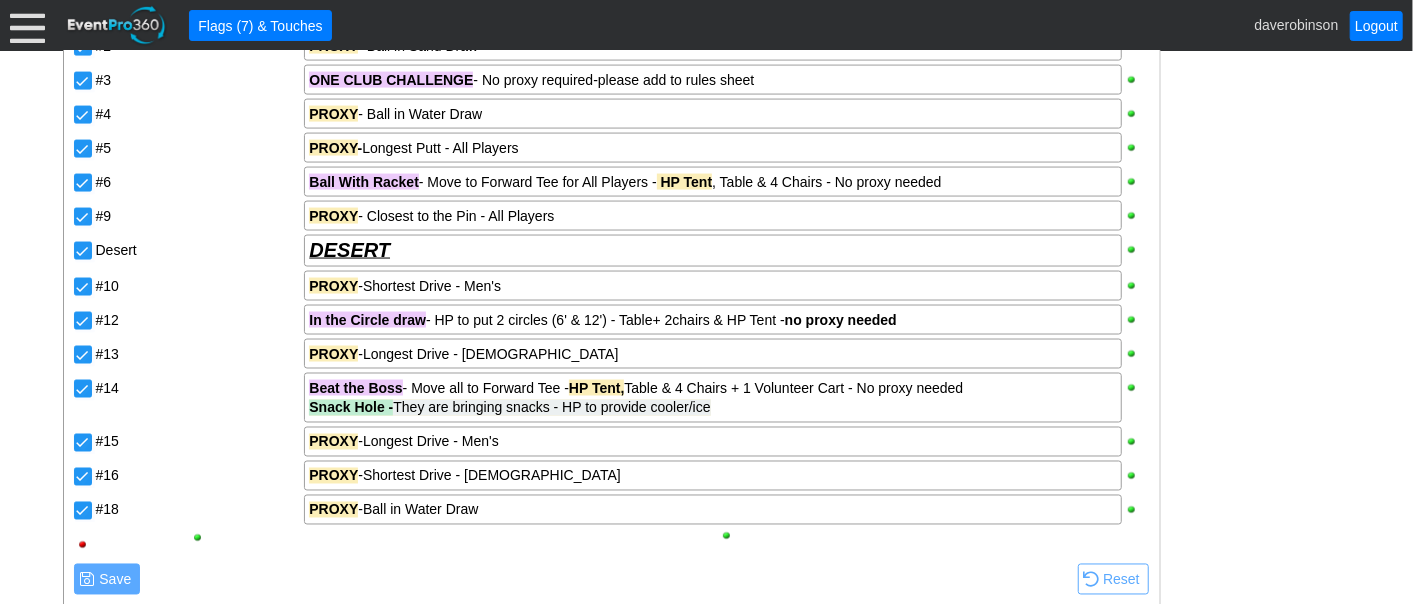 scroll, scrollTop: 1650, scrollLeft: 0, axis: vertical 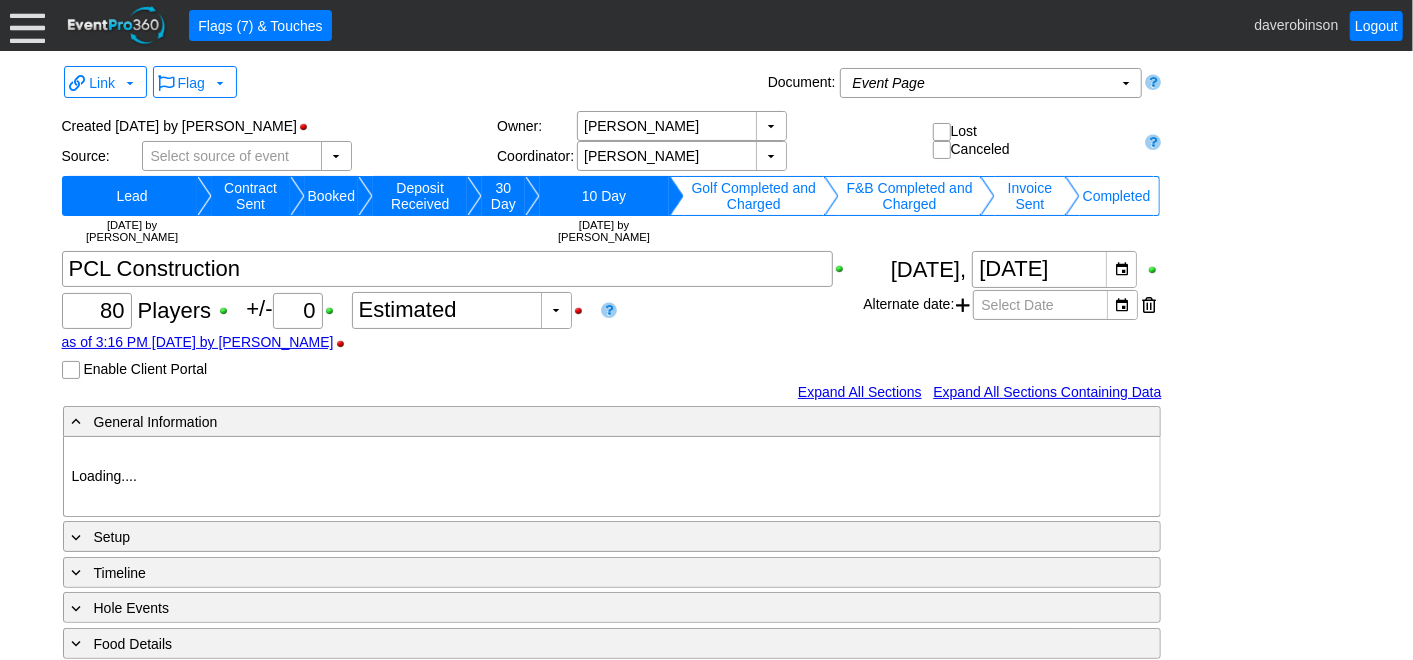 type on "Heritage Pointe Golf Club" 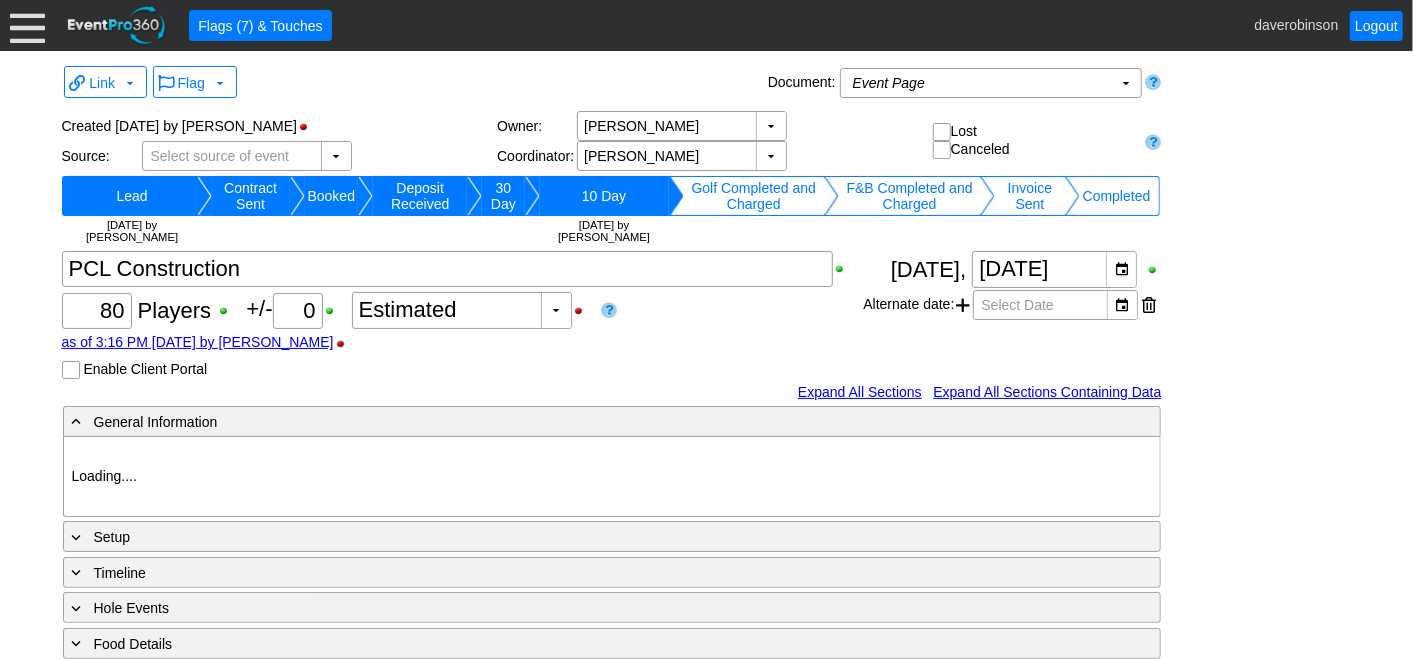 type on "Corporate Tournament" 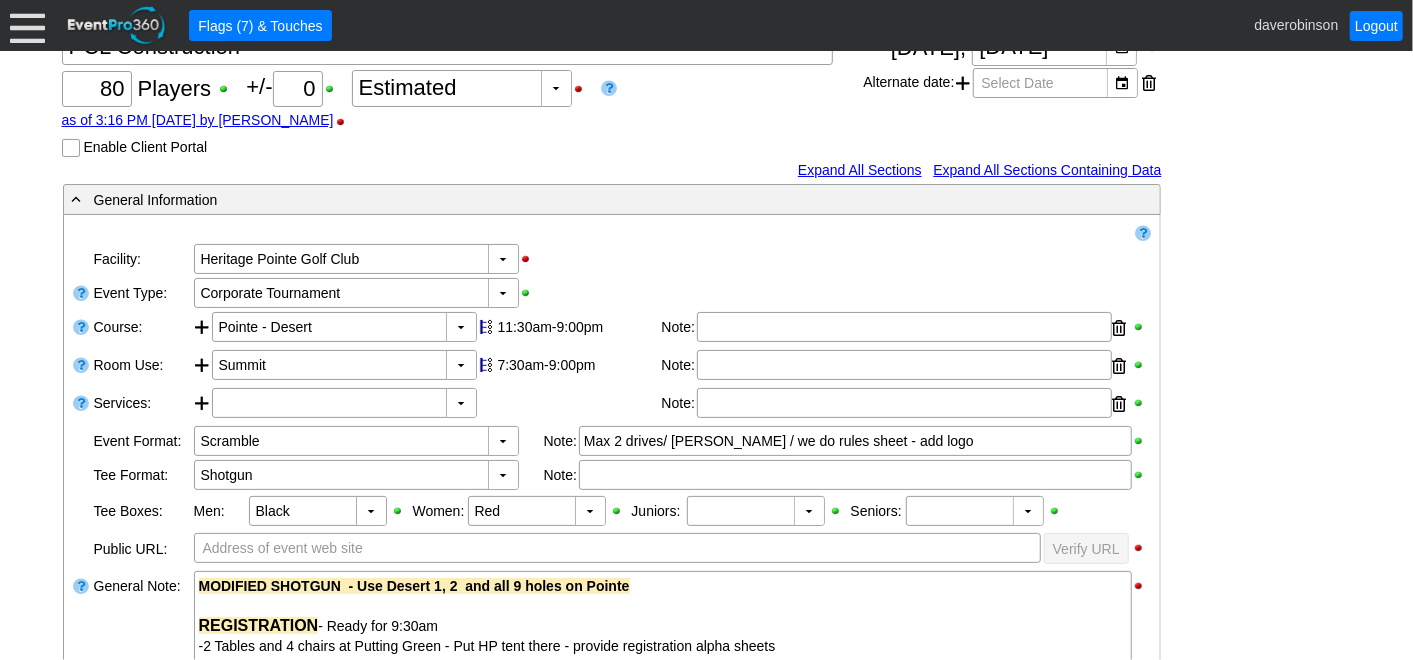 scroll, scrollTop: 0, scrollLeft: 0, axis: both 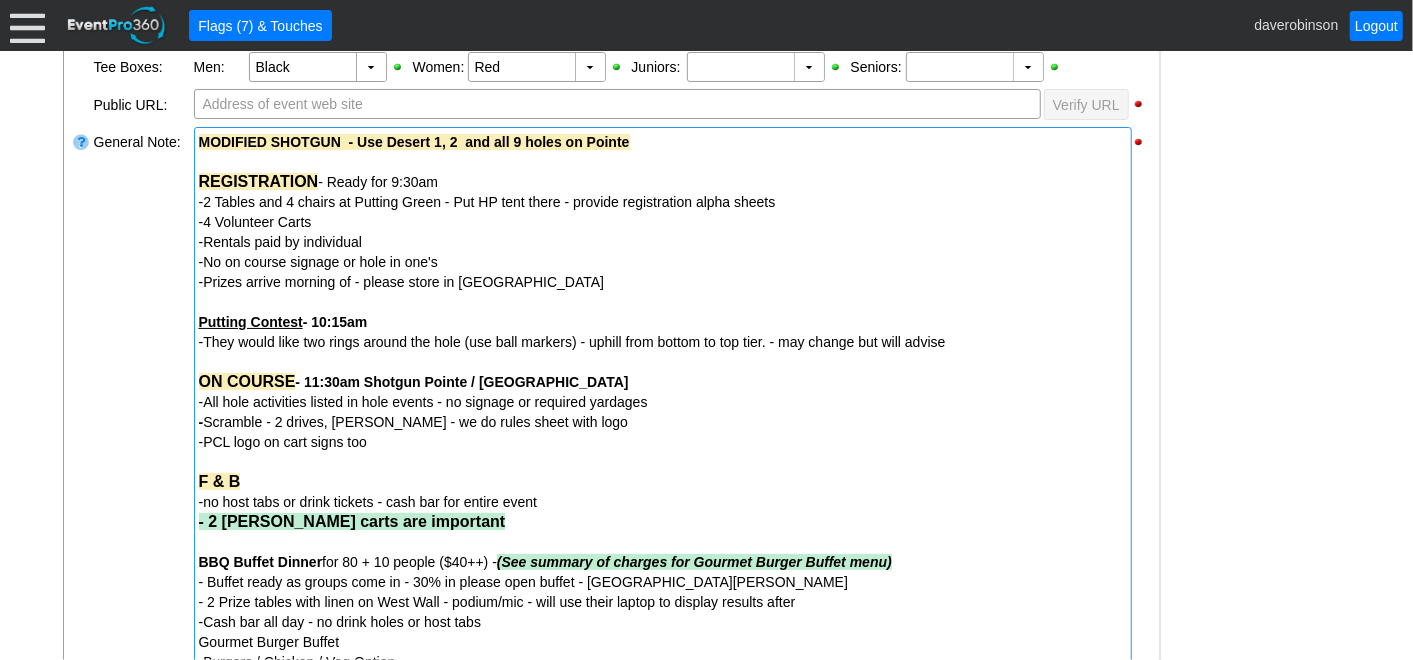 click on "-PCL logo on cart signs too" at bounding box center [663, 442] 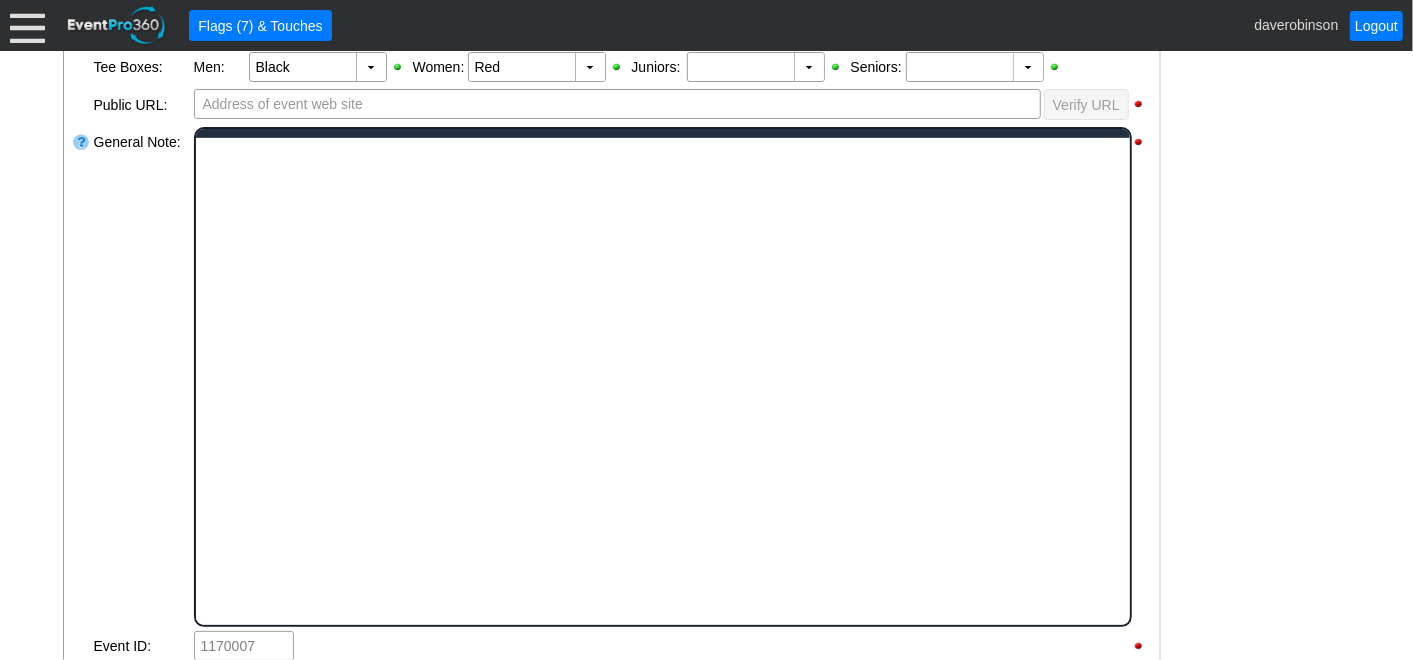 scroll, scrollTop: 0, scrollLeft: 0, axis: both 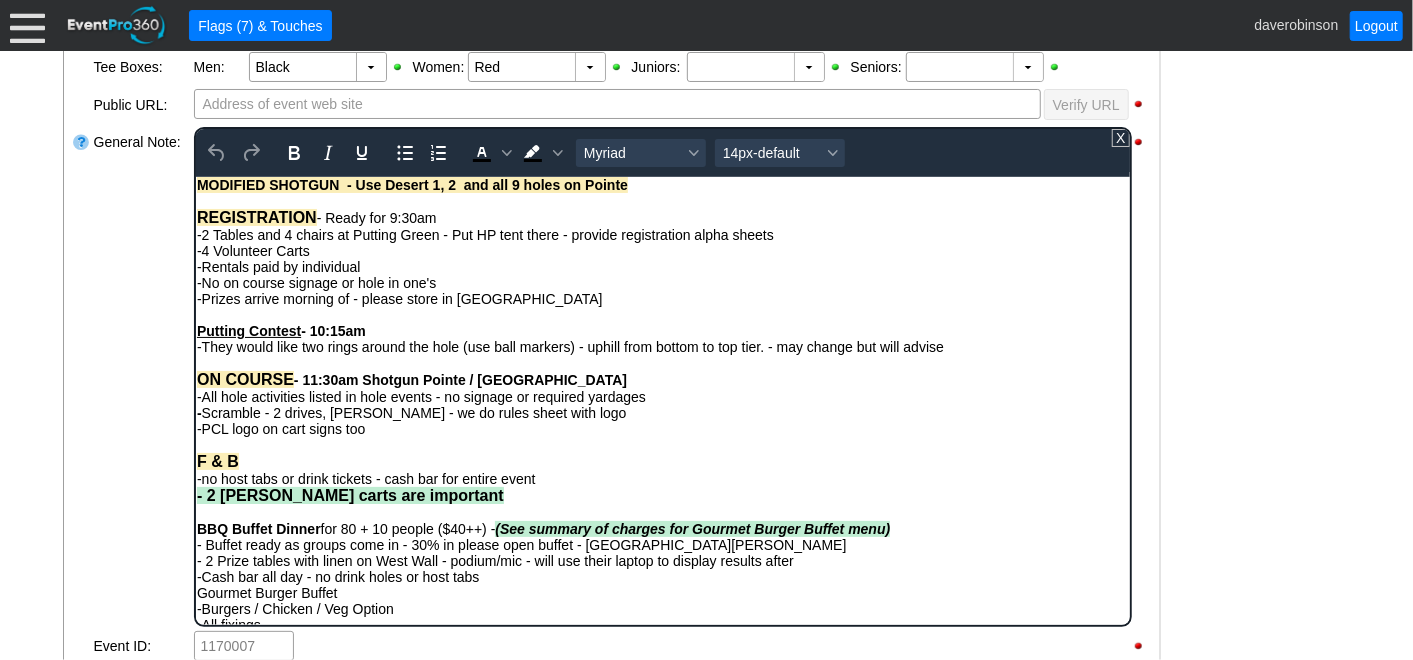 click on "-PCL logo on cart signs too" at bounding box center [662, 428] 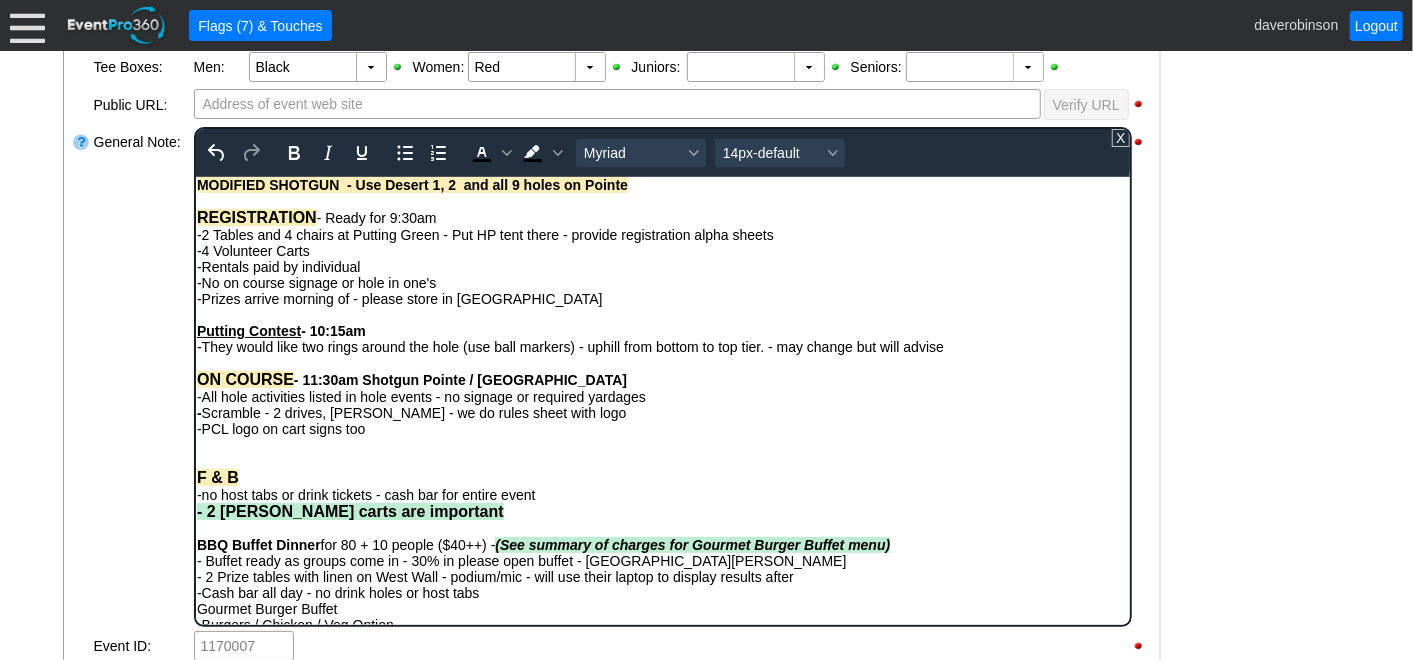 type 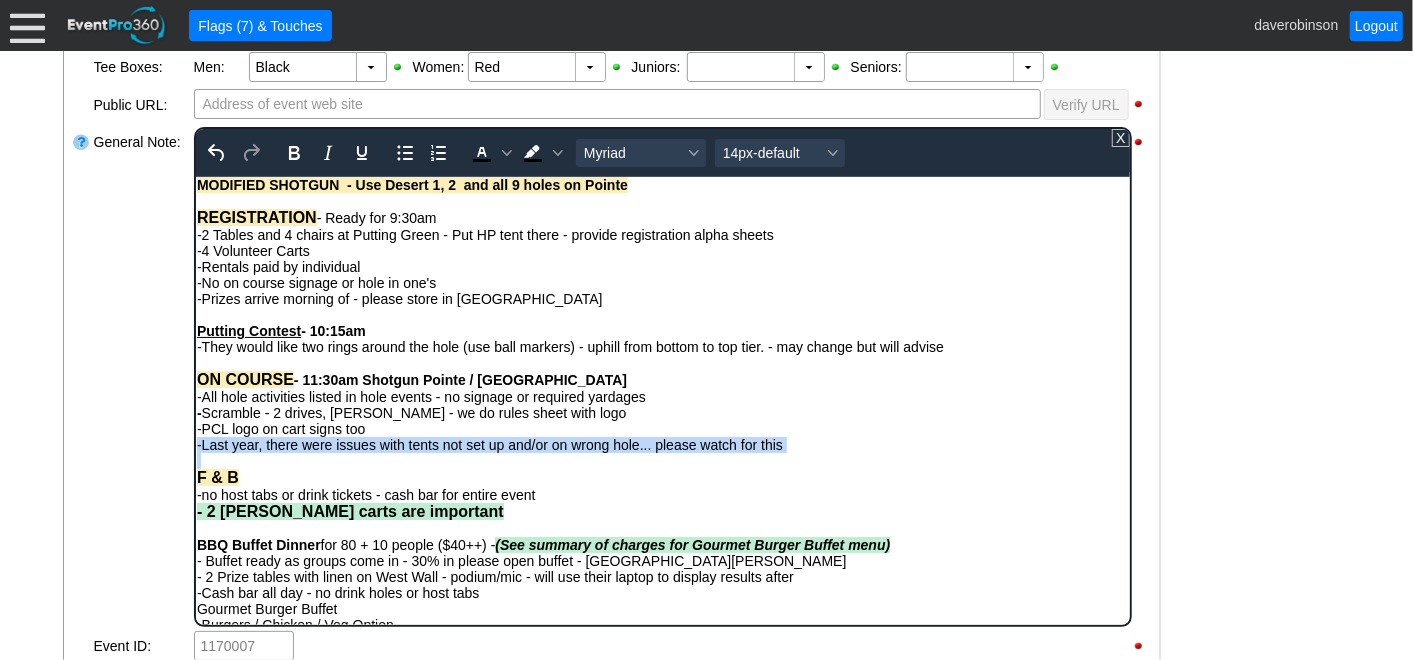 drag, startPoint x: 791, startPoint y: 461, endPoint x: 372, endPoint y: 625, distance: 449.9522 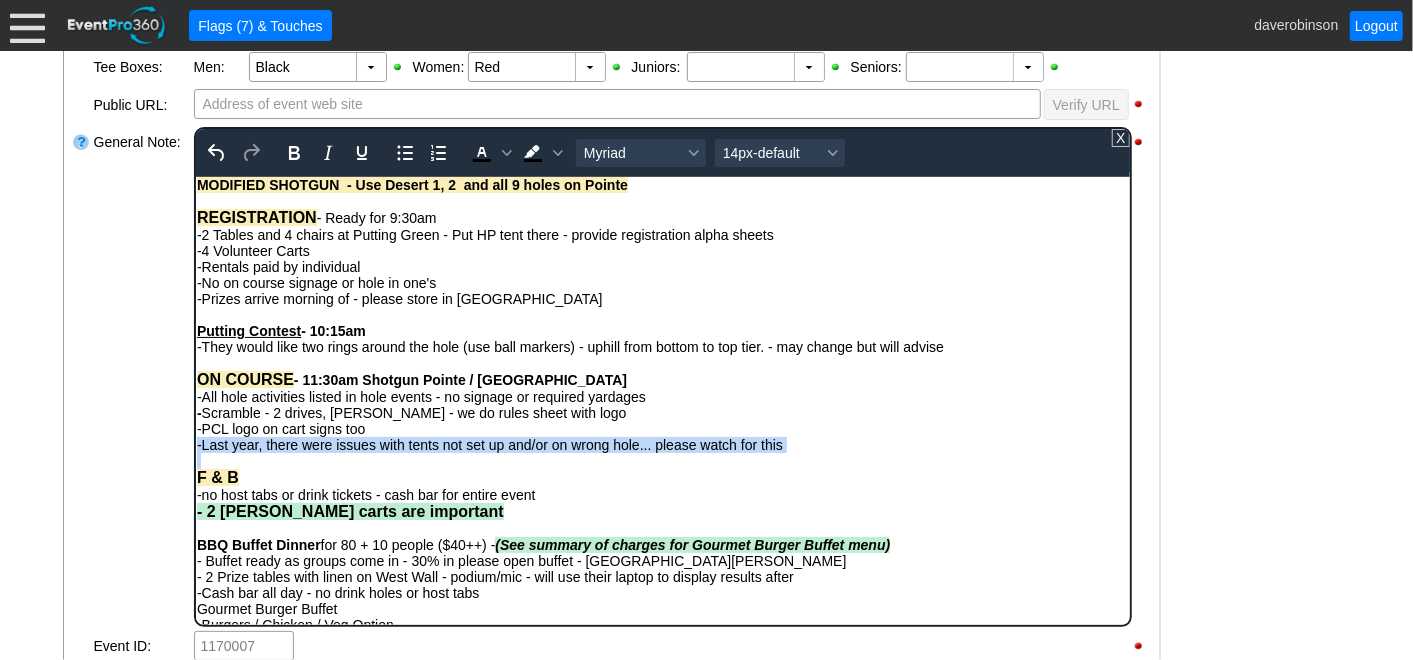 click on "MODIFIED SHOTGUN  - Use Desert 1, 2  and all 9 holes on Pointe REGISTRATION  - Ready for 9:30am -2 Tables and 4 chairs at Putting Green - Put HP tent there - provide registration alpha sheets -4 Volunteer Carts  -Rentals paid by individual -No on course signage or hole in one's -Prizes arrive morning of - please store in Heritage Room Putting Contest  - 10:15am   -They would like two rings around the hole (use ball markers) - uphill from bottom to top tier. - may change but will advise ON COURSE  - 11:30am Shotgun Pointe / Desert -All hole activities listed in hole events - no signage or required yardages - Scramble - 2 drives, max bogey - we do rules sheet with logo -PCL logo on cart signs too -Last year, there were issues with tents not set up and/or on wrong hole... please watch for this F & B -no host tabs or drink tickets - cash bar for entire event - 2 [PERSON_NAME] carts are important BBQ Buffet Dinner  for 80 + 10 people ($40++) -  (See summary of charges for Gourmet Burger Buffet menu) -All fixings" at bounding box center [662, 474] 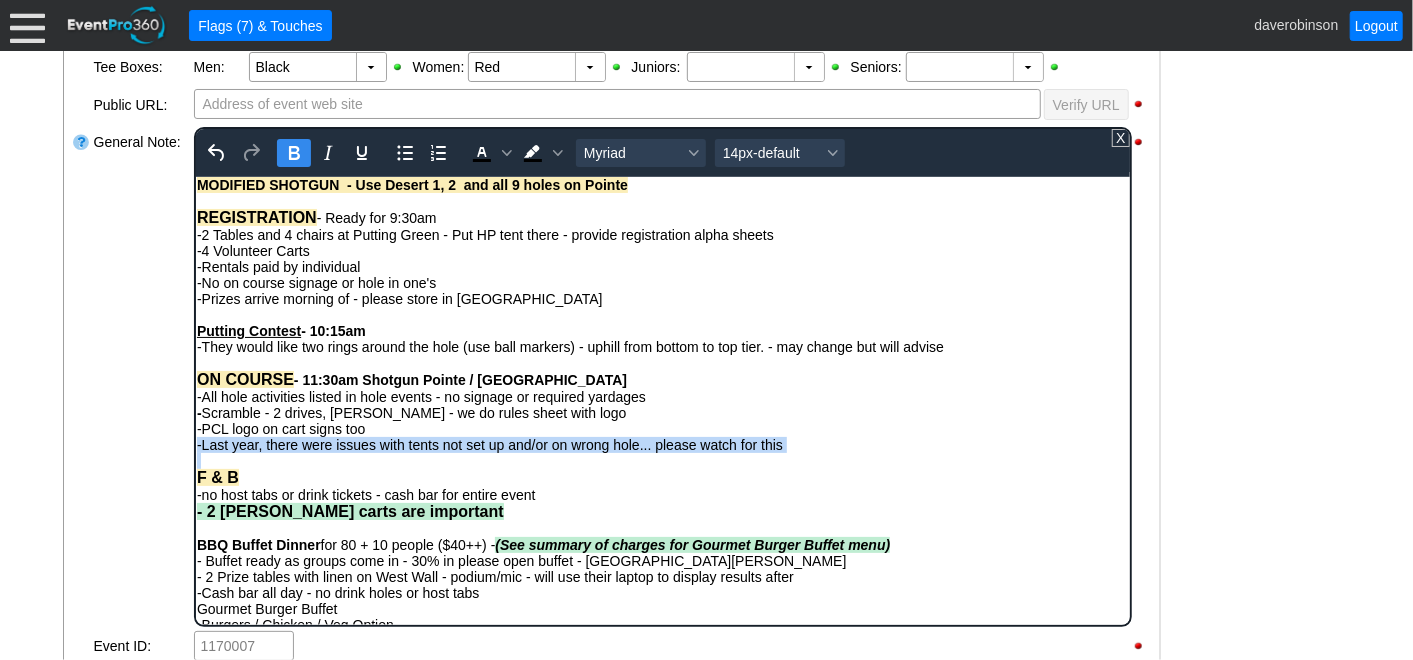 click 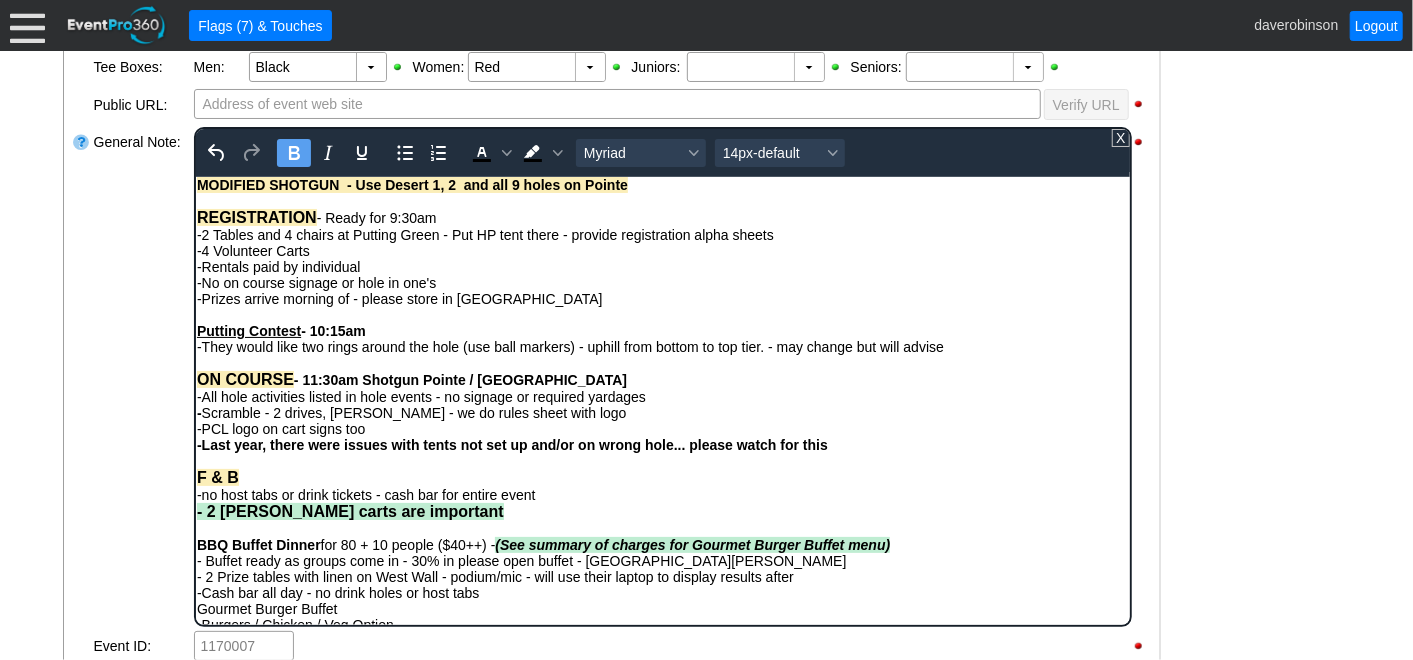 click on "-PCL logo on cart signs too" at bounding box center (662, 428) 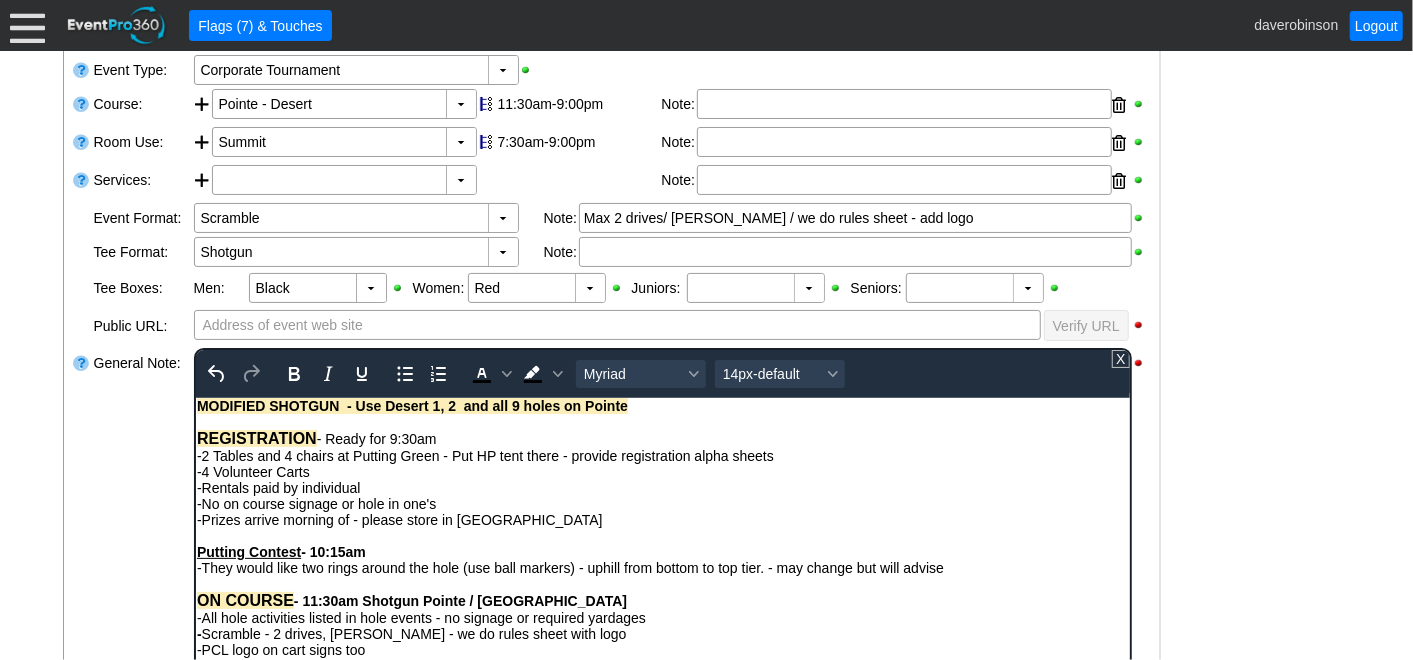 scroll, scrollTop: 444, scrollLeft: 0, axis: vertical 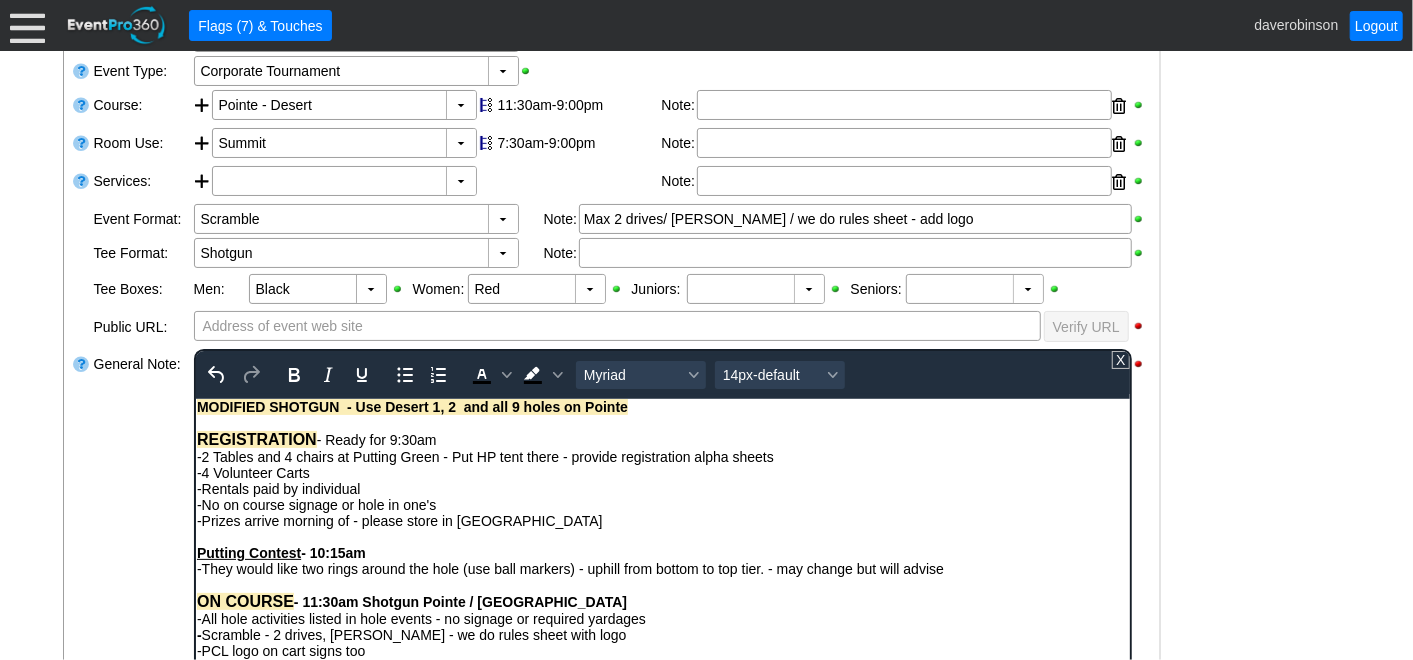 click on "- General Information
▼
Loading....
Remove all highlights
Facility:
▼ Χ [GEOGRAPHIC_DATA]
Event Type:
▼ Χ Corporate Tournament
Course:
▼ Χ [GEOGRAPHIC_DATA]
11:30am-9:00pm
Select time" at bounding box center (707, 659) 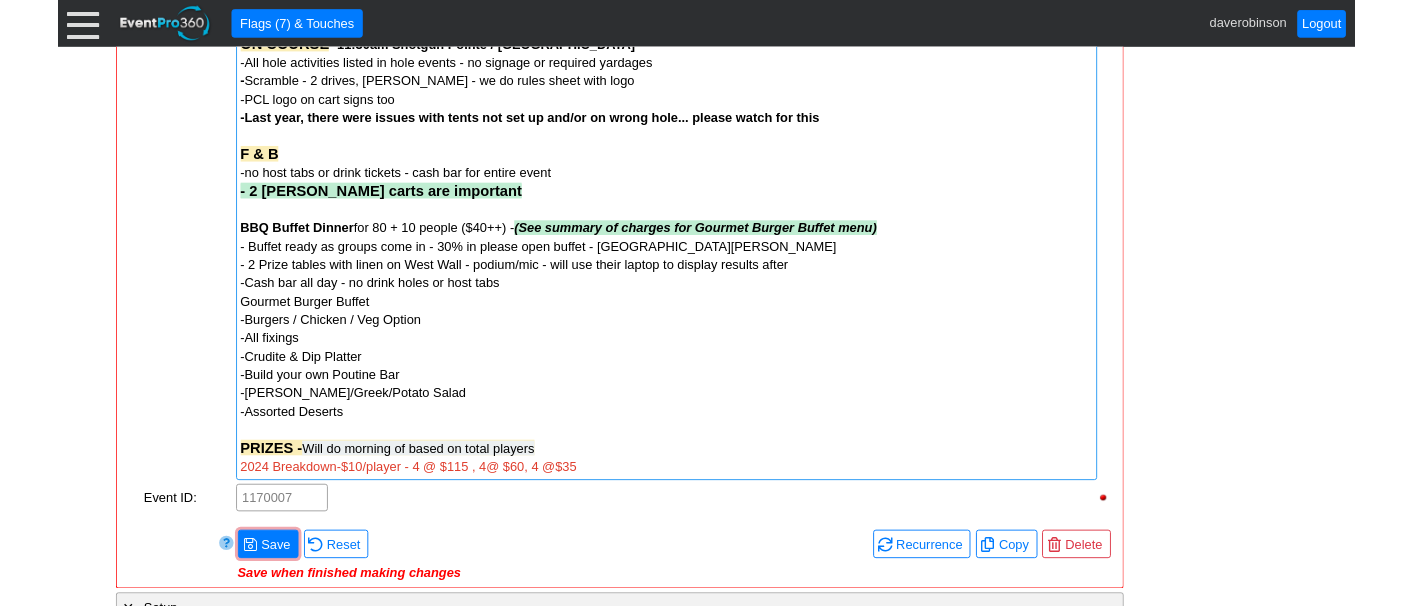 scroll, scrollTop: 1111, scrollLeft: 0, axis: vertical 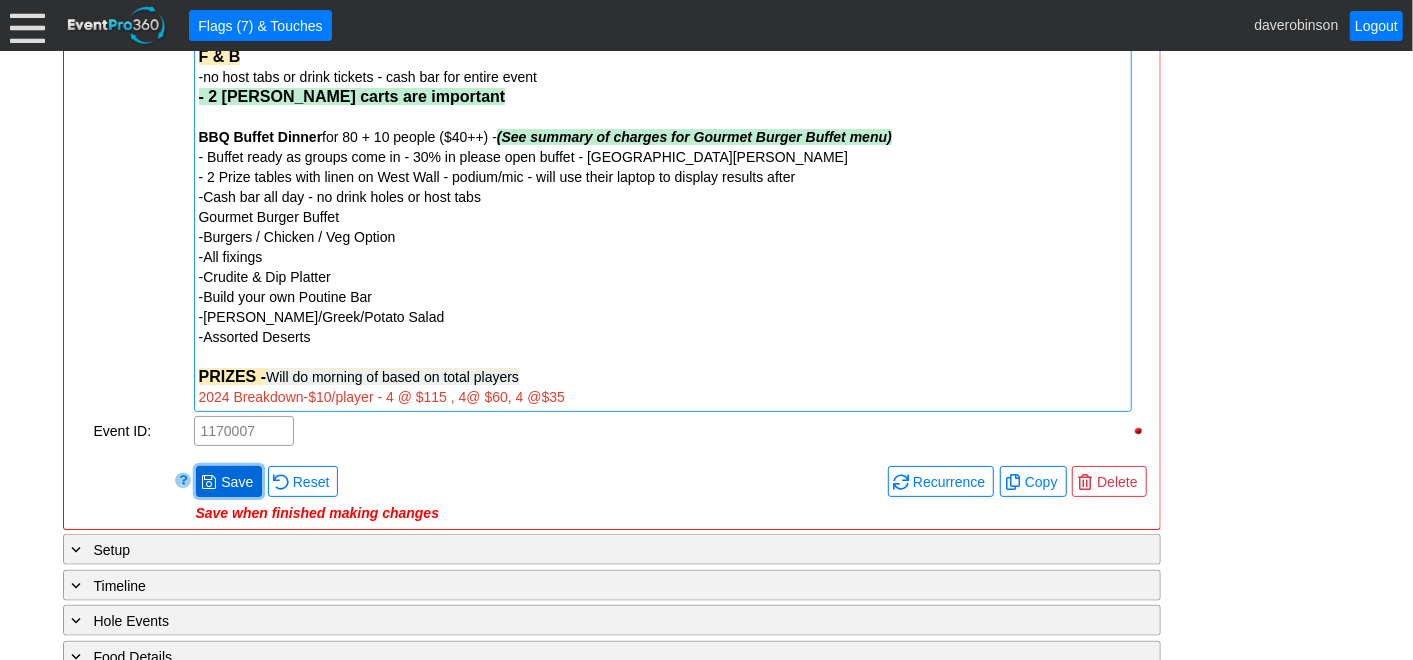 click on "Save" at bounding box center (237, 482) 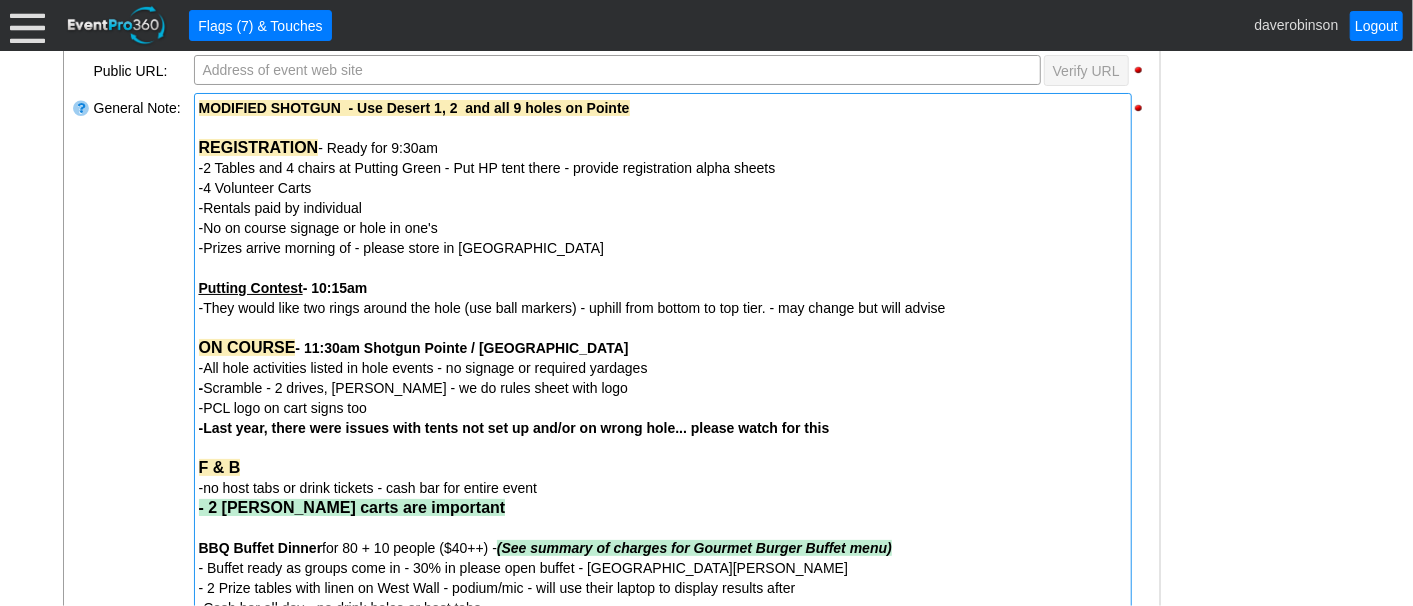 scroll, scrollTop: 666, scrollLeft: 0, axis: vertical 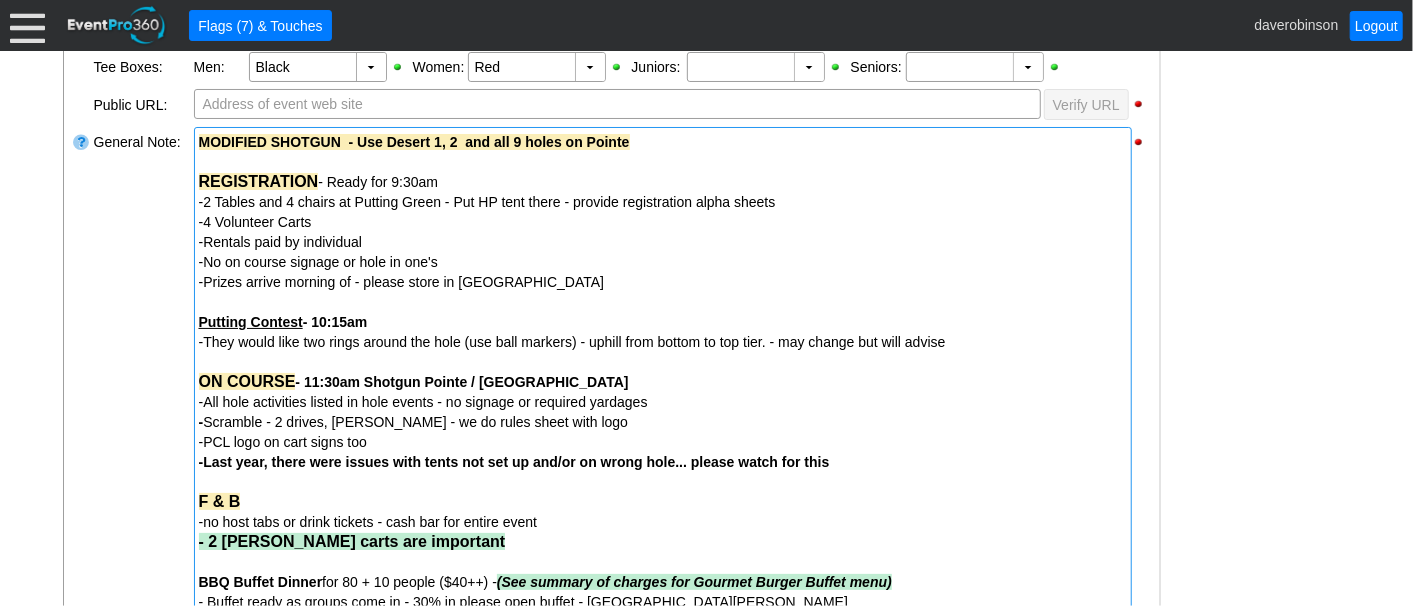 click on "-All hole activities listed in hole events - no signage or required yardages" at bounding box center [663, 402] 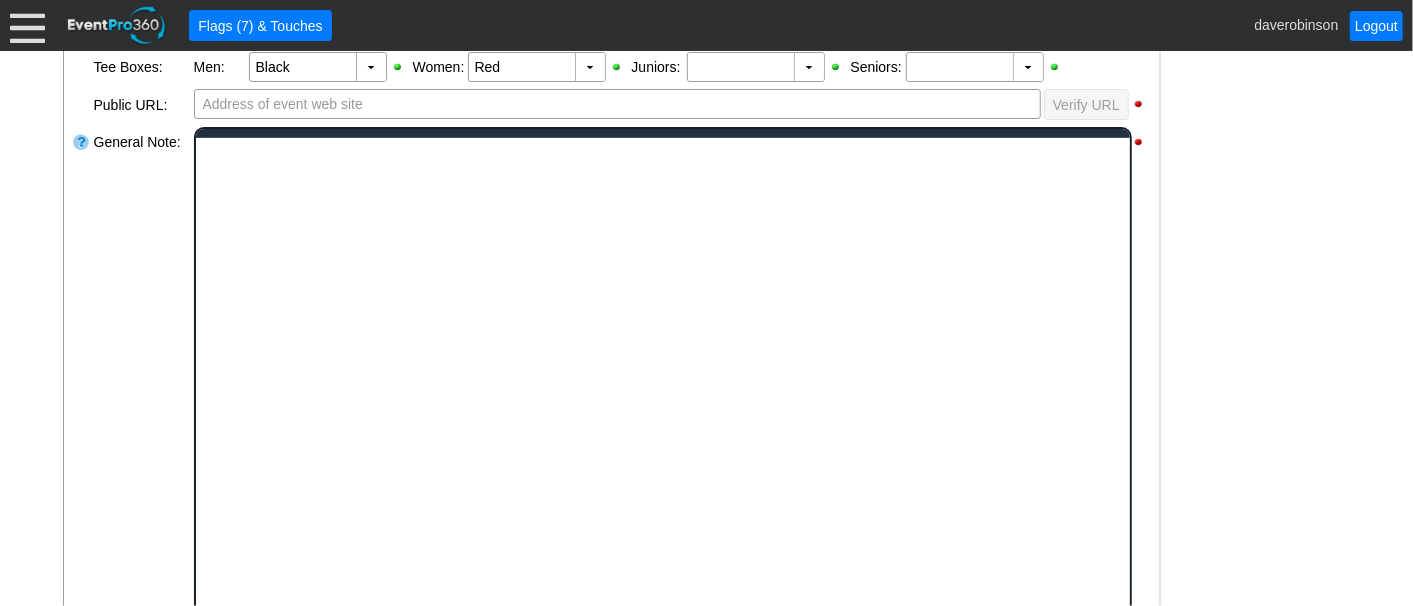 scroll, scrollTop: 0, scrollLeft: 0, axis: both 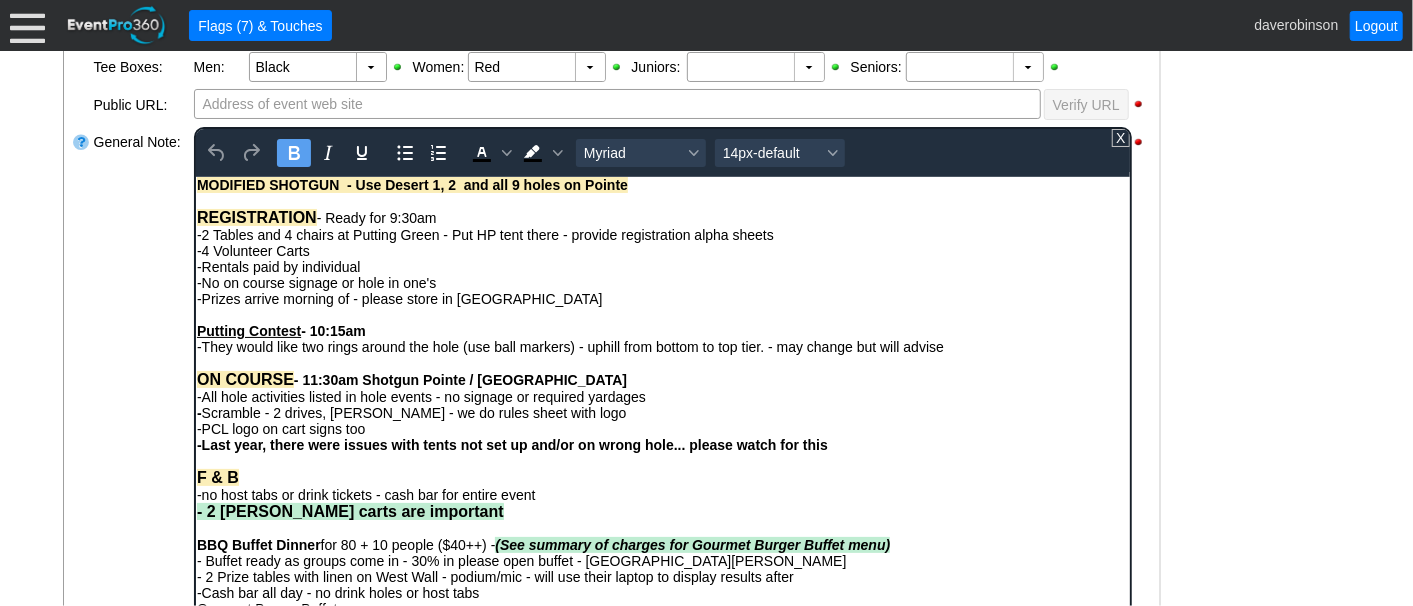 click on "-All hole activities listed in hole events - no signage or required yardages" at bounding box center (420, 396) 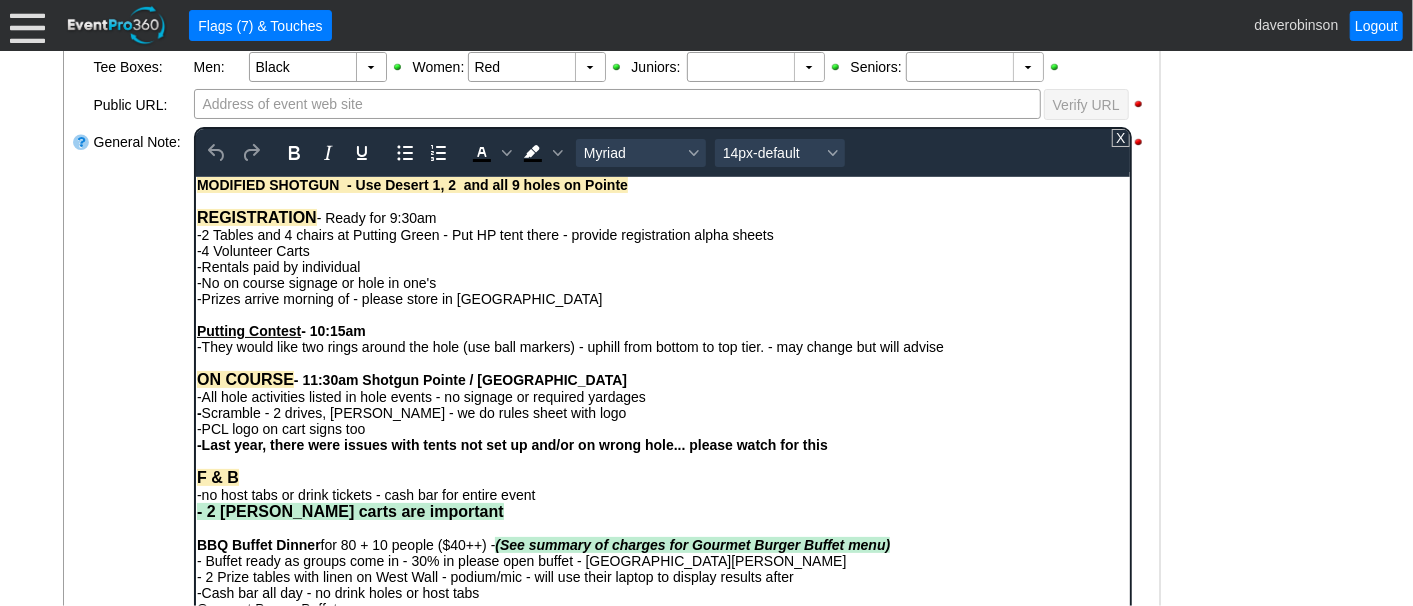 click on "-All hole activities listed in hole events - no signage or required yardages" at bounding box center [420, 396] 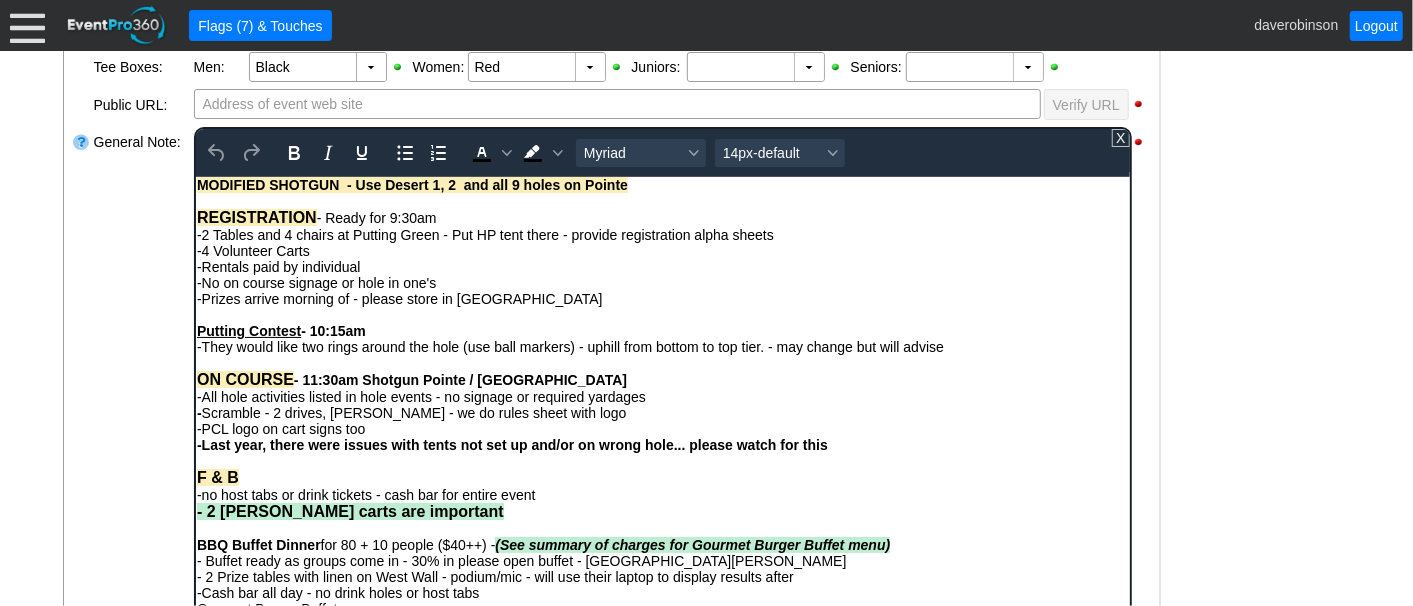type 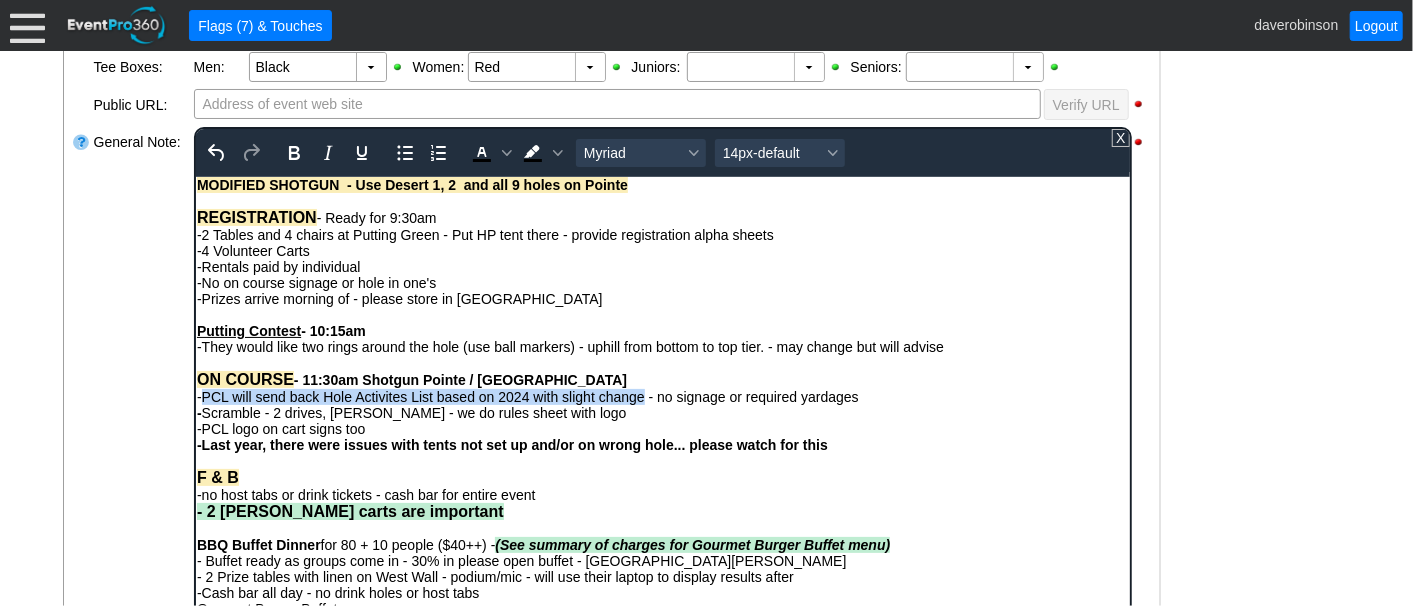 drag, startPoint x: 201, startPoint y: 403, endPoint x: 642, endPoint y: 399, distance: 441.01813 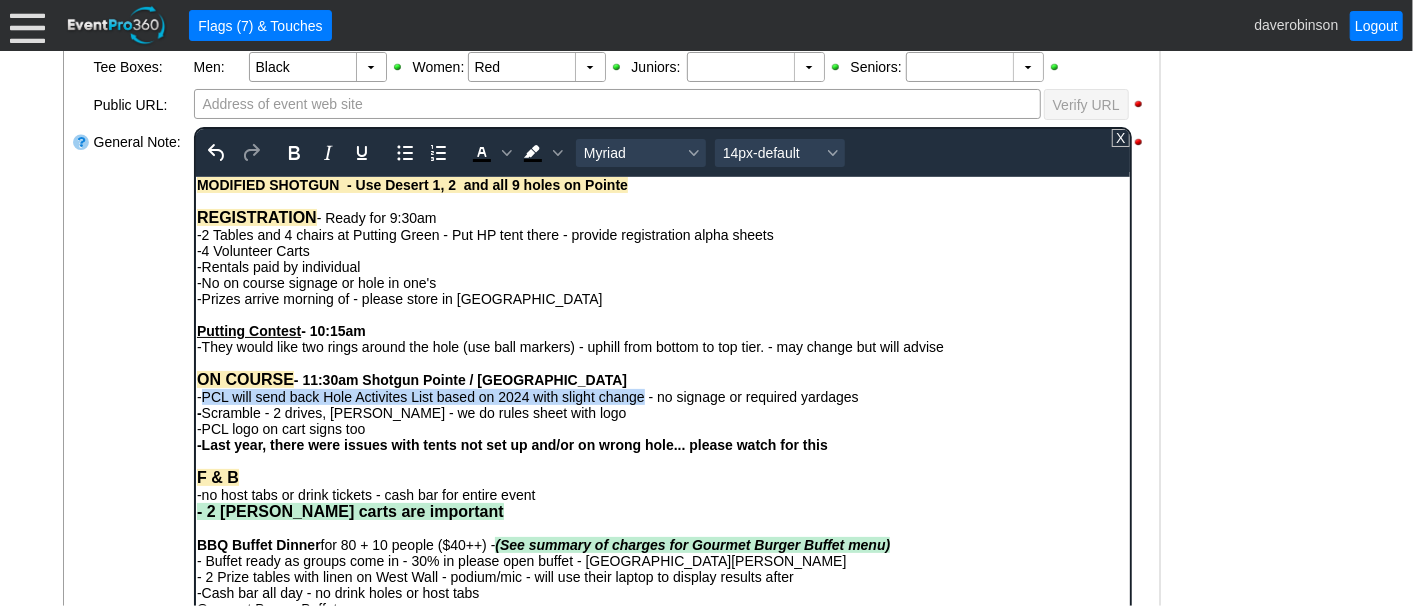 click on "-PCL will send back Hole Activites List based on 2024 with slight change - no signage or required yardages" at bounding box center (527, 396) 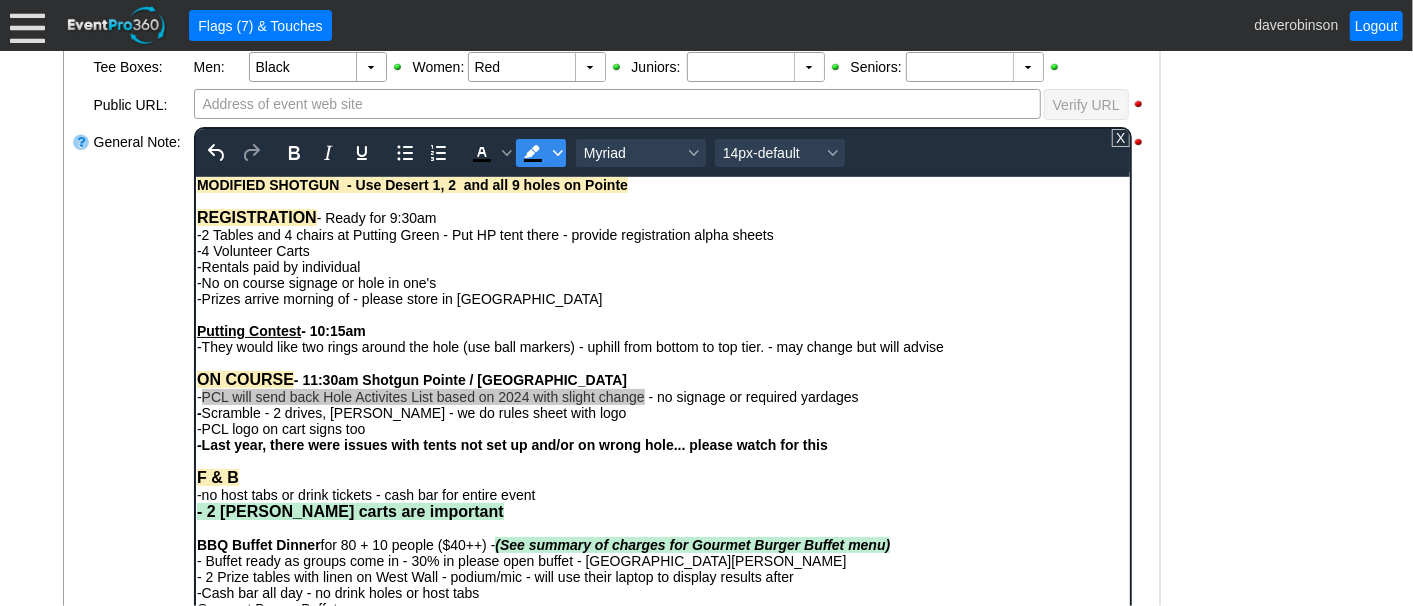 click 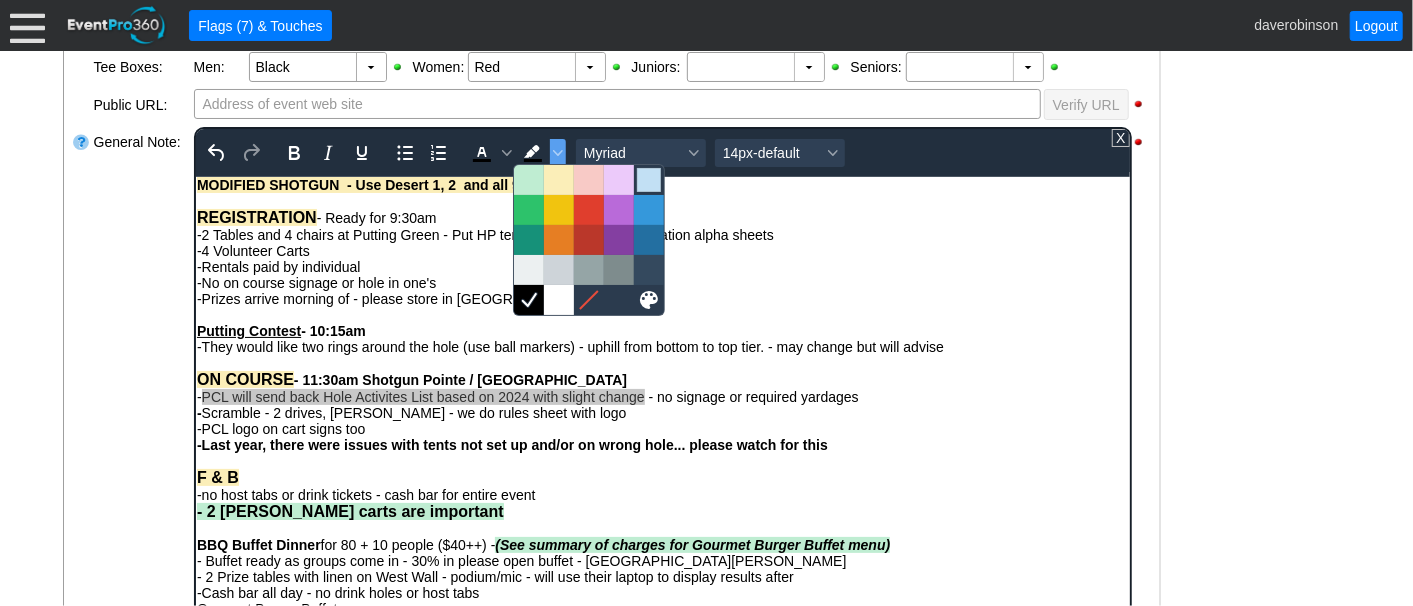 click at bounding box center [649, 180] 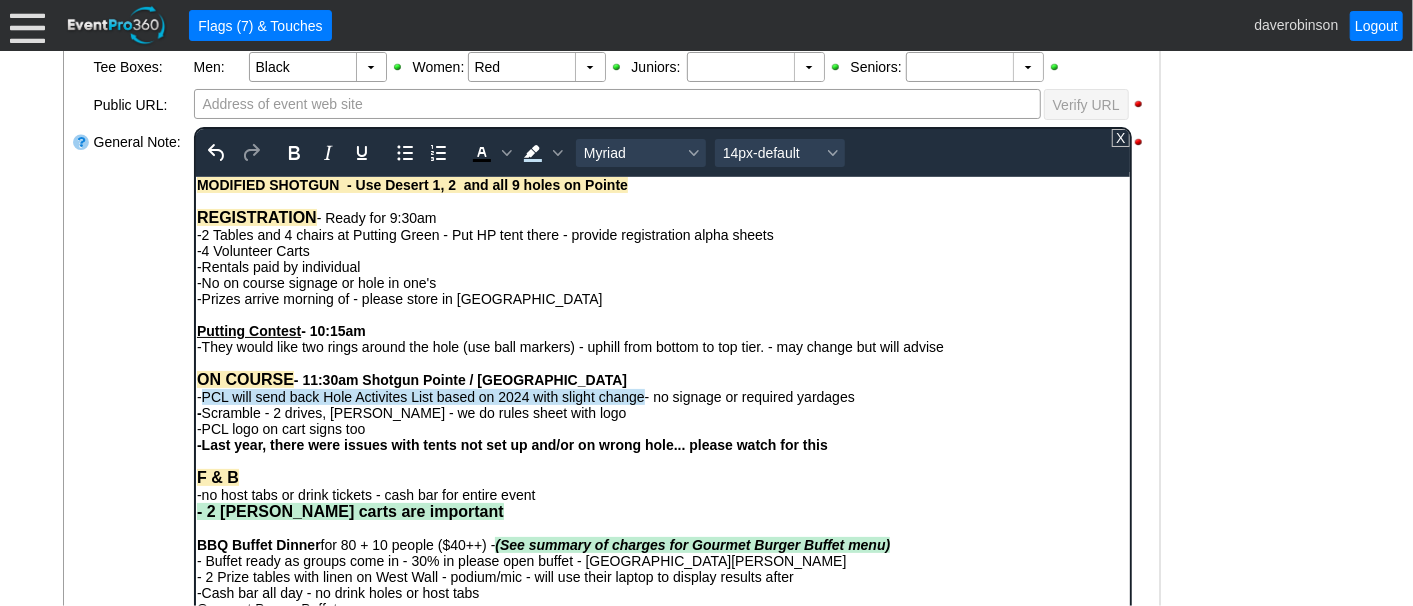click on "General Note:" at bounding box center (142, 377) 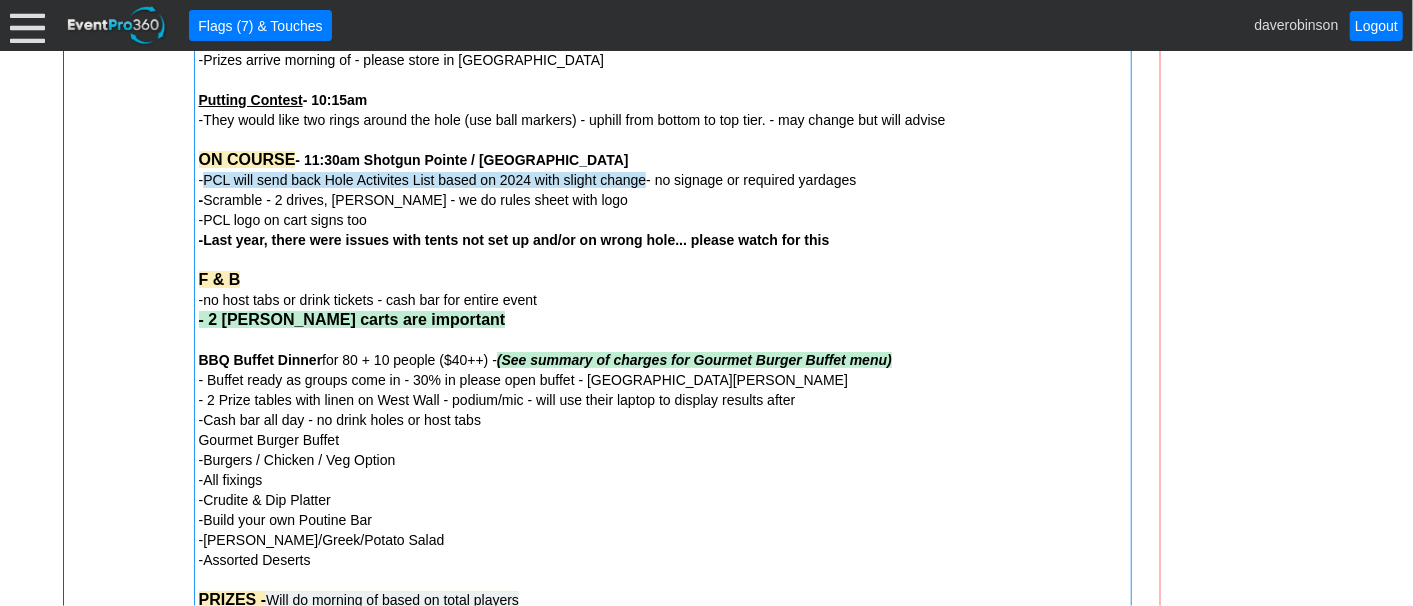scroll, scrollTop: 1111, scrollLeft: 0, axis: vertical 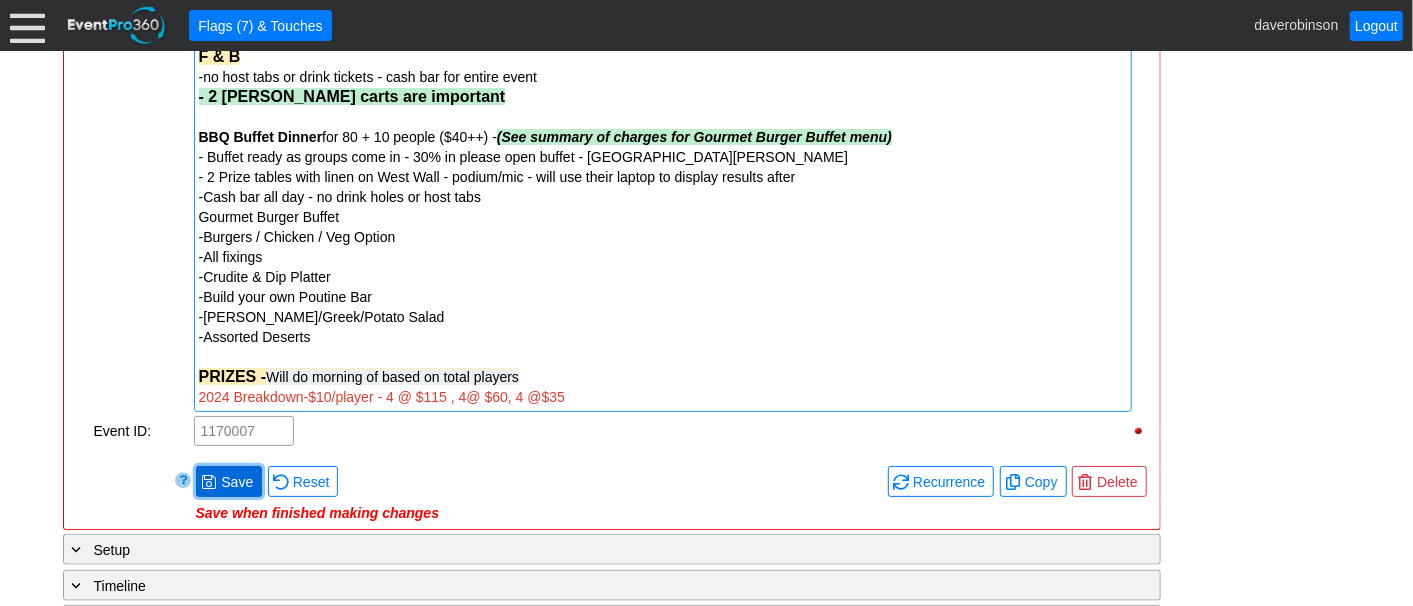 click on "Save" at bounding box center [237, 482] 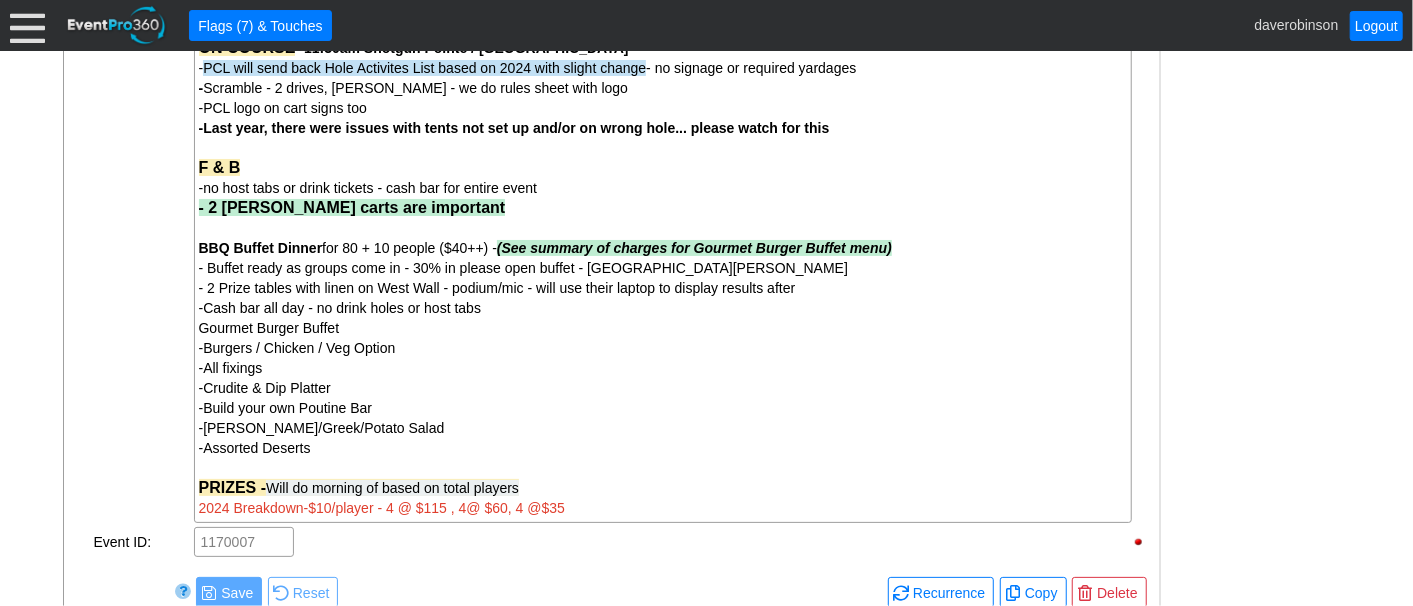 scroll, scrollTop: 888, scrollLeft: 0, axis: vertical 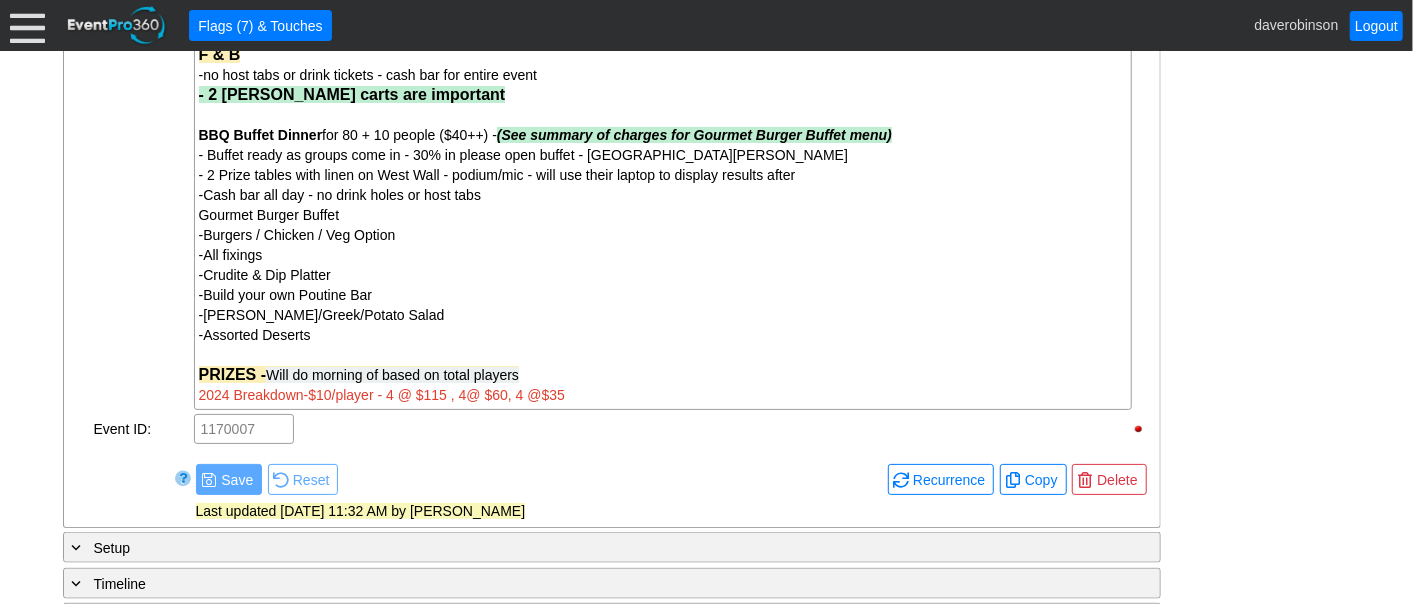 click on "- General Information
▼
Loading....
Remove all highlights
Facility:
▼ Χ [GEOGRAPHIC_DATA]
Event Type:
▼ Χ Corporate Tournament
Course:
▼ Χ [GEOGRAPHIC_DATA]
11:30am-9:00pm
Select time" at bounding box center (707, 105) 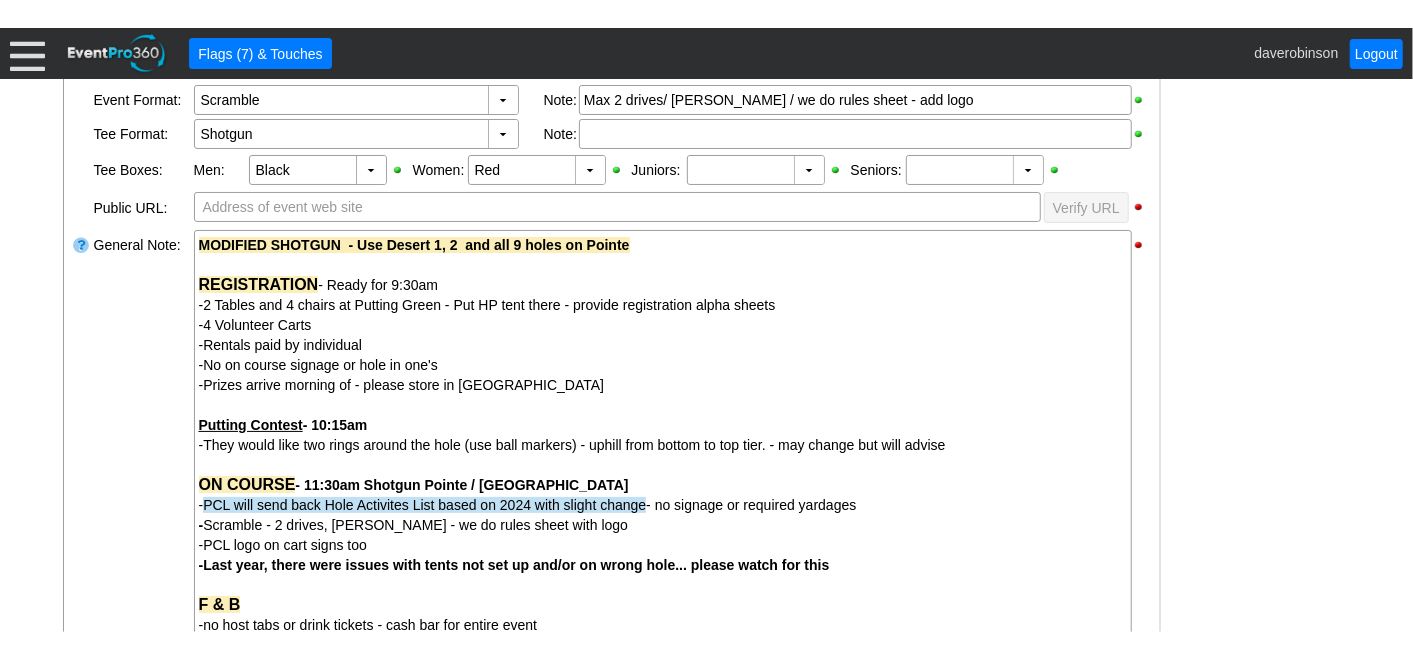 scroll, scrollTop: 557, scrollLeft: 0, axis: vertical 